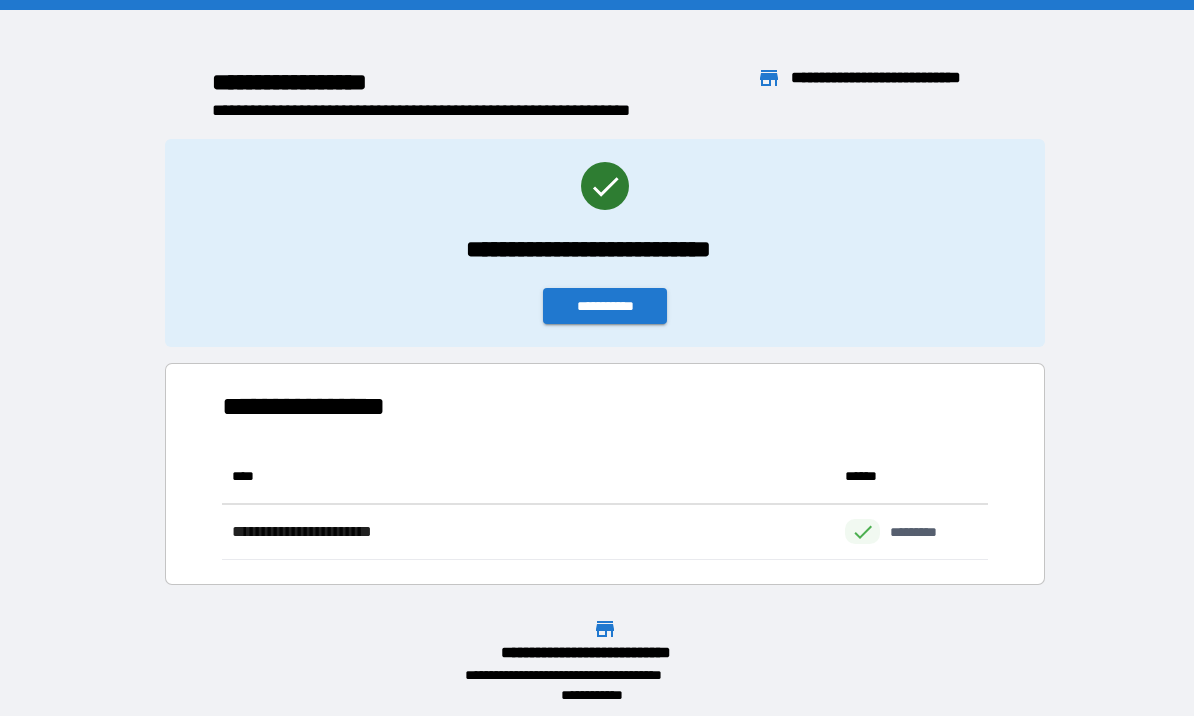 scroll, scrollTop: 0, scrollLeft: 0, axis: both 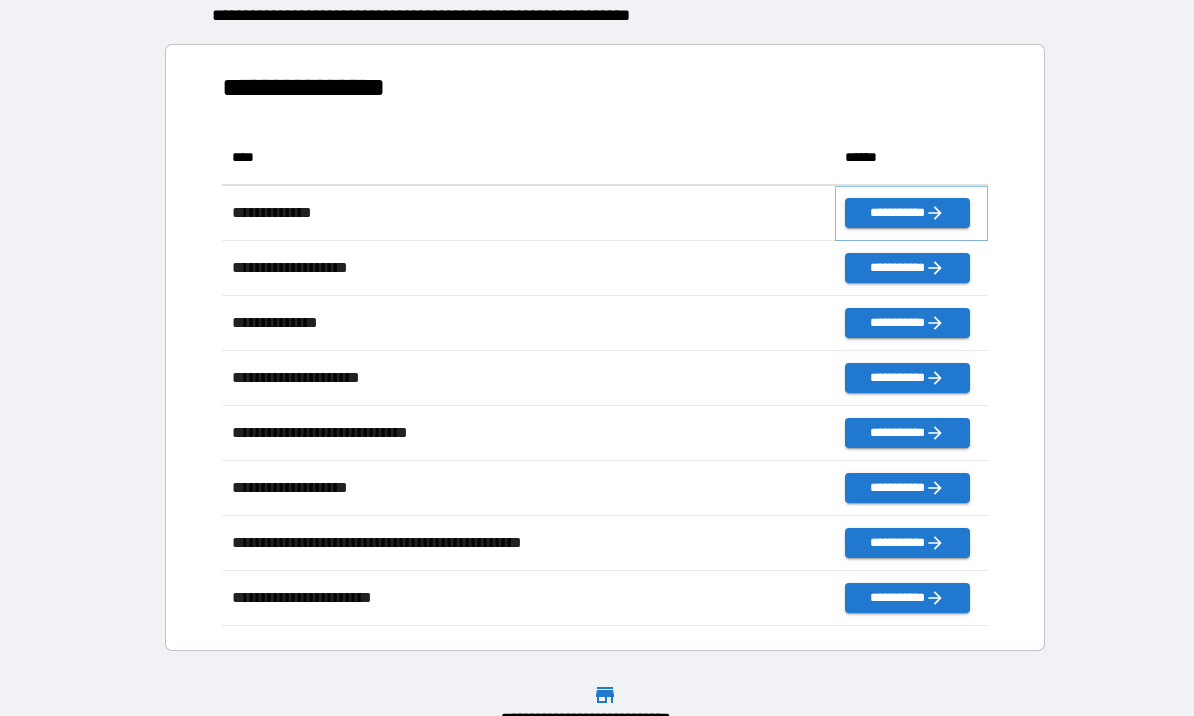 click on "**********" at bounding box center [907, 213] 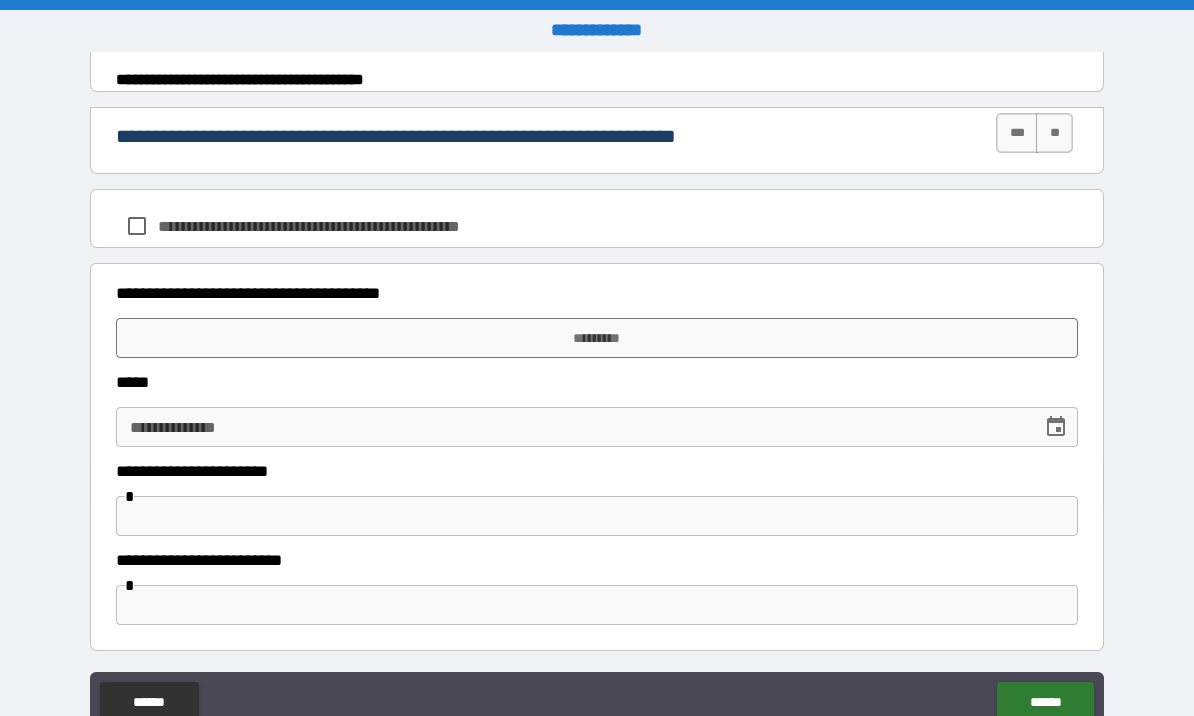 scroll, scrollTop: 969, scrollLeft: 0, axis: vertical 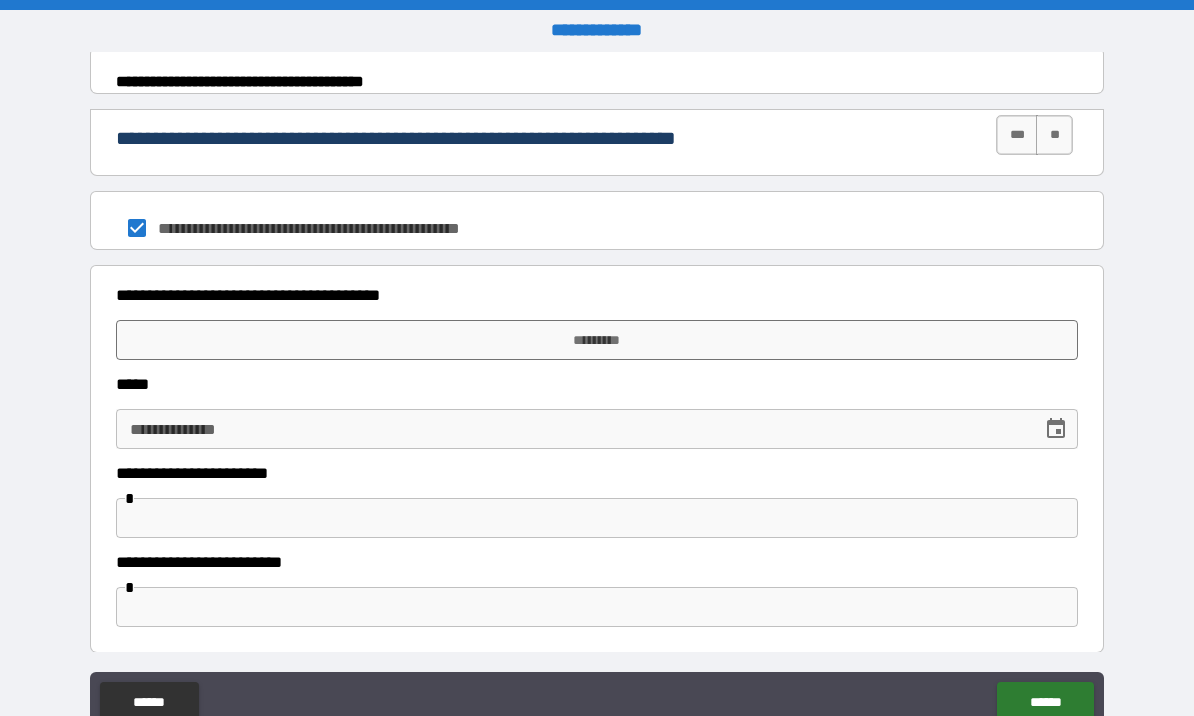 click on "*********" at bounding box center (597, 340) 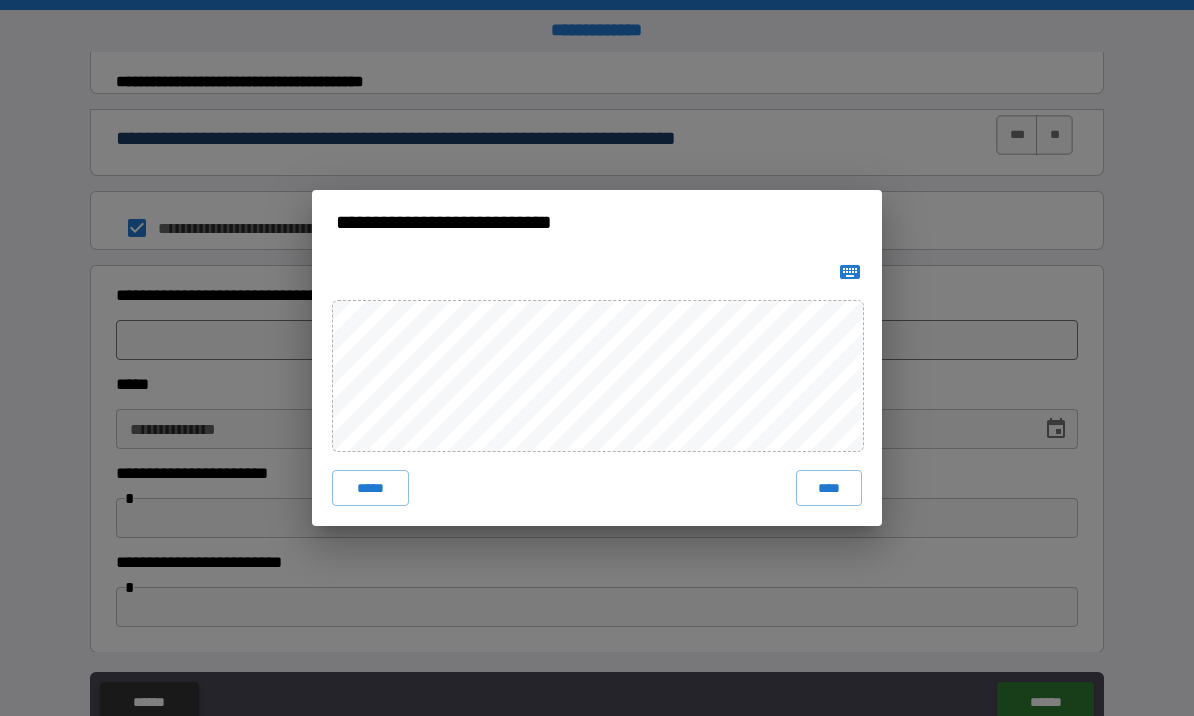 click on "****" at bounding box center [829, 488] 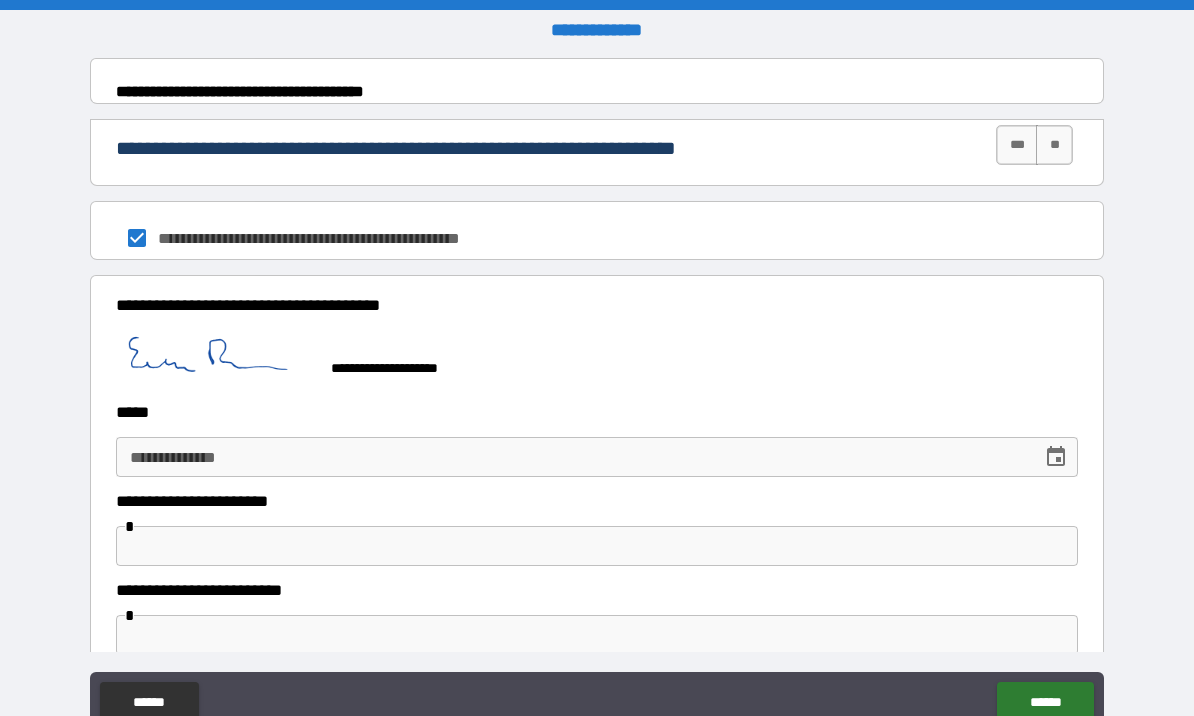click on "**********" at bounding box center [572, 457] 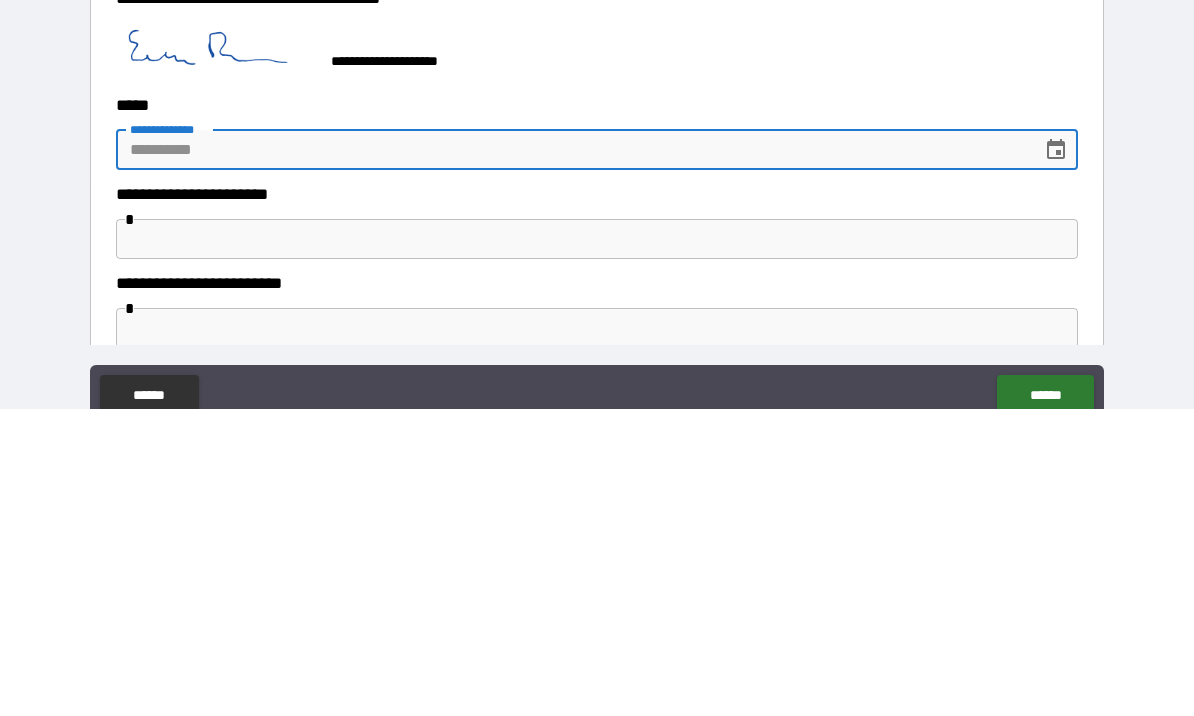 click 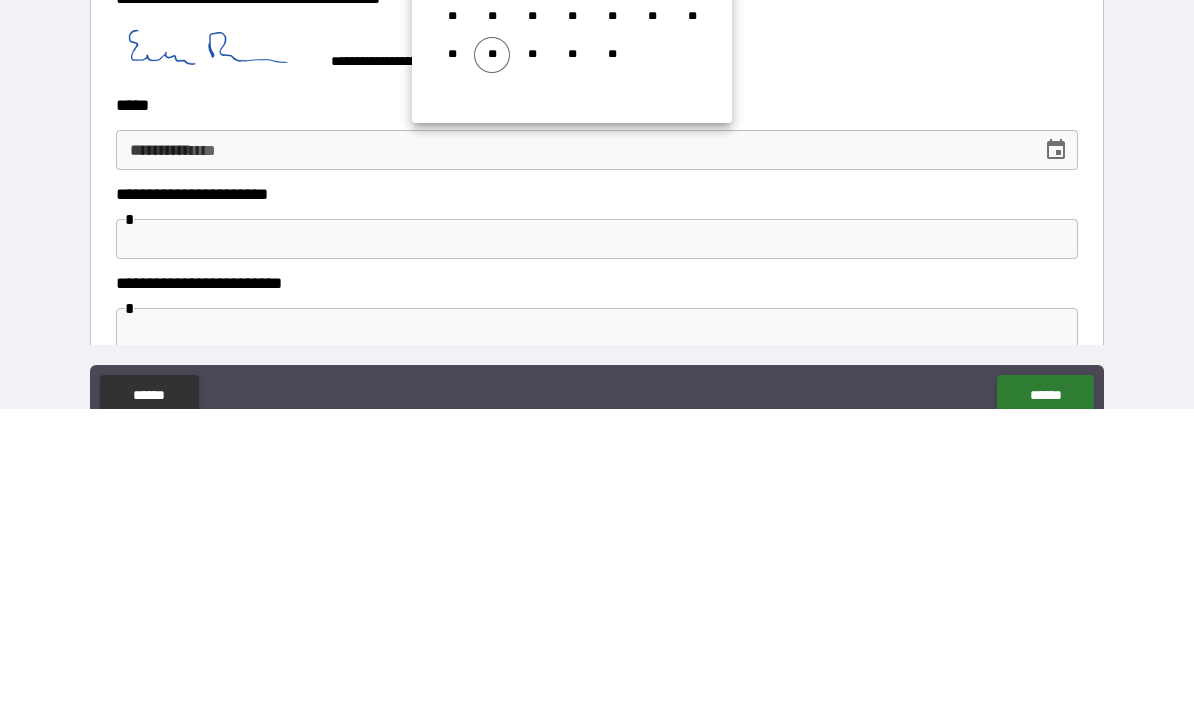 scroll, scrollTop: 69, scrollLeft: 0, axis: vertical 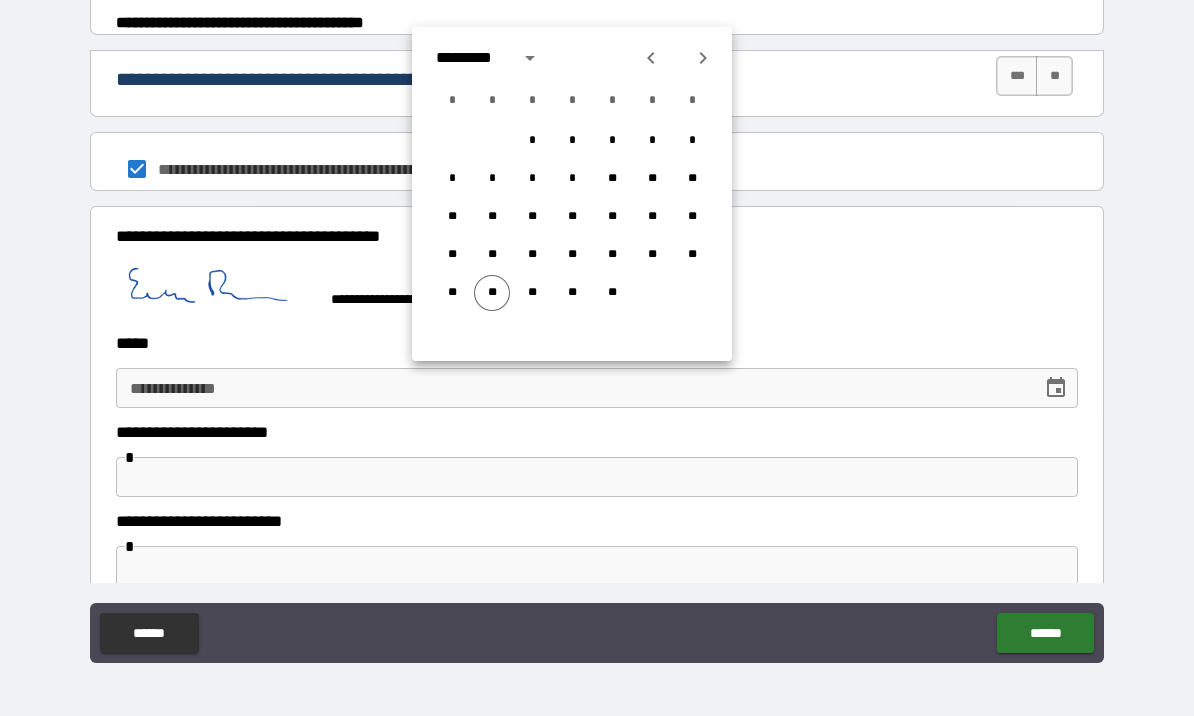 click on "**" at bounding box center (492, 293) 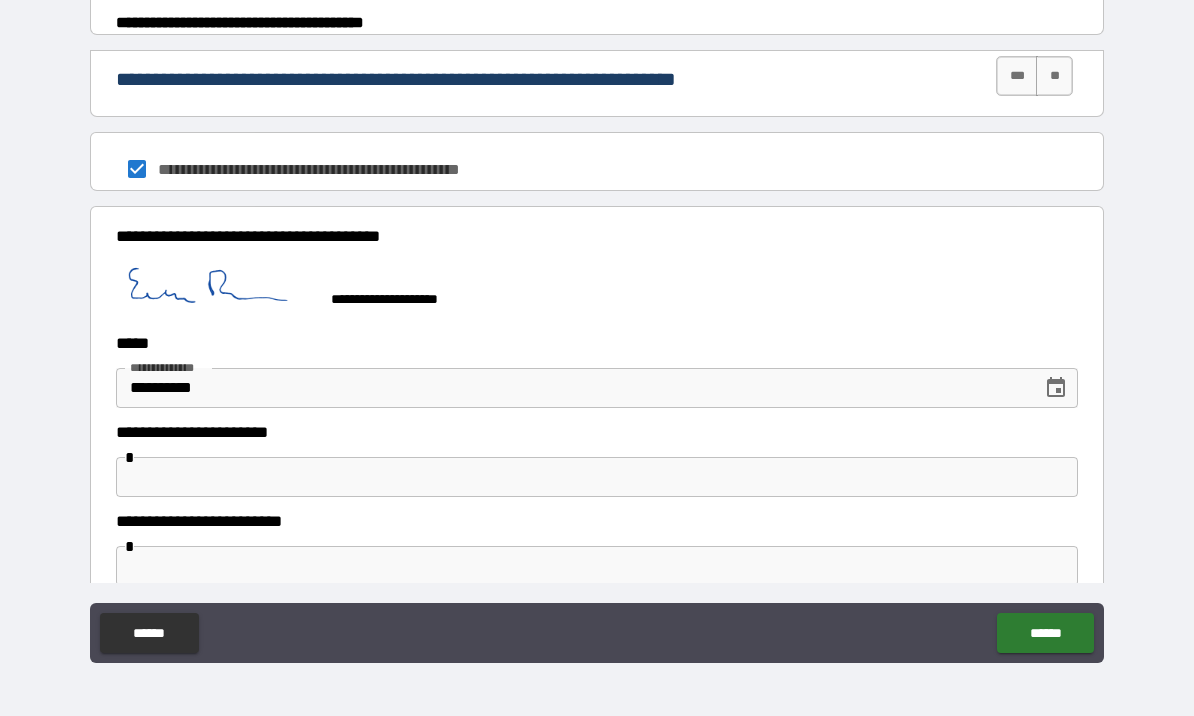 click at bounding box center (597, 477) 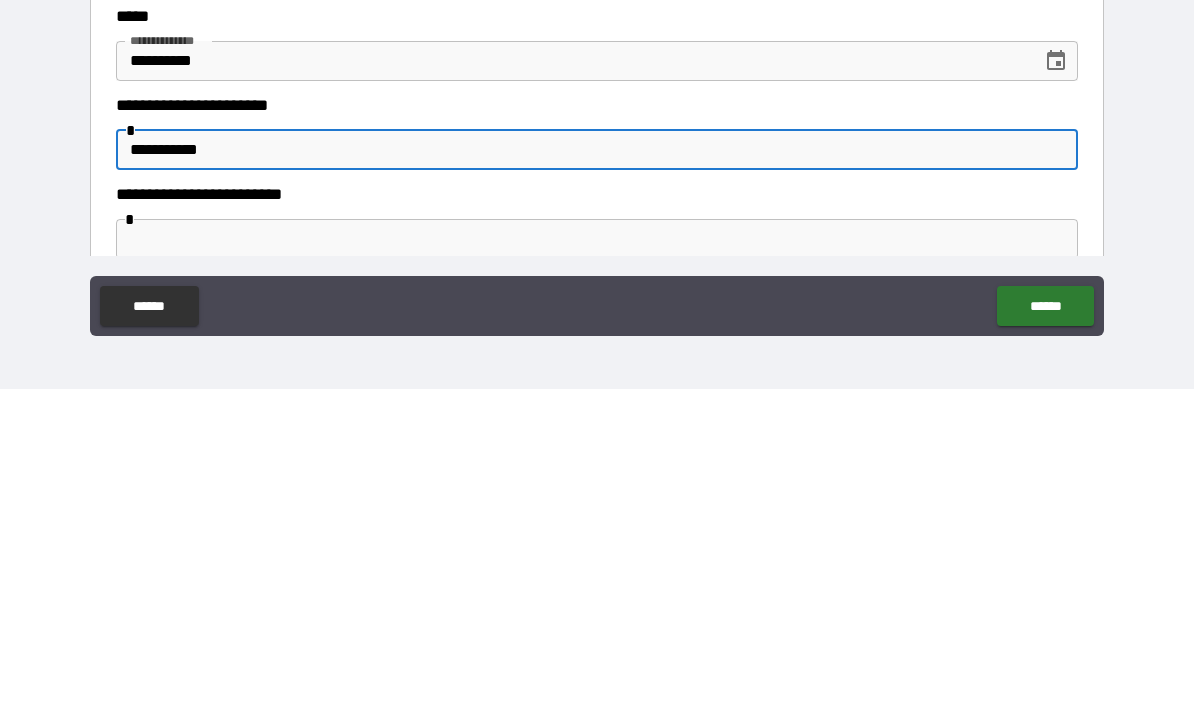 type on "**********" 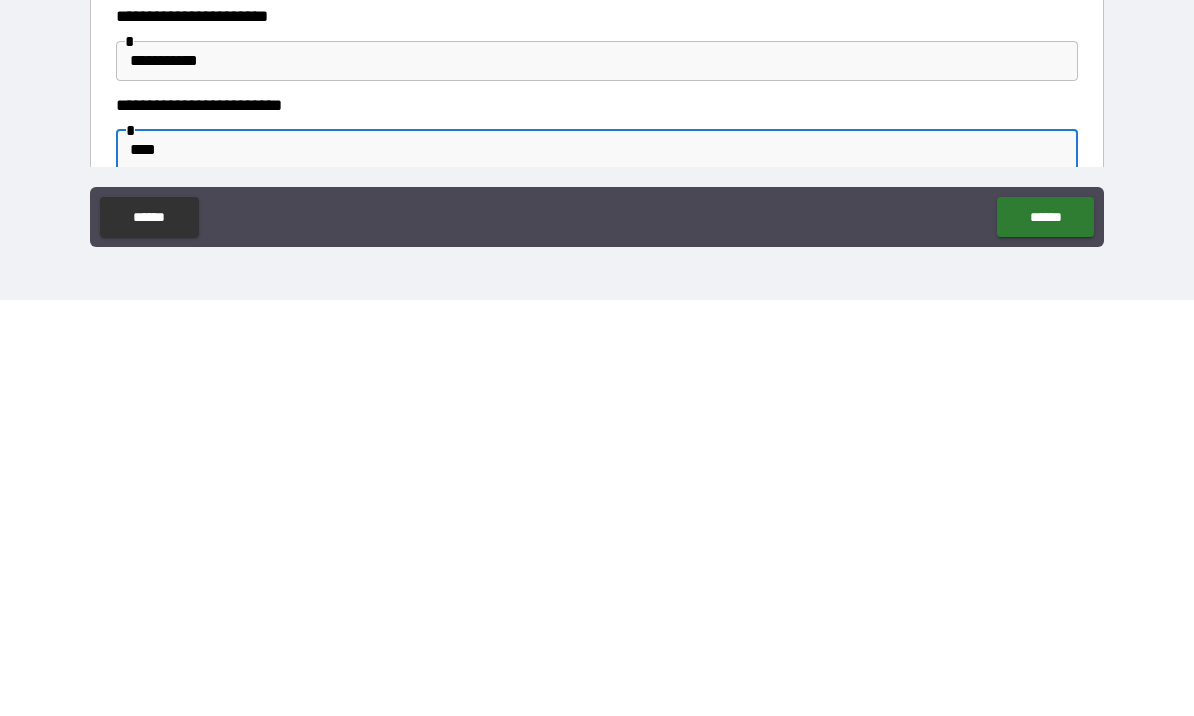 type on "****" 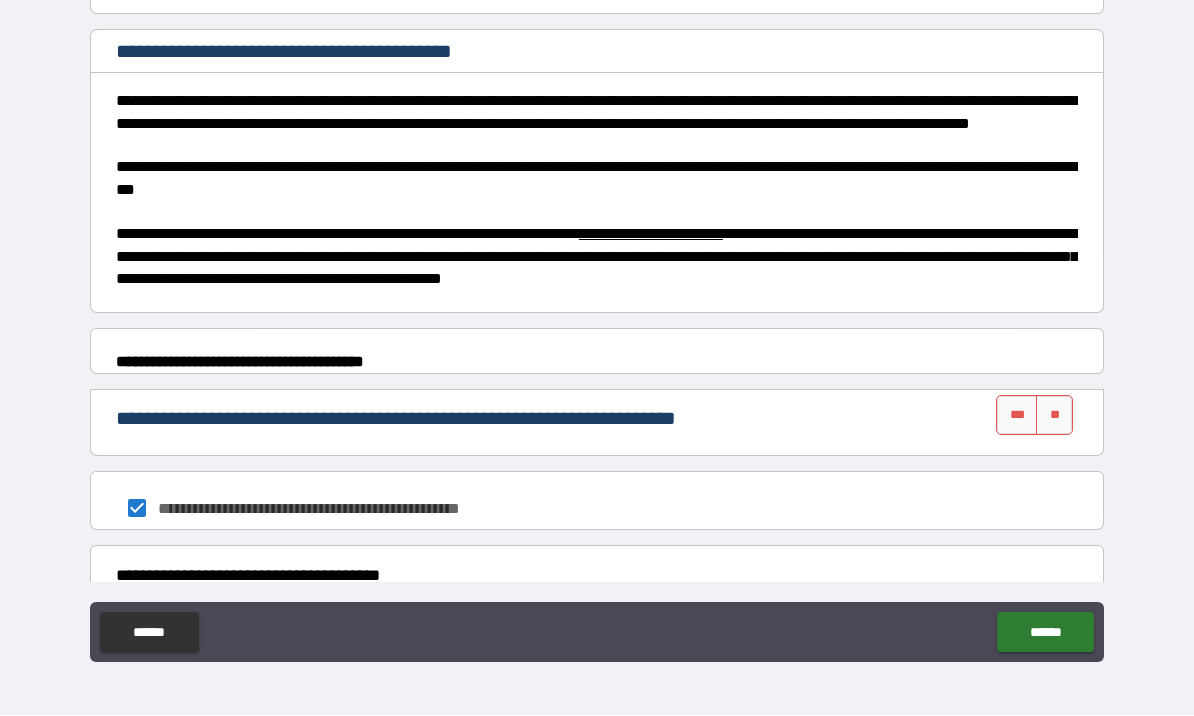 scroll, scrollTop: 618, scrollLeft: 0, axis: vertical 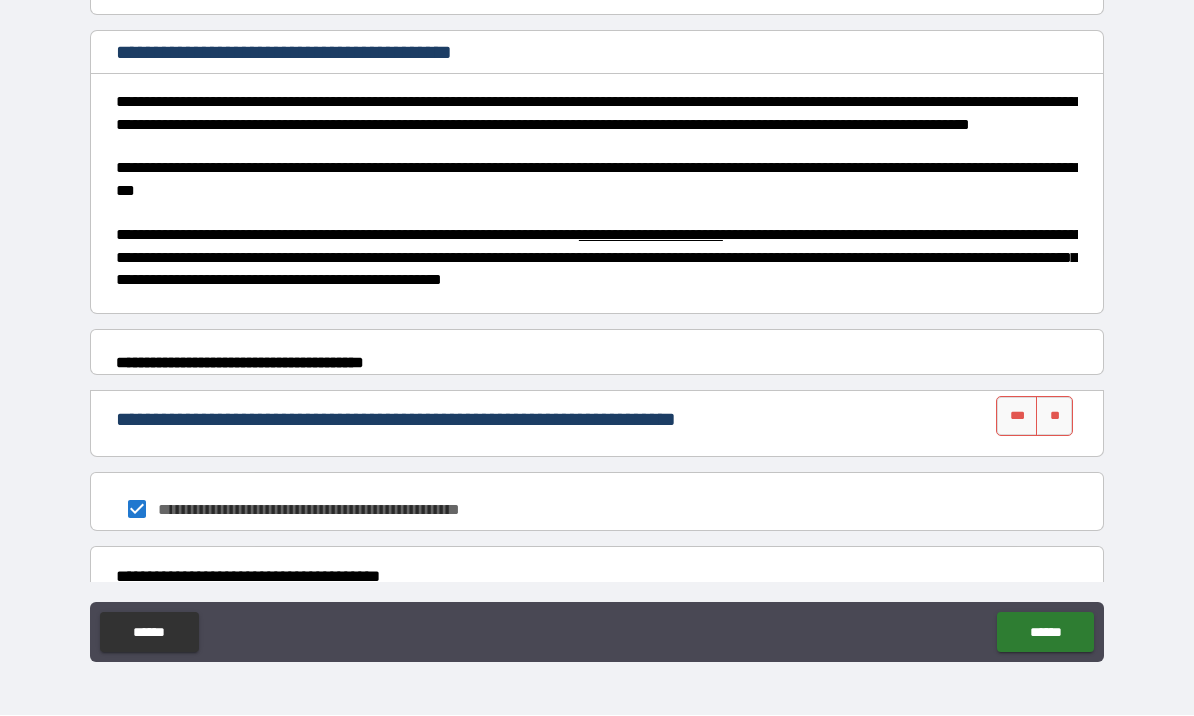 click on "***" at bounding box center [1017, 417] 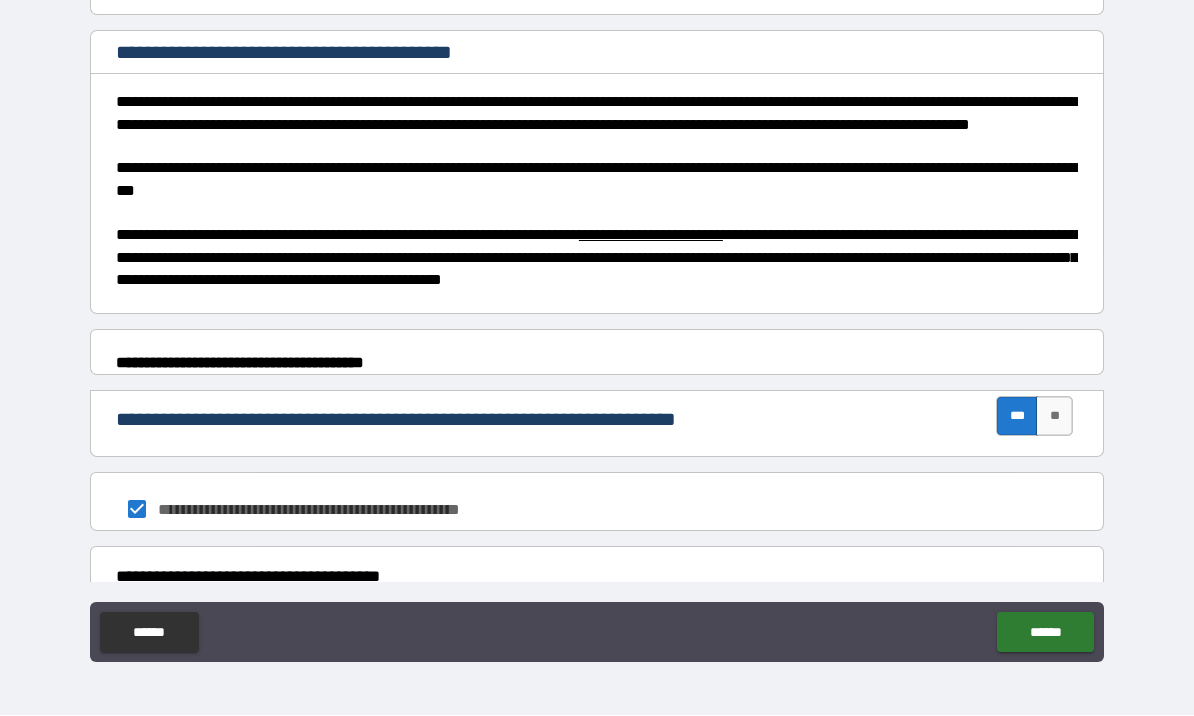 click on "******" at bounding box center (1045, 633) 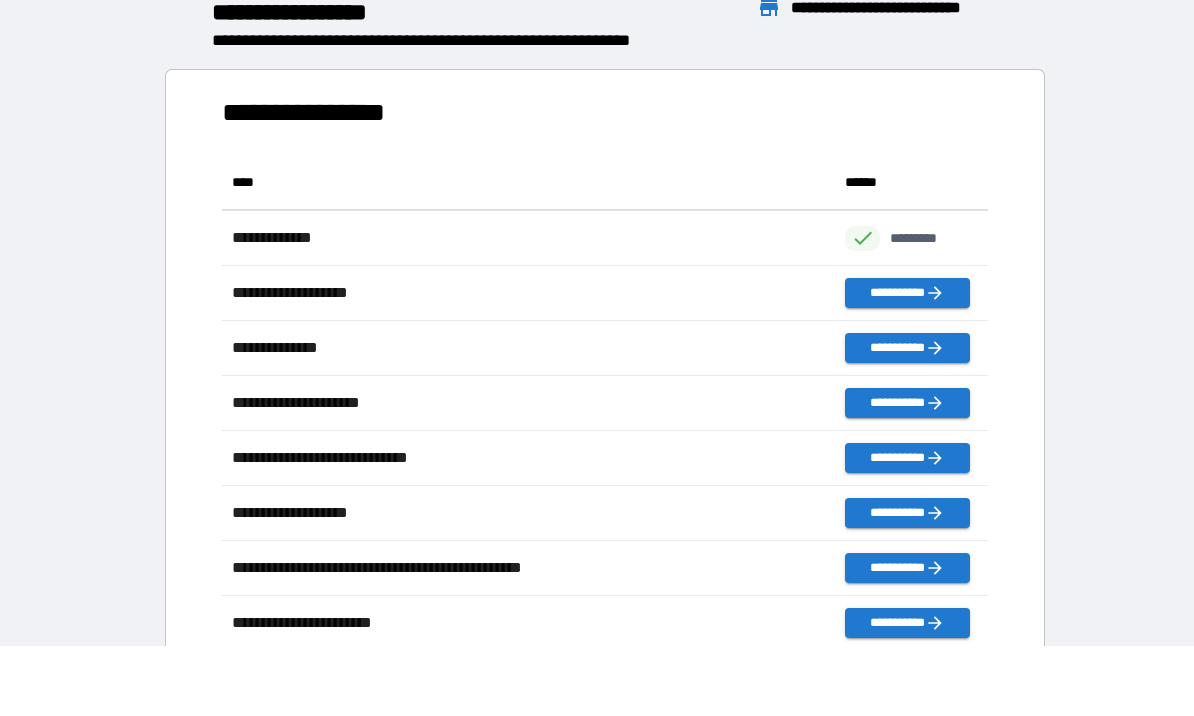 scroll, scrollTop: 496, scrollLeft: 765, axis: both 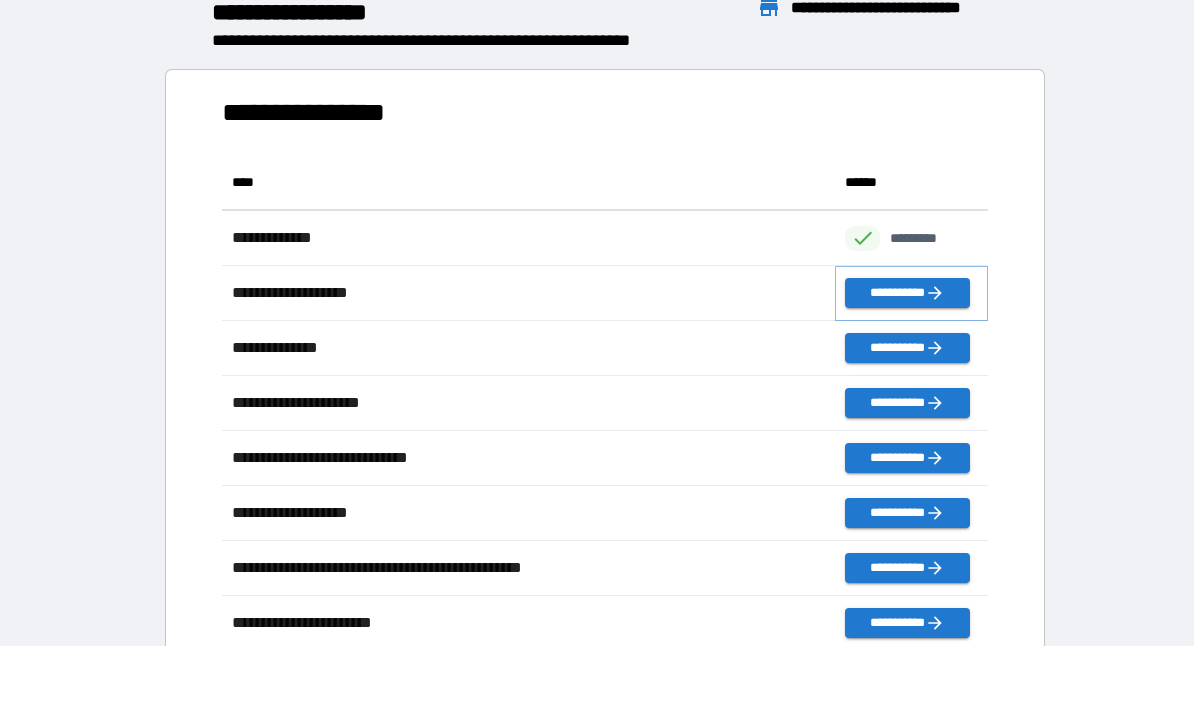 click 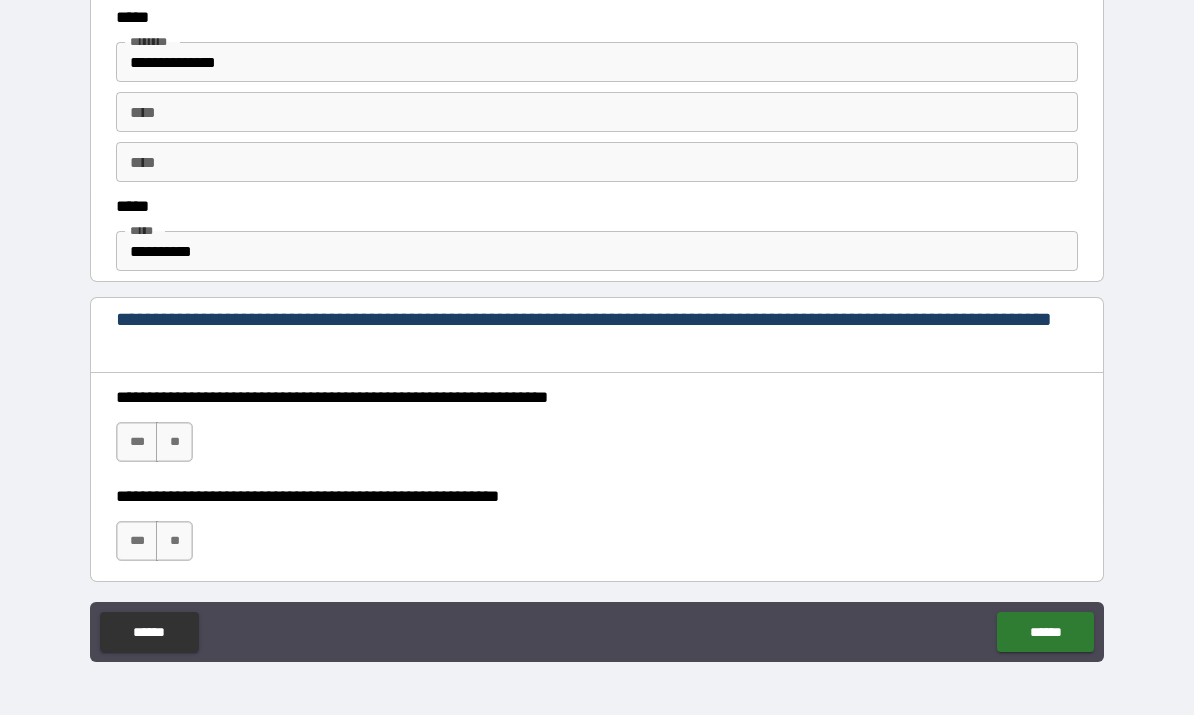 scroll, scrollTop: 1044, scrollLeft: 0, axis: vertical 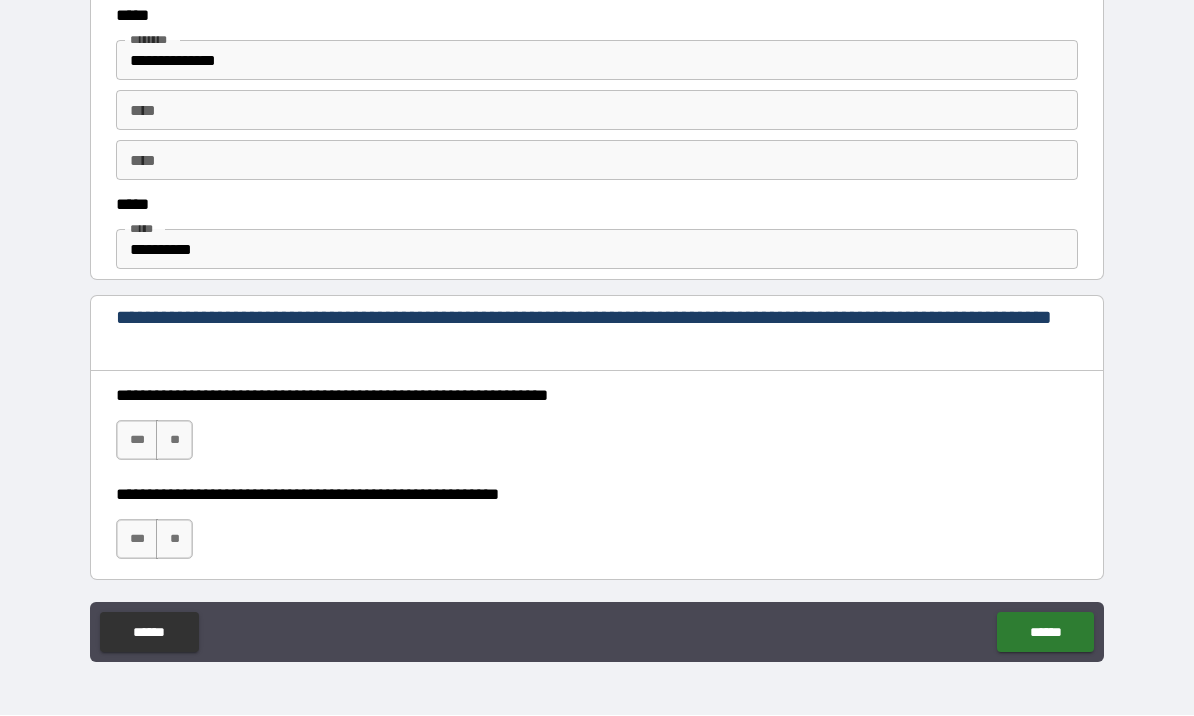 click on "***" at bounding box center (137, 441) 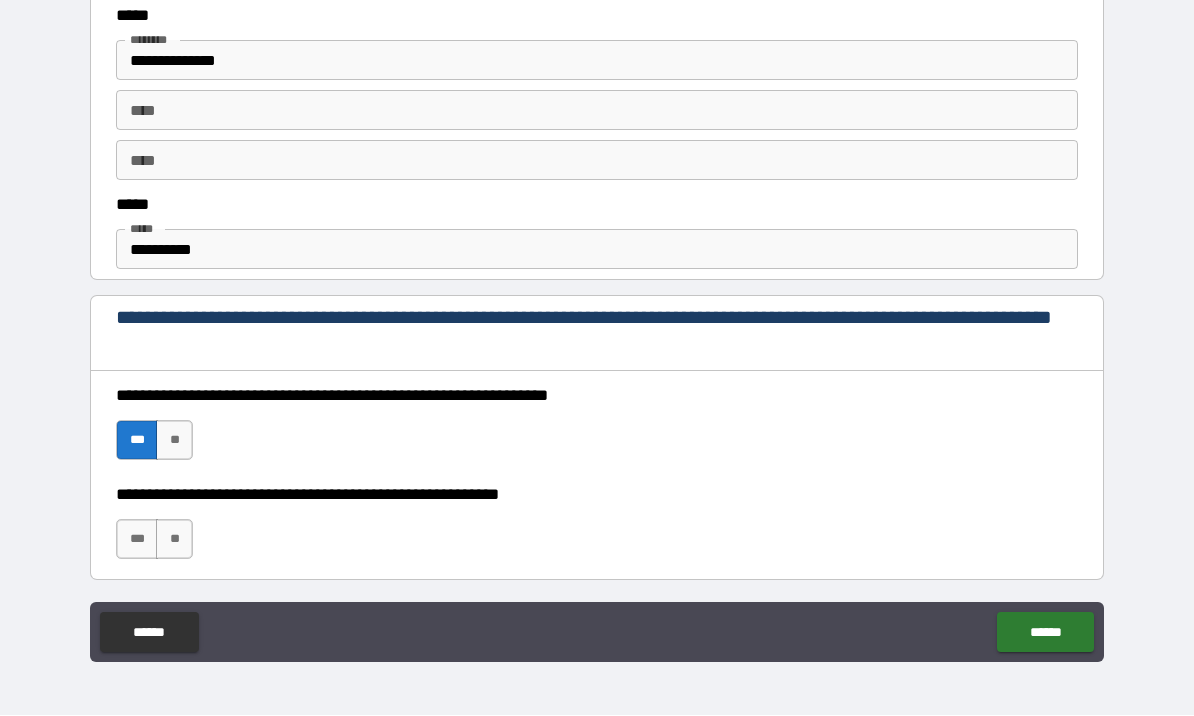 click on "***" at bounding box center [137, 540] 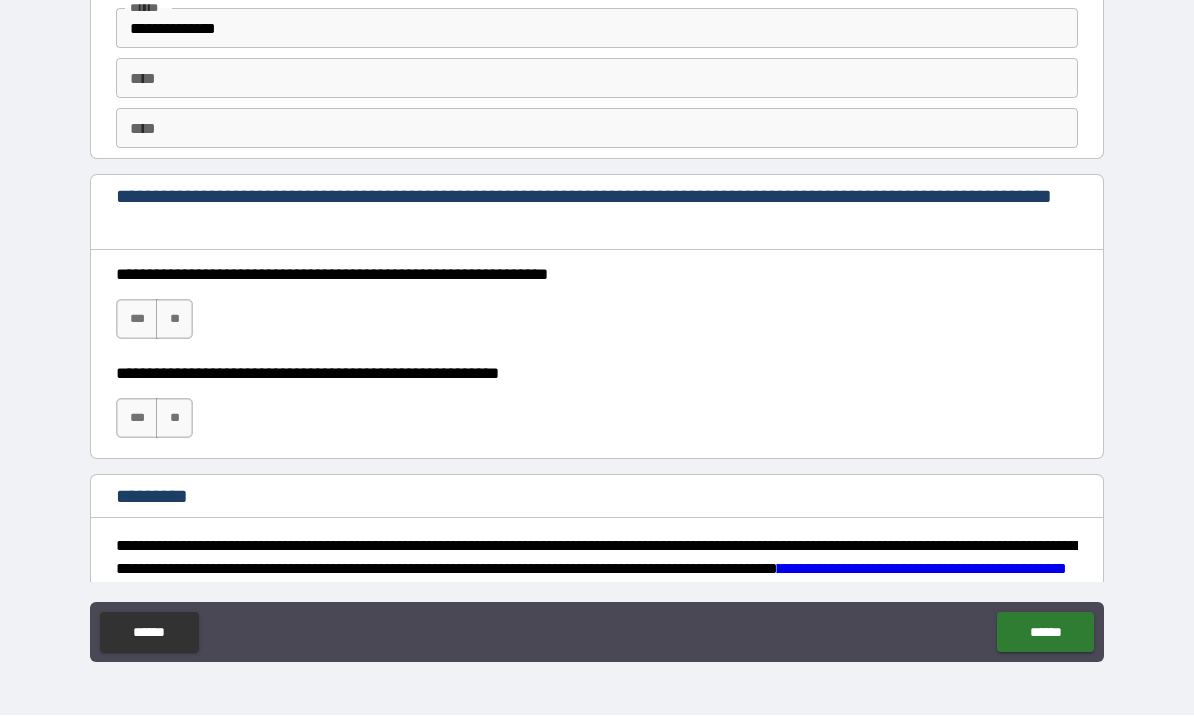 scroll, scrollTop: 2771, scrollLeft: 0, axis: vertical 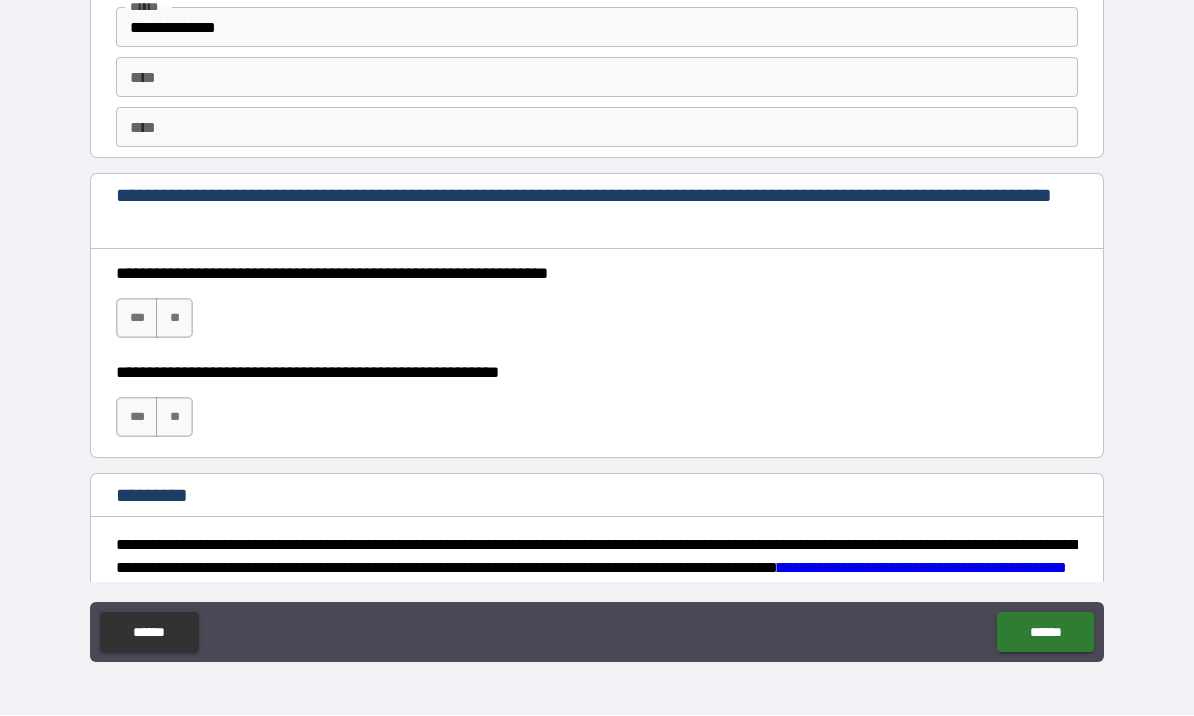 click on "***" at bounding box center (137, 319) 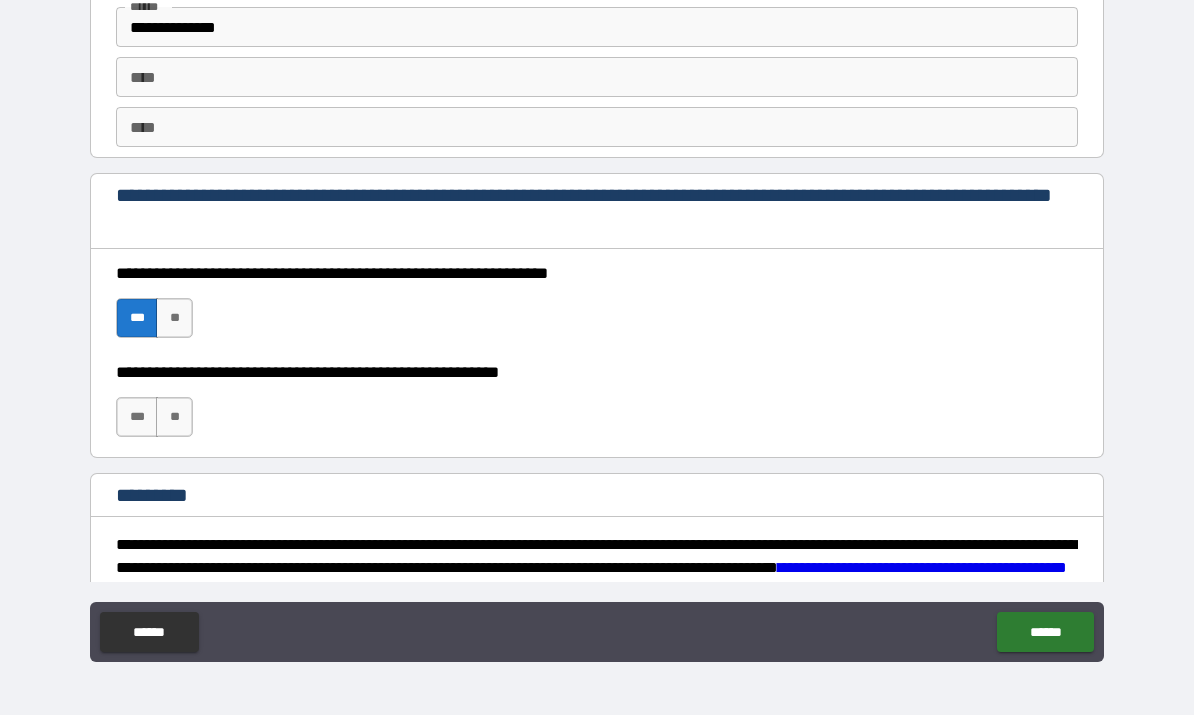 click on "***" at bounding box center (137, 418) 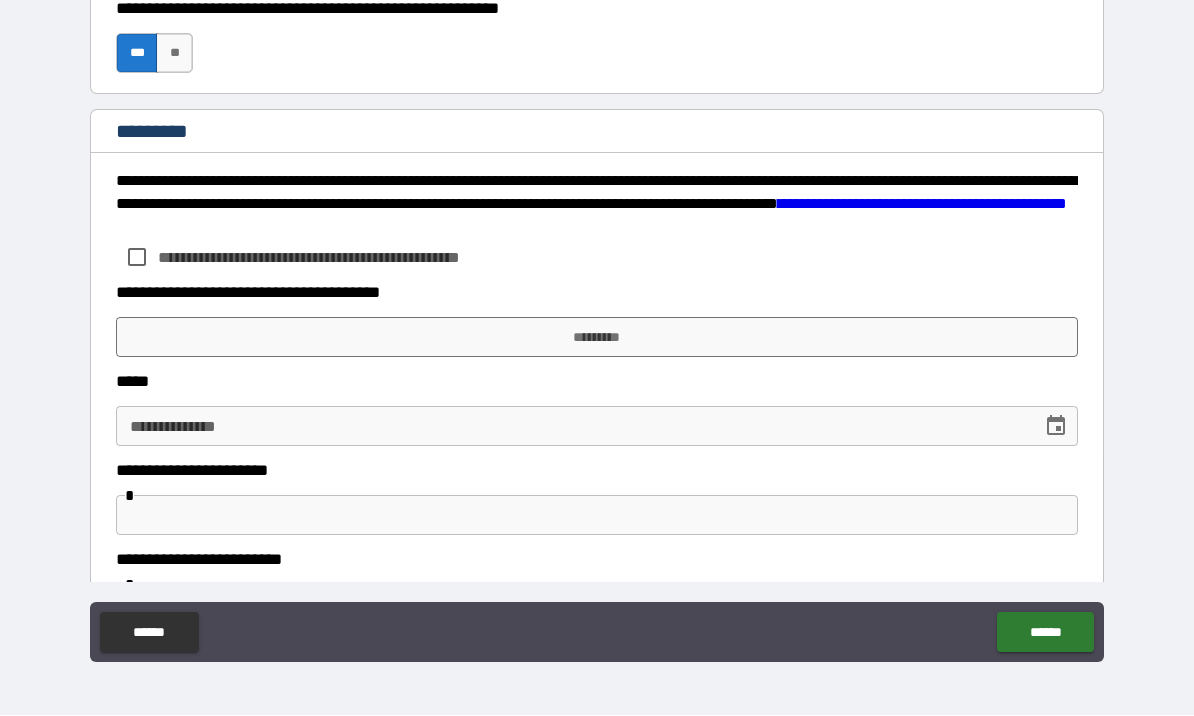 scroll, scrollTop: 3138, scrollLeft: 0, axis: vertical 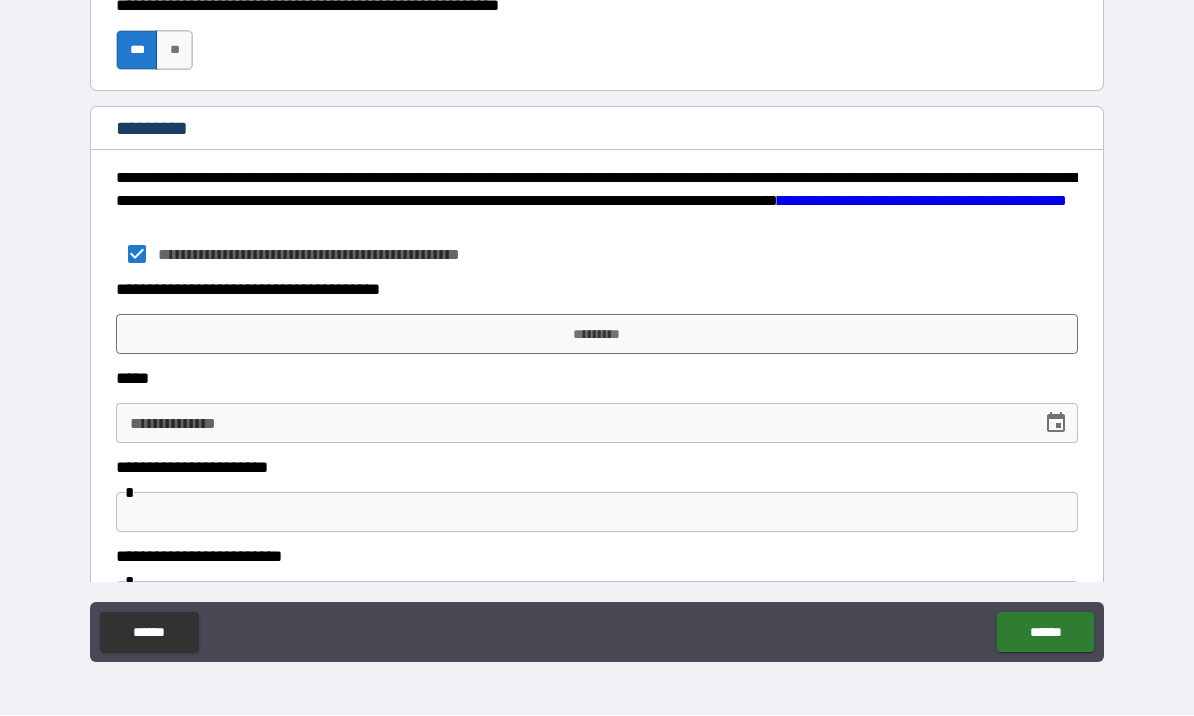 click on "*********" at bounding box center (597, 335) 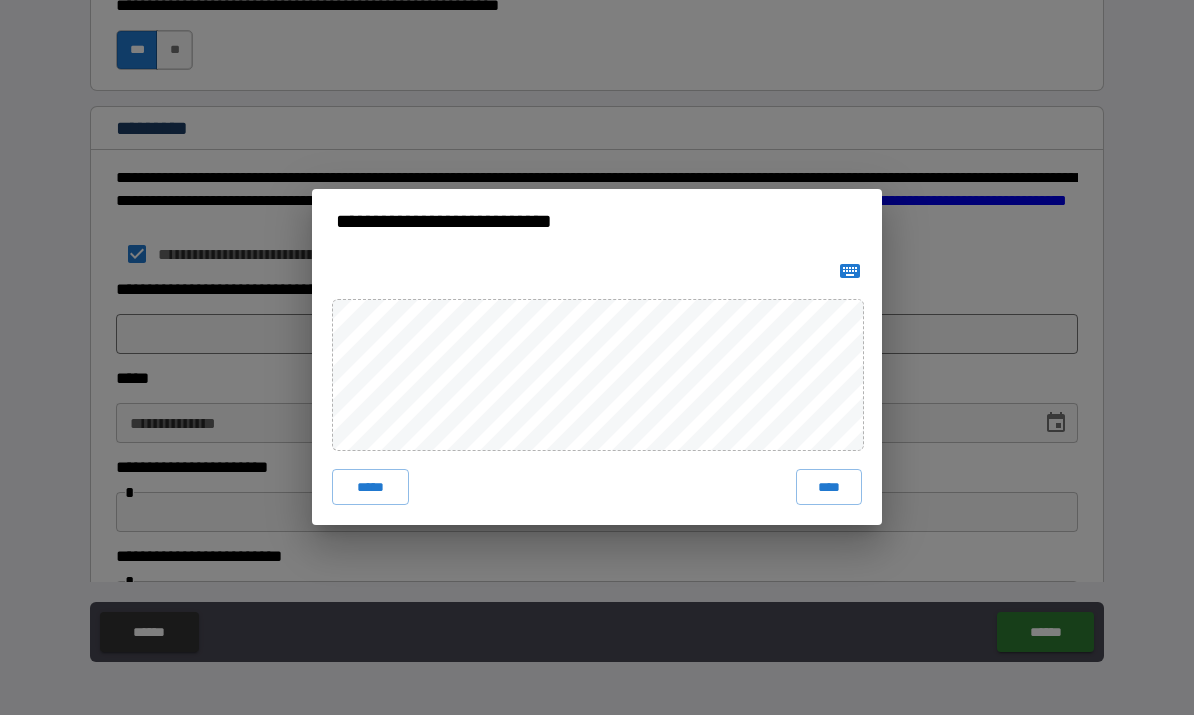 click on "****" at bounding box center [829, 488] 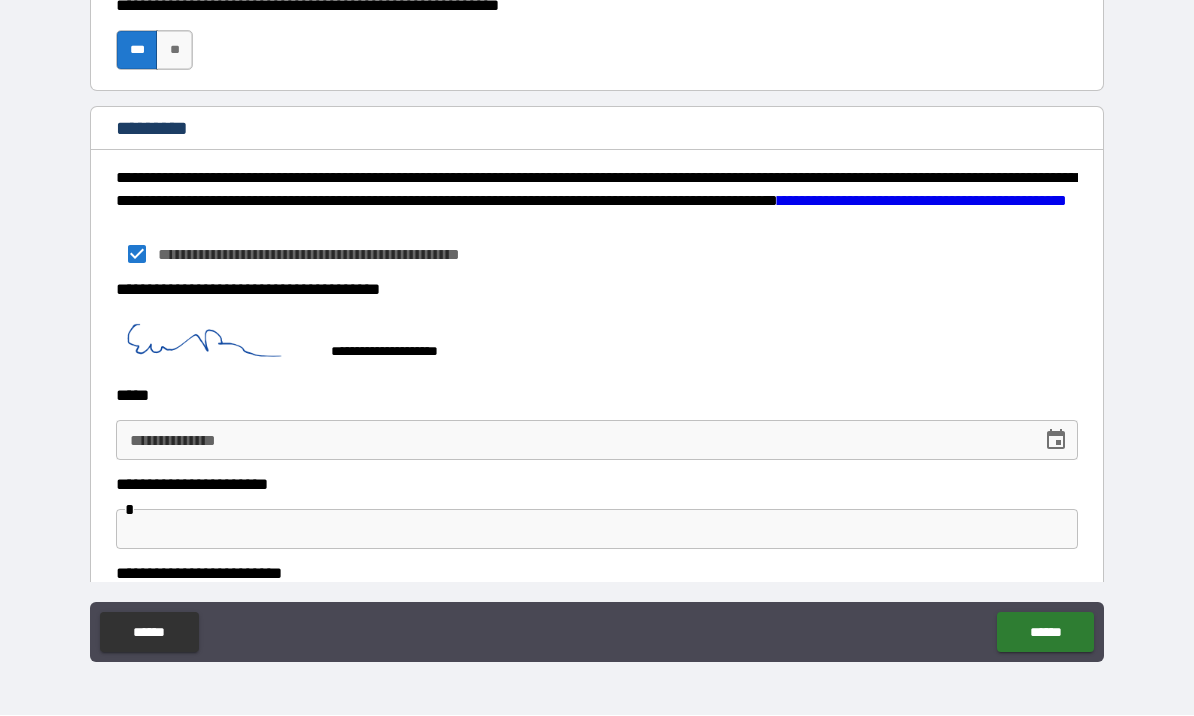 click on "******" at bounding box center (1045, 633) 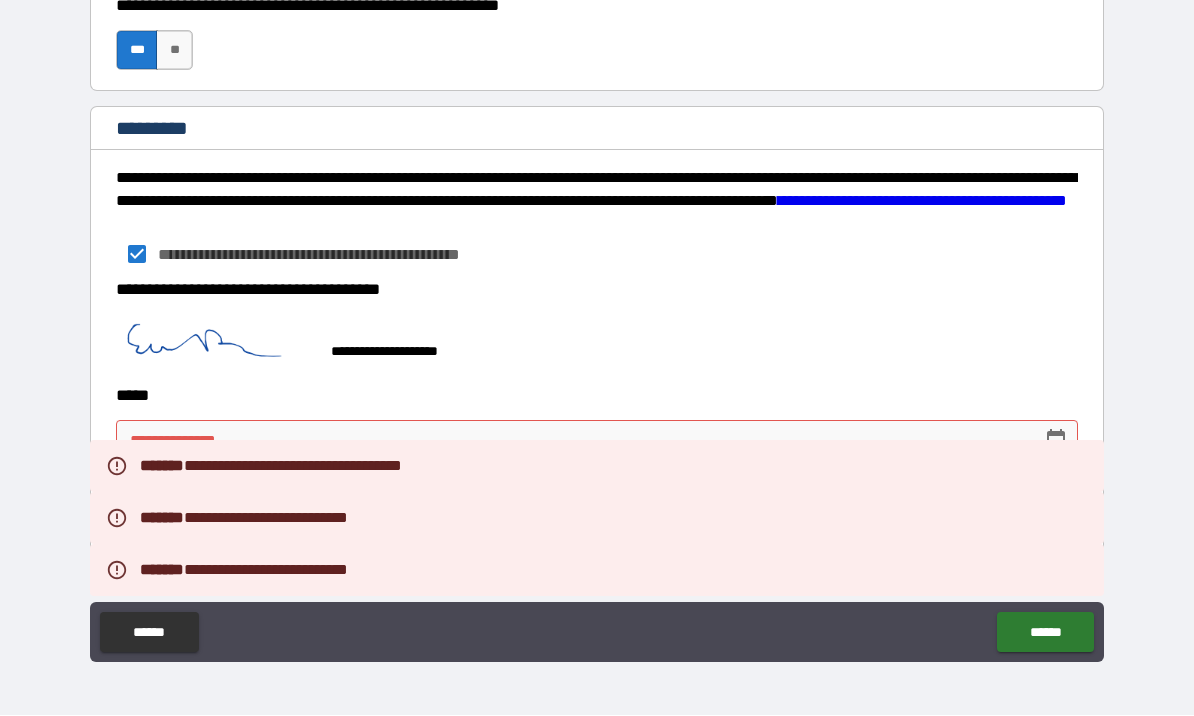 click on "**********" at bounding box center (597, 343) 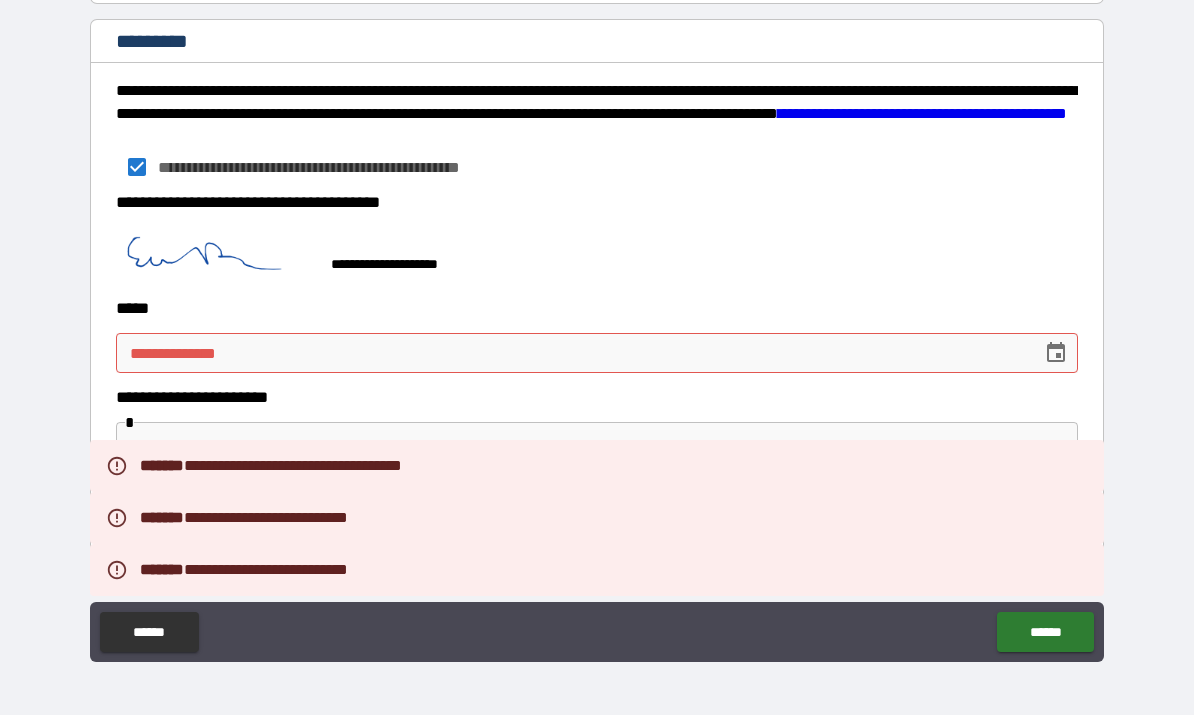 scroll, scrollTop: 3225, scrollLeft: 0, axis: vertical 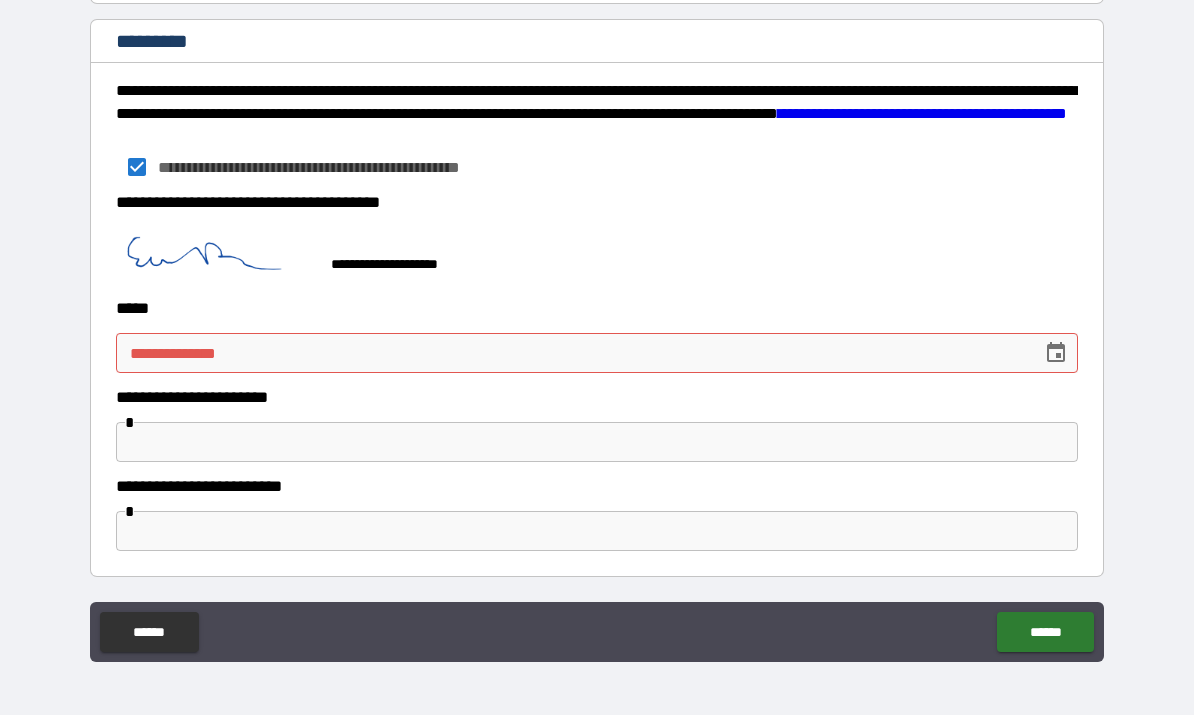 click 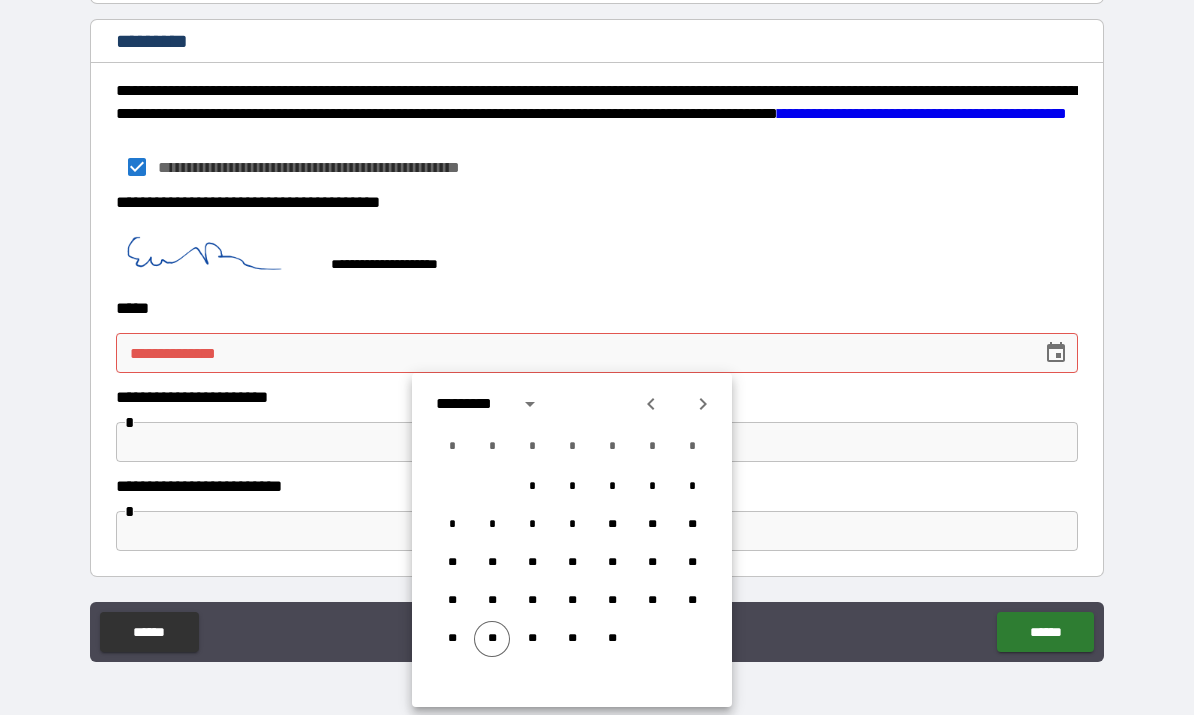 click on "**" at bounding box center (492, 640) 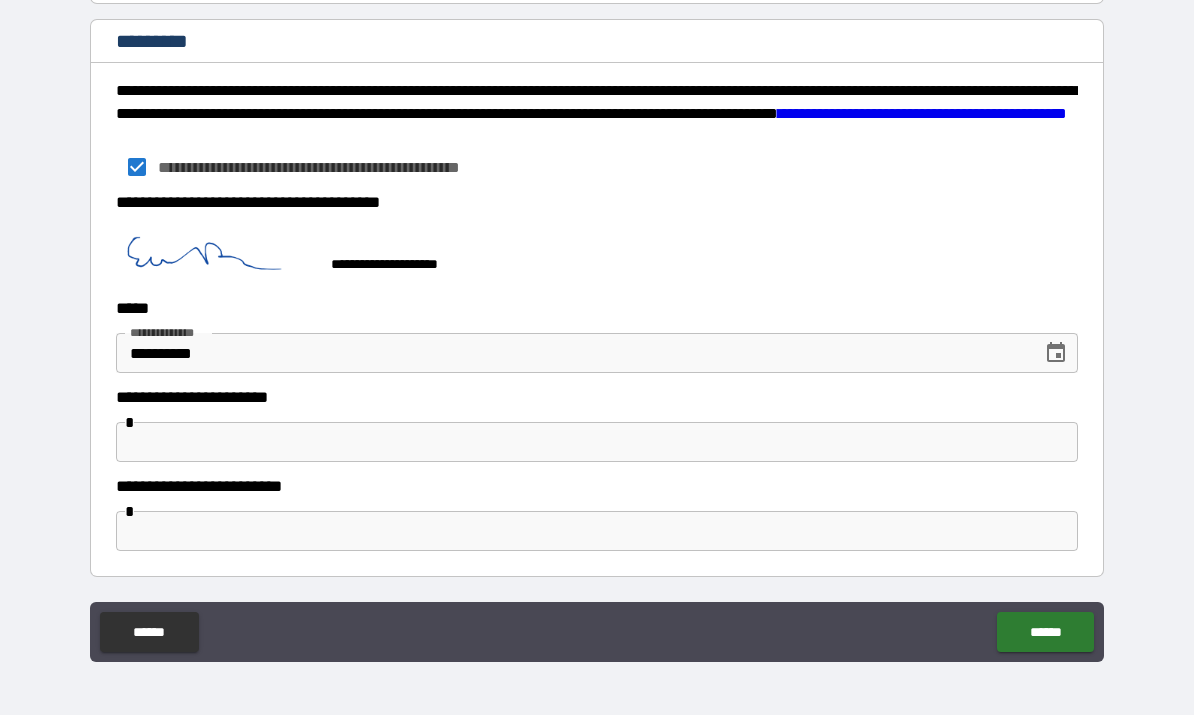 scroll, scrollTop: 3225, scrollLeft: 0, axis: vertical 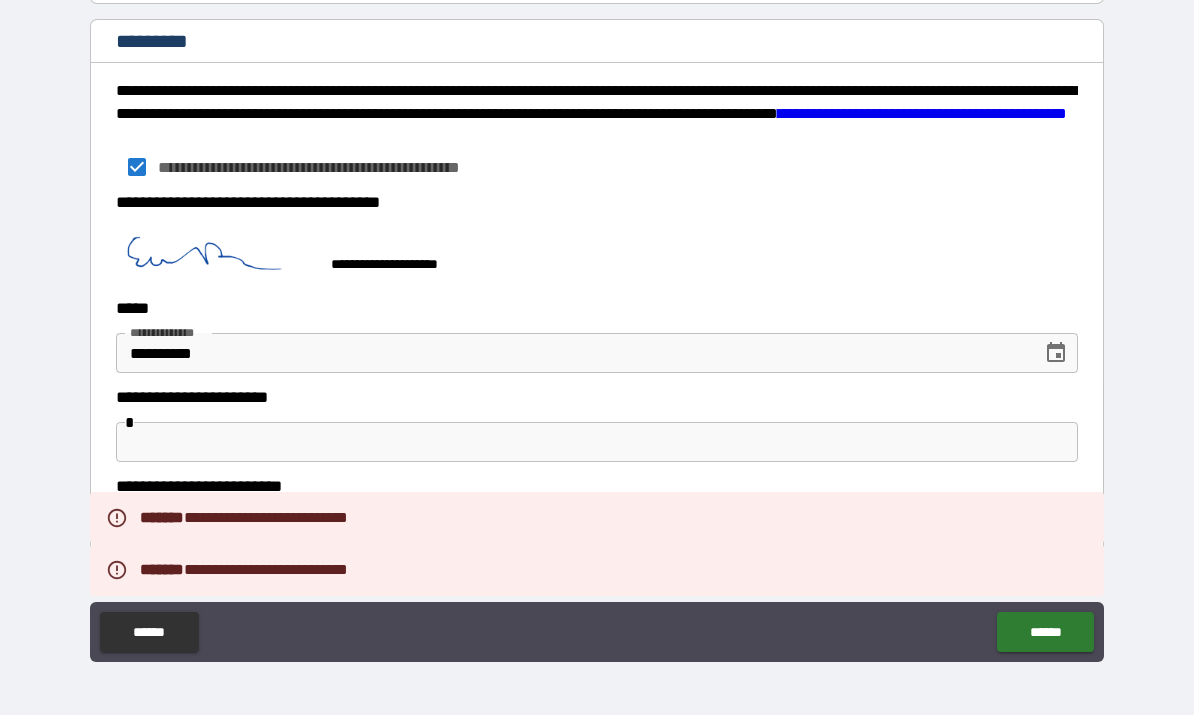 click on "**********" at bounding box center [572, 354] 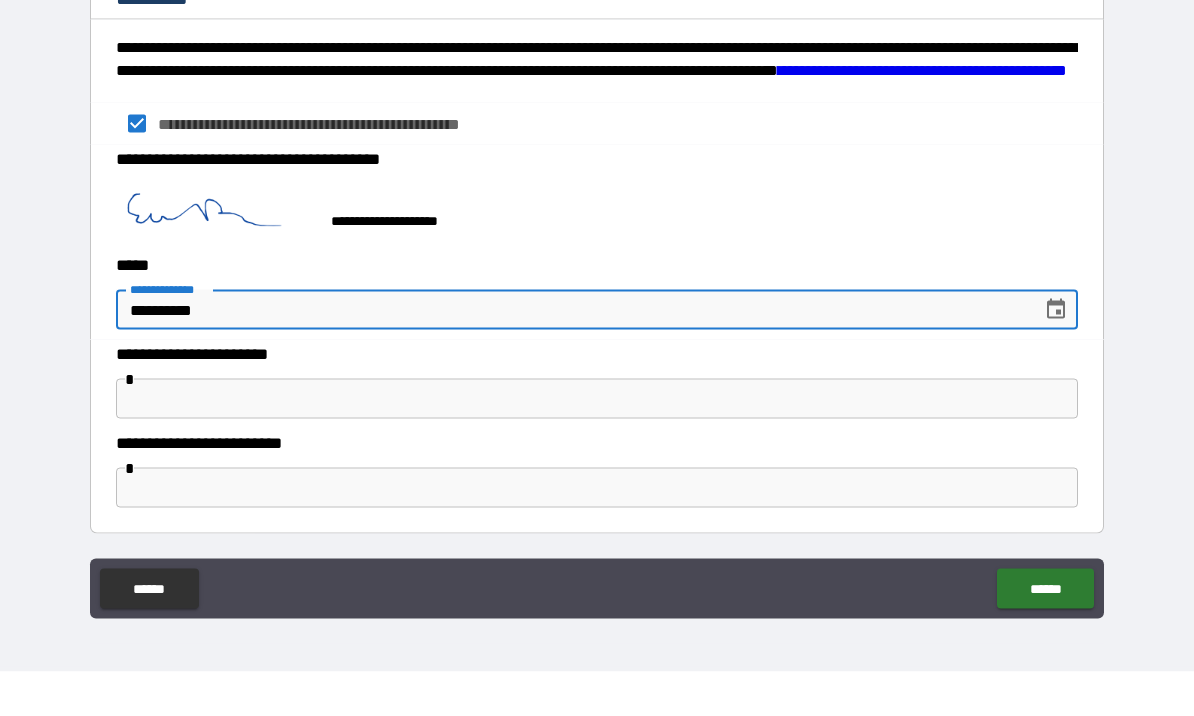 scroll, scrollTop: 0, scrollLeft: 0, axis: both 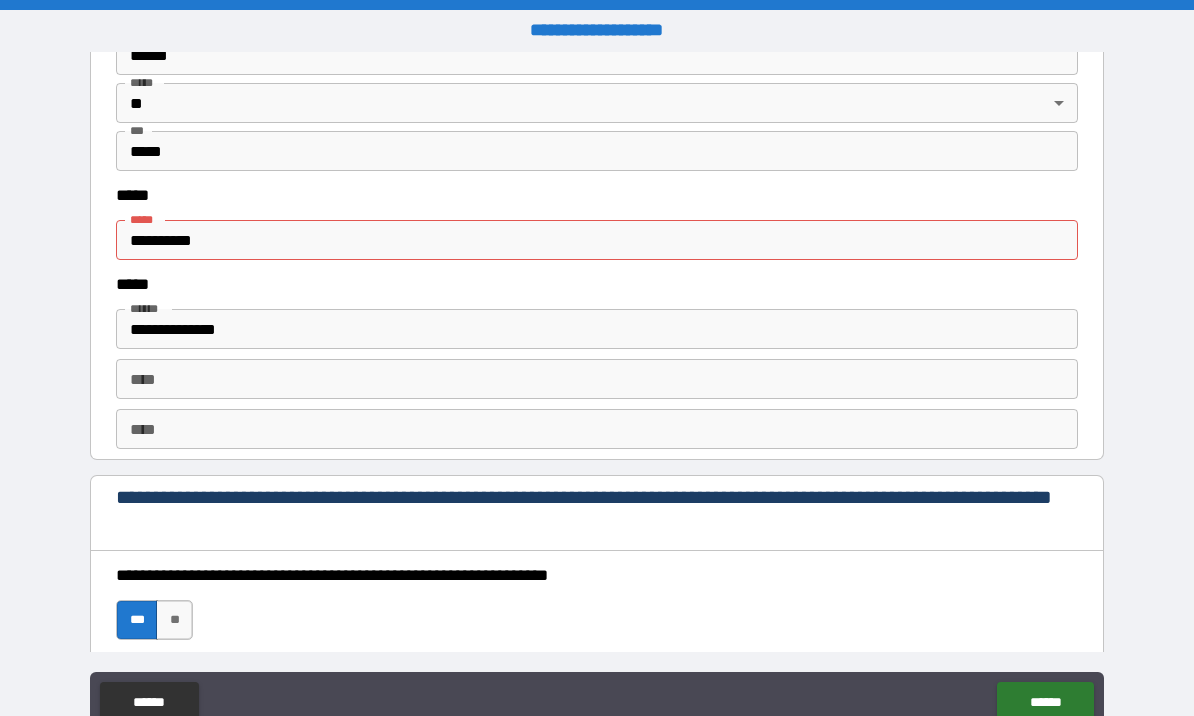 click on "**********" at bounding box center (597, 240) 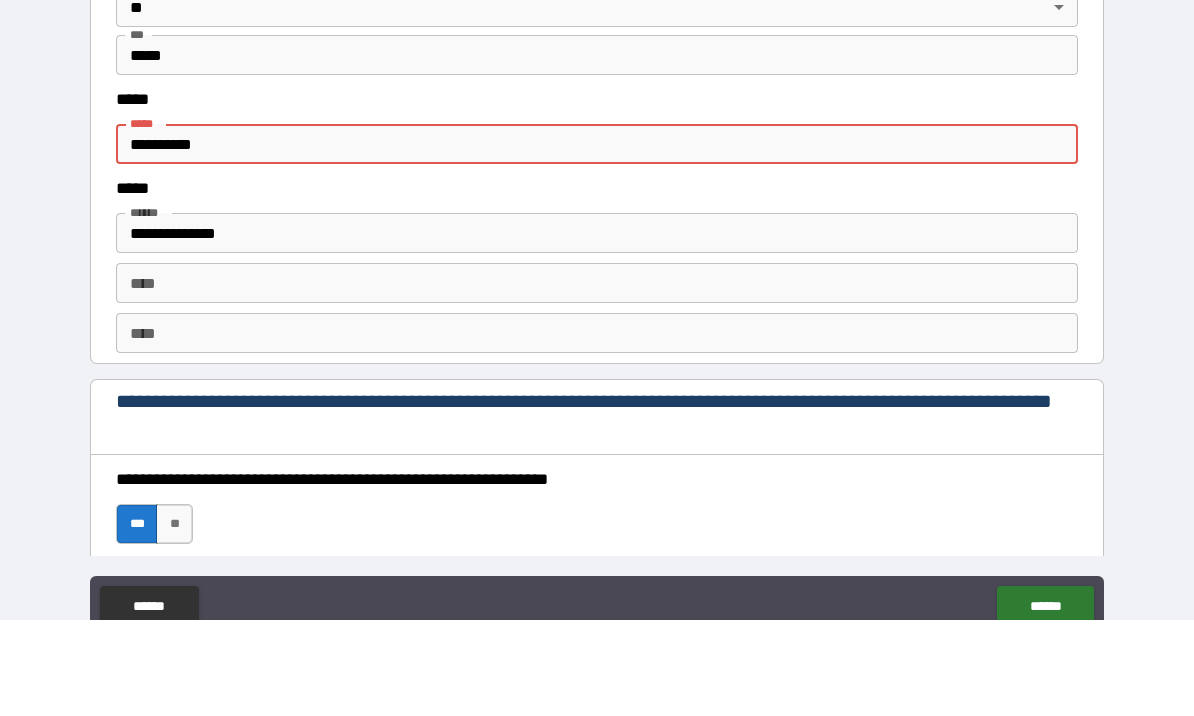 click on "**********" at bounding box center [597, 240] 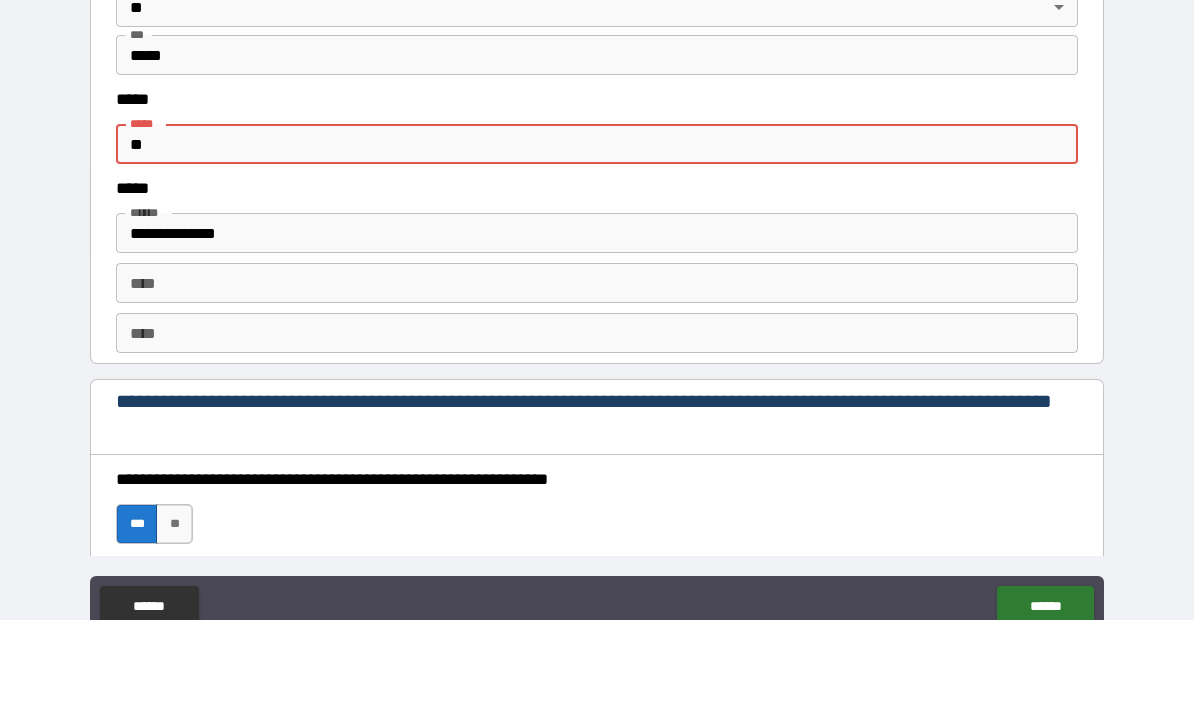 type on "*" 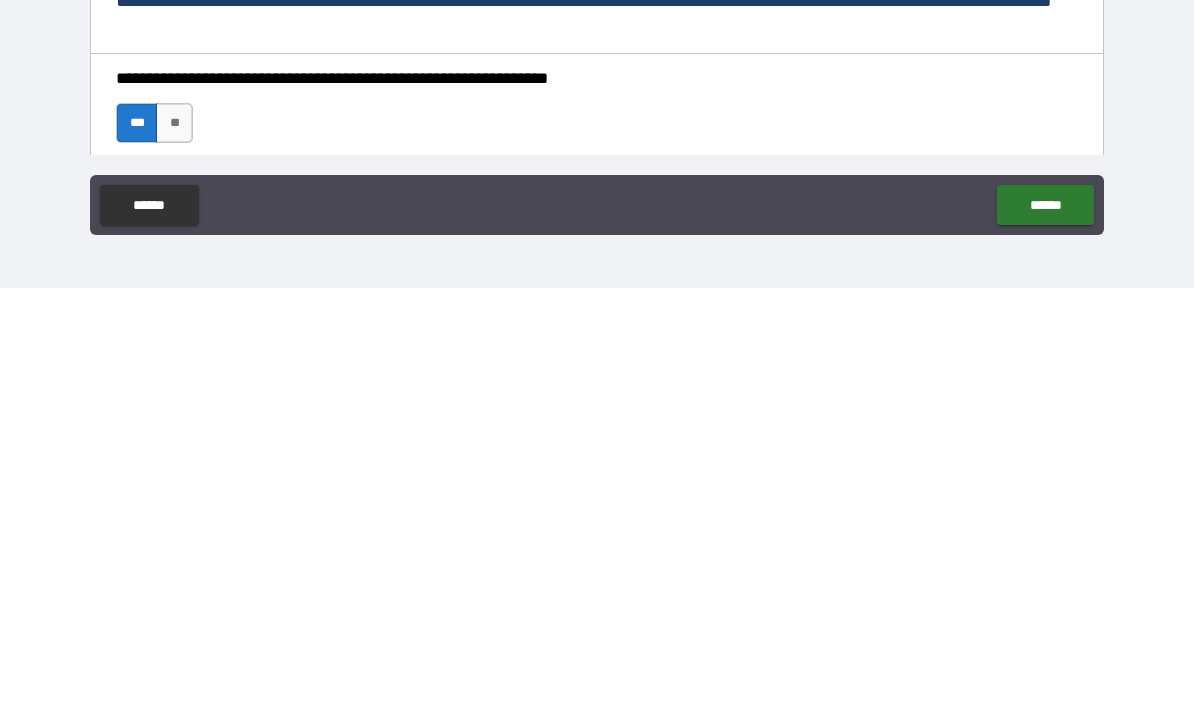 type on "**********" 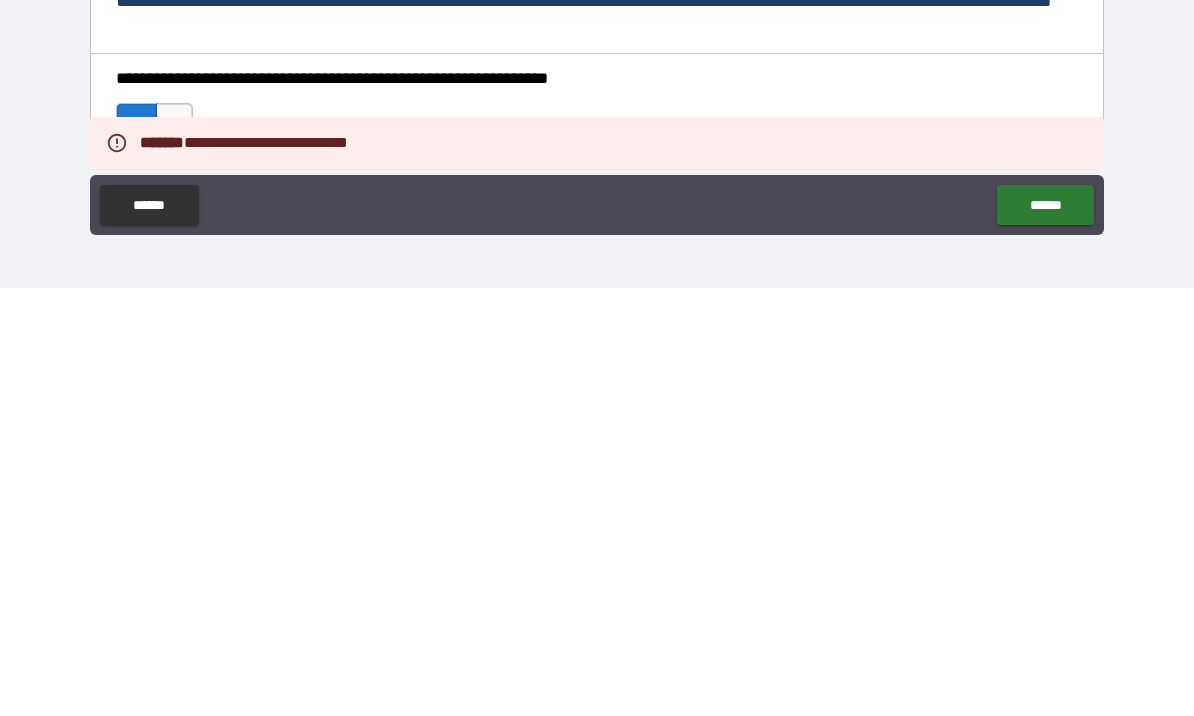 scroll, scrollTop: 69, scrollLeft: 0, axis: vertical 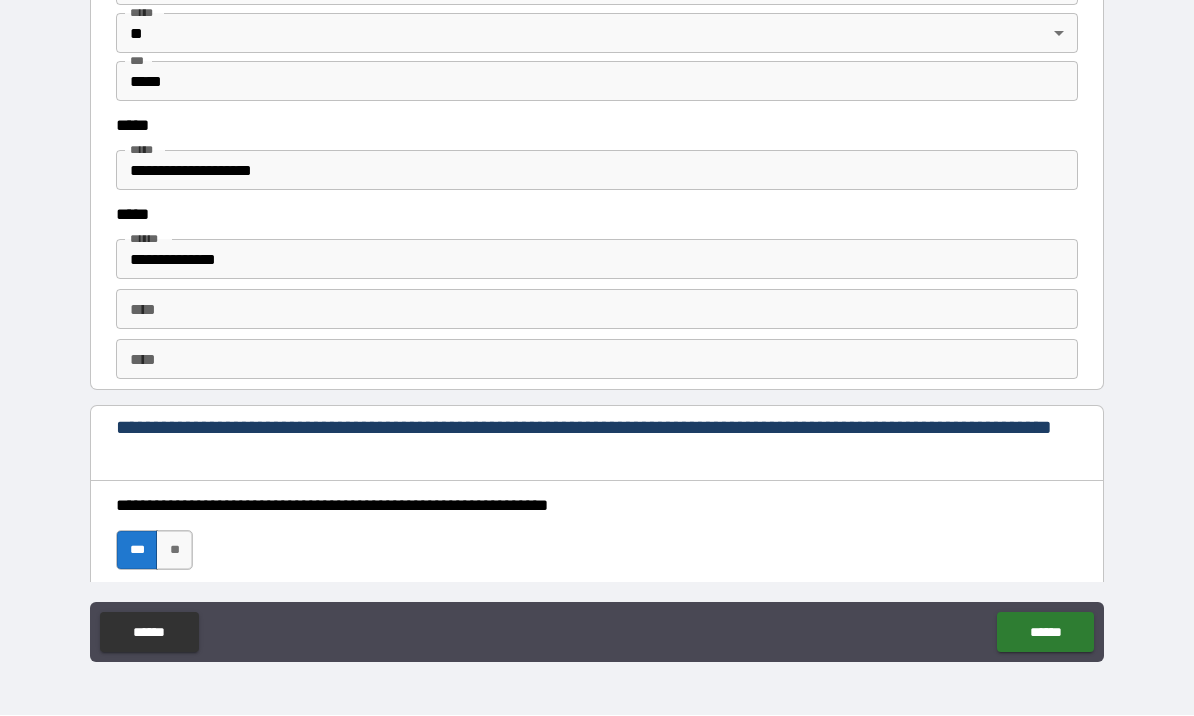 click on "**********" at bounding box center (597, 171) 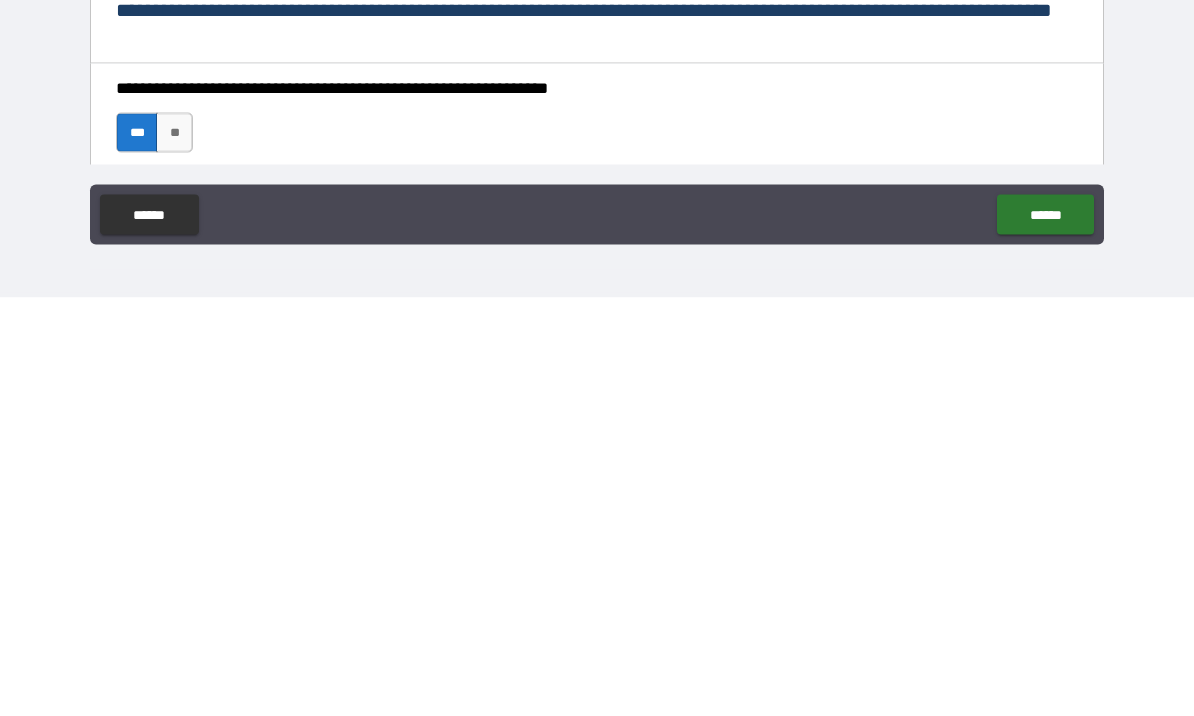 scroll, scrollTop: 70, scrollLeft: 0, axis: vertical 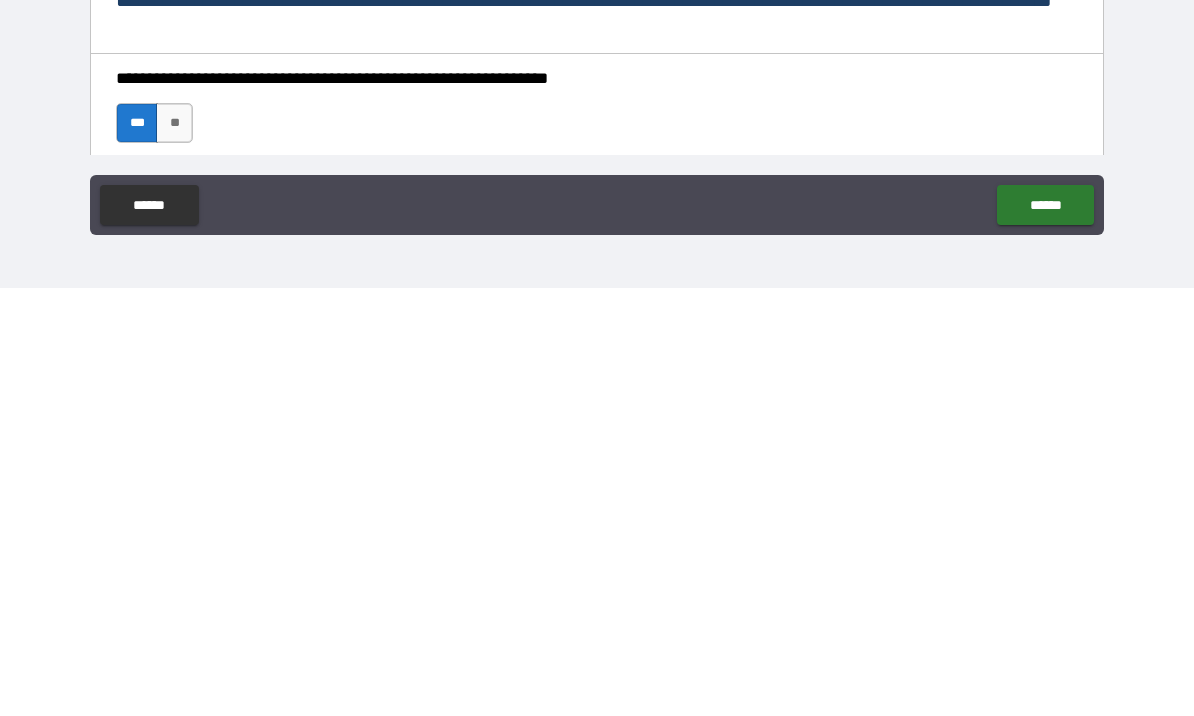 click on "******" at bounding box center [1045, 633] 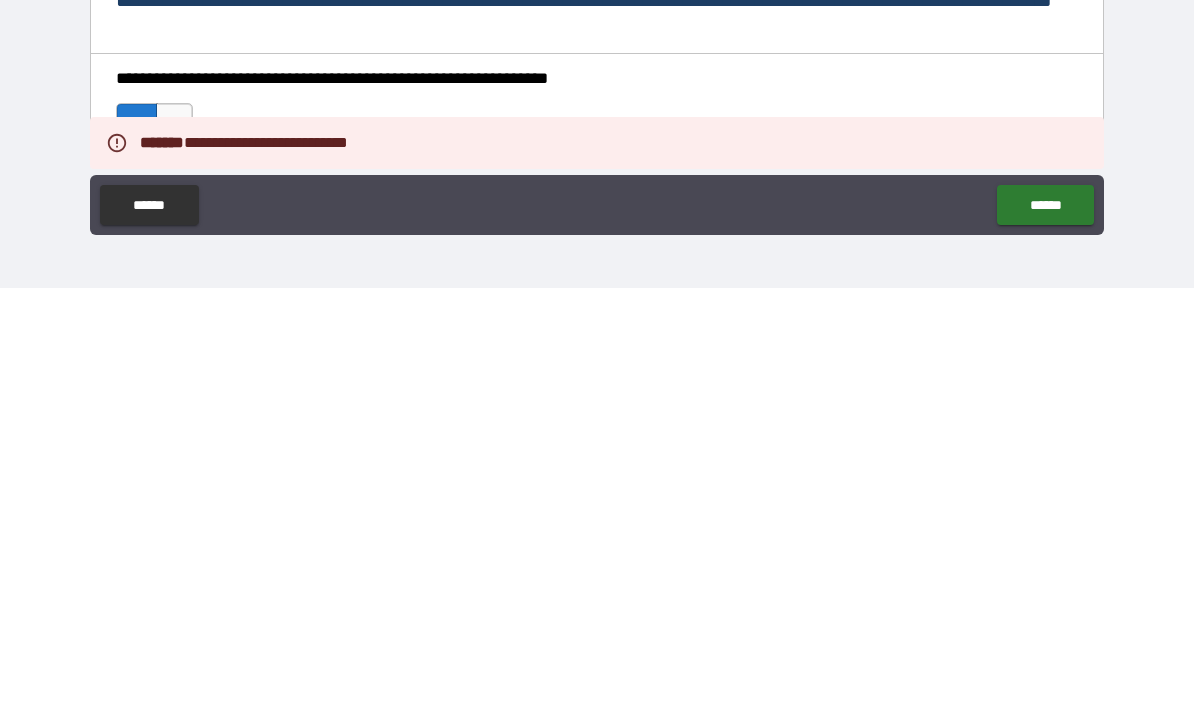 scroll, scrollTop: 69, scrollLeft: 0, axis: vertical 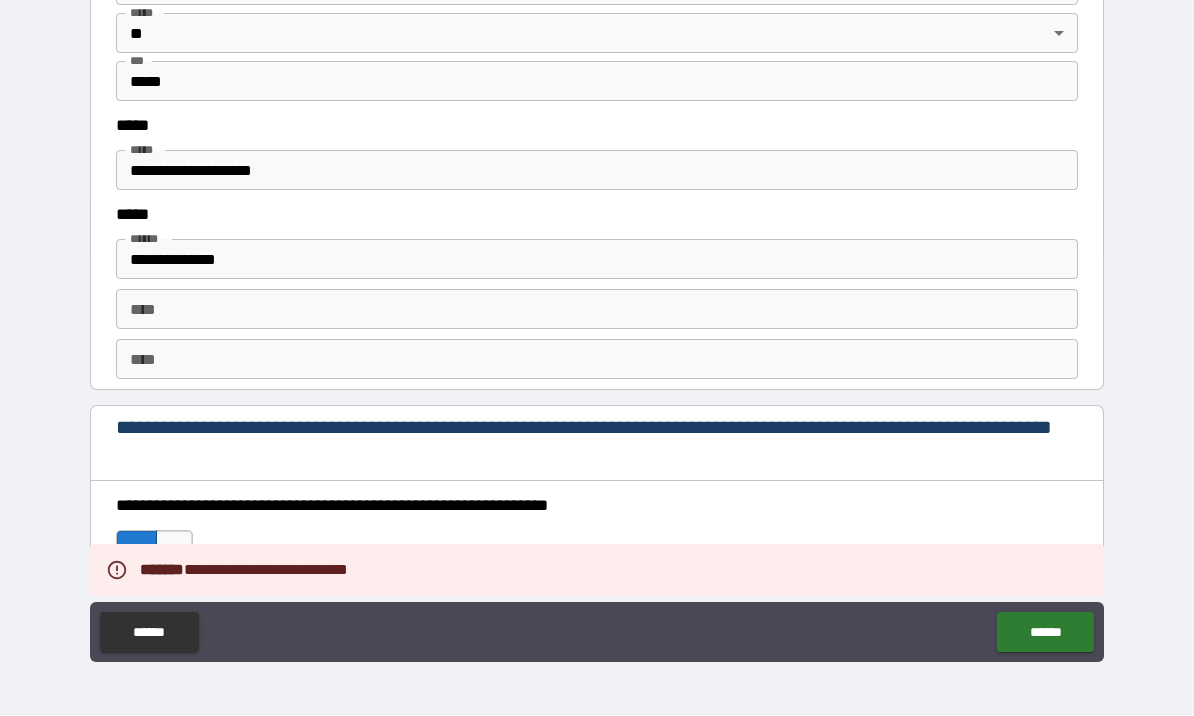 click on "**********" at bounding box center [597, 171] 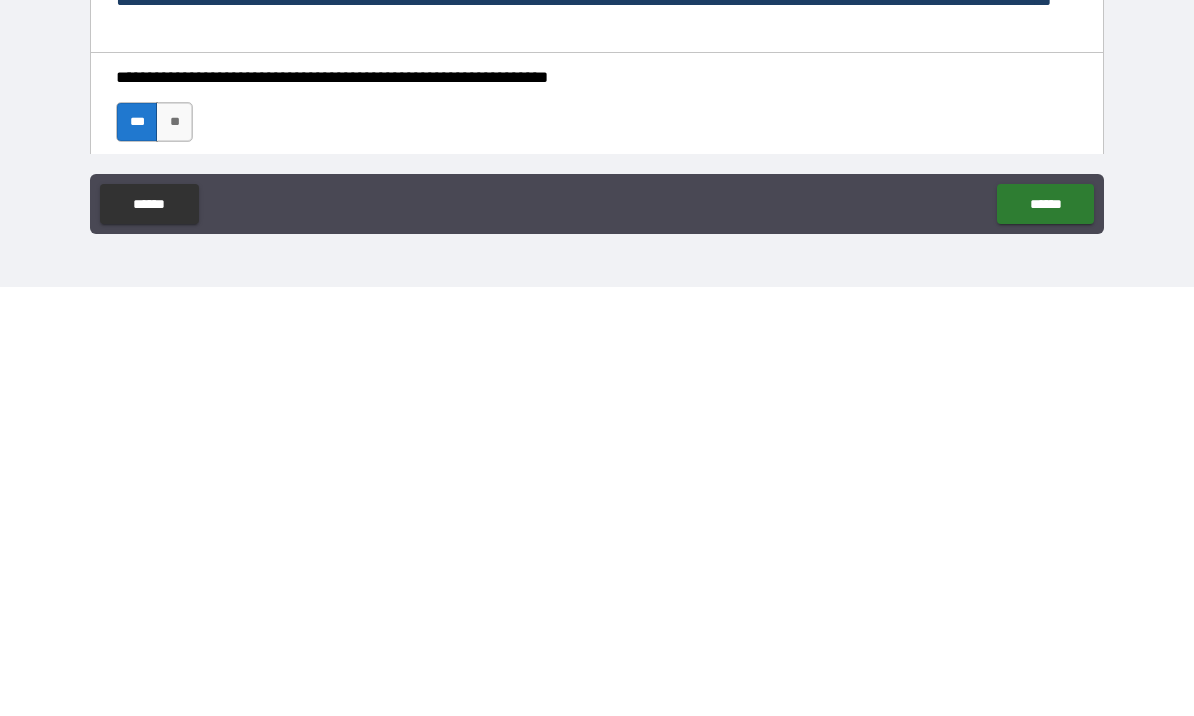 click on "******" at bounding box center (1045, 633) 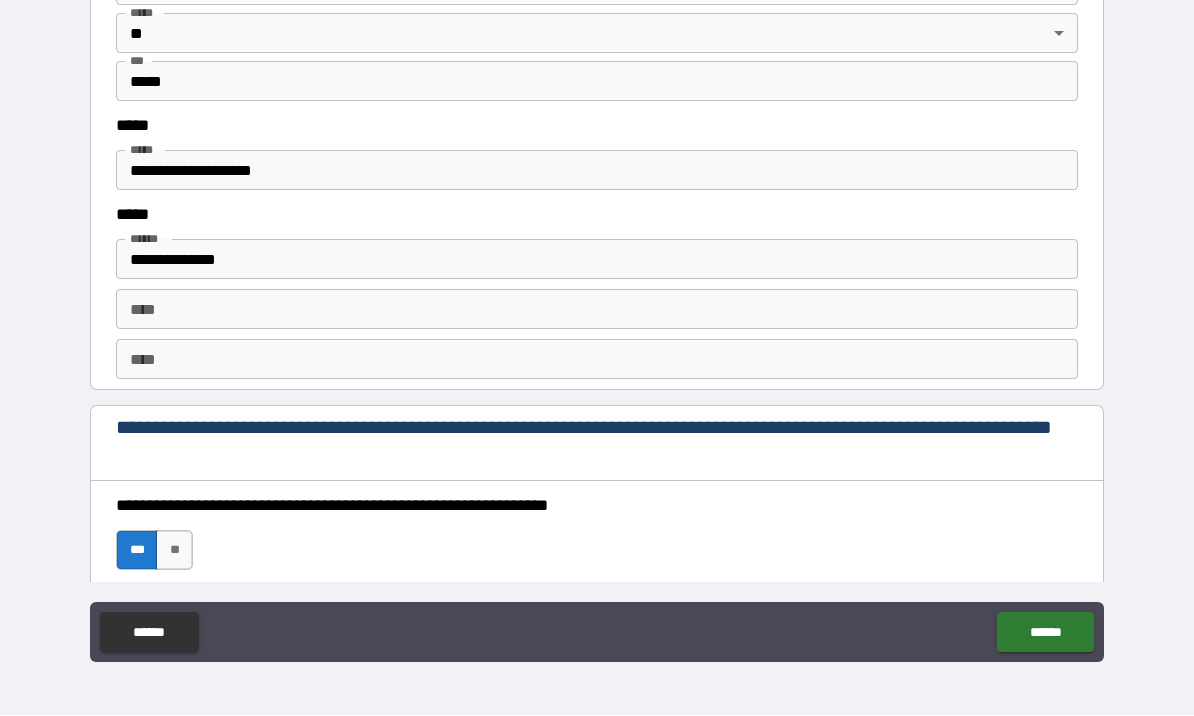 click on "**********" at bounding box center [597, 171] 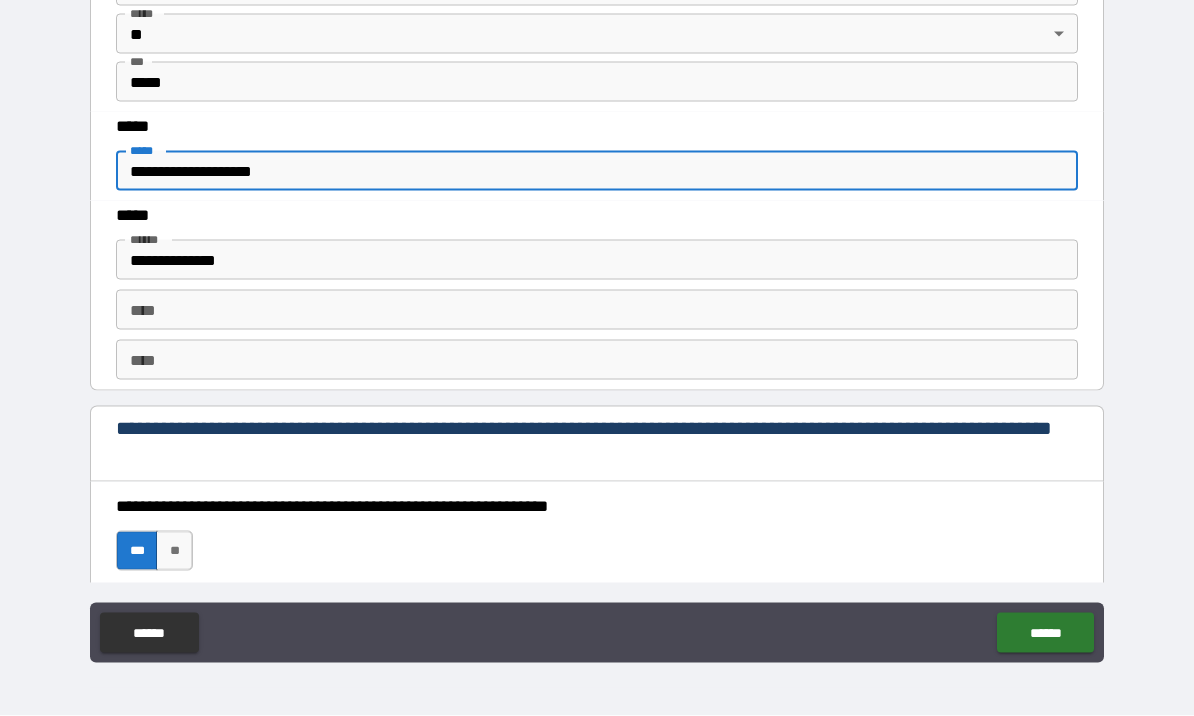 click on "*****" at bounding box center [145, 150] 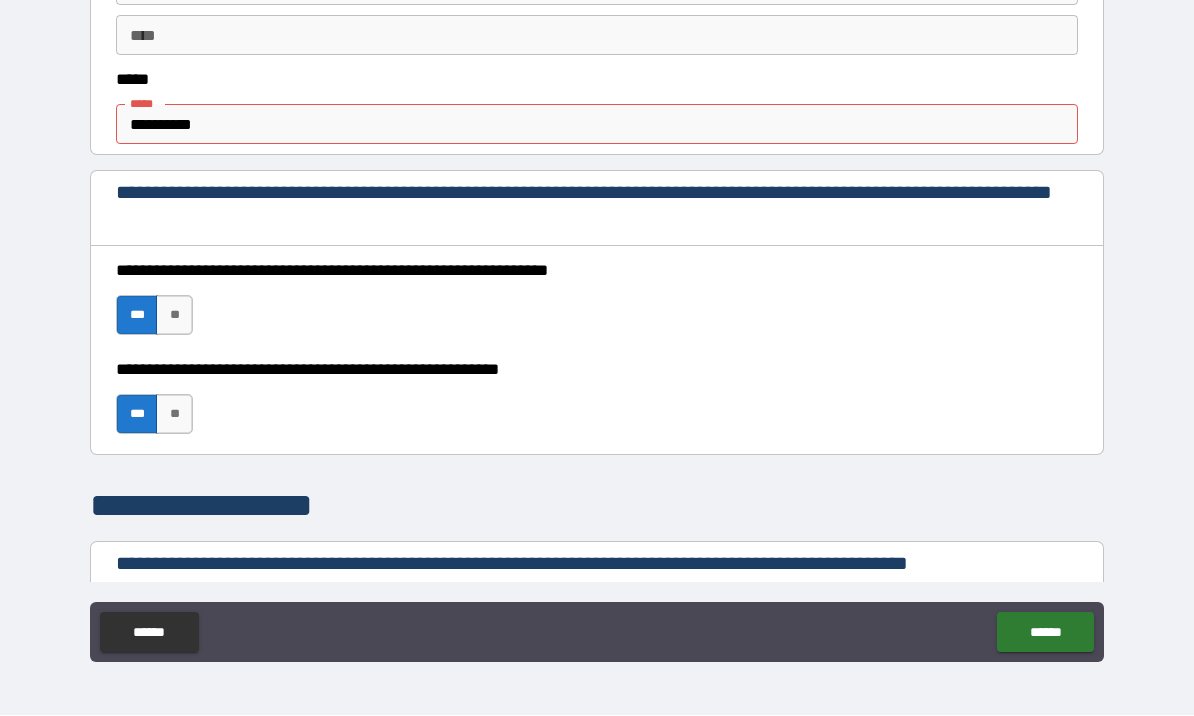 scroll, scrollTop: 1139, scrollLeft: 0, axis: vertical 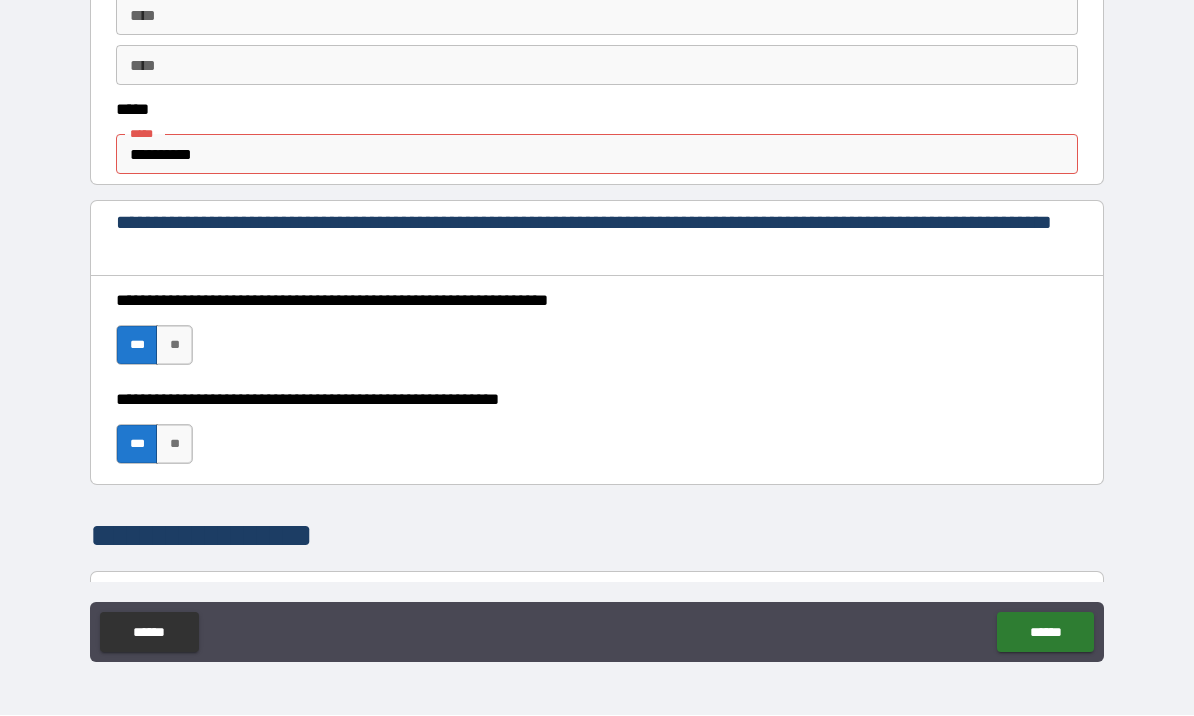 click on "**********" at bounding box center (597, 155) 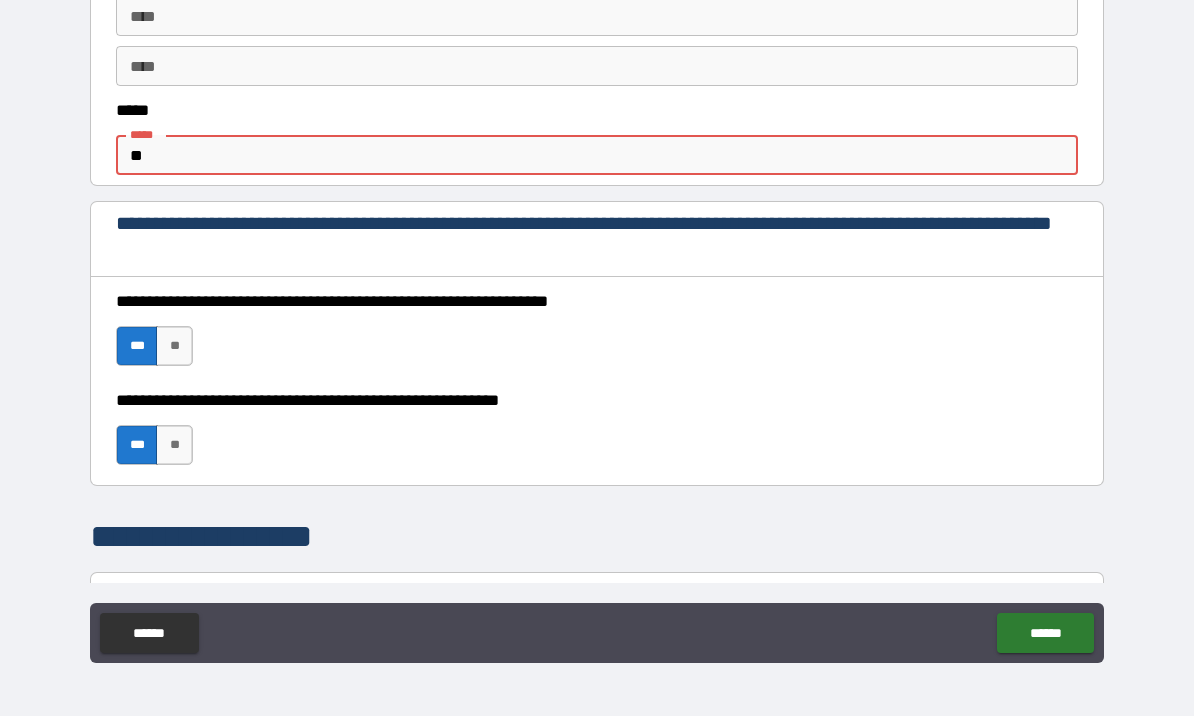 type on "*" 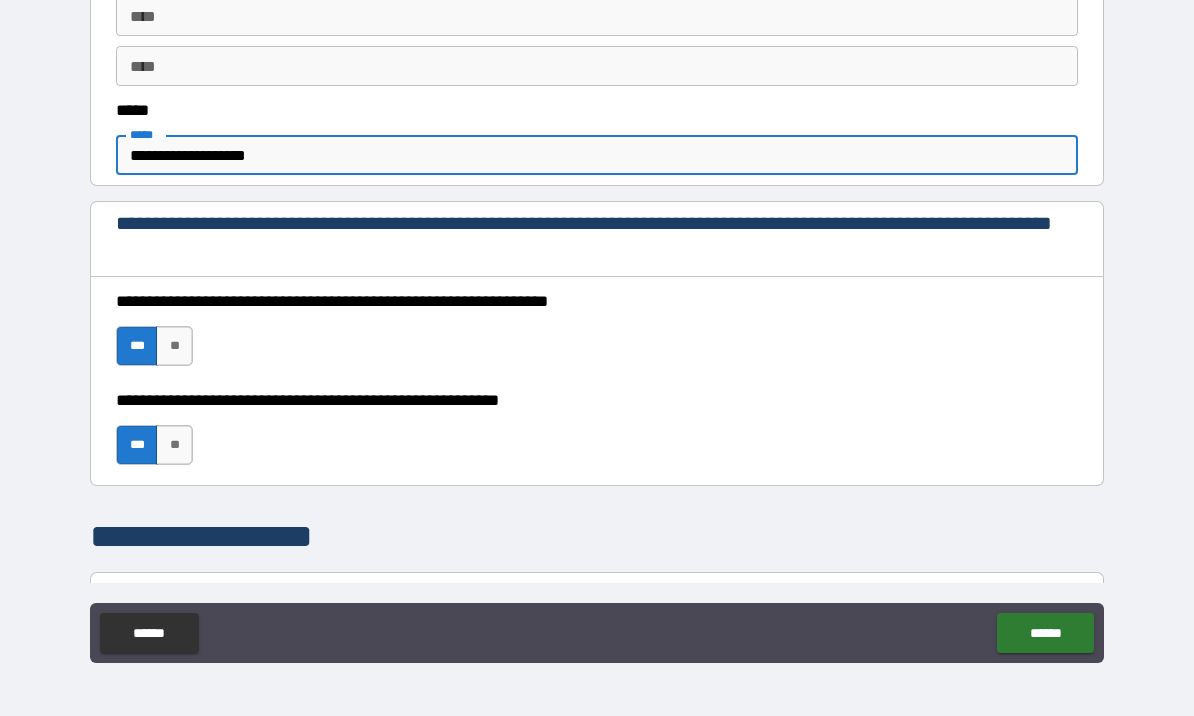 type on "**********" 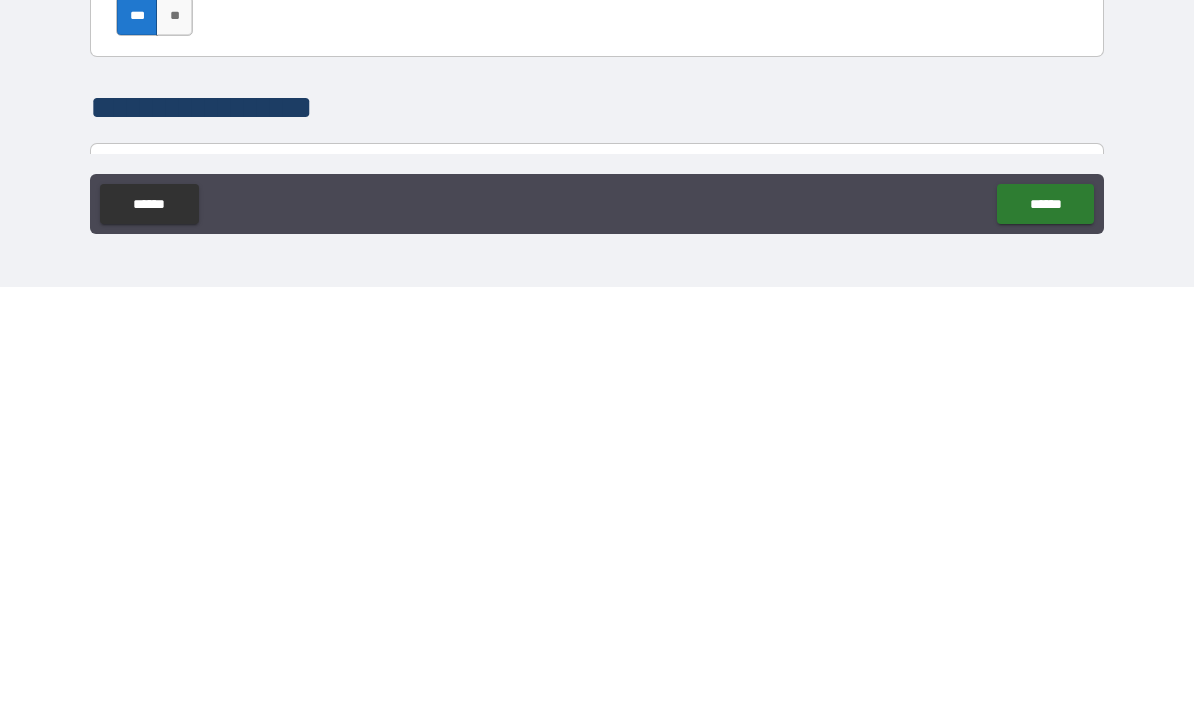 click on "******" at bounding box center (1045, 633) 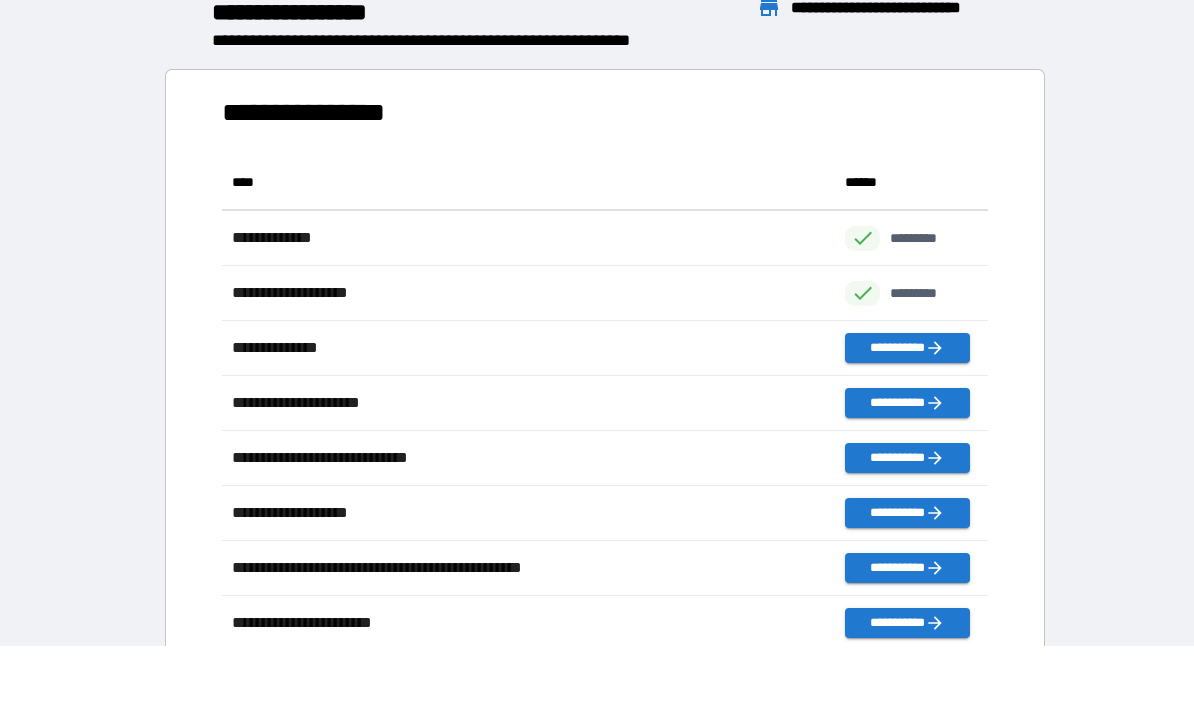 scroll, scrollTop: 496, scrollLeft: 765, axis: both 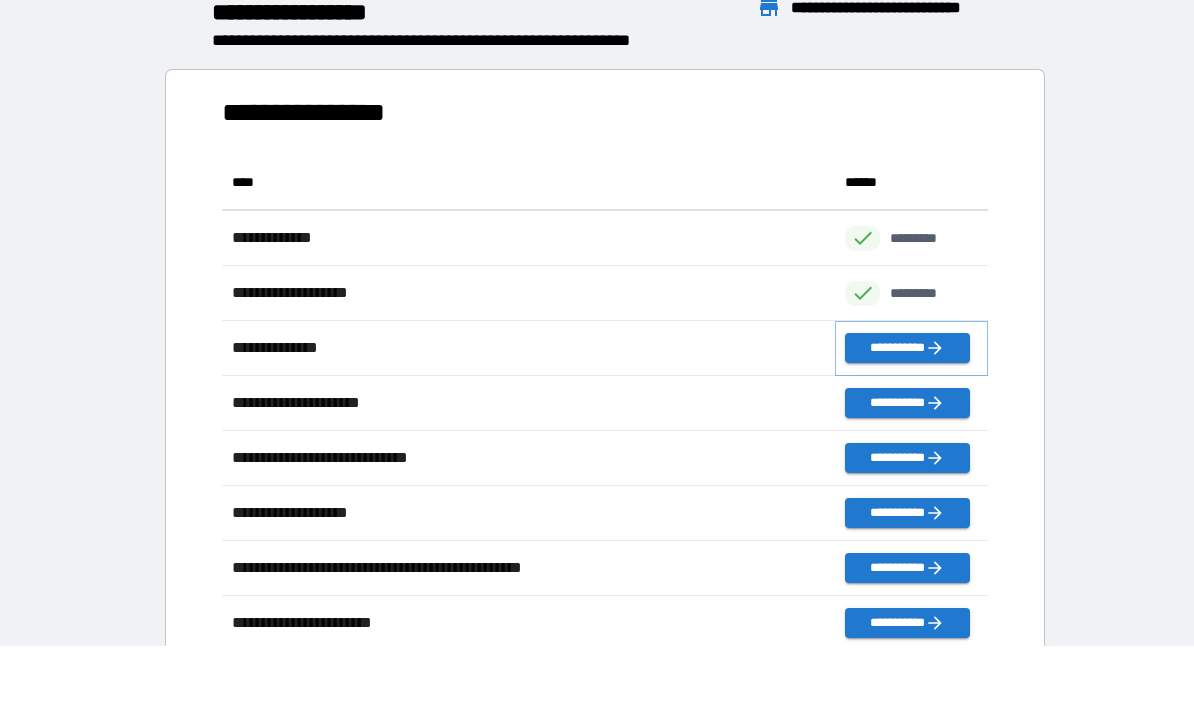 click on "**********" at bounding box center (907, 349) 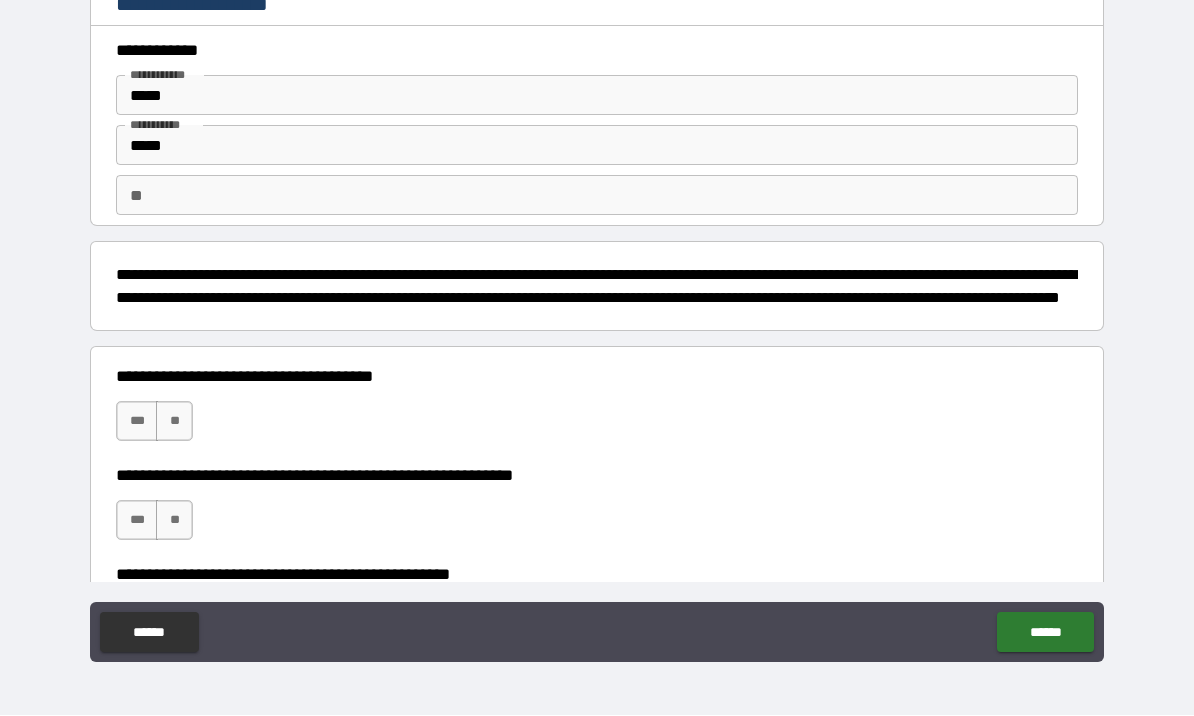 click on "**" at bounding box center [174, 422] 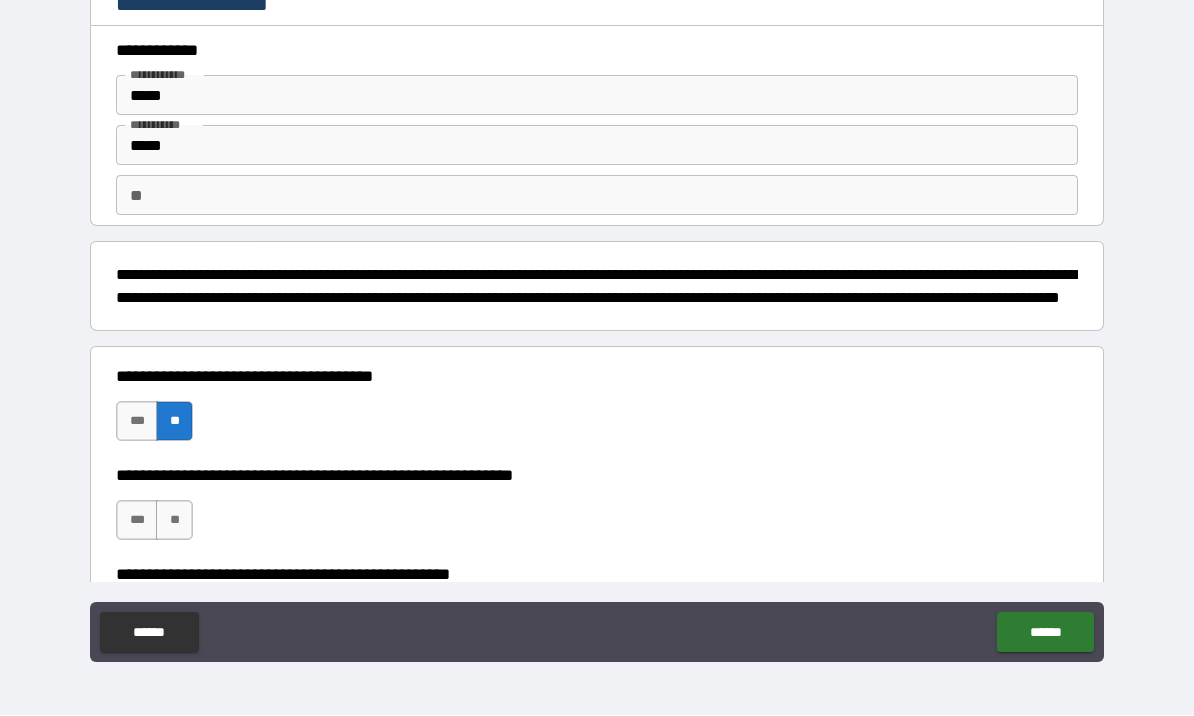 click on "**" at bounding box center [174, 521] 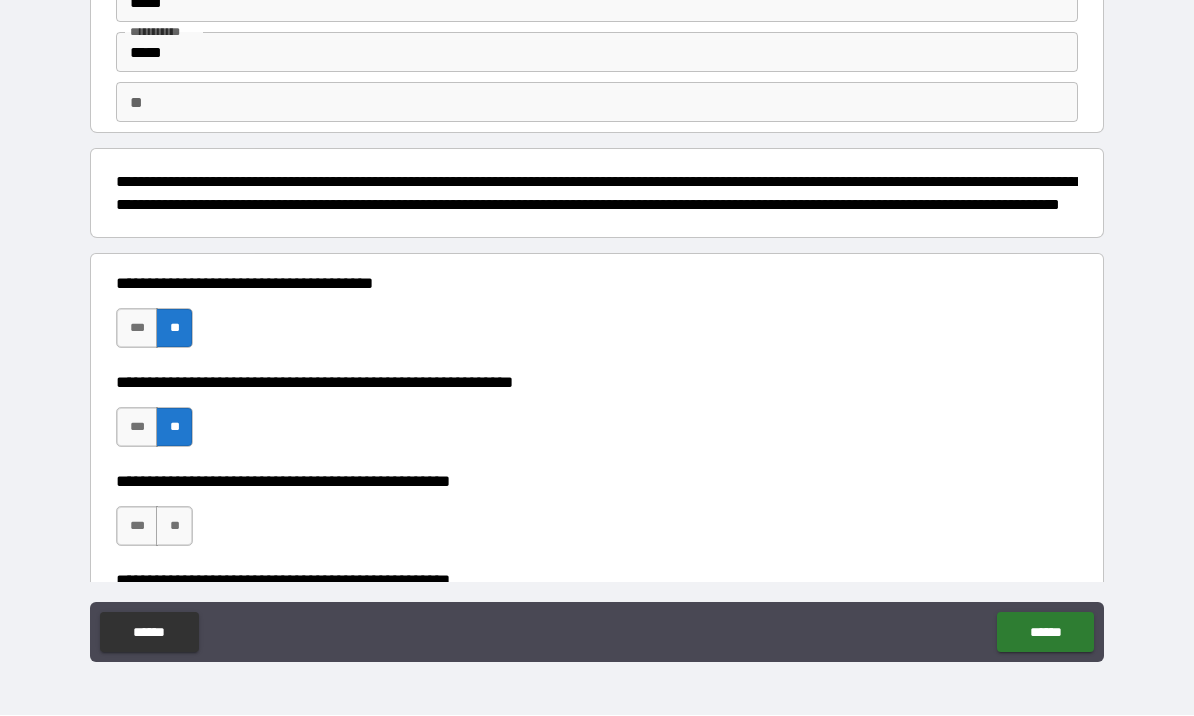 scroll, scrollTop: 100, scrollLeft: 0, axis: vertical 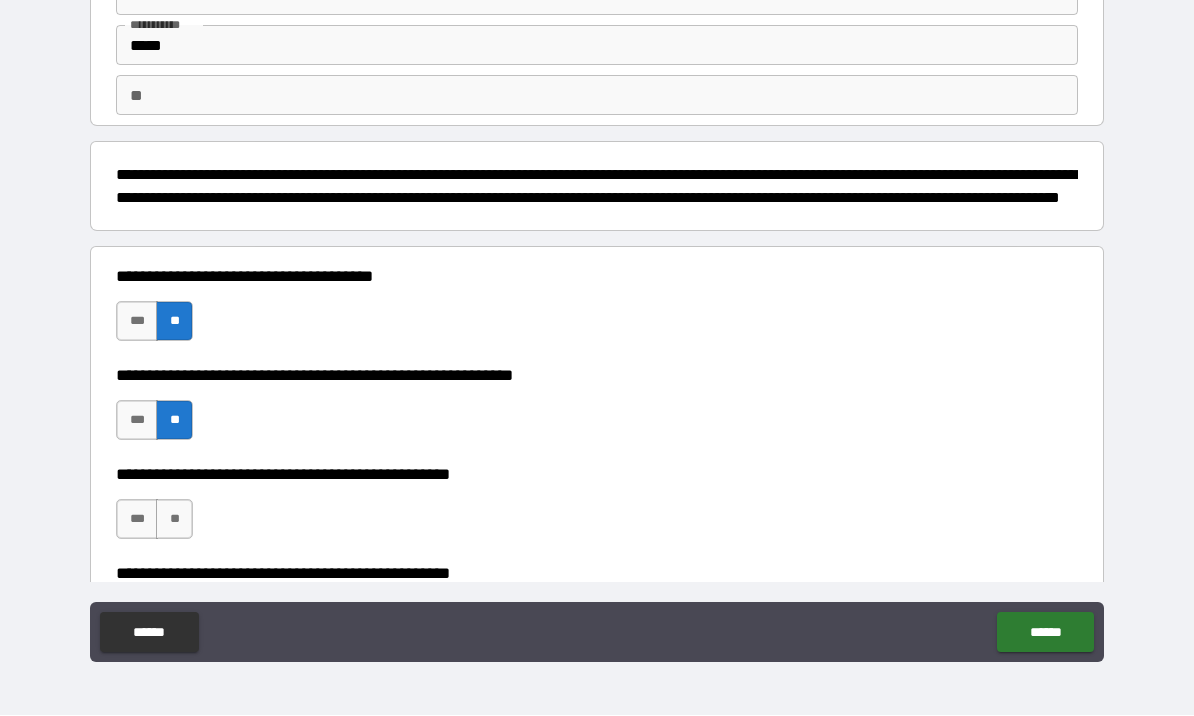 click on "**" at bounding box center (174, 520) 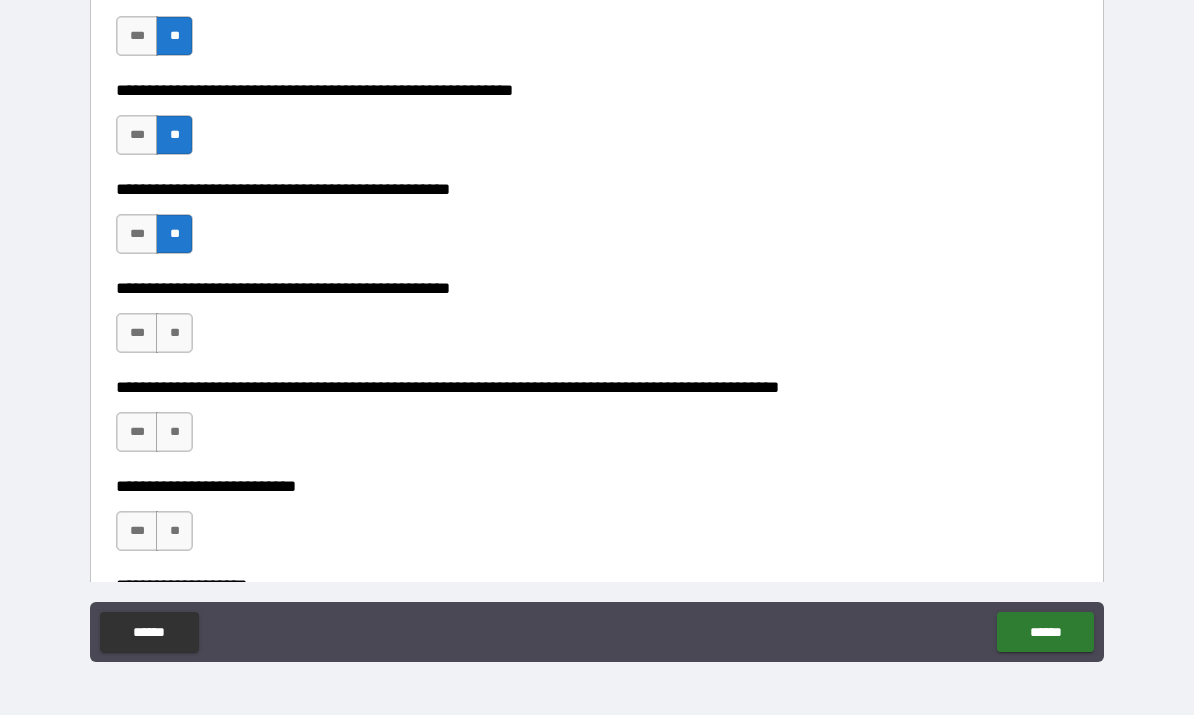 scroll, scrollTop: 388, scrollLeft: 0, axis: vertical 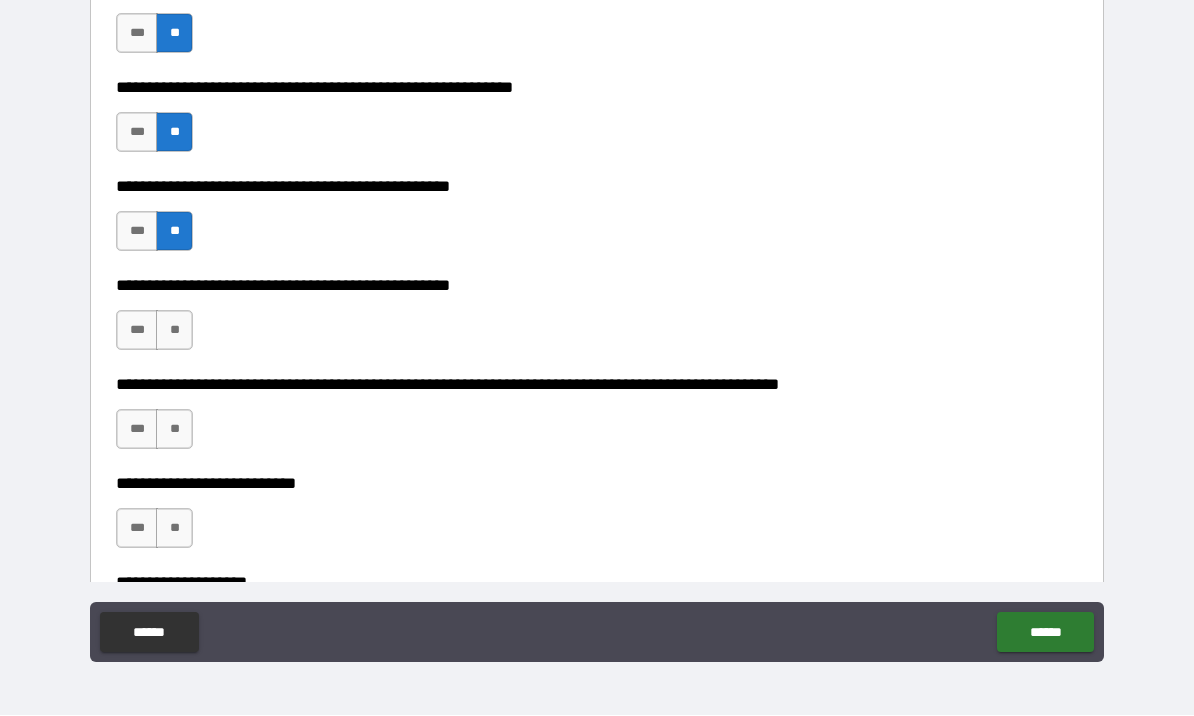 click on "**" at bounding box center (174, 331) 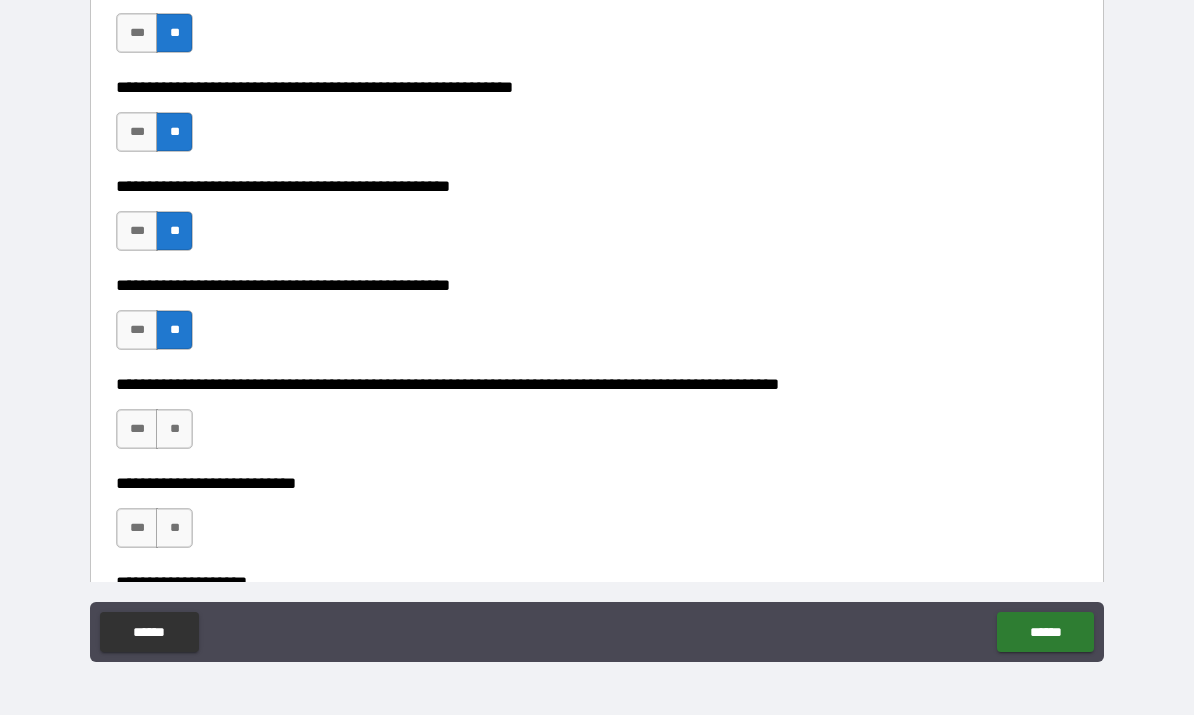 click on "**" at bounding box center [174, 430] 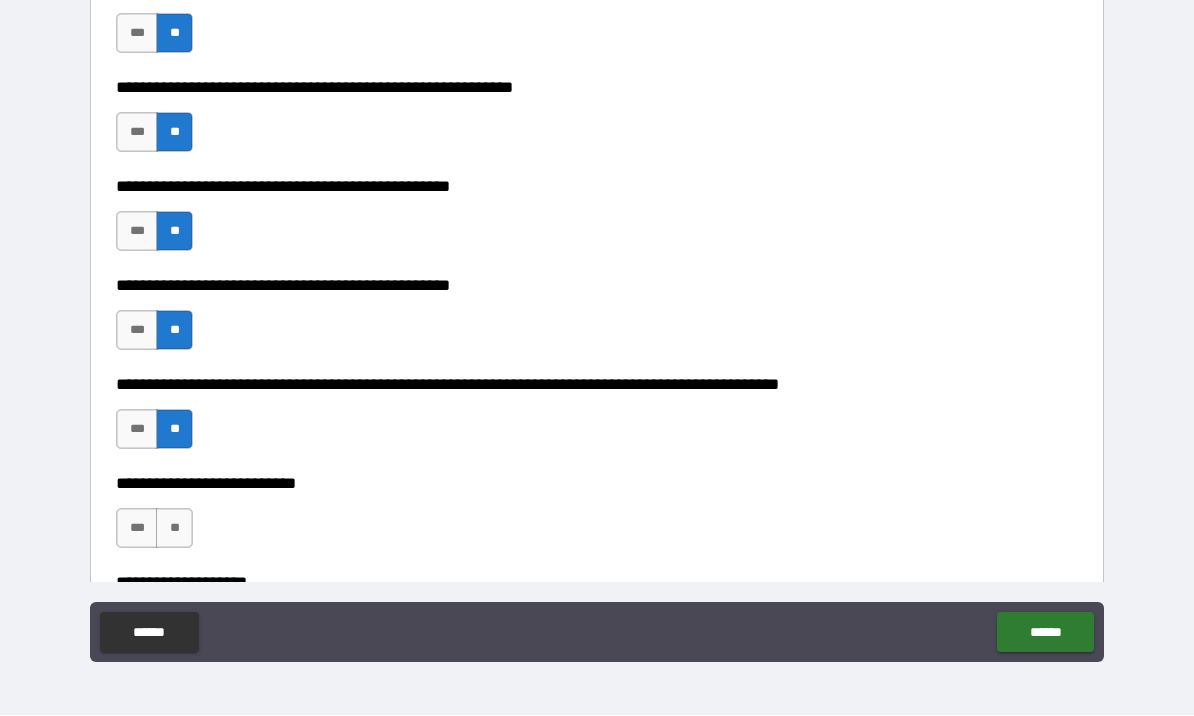 click on "**" at bounding box center (174, 529) 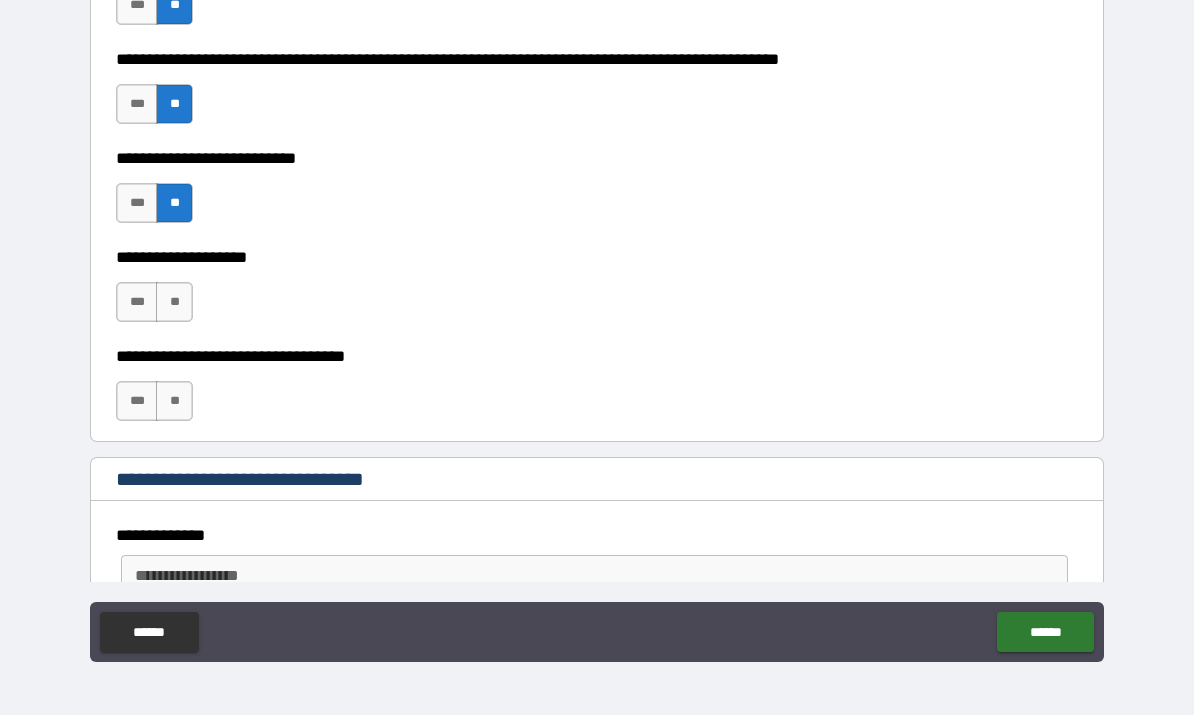 scroll, scrollTop: 715, scrollLeft: 0, axis: vertical 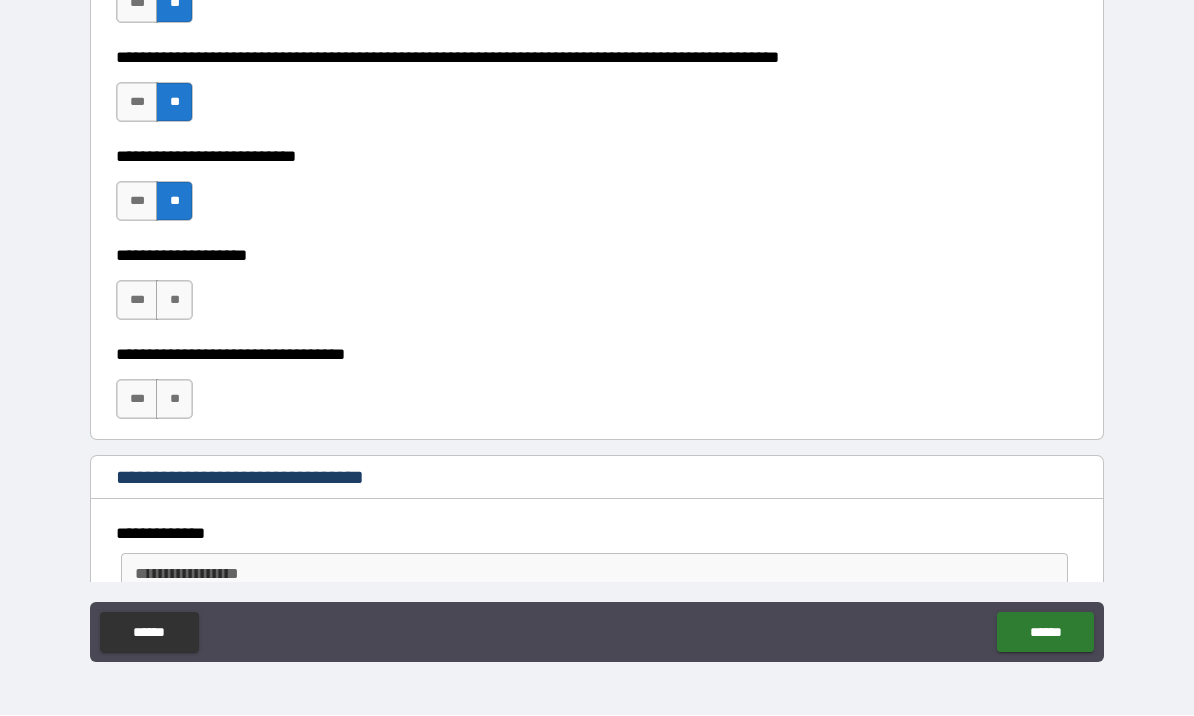 click on "***" at bounding box center (137, 301) 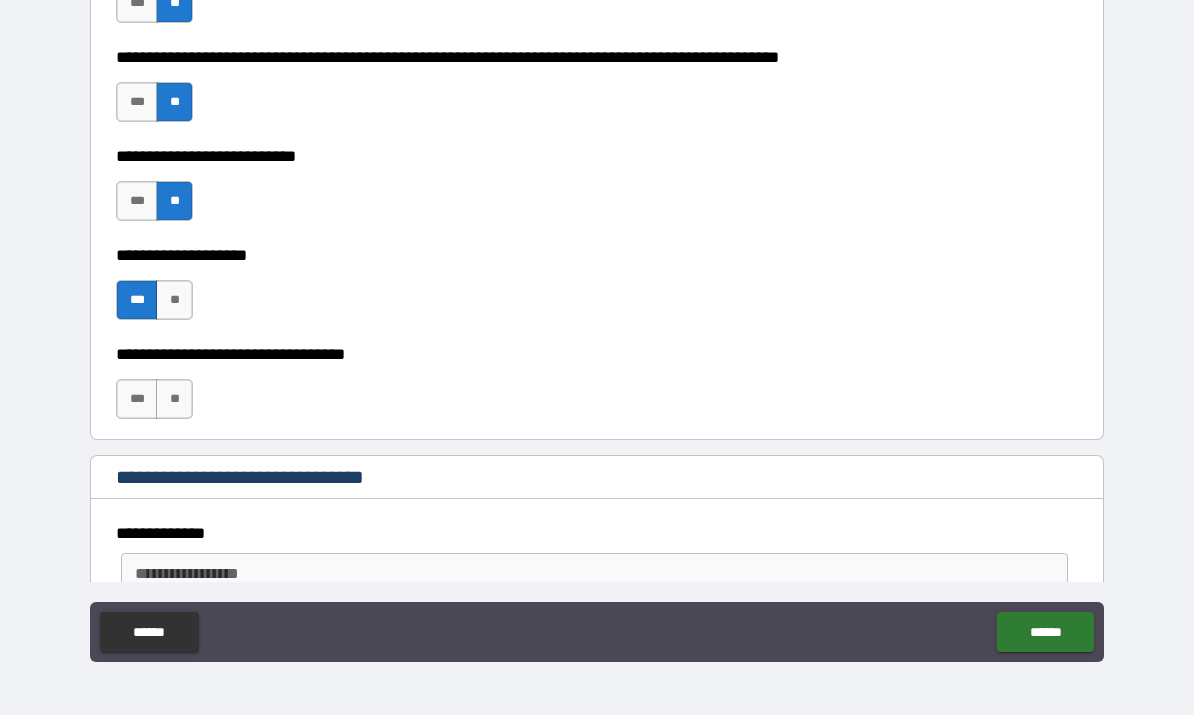 click on "**" at bounding box center (174, 400) 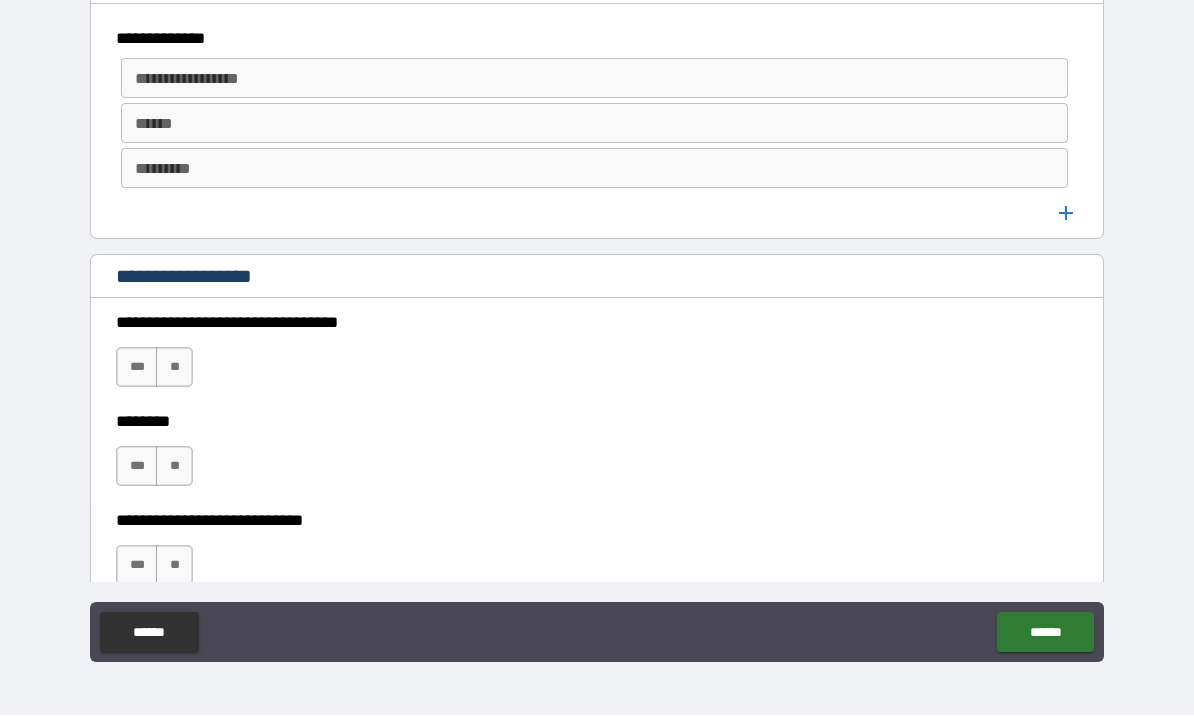scroll, scrollTop: 1207, scrollLeft: 0, axis: vertical 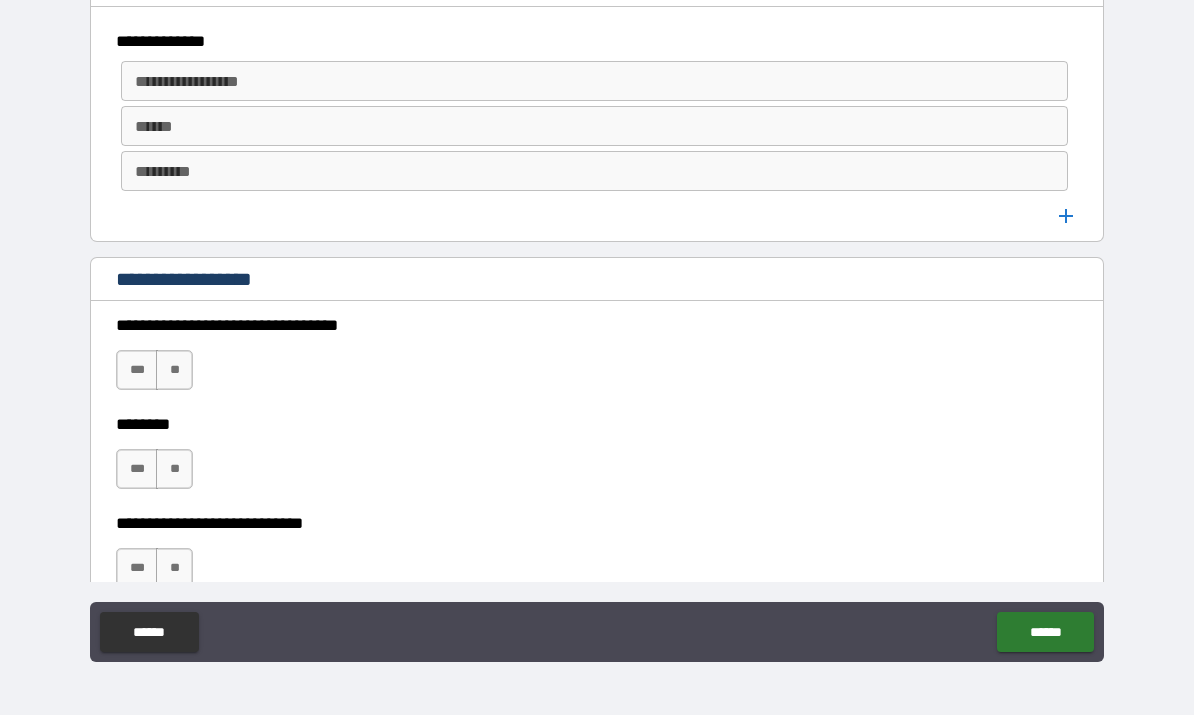 click on "**" at bounding box center (174, 371) 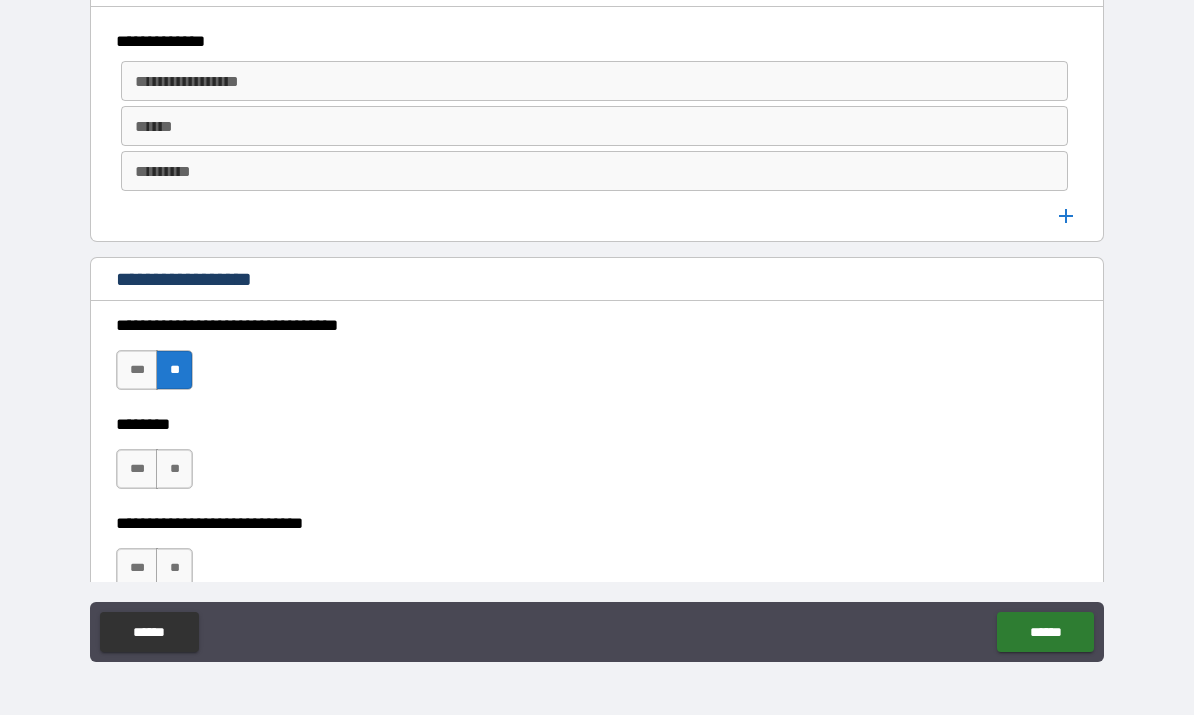 click on "**" at bounding box center [174, 470] 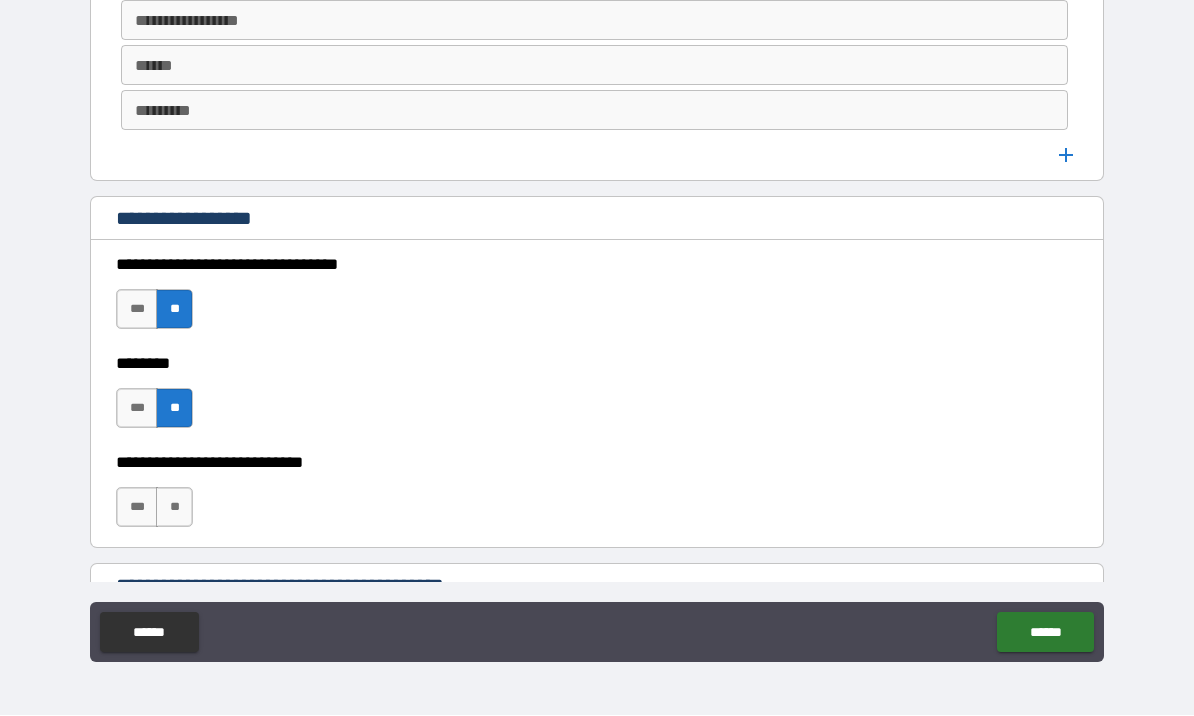 scroll, scrollTop: 1270, scrollLeft: 0, axis: vertical 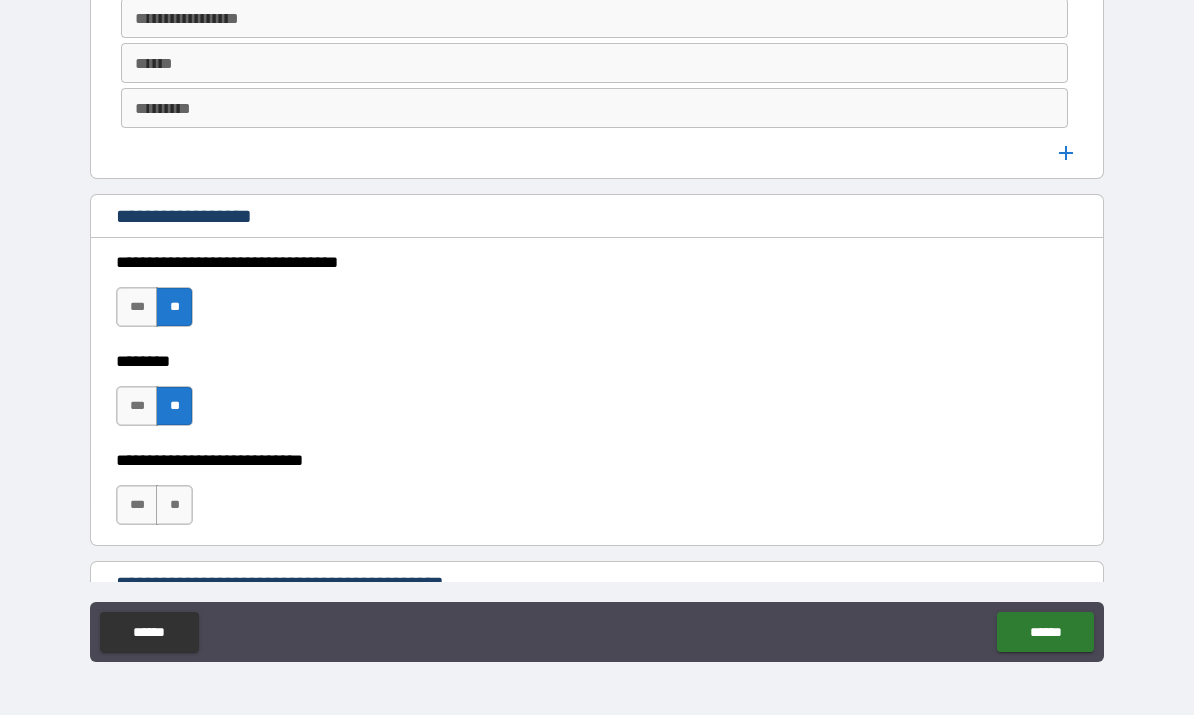 click on "**" at bounding box center (174, 506) 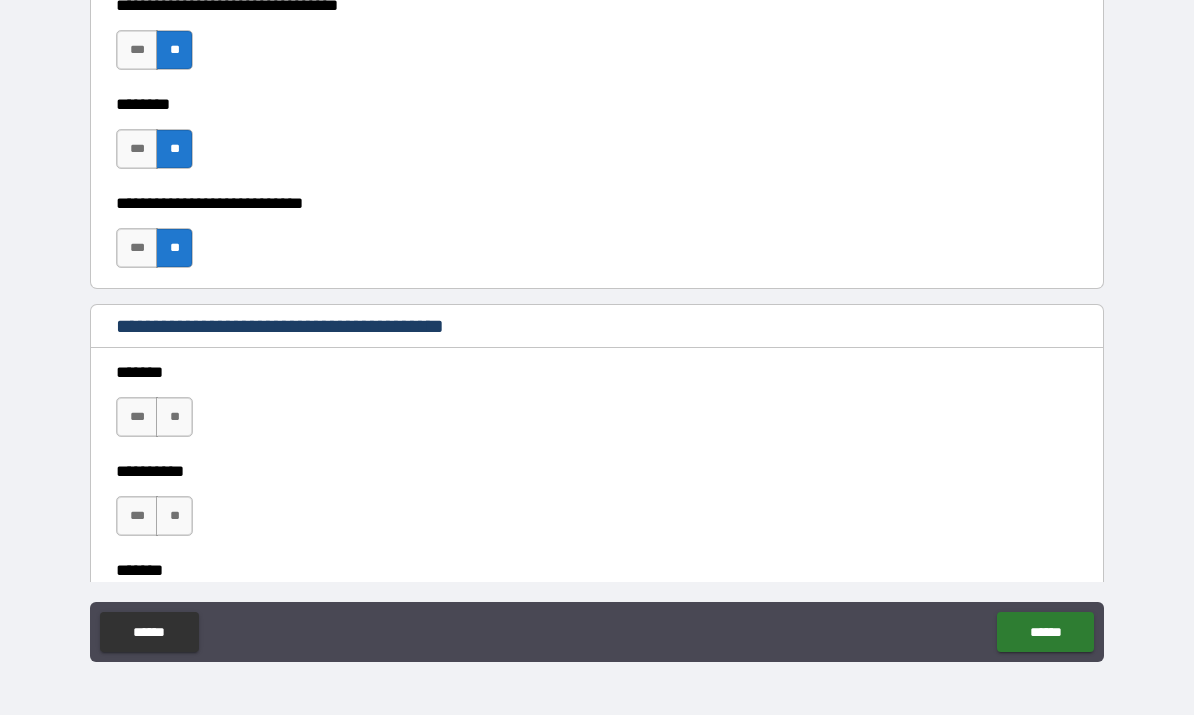 scroll, scrollTop: 1529, scrollLeft: 0, axis: vertical 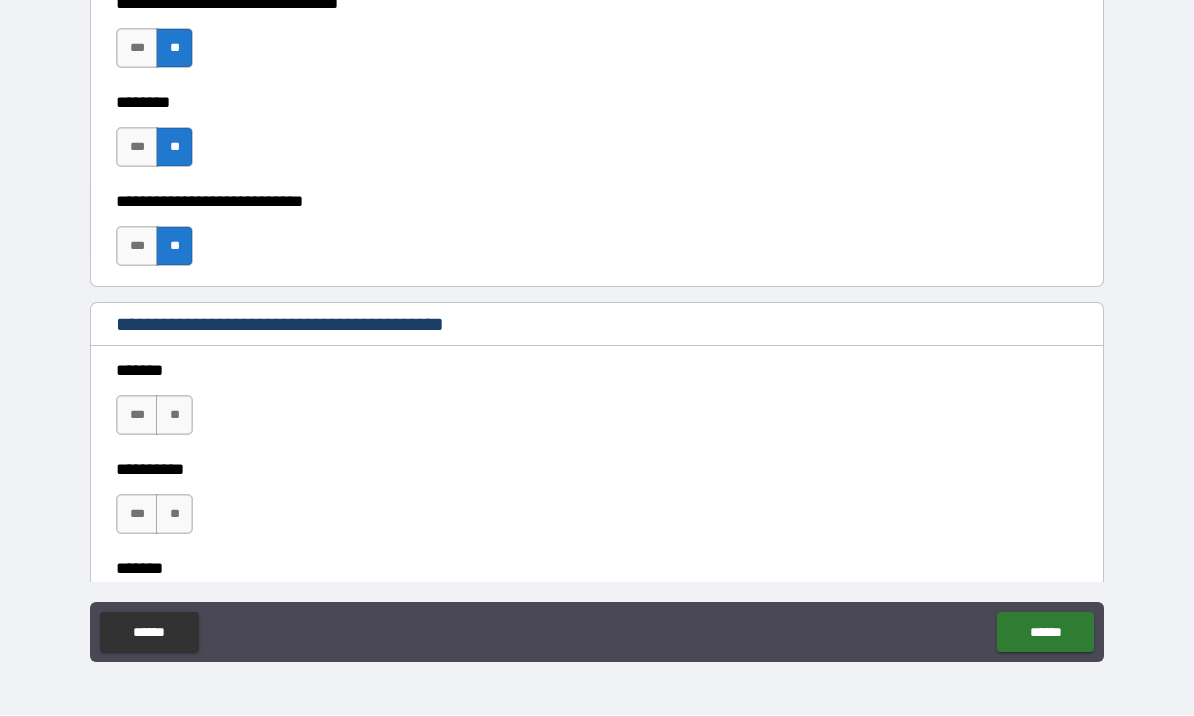 click on "**" at bounding box center [174, 416] 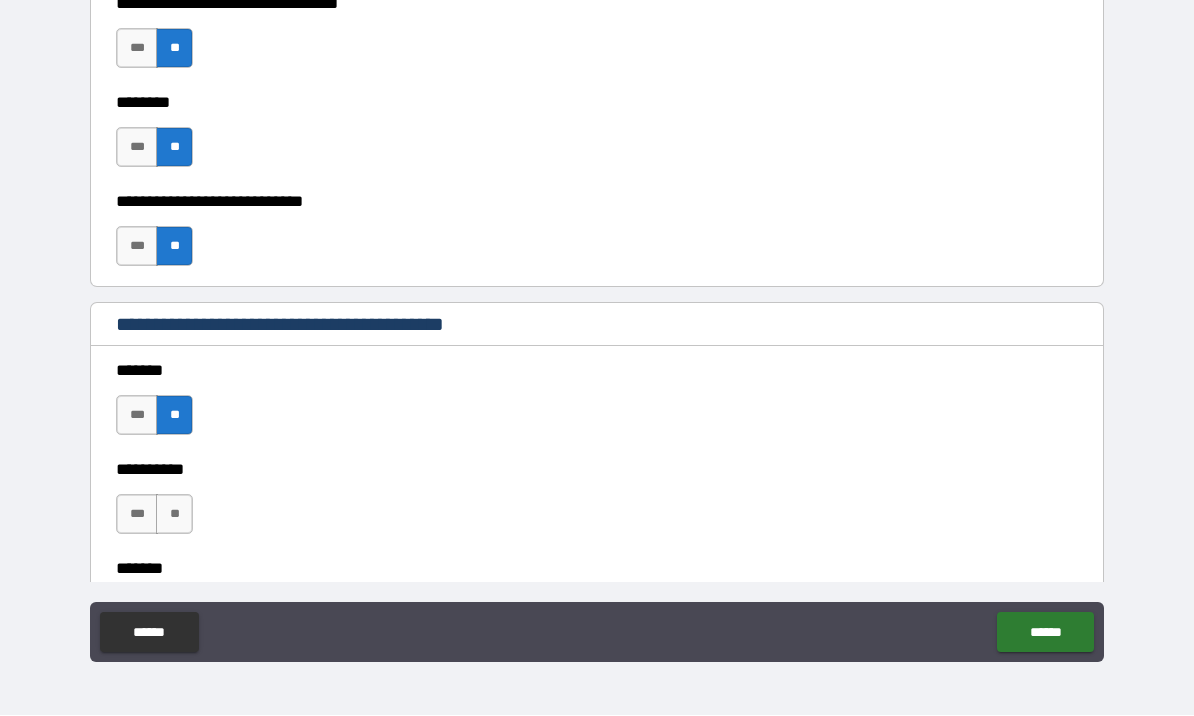 click on "**" at bounding box center [174, 515] 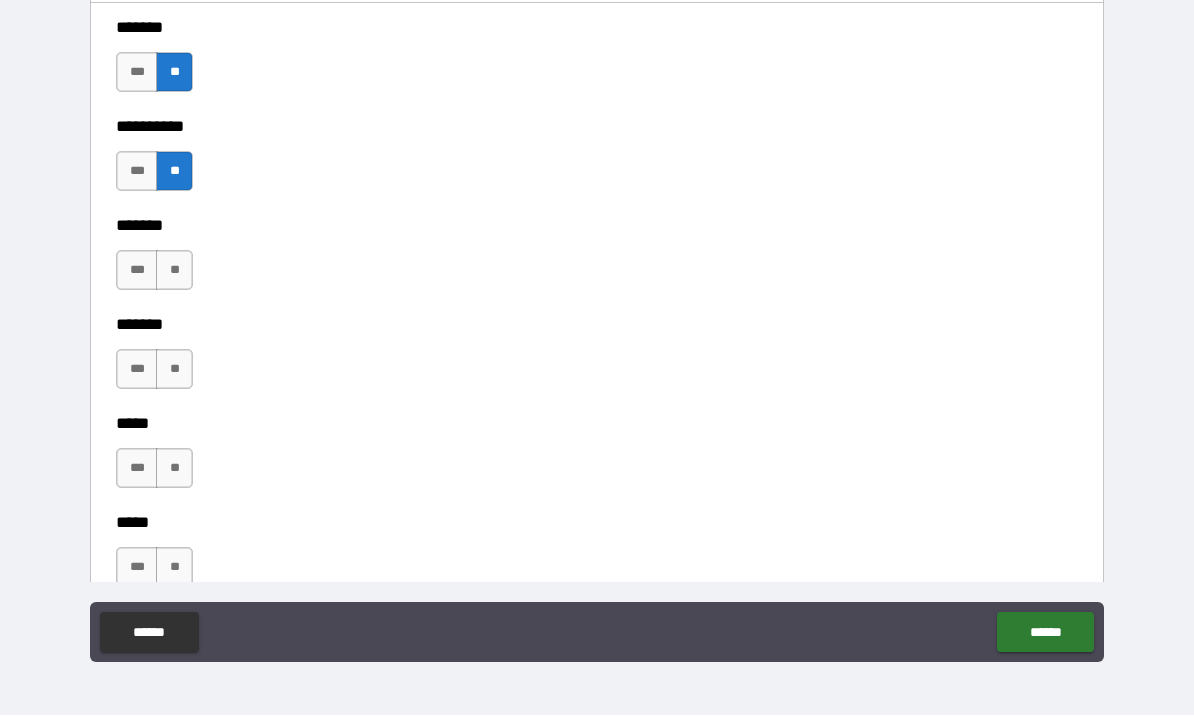 scroll, scrollTop: 1861, scrollLeft: 0, axis: vertical 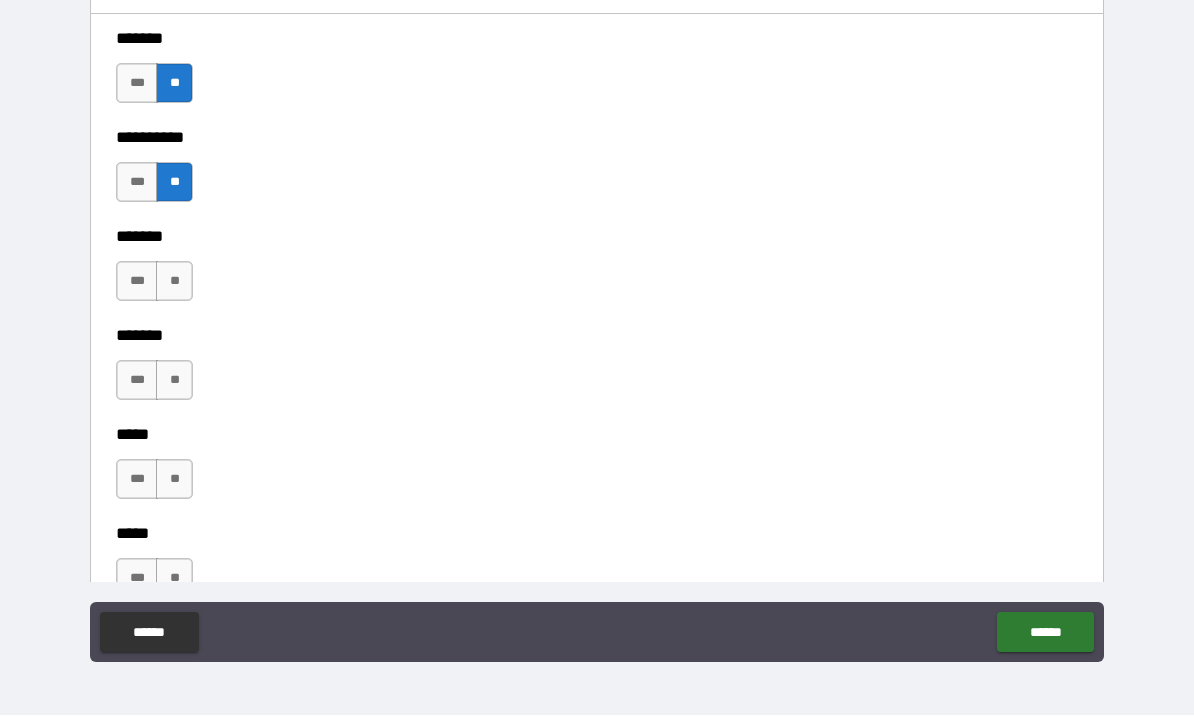 click on "**" at bounding box center [174, 282] 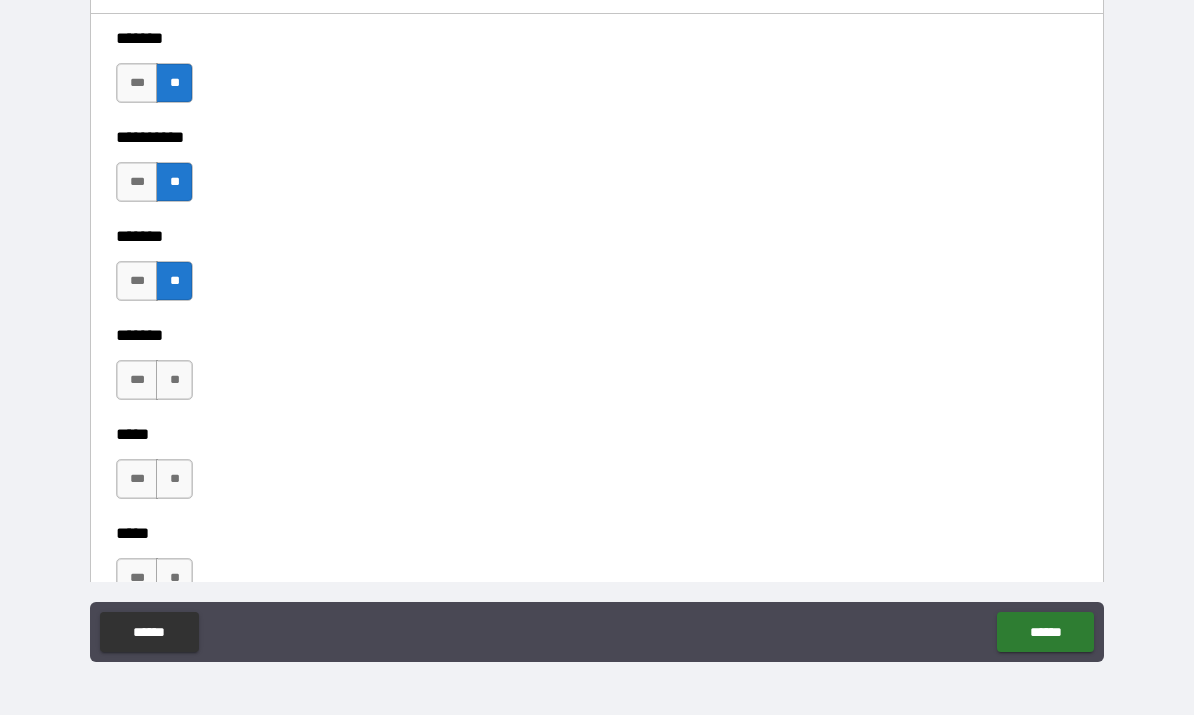 click on "**" at bounding box center [174, 381] 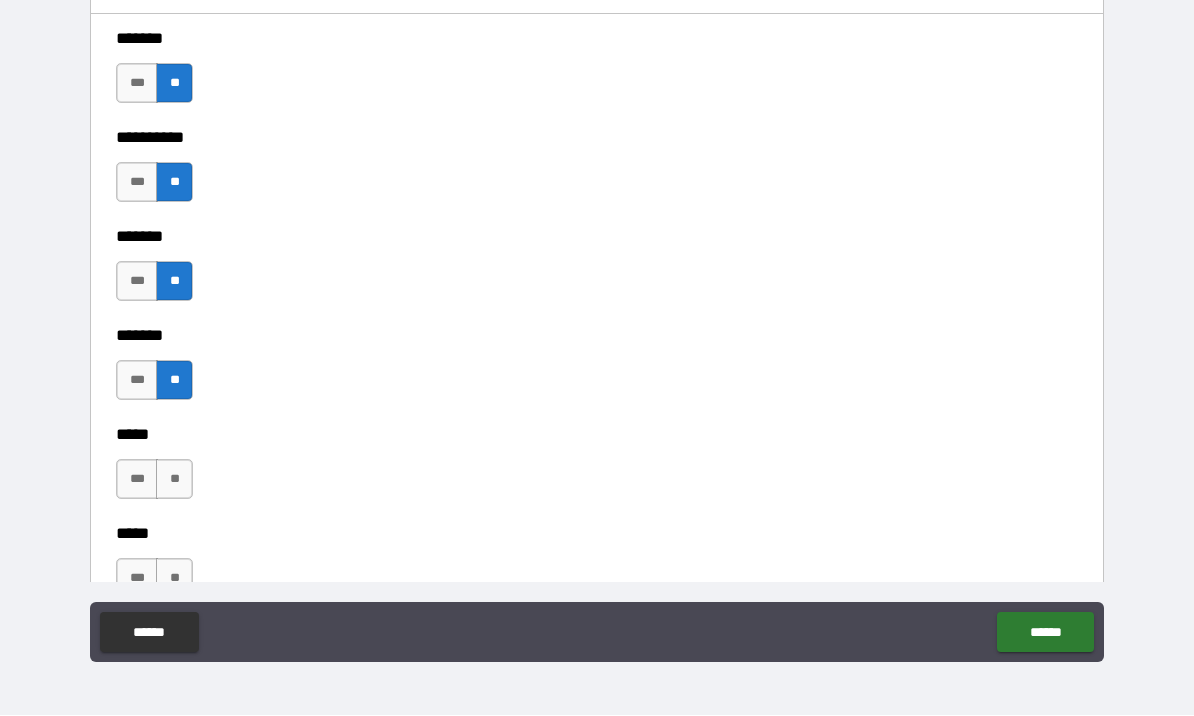 click on "**" at bounding box center (174, 480) 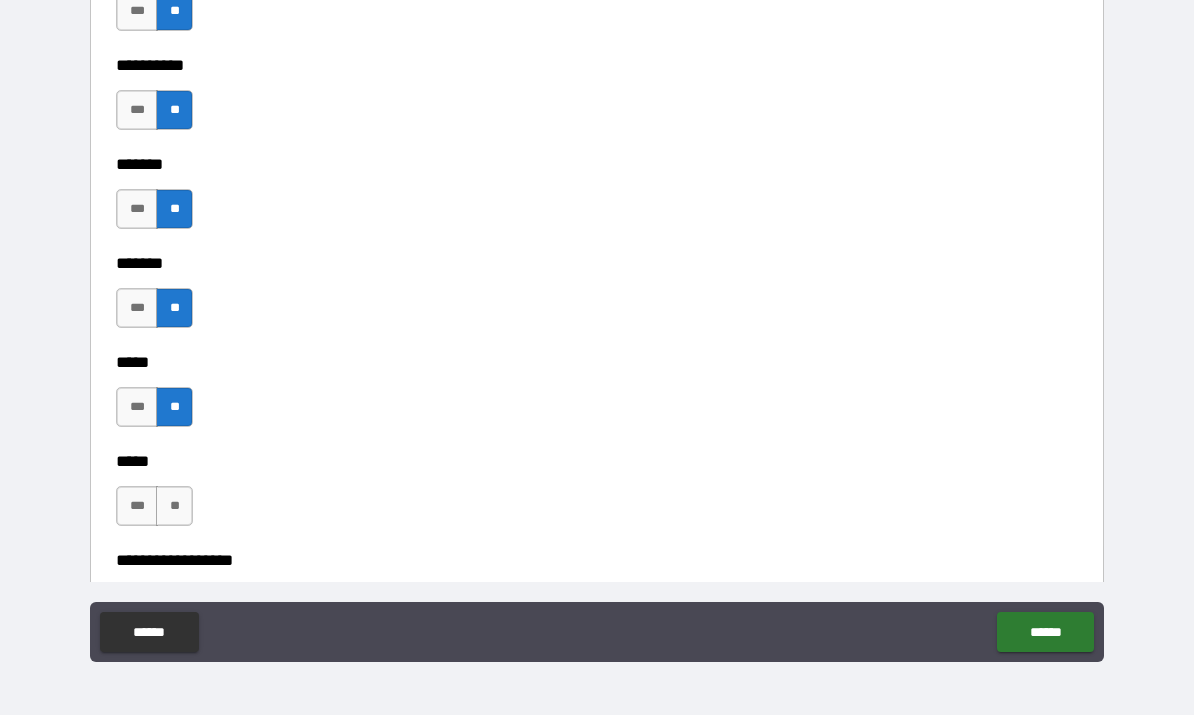 scroll, scrollTop: 1947, scrollLeft: 0, axis: vertical 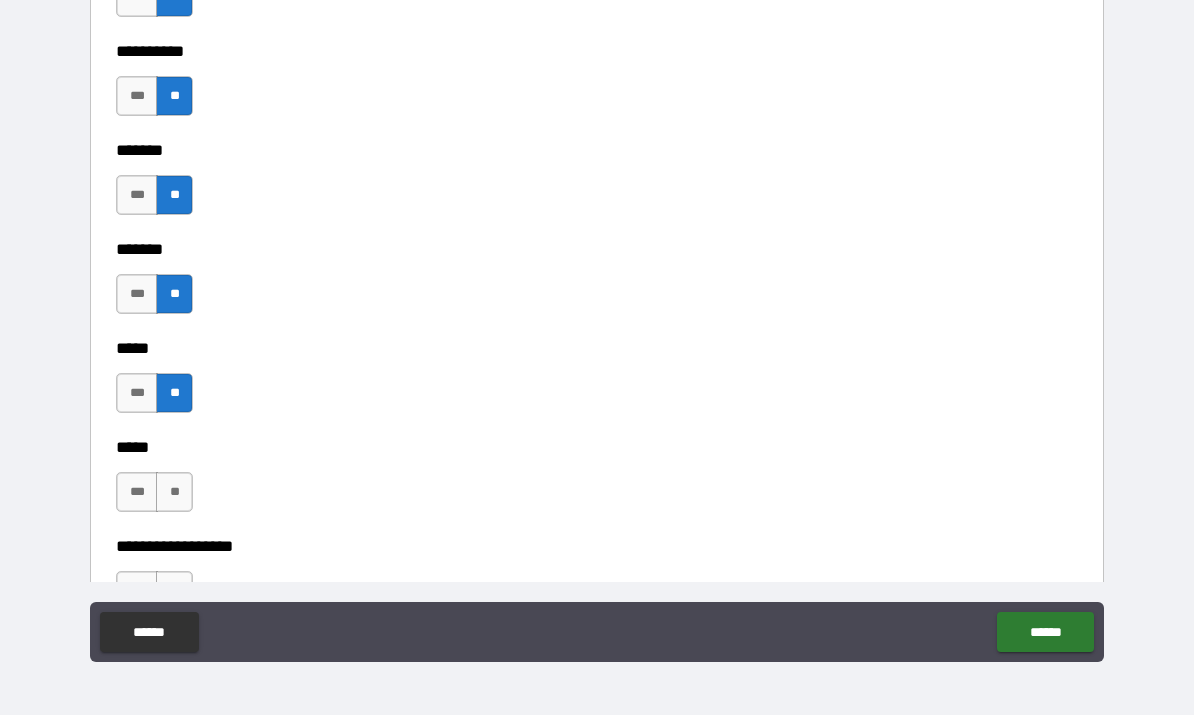 click on "**" at bounding box center (174, 493) 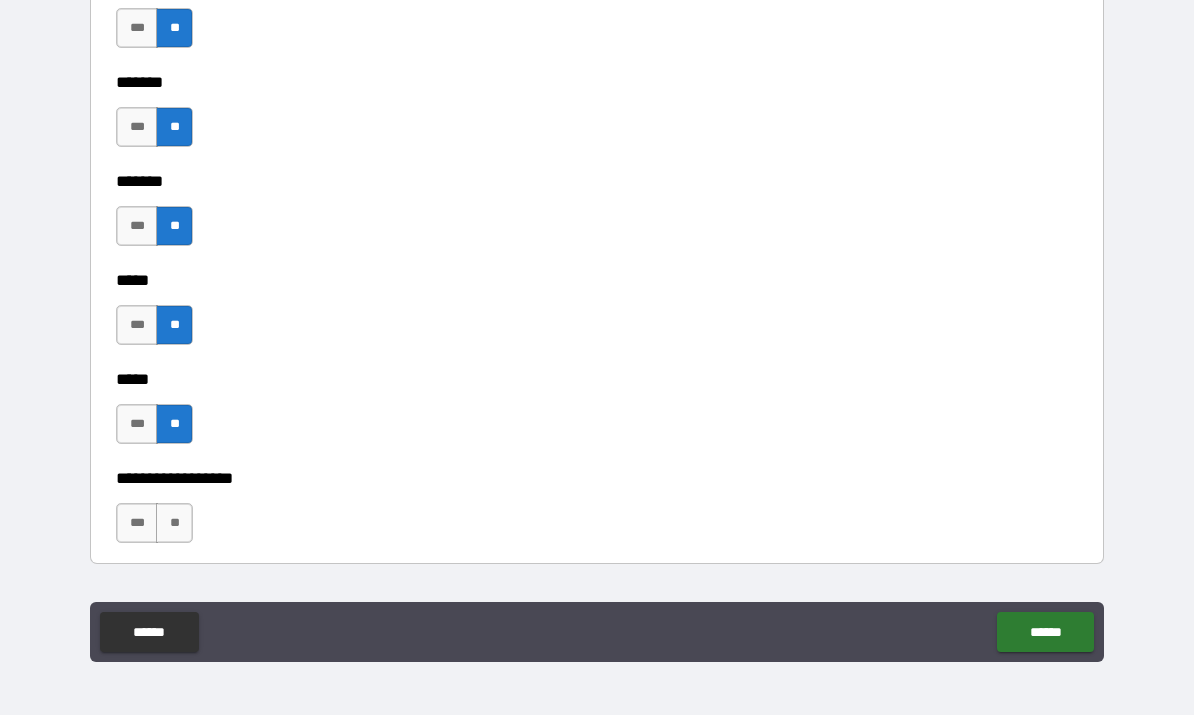 scroll, scrollTop: 2018, scrollLeft: 0, axis: vertical 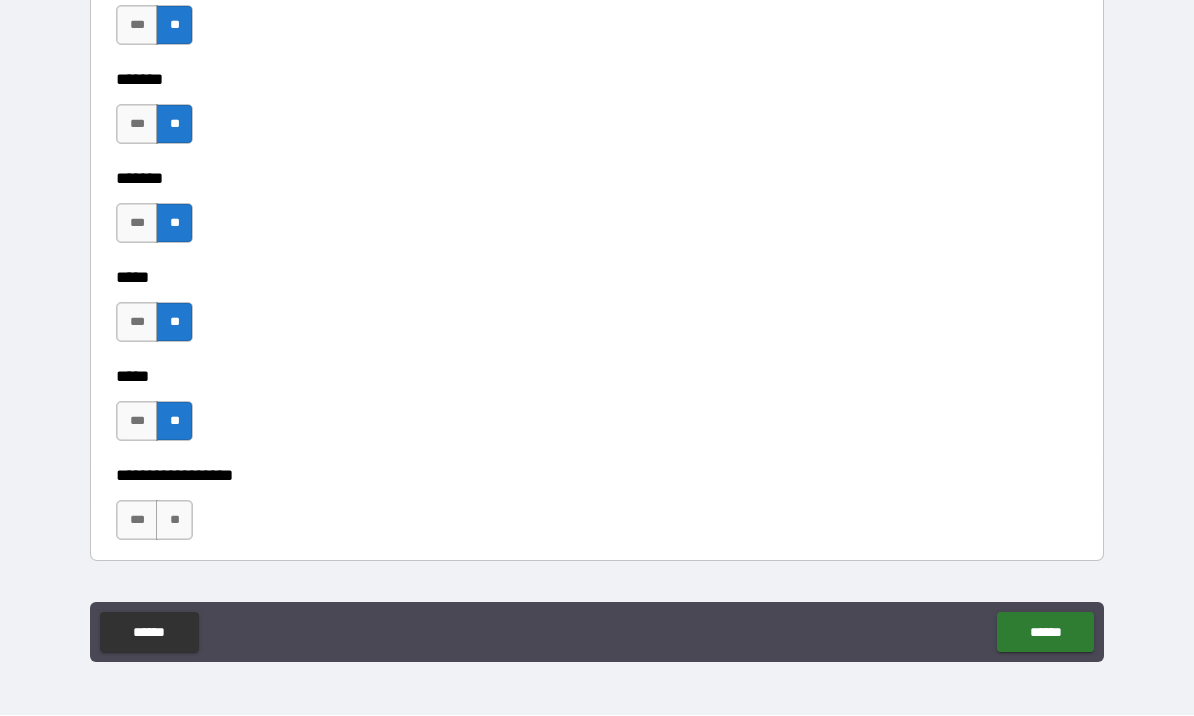 click on "**" at bounding box center [174, 521] 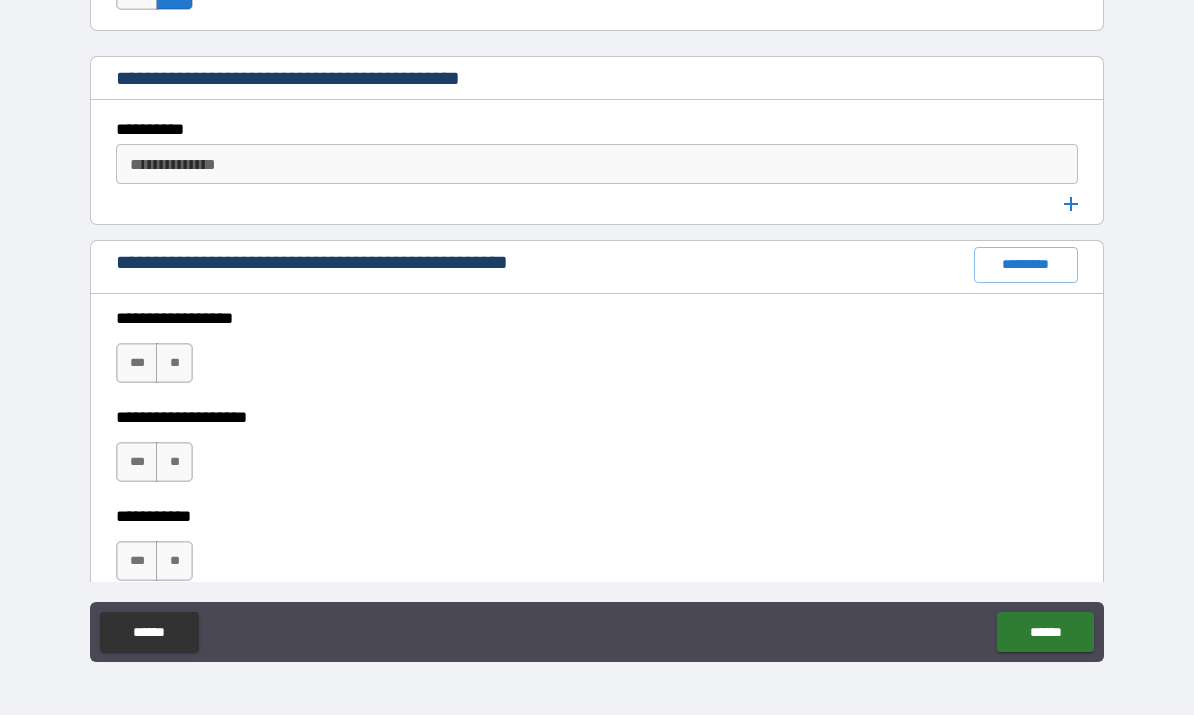 scroll, scrollTop: 2548, scrollLeft: 0, axis: vertical 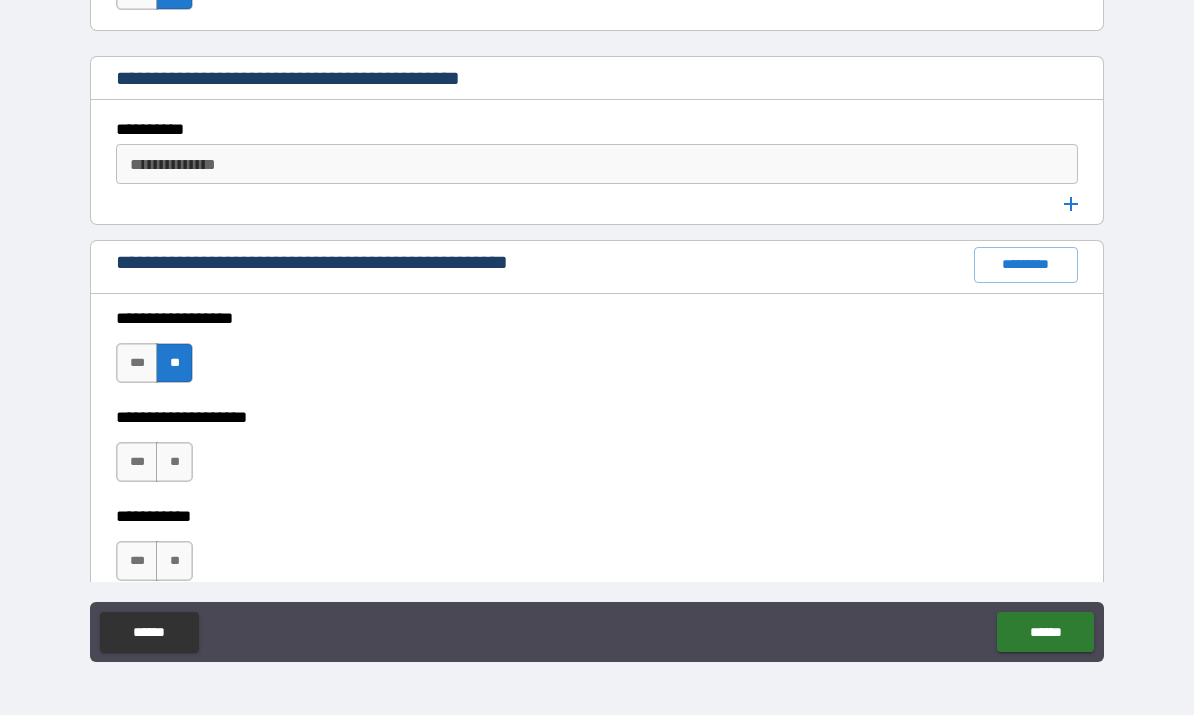 click on "**" at bounding box center (174, 463) 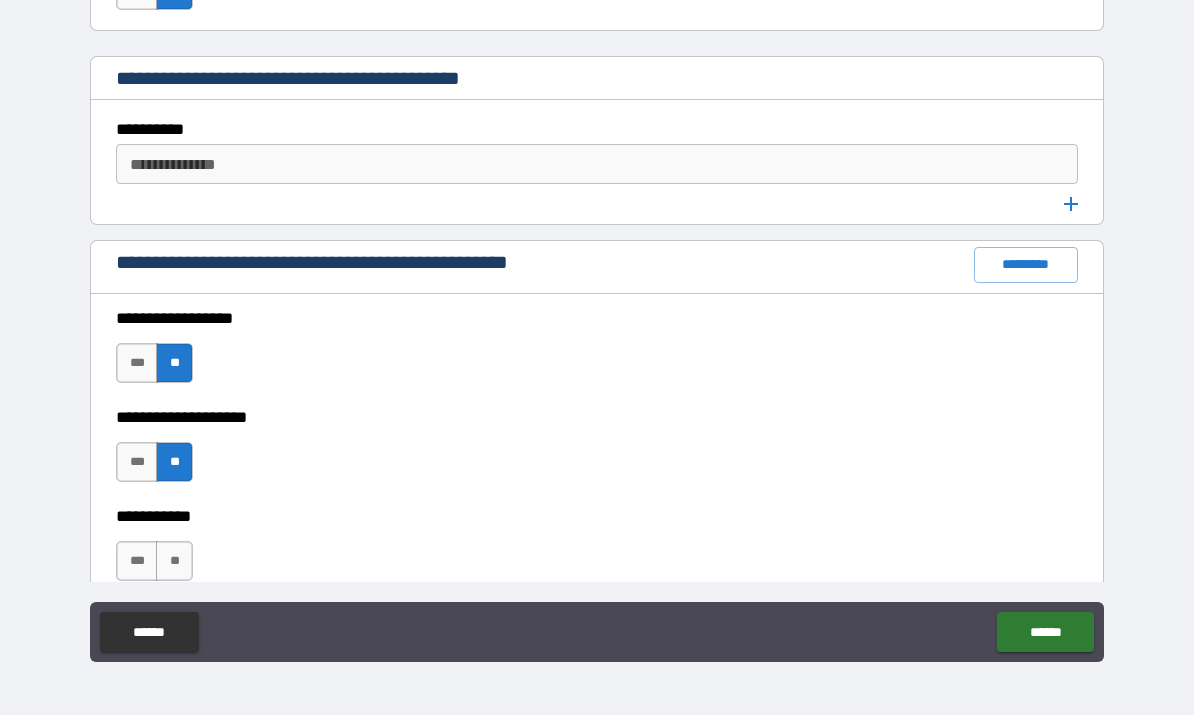click on "**" at bounding box center (174, 562) 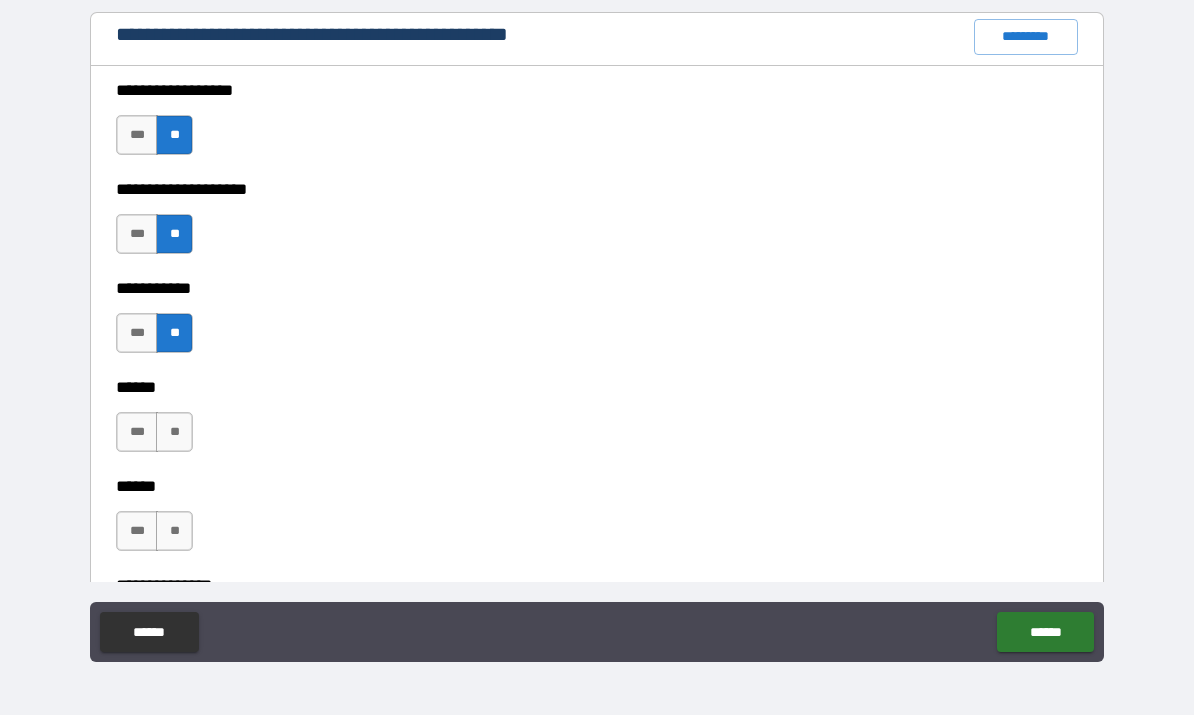 scroll, scrollTop: 2807, scrollLeft: 0, axis: vertical 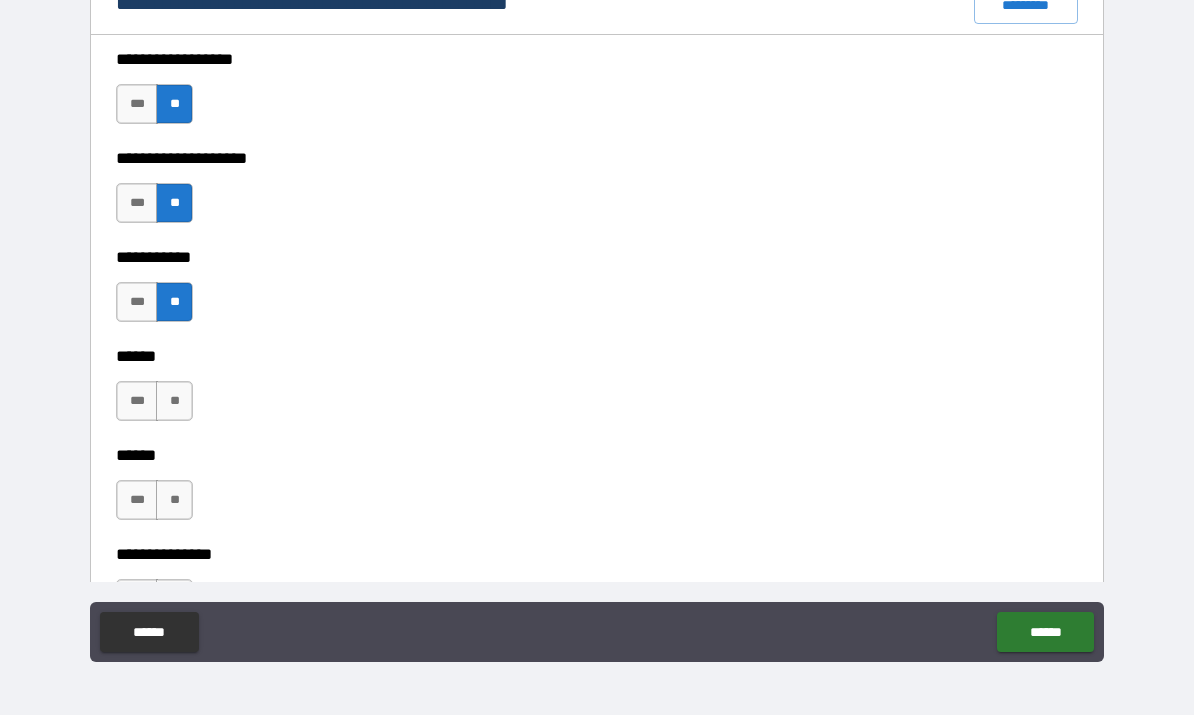 click on "**" at bounding box center (174, 402) 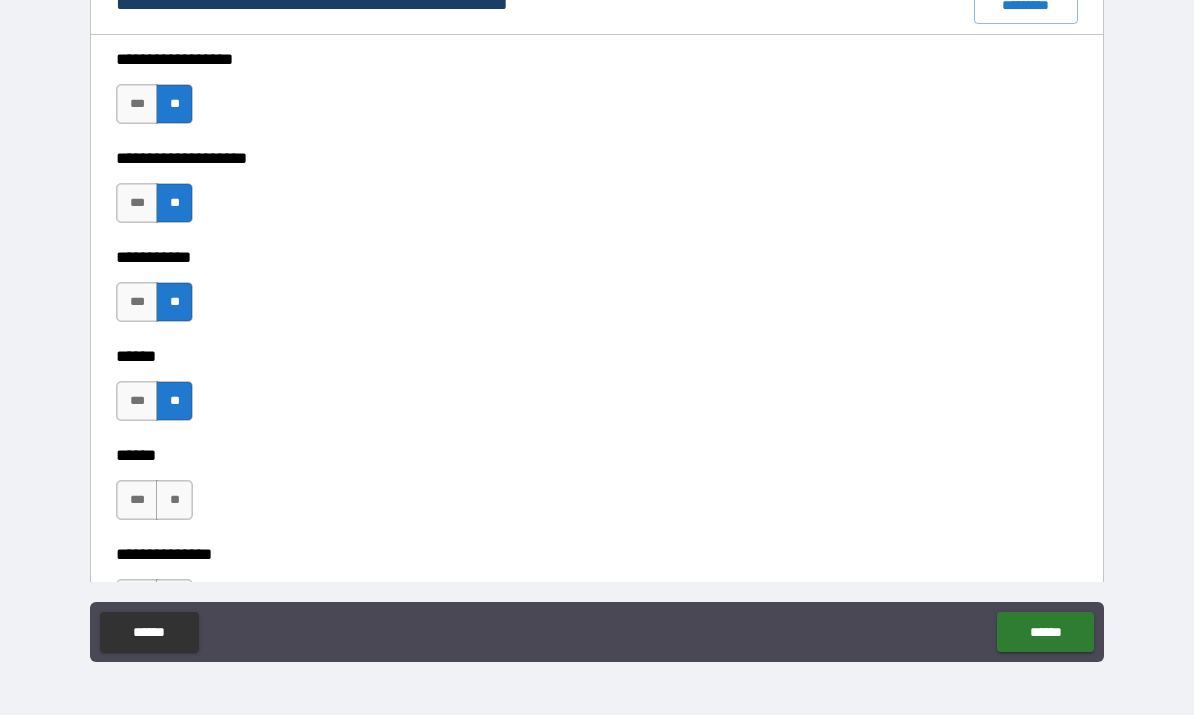 click on "**" at bounding box center [174, 501] 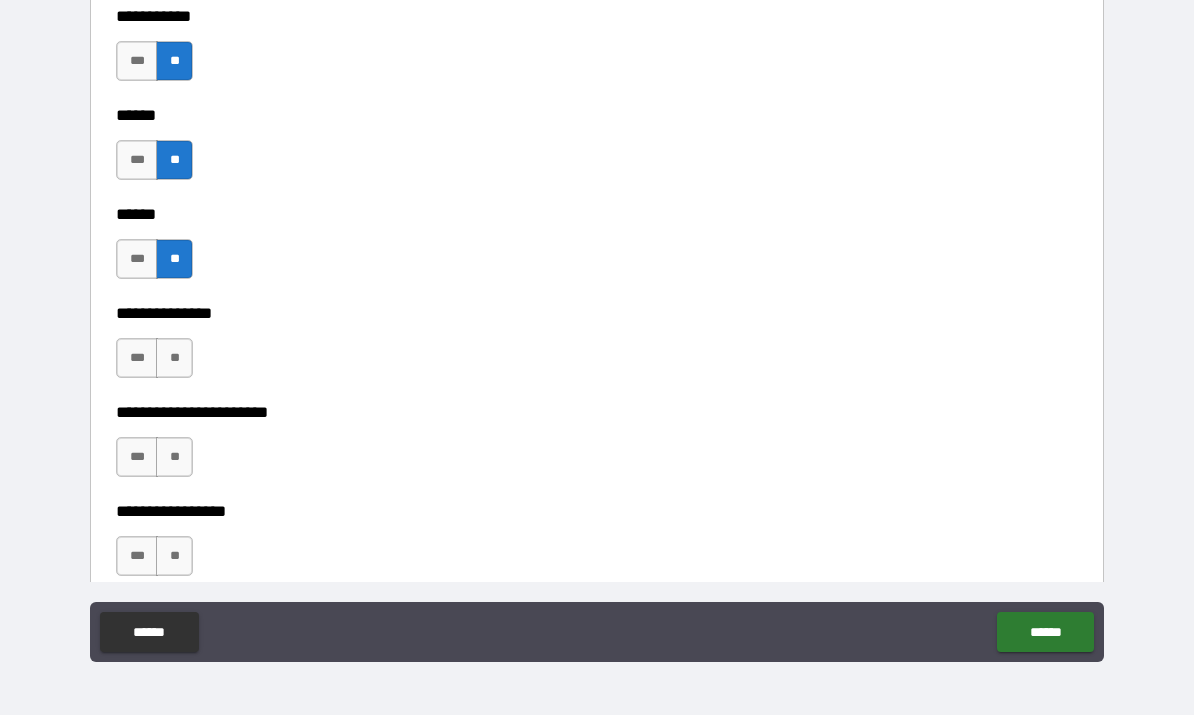 scroll, scrollTop: 3047, scrollLeft: 0, axis: vertical 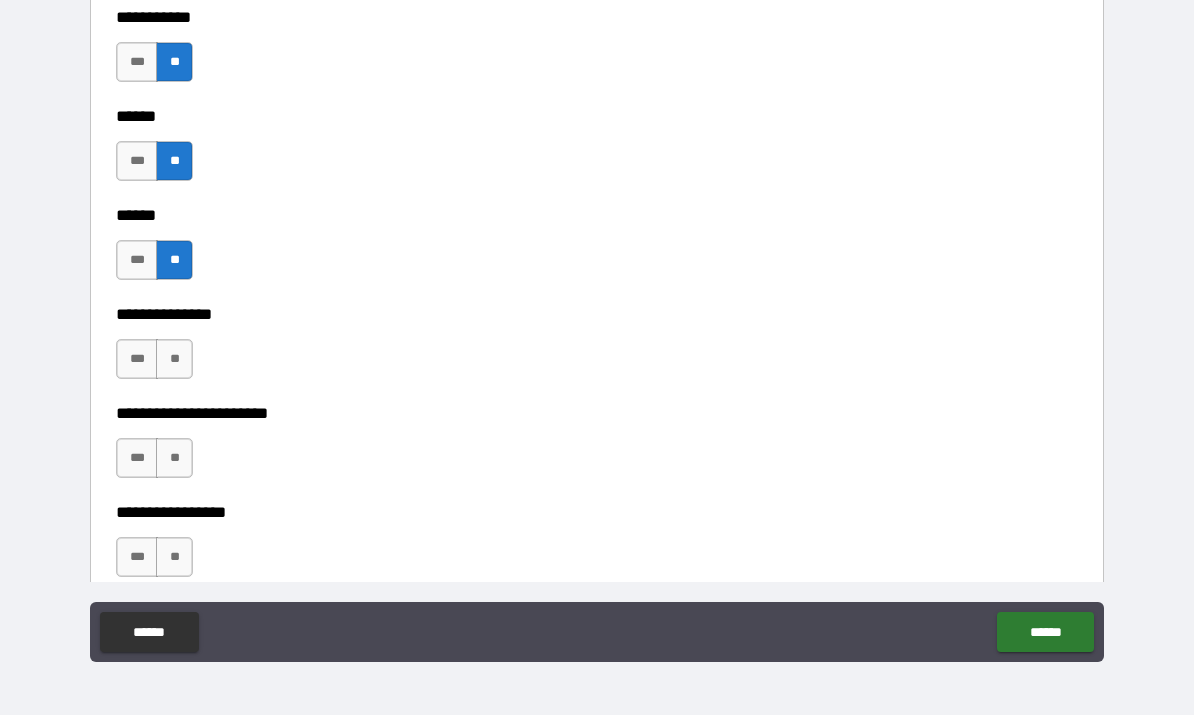 click on "**" at bounding box center (174, 360) 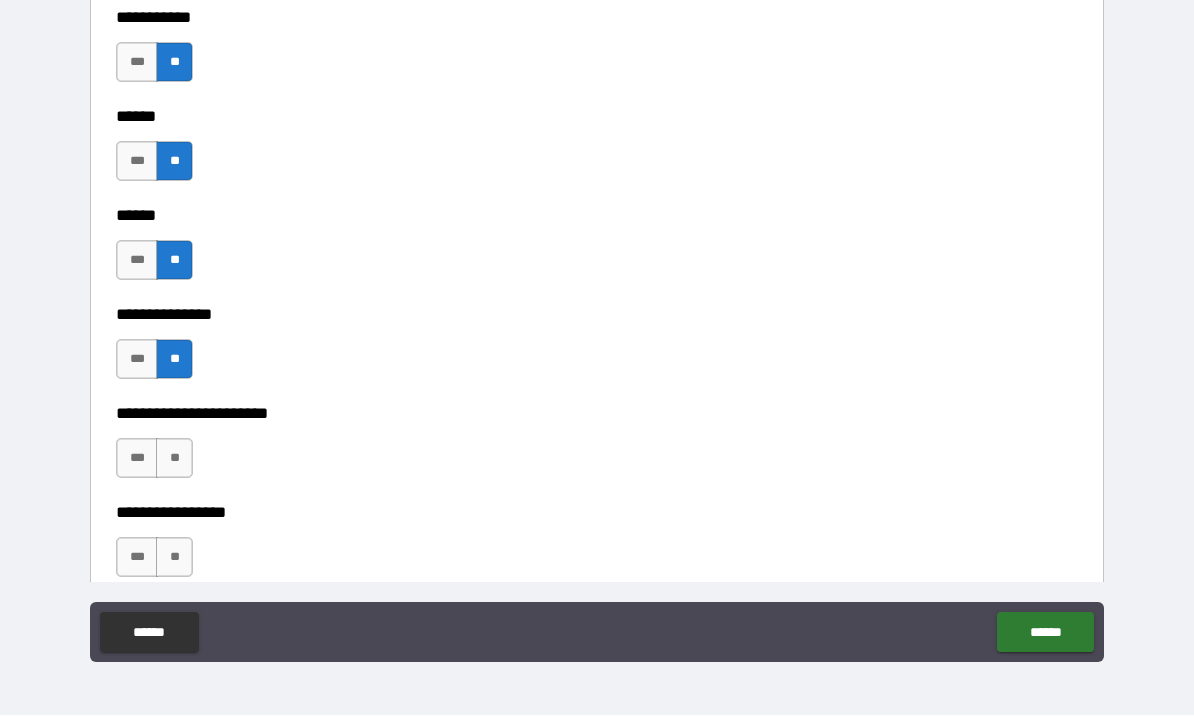 click on "**" at bounding box center (174, 459) 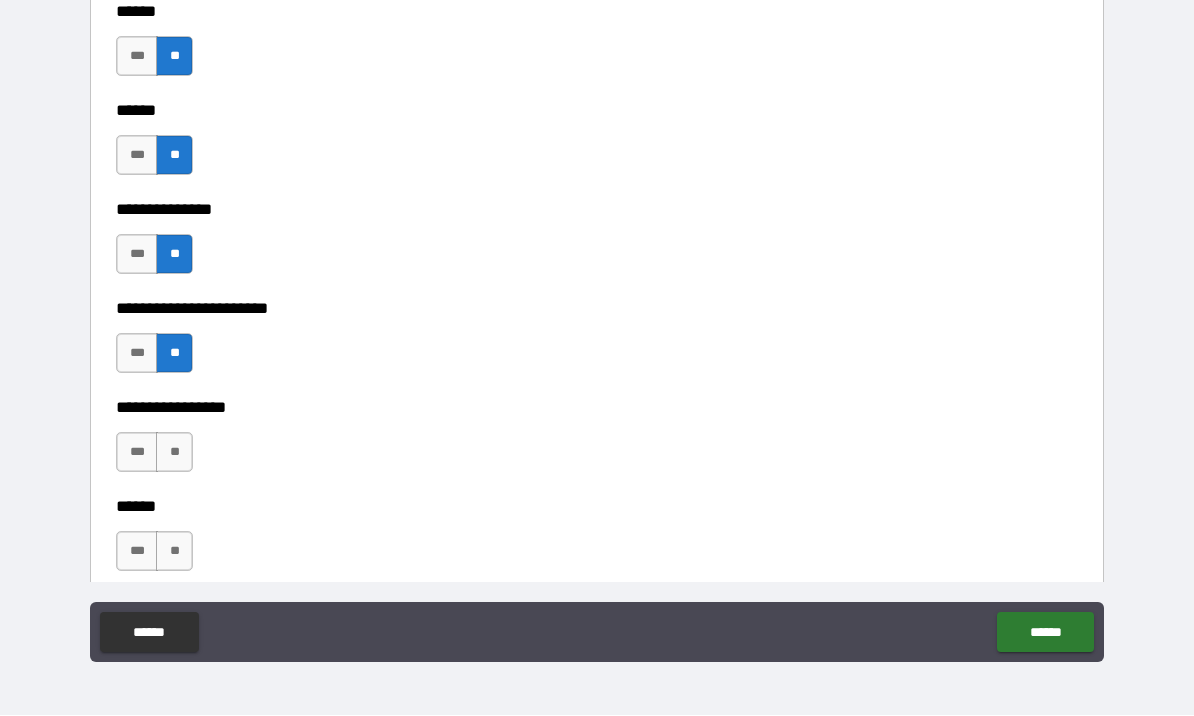 scroll, scrollTop: 3164, scrollLeft: 0, axis: vertical 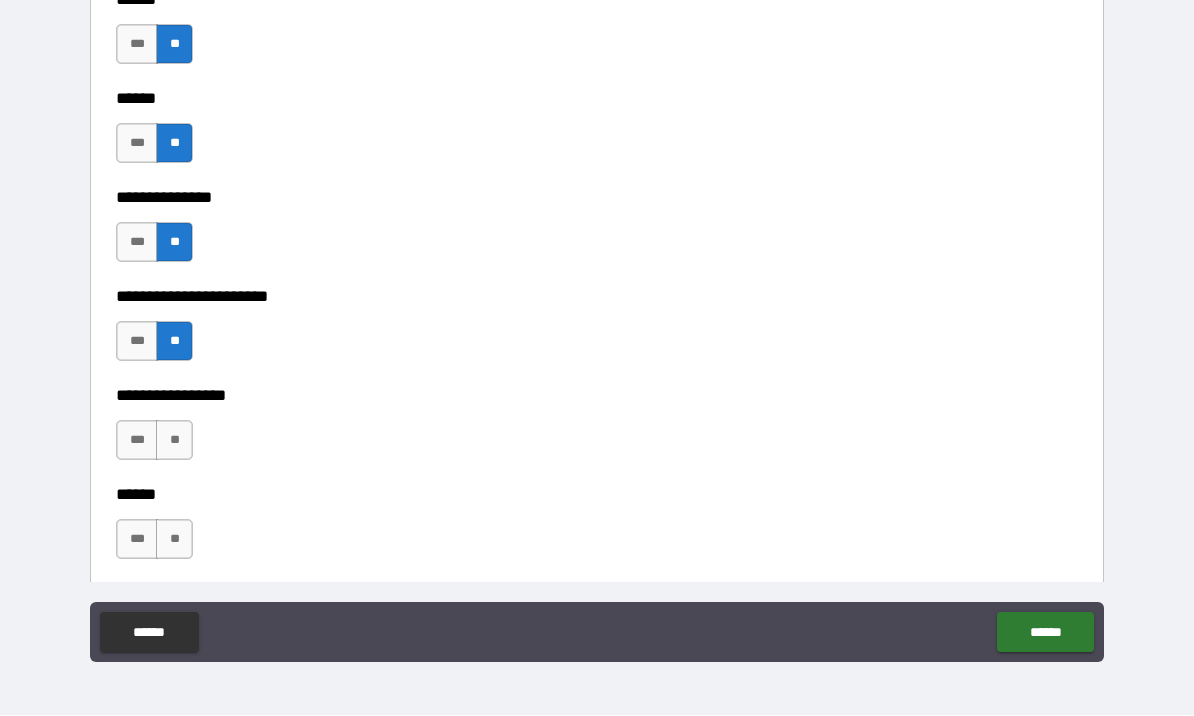 click on "**" at bounding box center [174, 441] 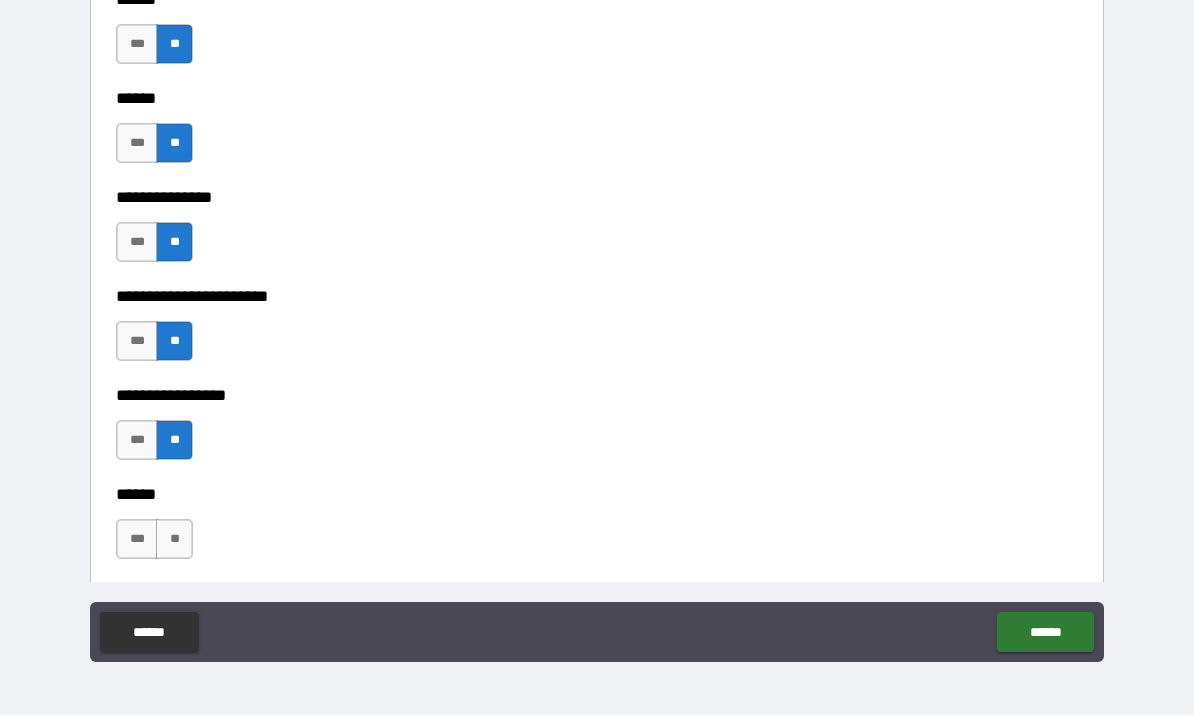 click on "**" at bounding box center (174, 540) 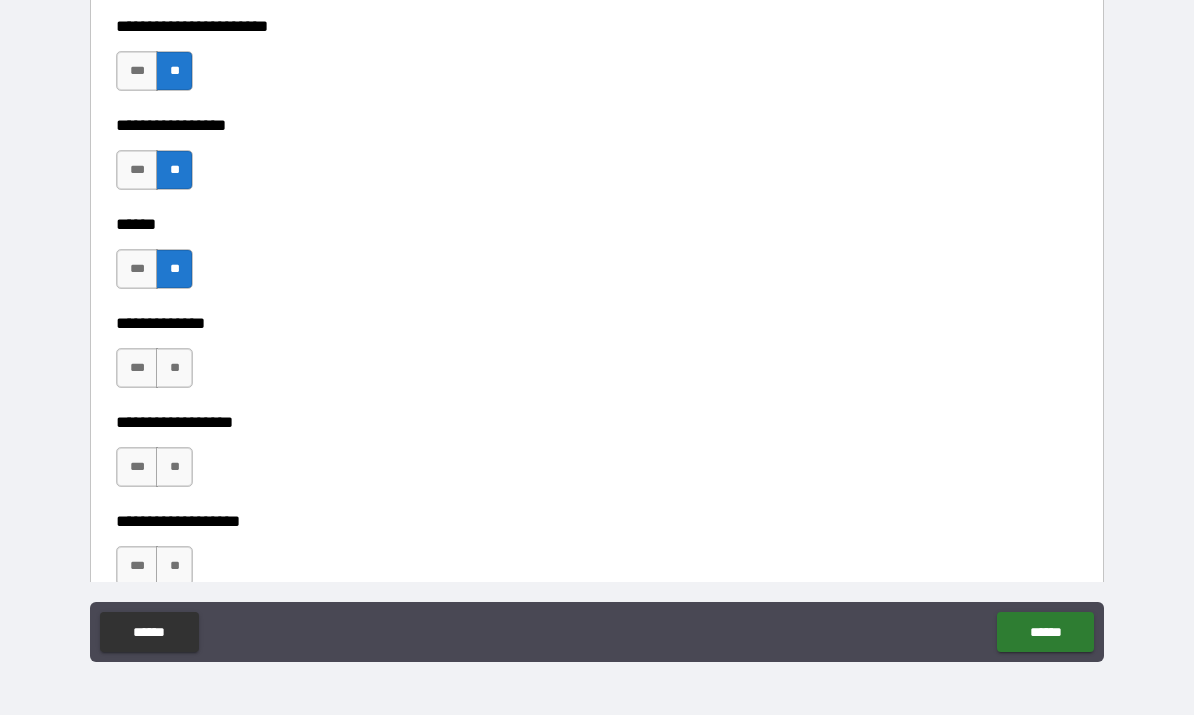 scroll, scrollTop: 3437, scrollLeft: 0, axis: vertical 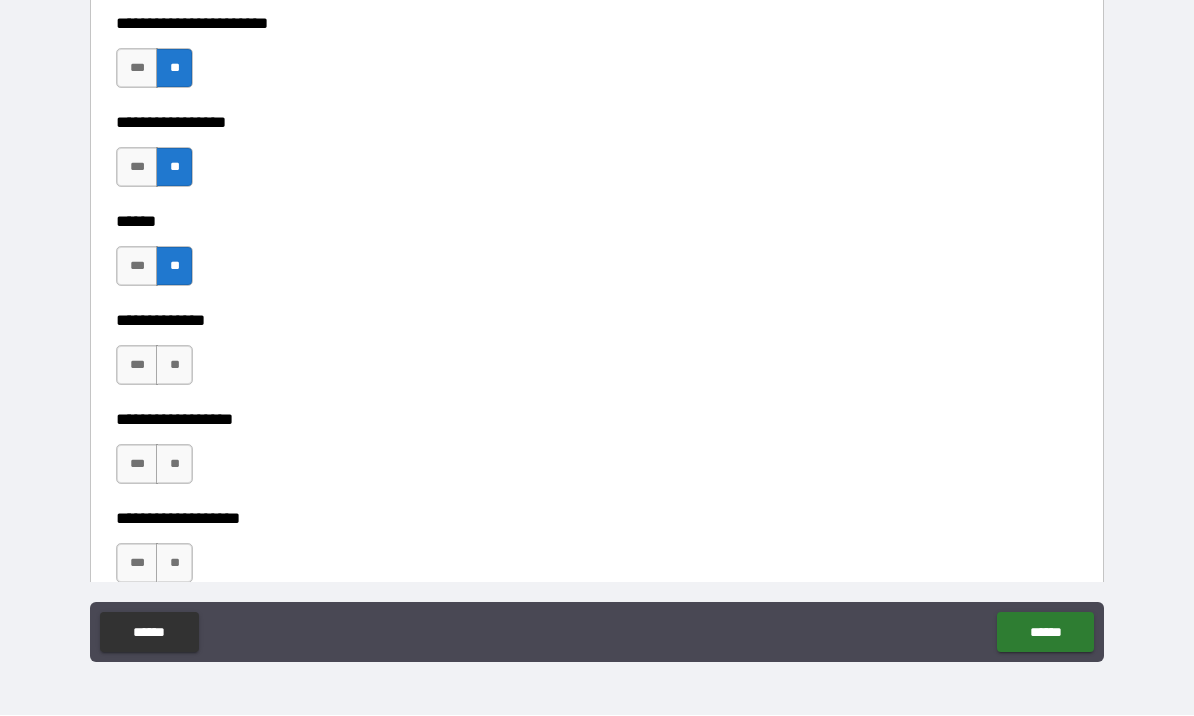 click on "**" at bounding box center [174, 366] 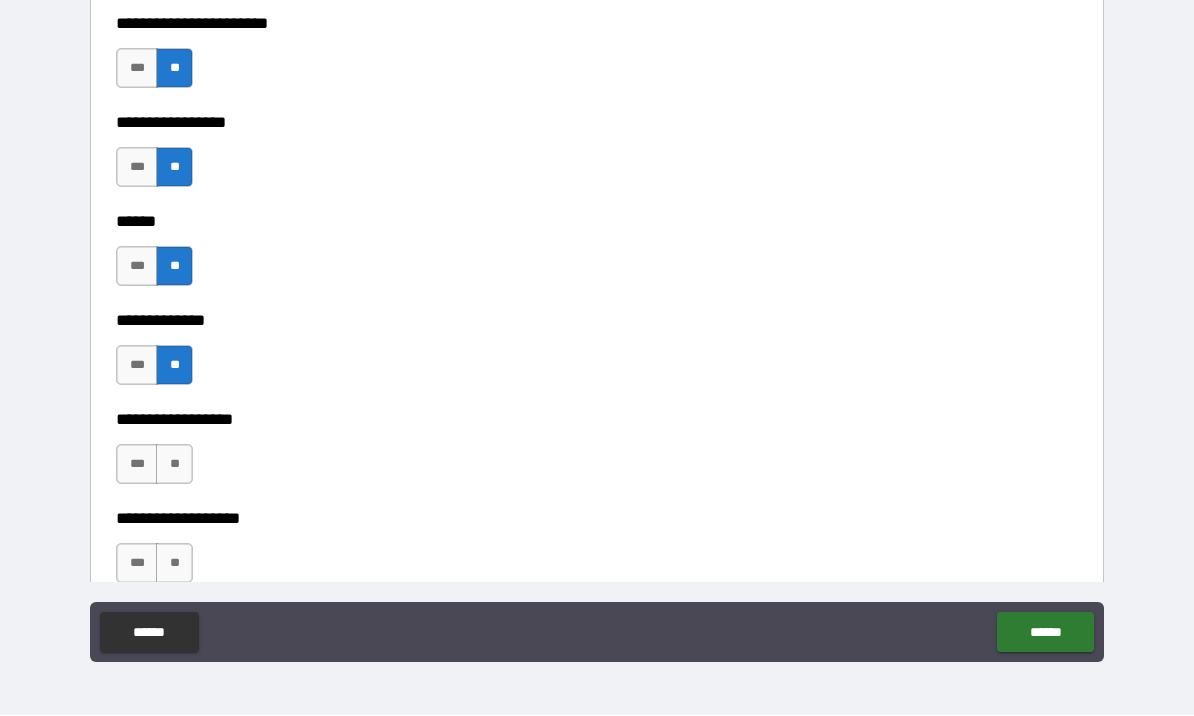 click on "**" at bounding box center [174, 465] 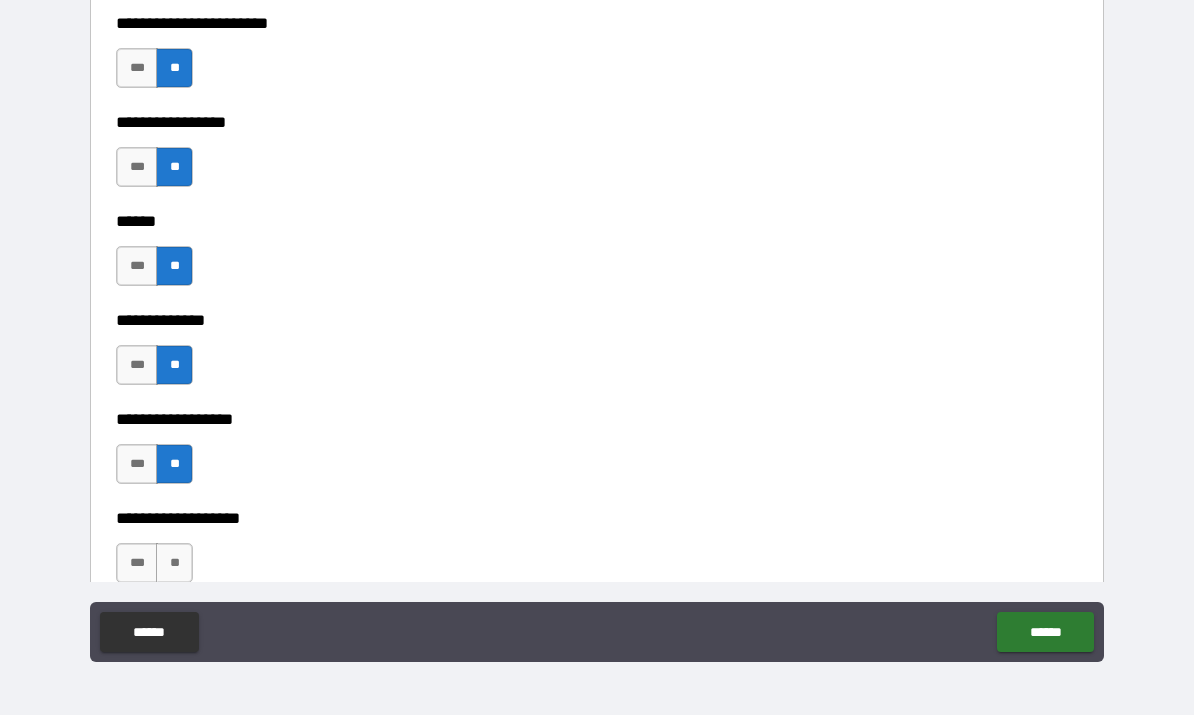 click on "**" at bounding box center (174, 564) 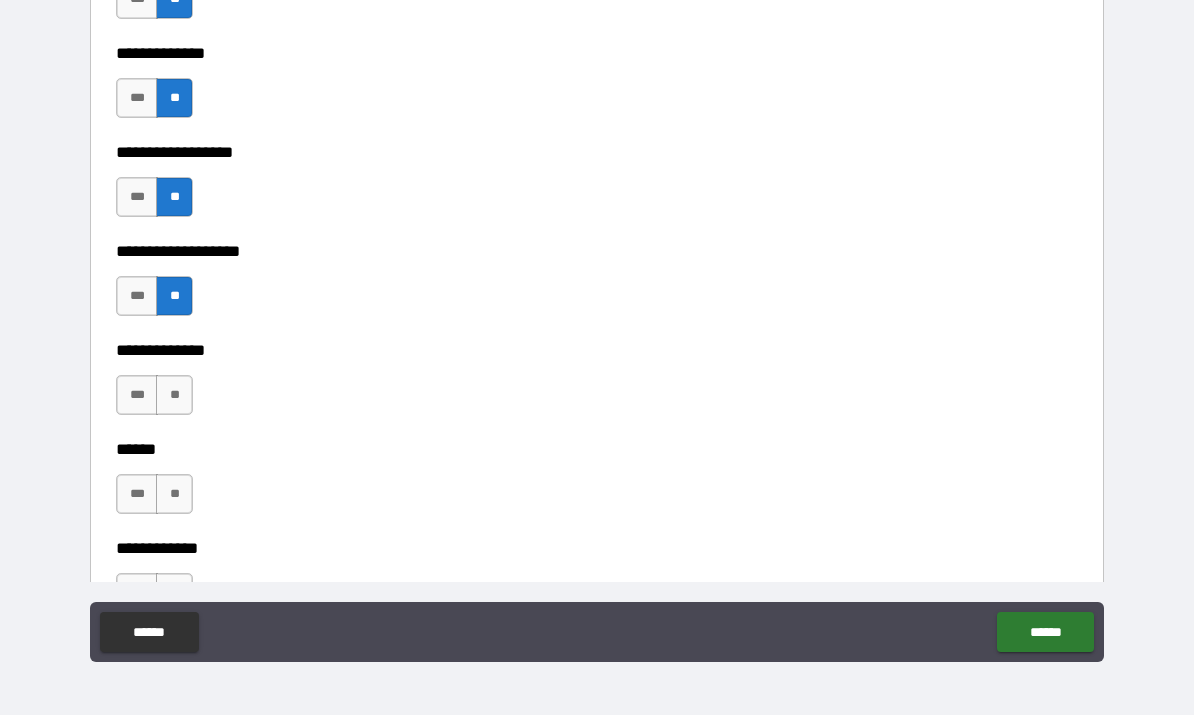 scroll, scrollTop: 3722, scrollLeft: 0, axis: vertical 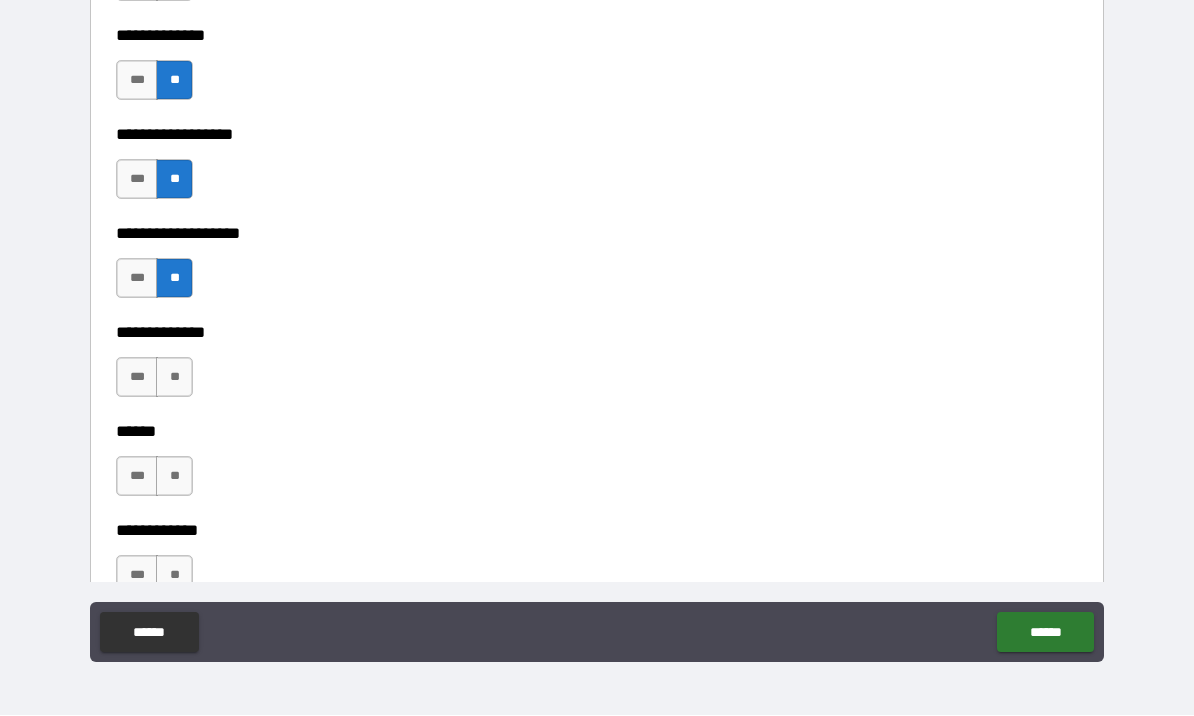 click on "**" at bounding box center (174, 378) 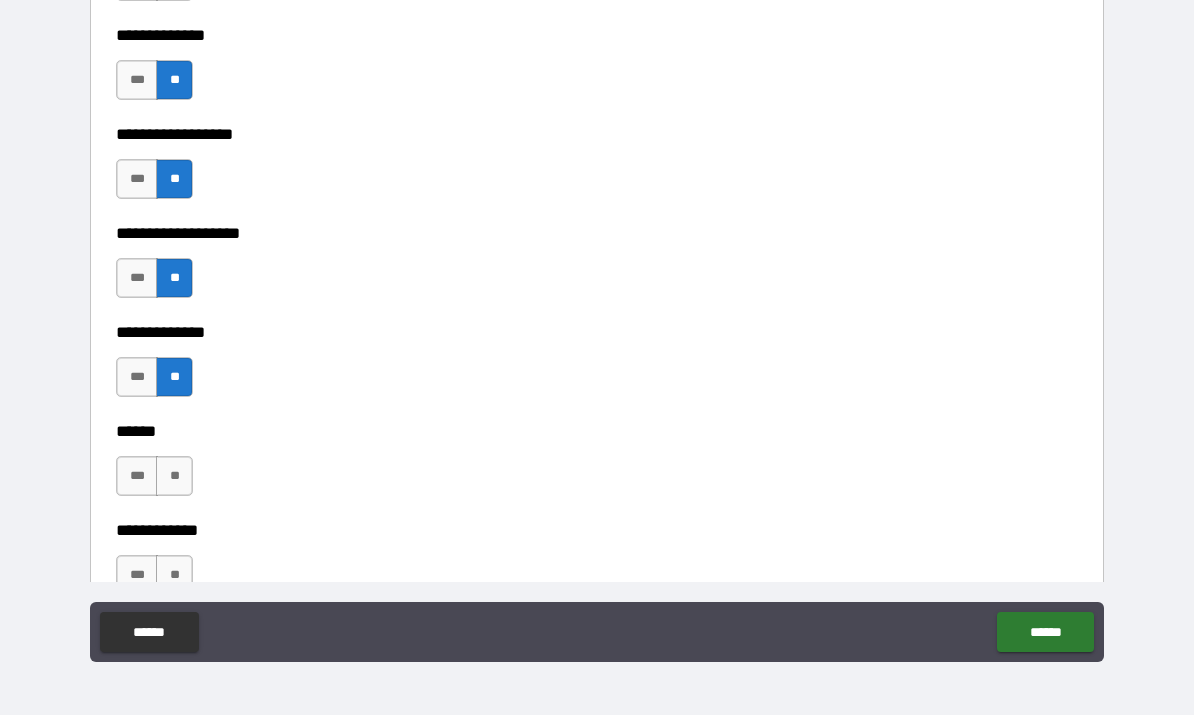 click on "**" at bounding box center [174, 477] 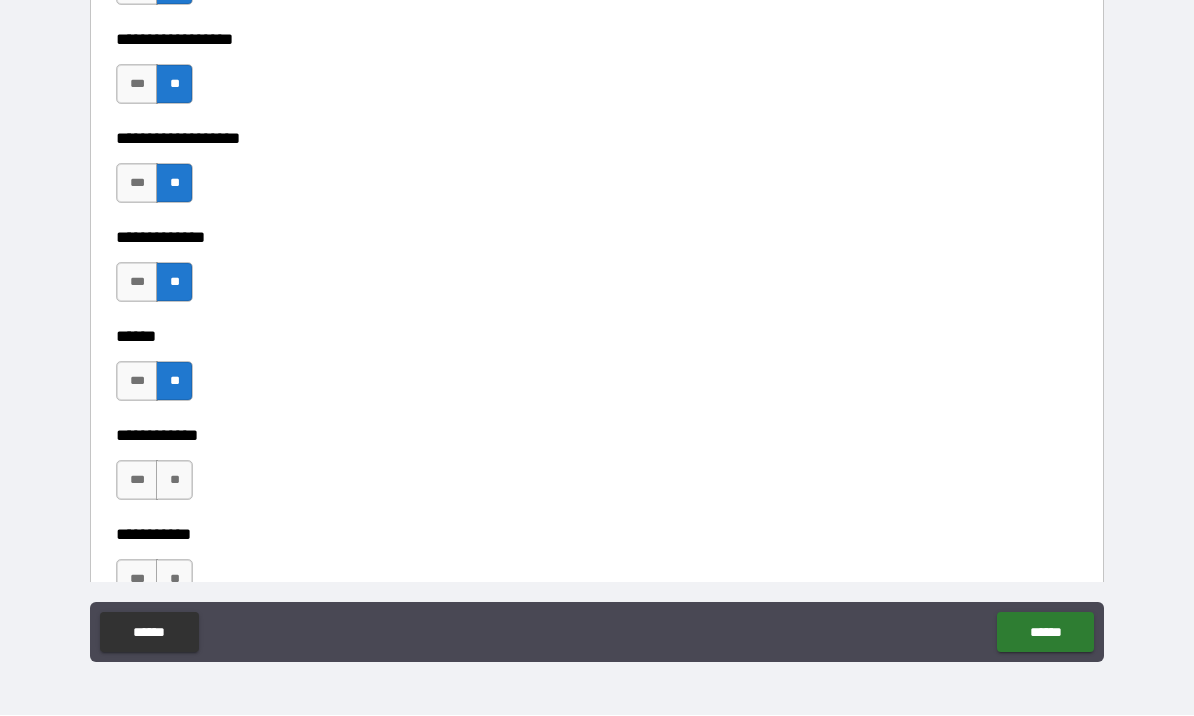 scroll, scrollTop: 3843, scrollLeft: 0, axis: vertical 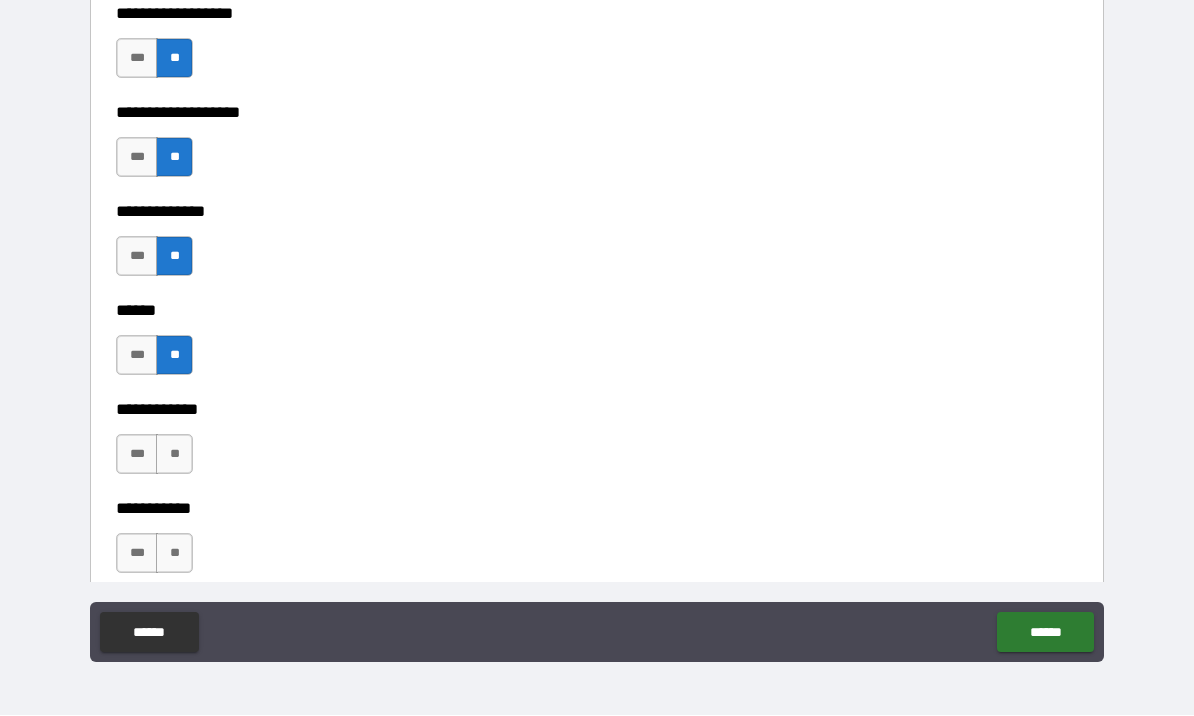 click on "**" at bounding box center [174, 455] 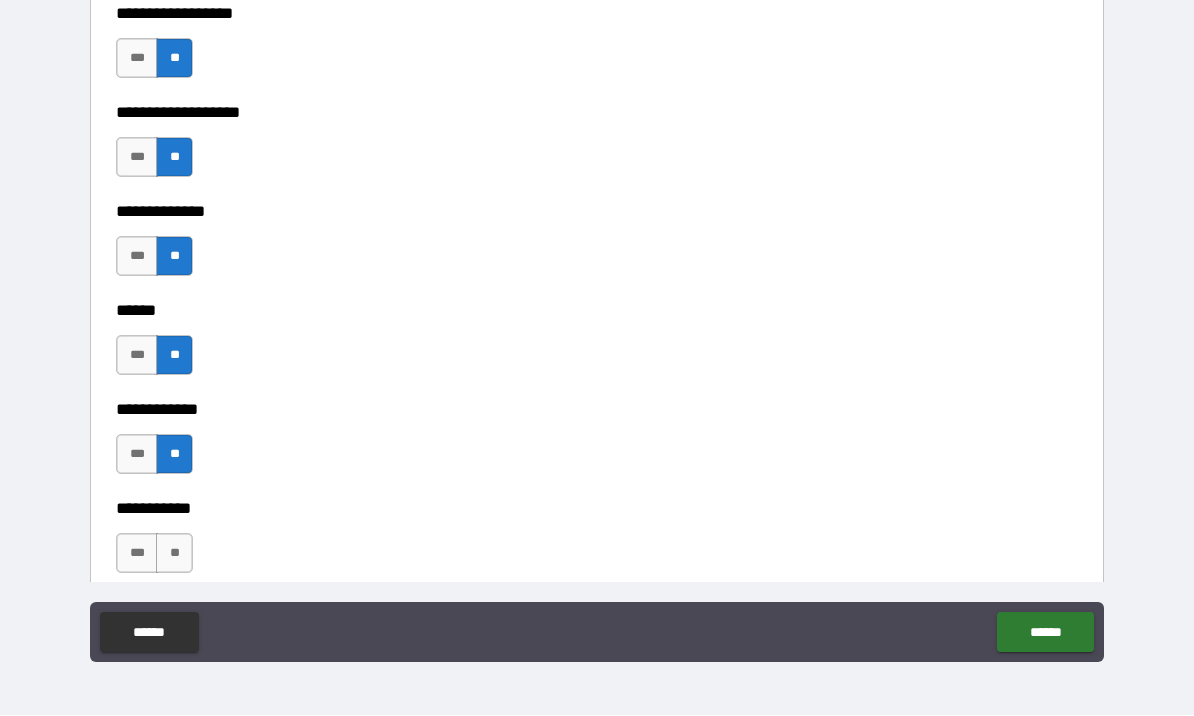 click on "**" at bounding box center (174, 554) 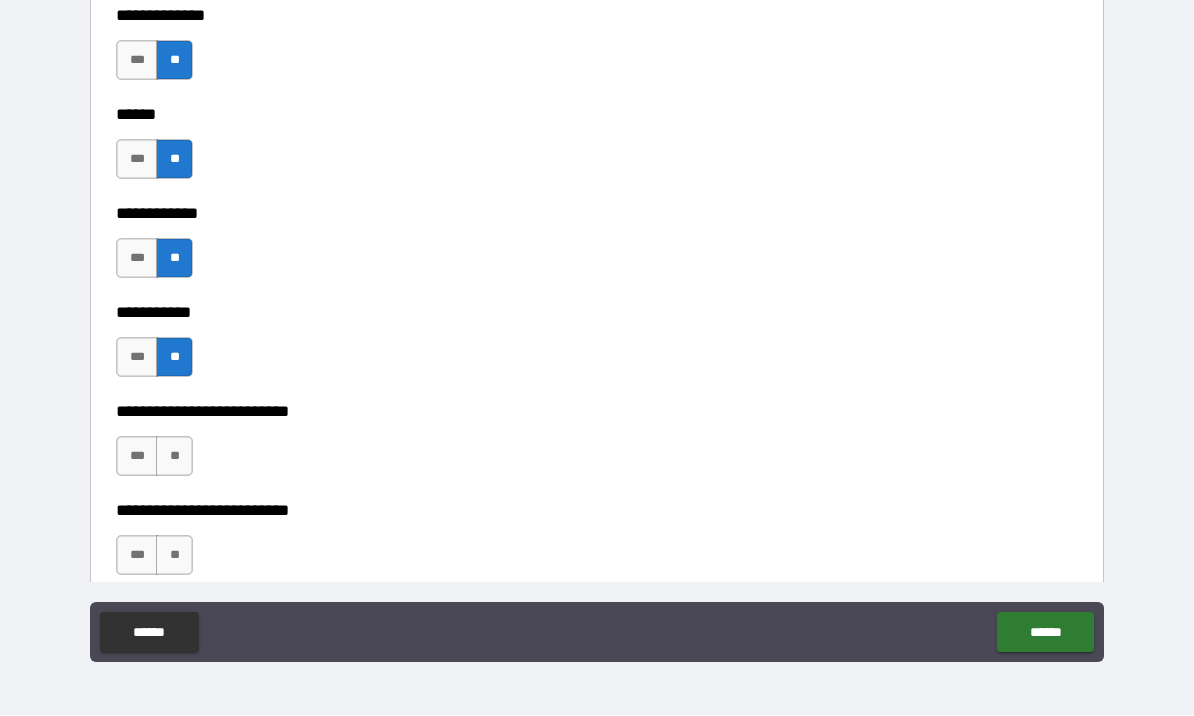 scroll, scrollTop: 4064, scrollLeft: 0, axis: vertical 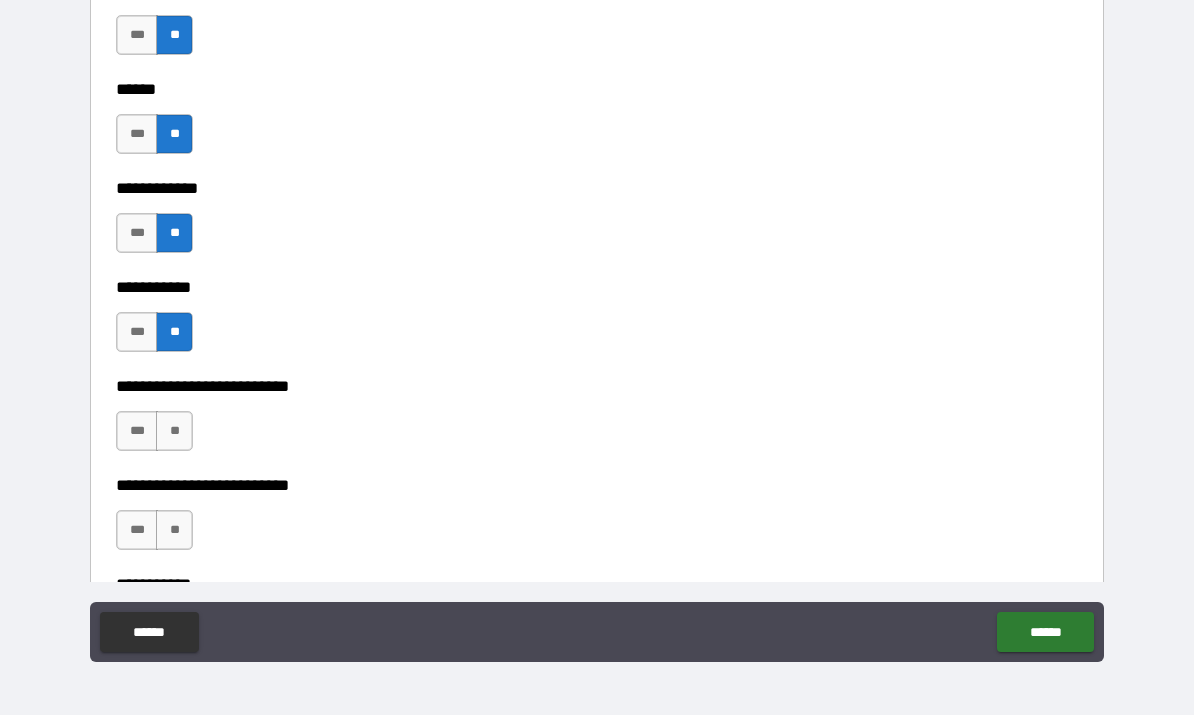 click on "**" at bounding box center (174, 432) 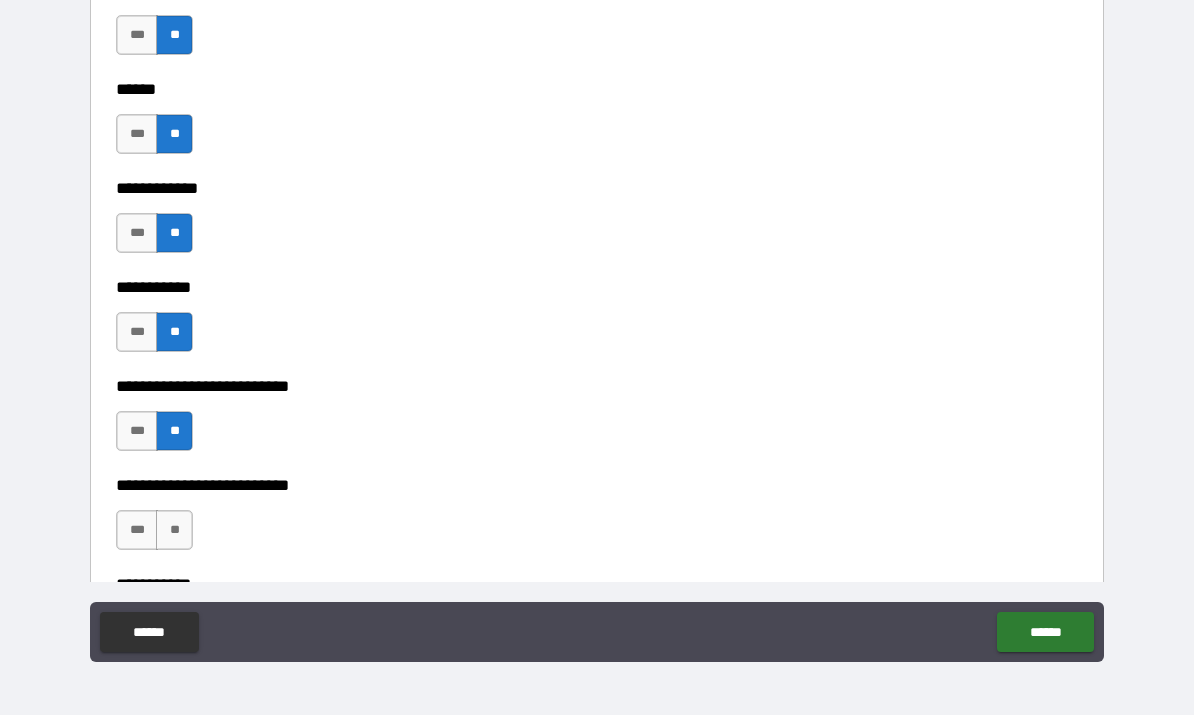 click on "**" at bounding box center (174, 531) 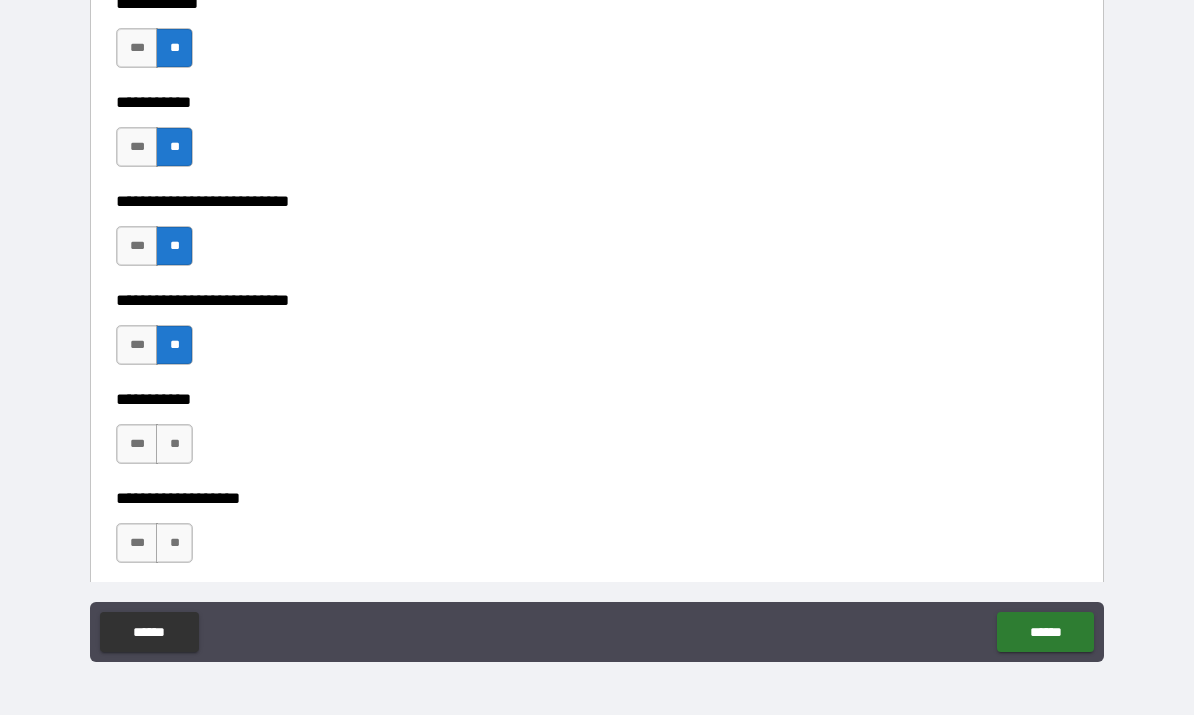 scroll, scrollTop: 4274, scrollLeft: 0, axis: vertical 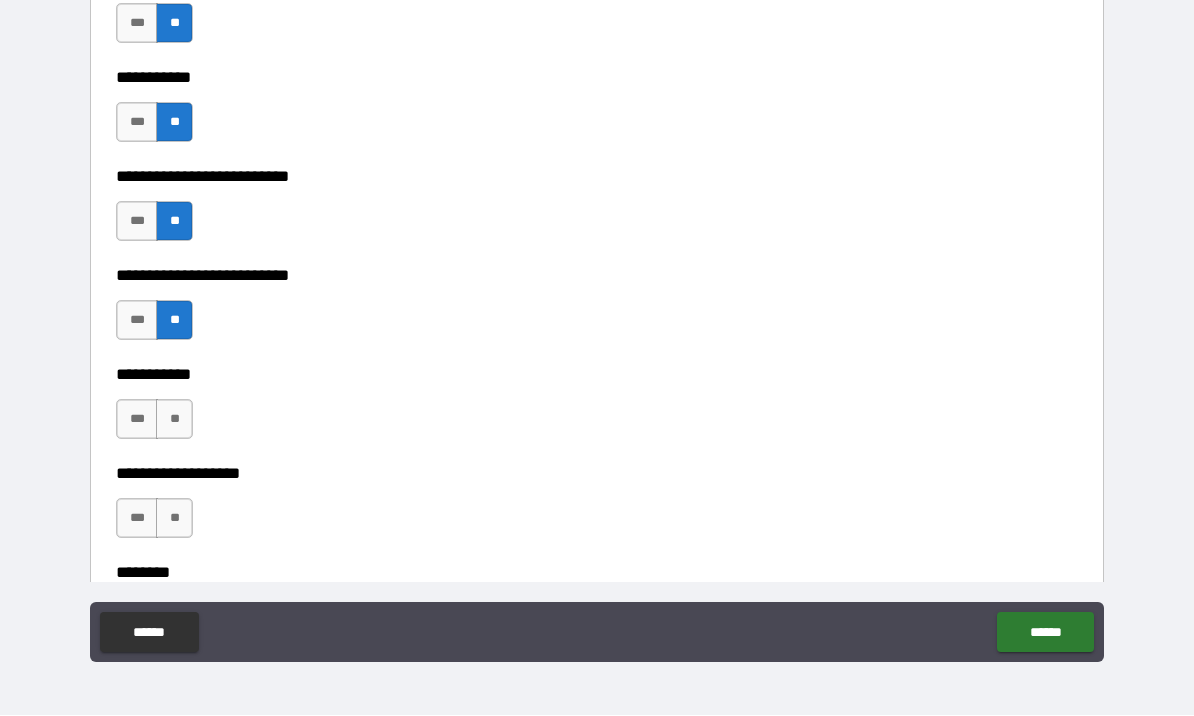 click on "**" at bounding box center [174, 420] 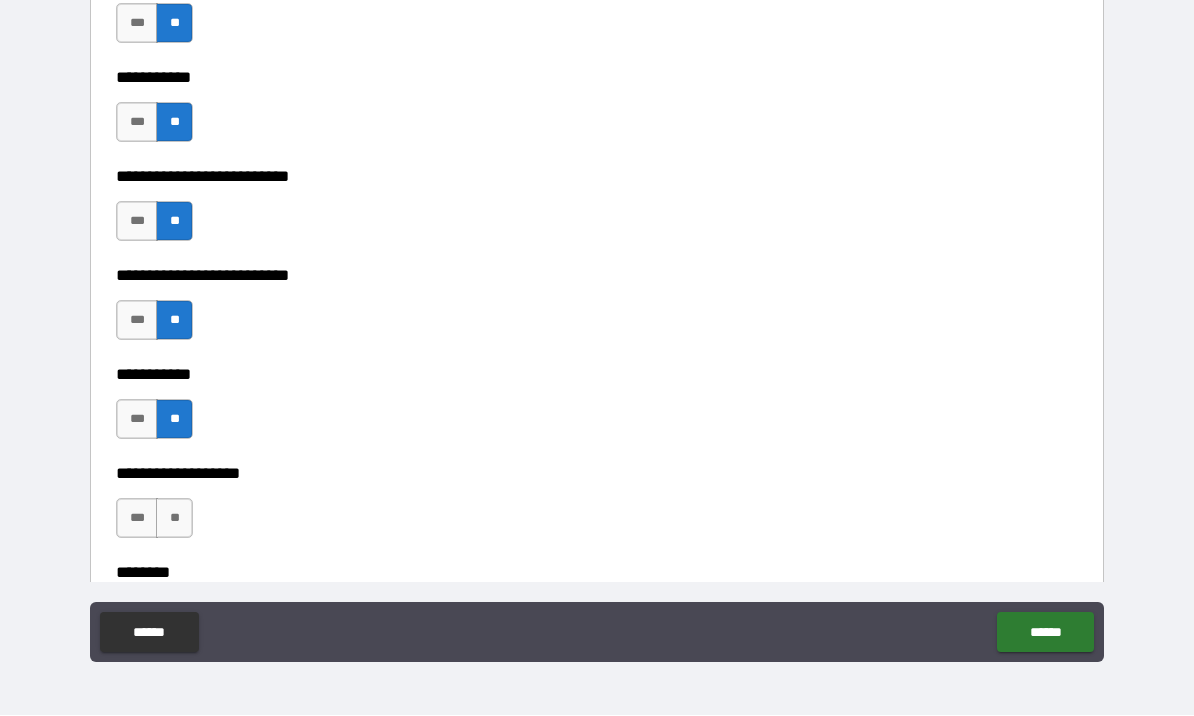 click on "**" at bounding box center [174, 519] 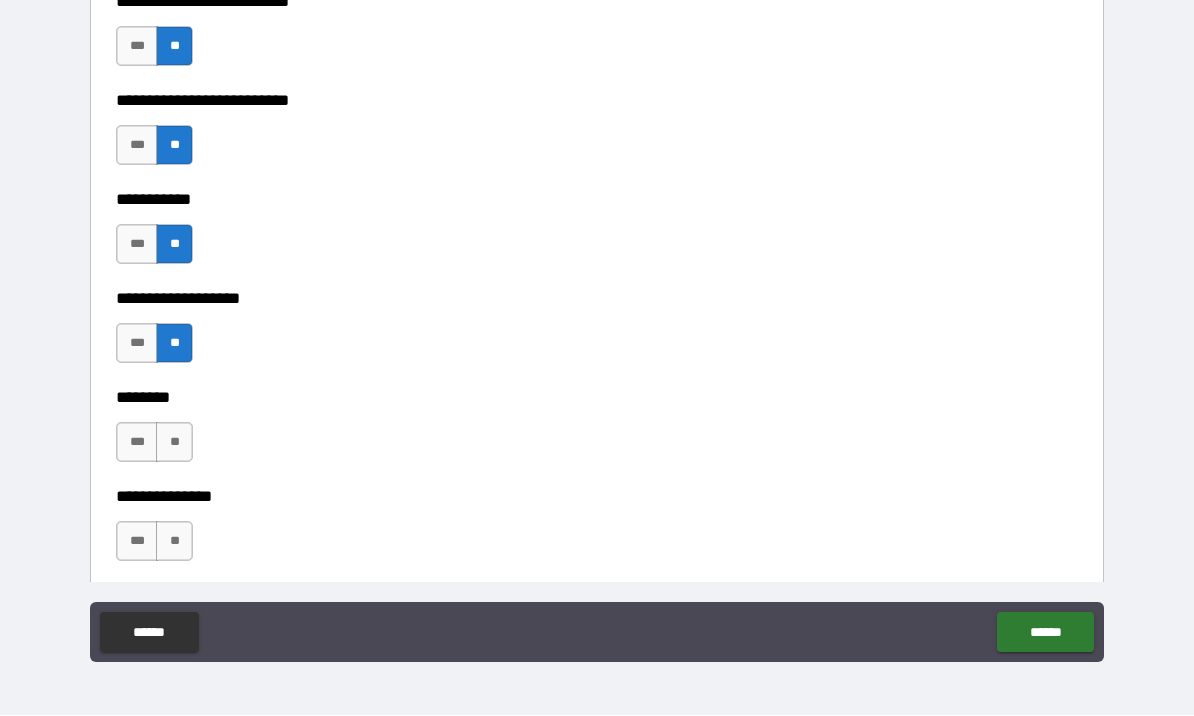 scroll, scrollTop: 4451, scrollLeft: 0, axis: vertical 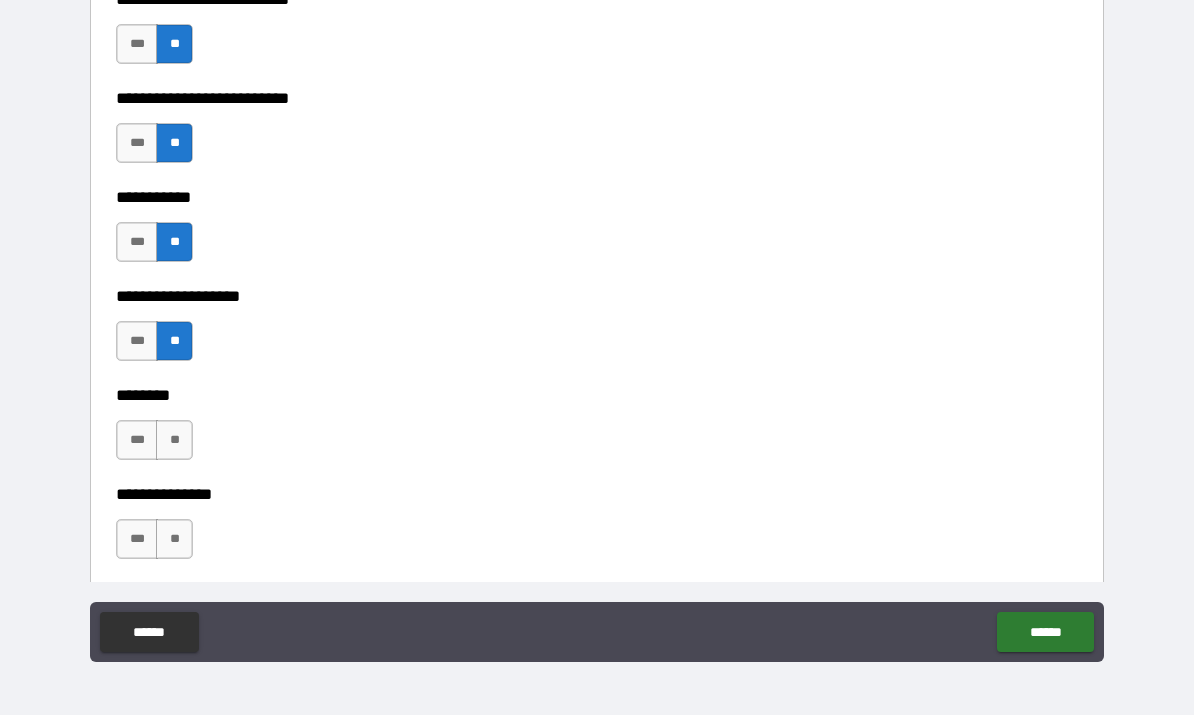click on "**" at bounding box center [174, 441] 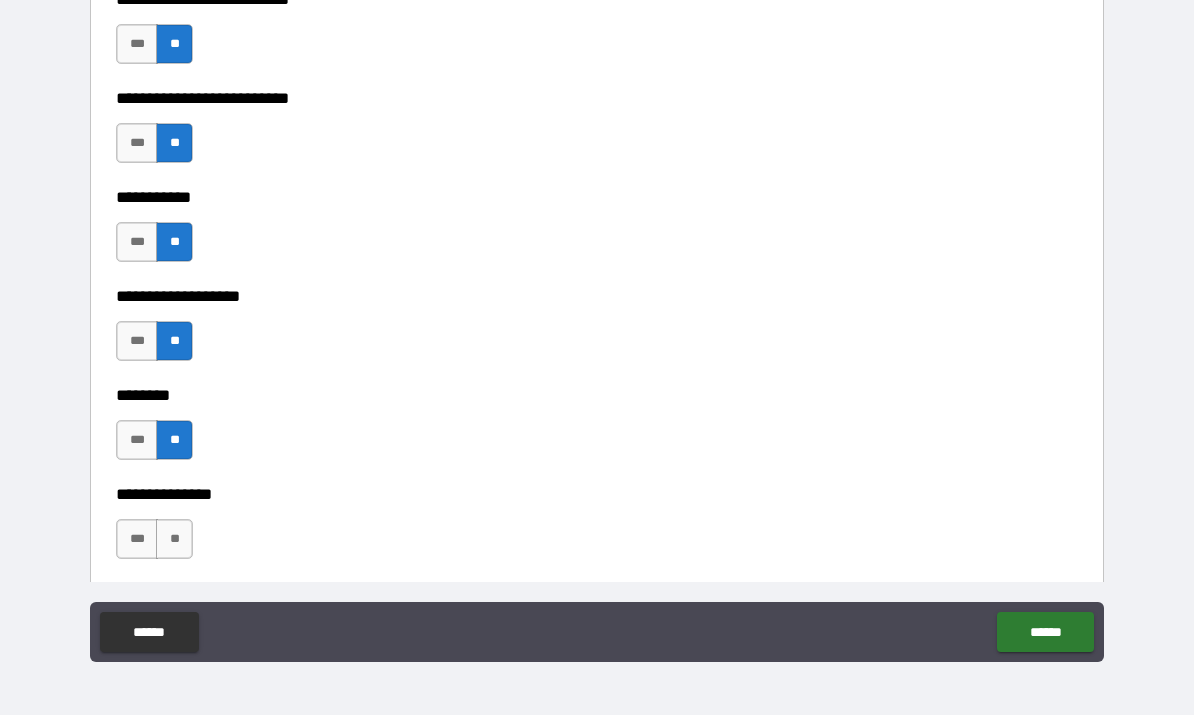 click on "**" at bounding box center [174, 540] 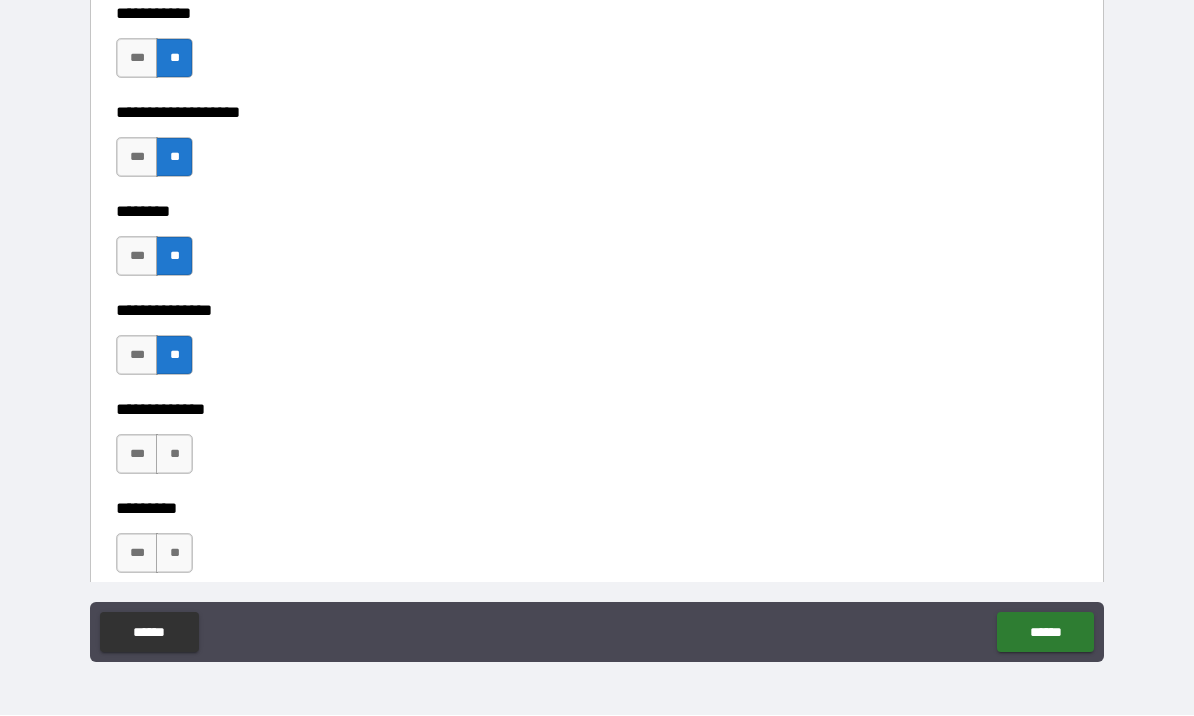 scroll, scrollTop: 4645, scrollLeft: 0, axis: vertical 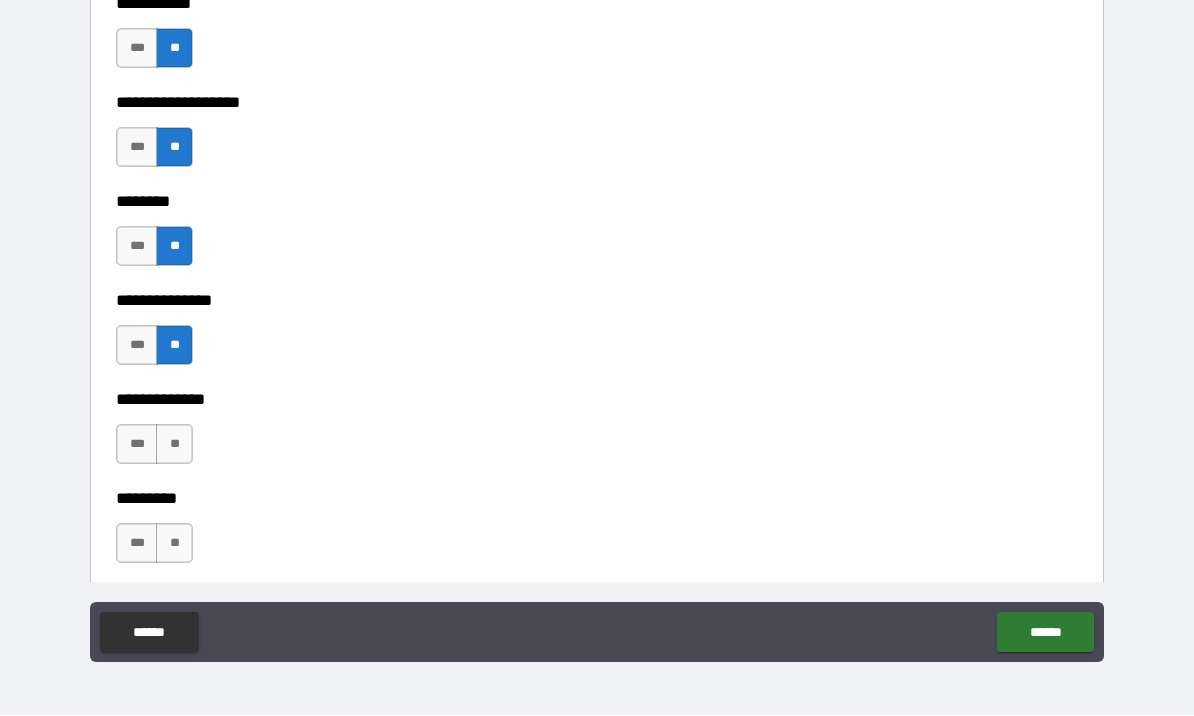 click on "**" at bounding box center [174, 445] 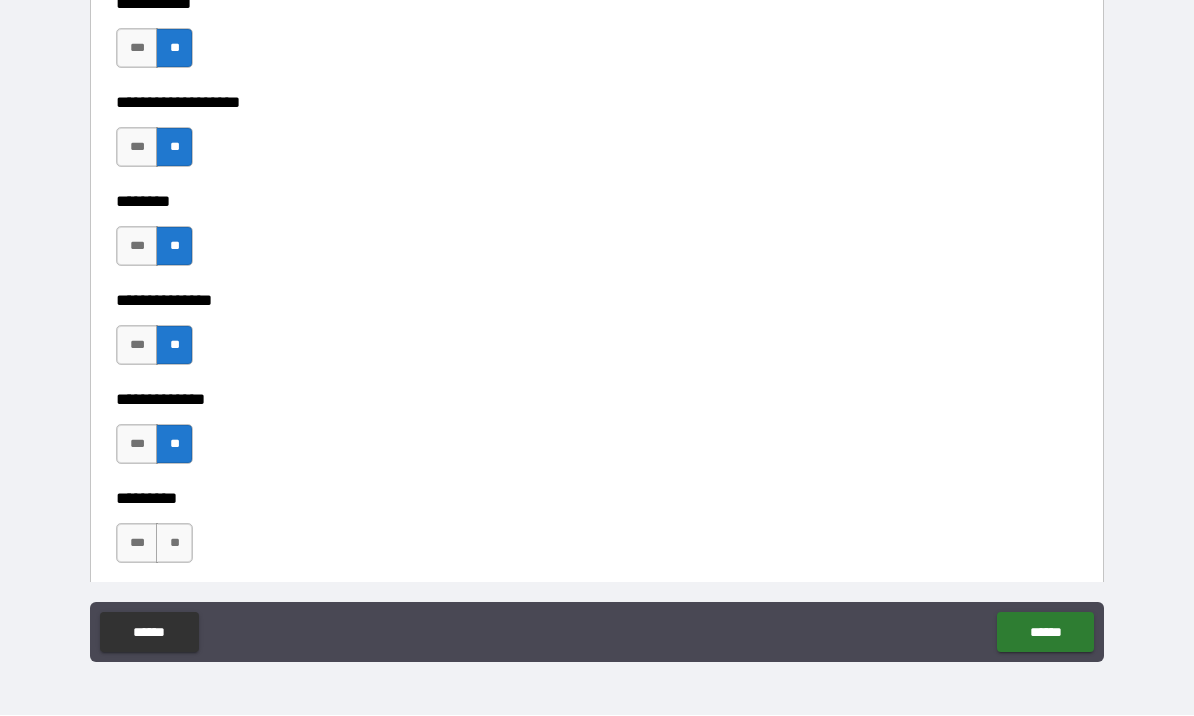 click on "**" at bounding box center [174, 544] 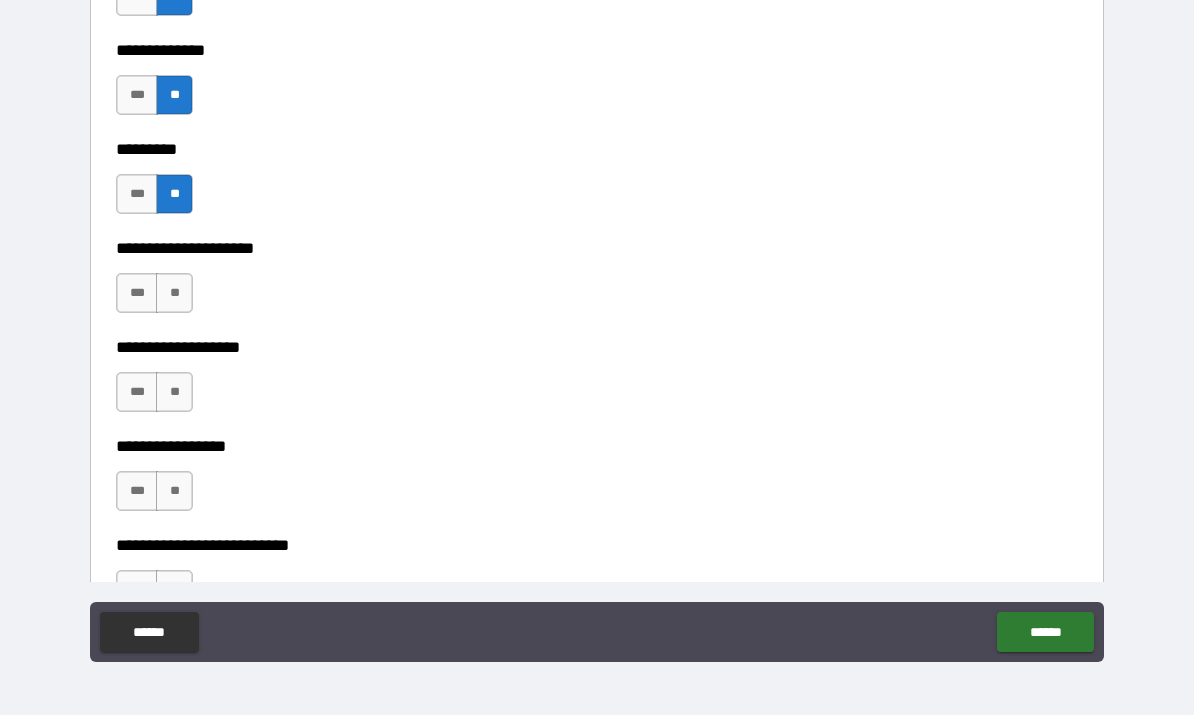 scroll, scrollTop: 4999, scrollLeft: 0, axis: vertical 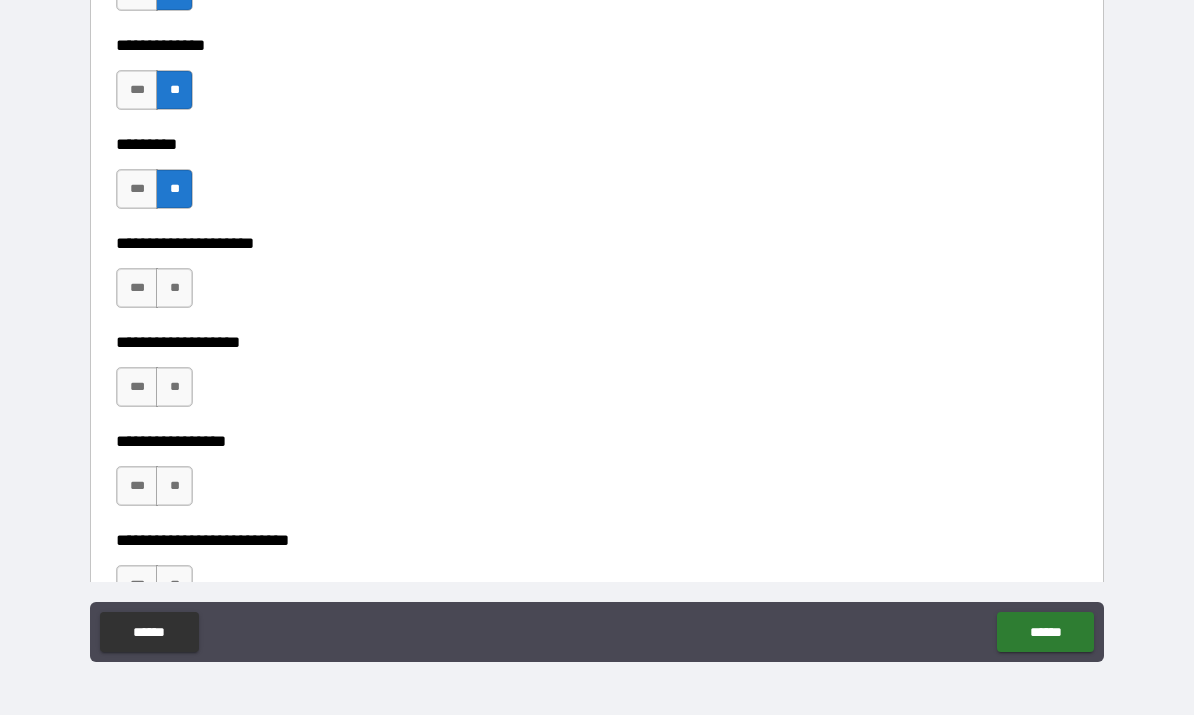 click on "**" at bounding box center (174, 388) 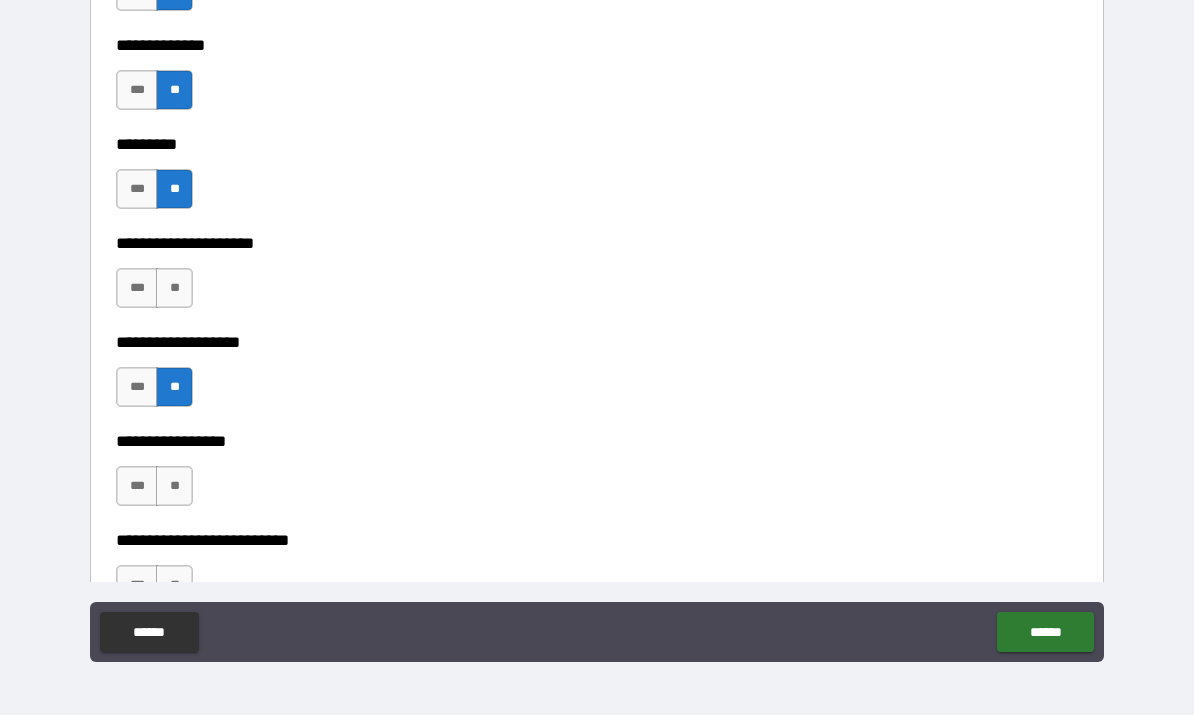 click on "**" at bounding box center (174, 487) 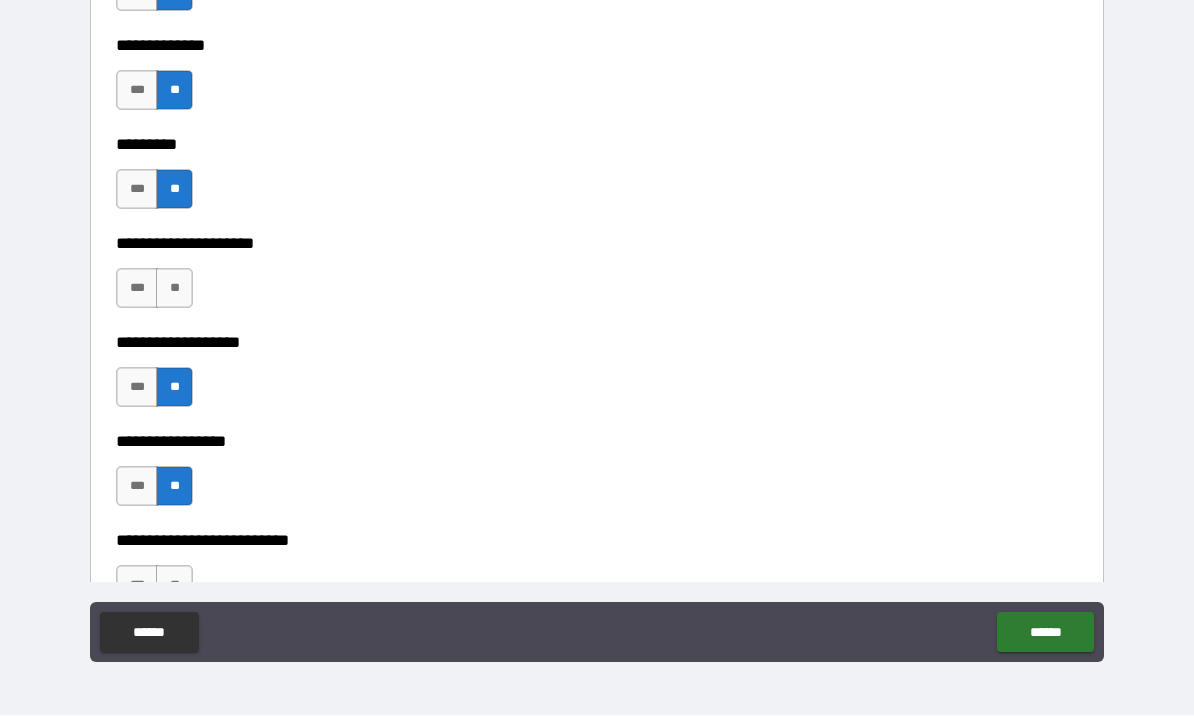click on "**" at bounding box center [174, 289] 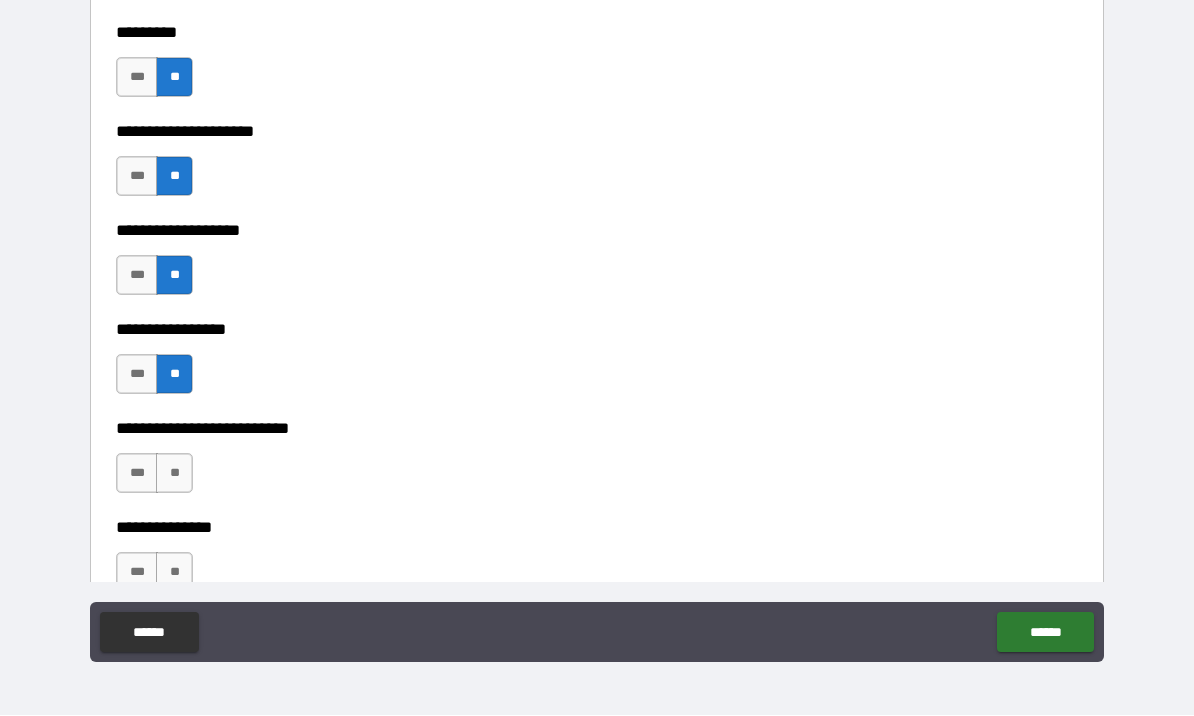 scroll, scrollTop: 5120, scrollLeft: 0, axis: vertical 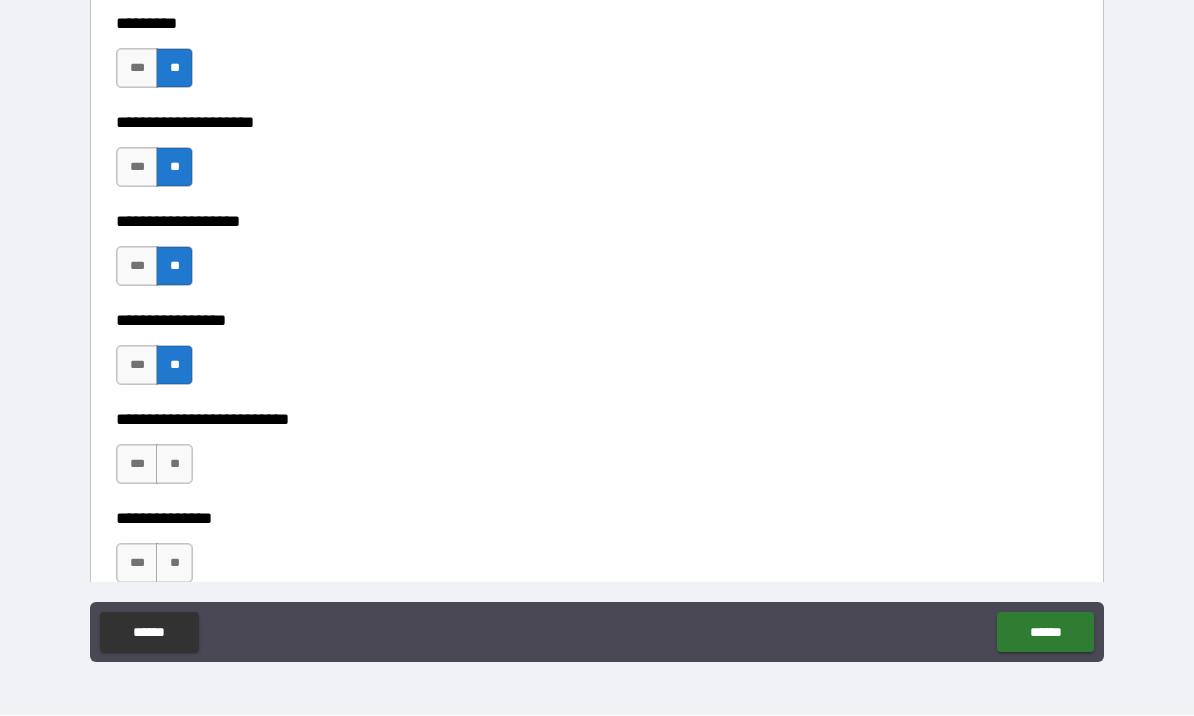 click on "**" at bounding box center [174, 465] 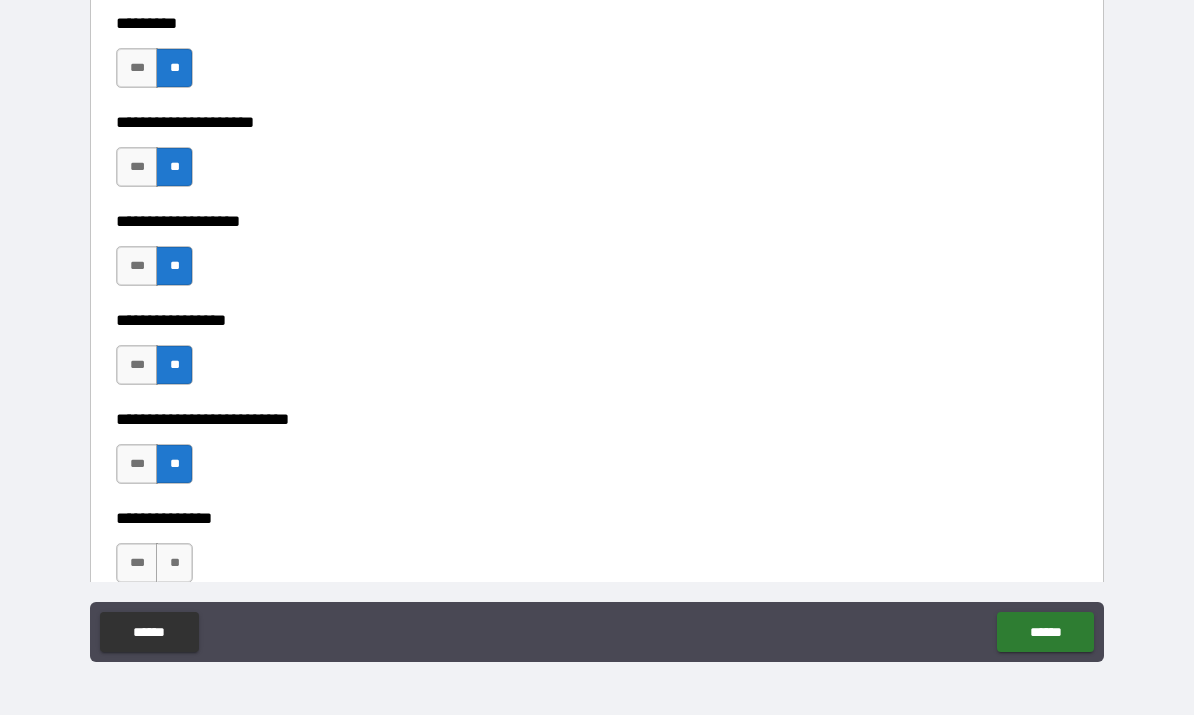 click on "**" at bounding box center [174, 564] 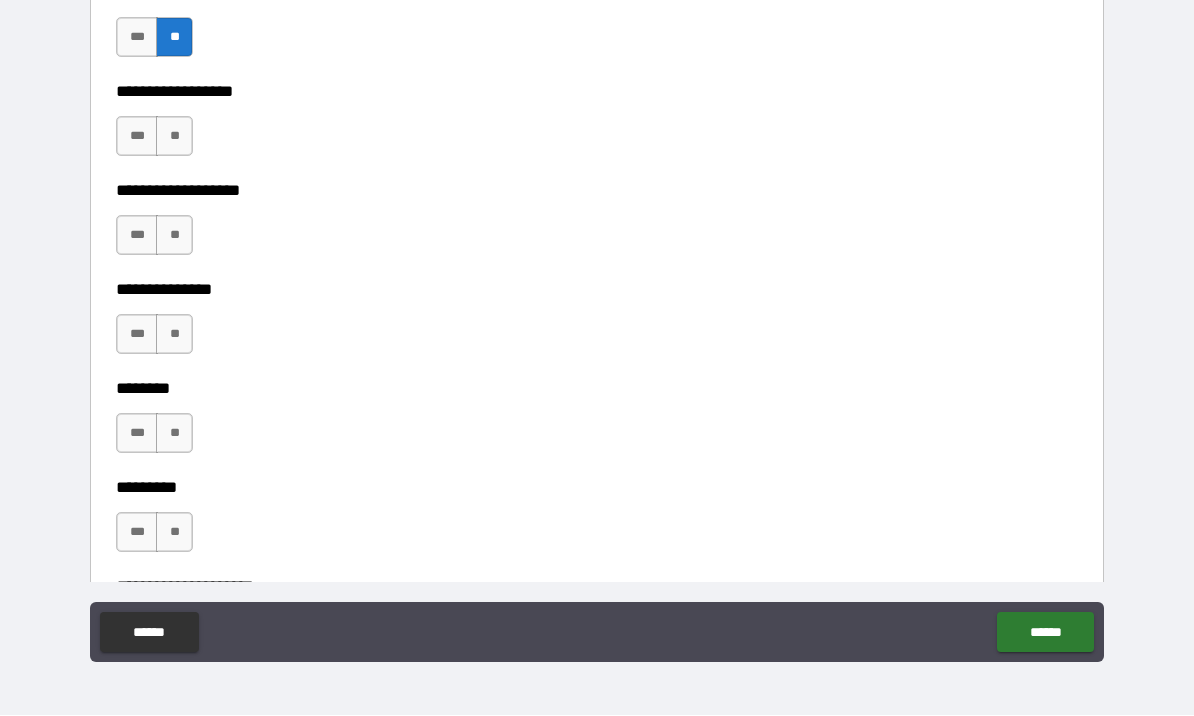scroll, scrollTop: 5629, scrollLeft: 0, axis: vertical 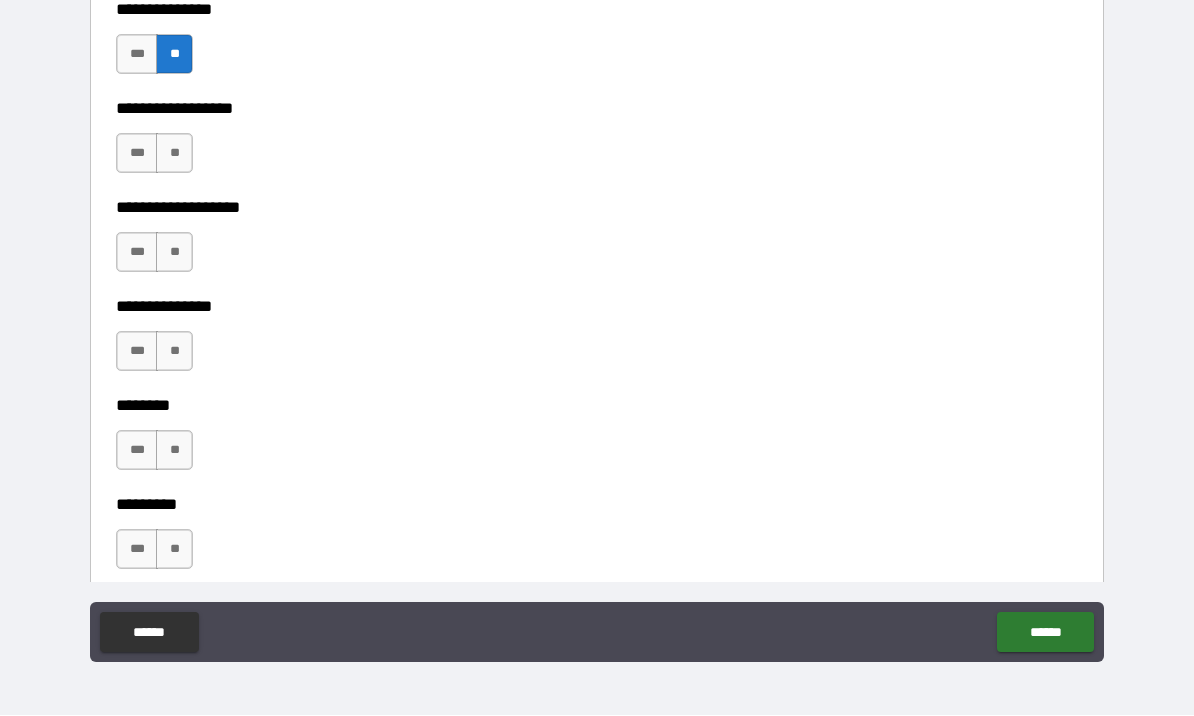 click on "**" at bounding box center (174, 154) 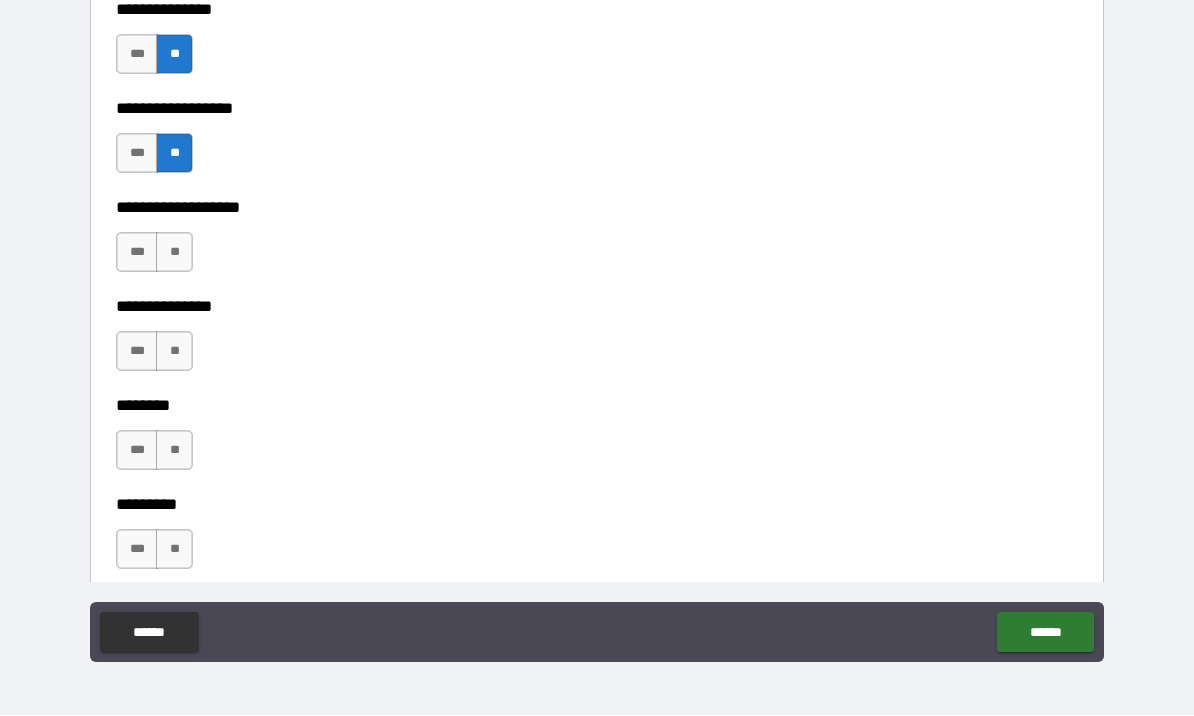 click on "**" at bounding box center (174, 253) 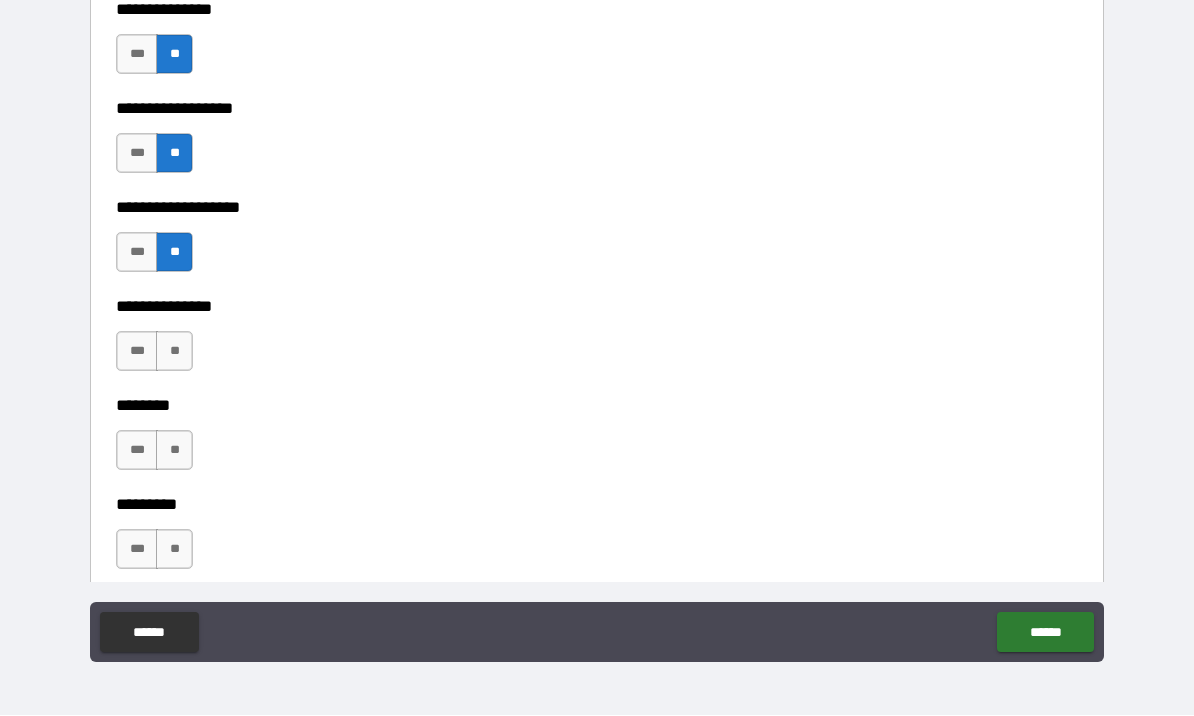 click on "**" at bounding box center (174, 352) 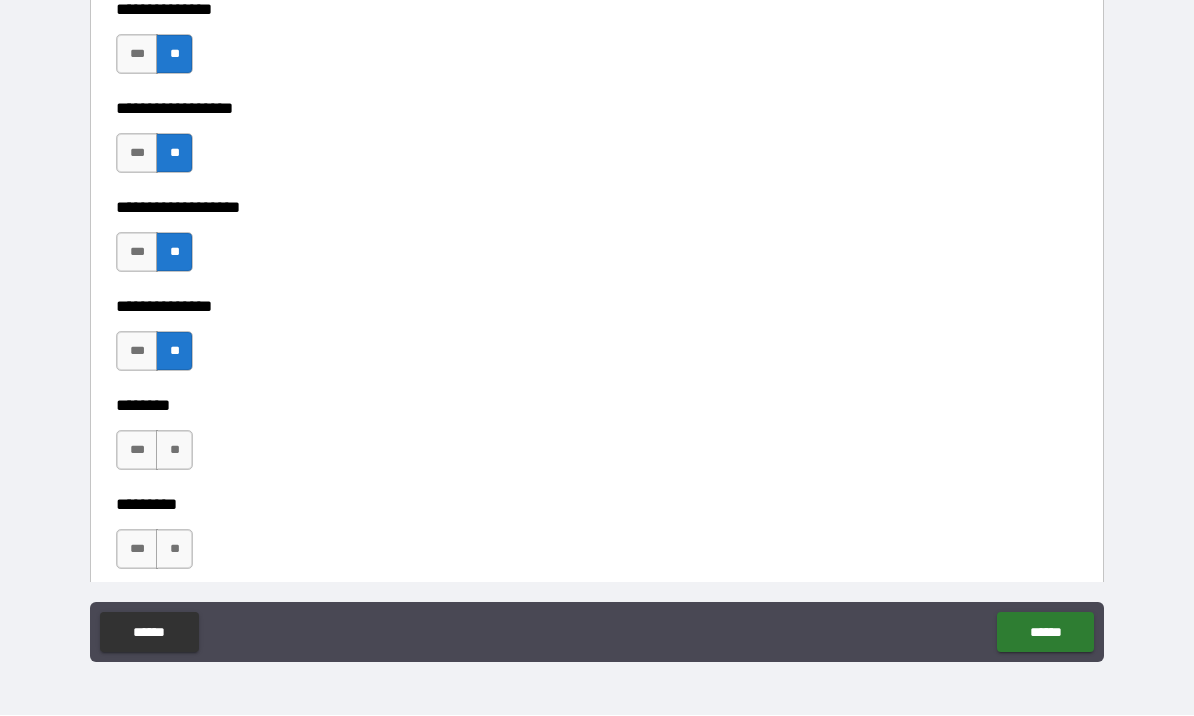 click on "**" at bounding box center (174, 451) 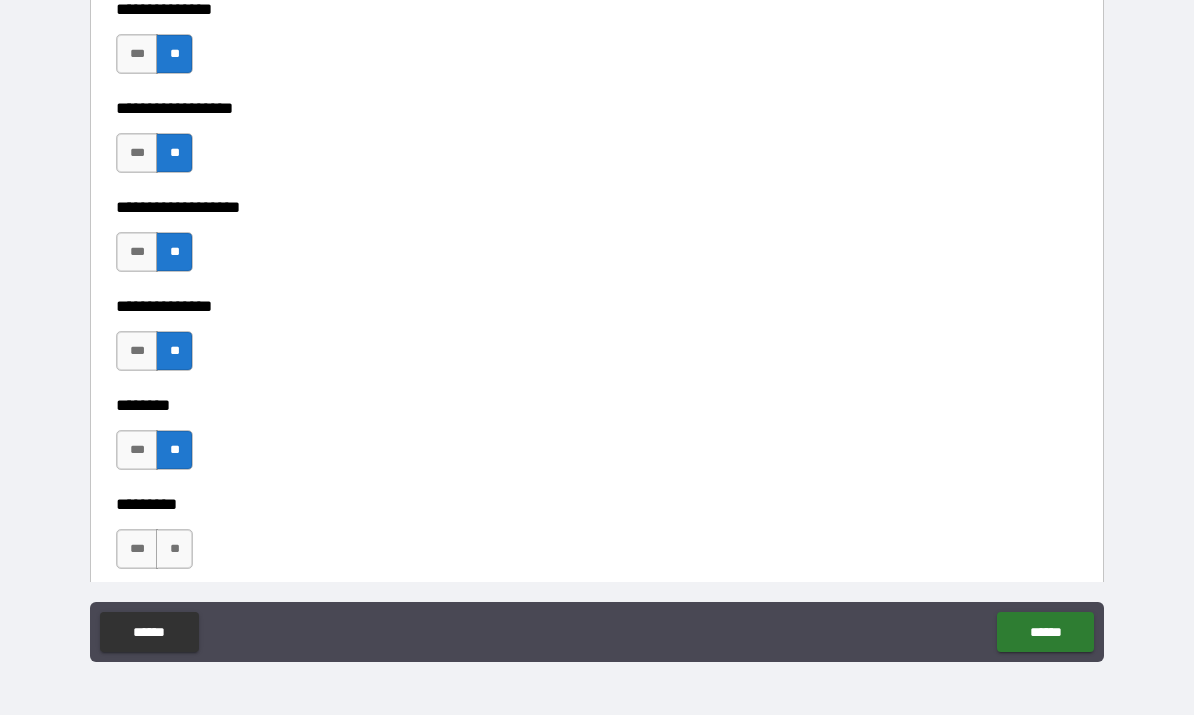 click on "**" at bounding box center (174, 550) 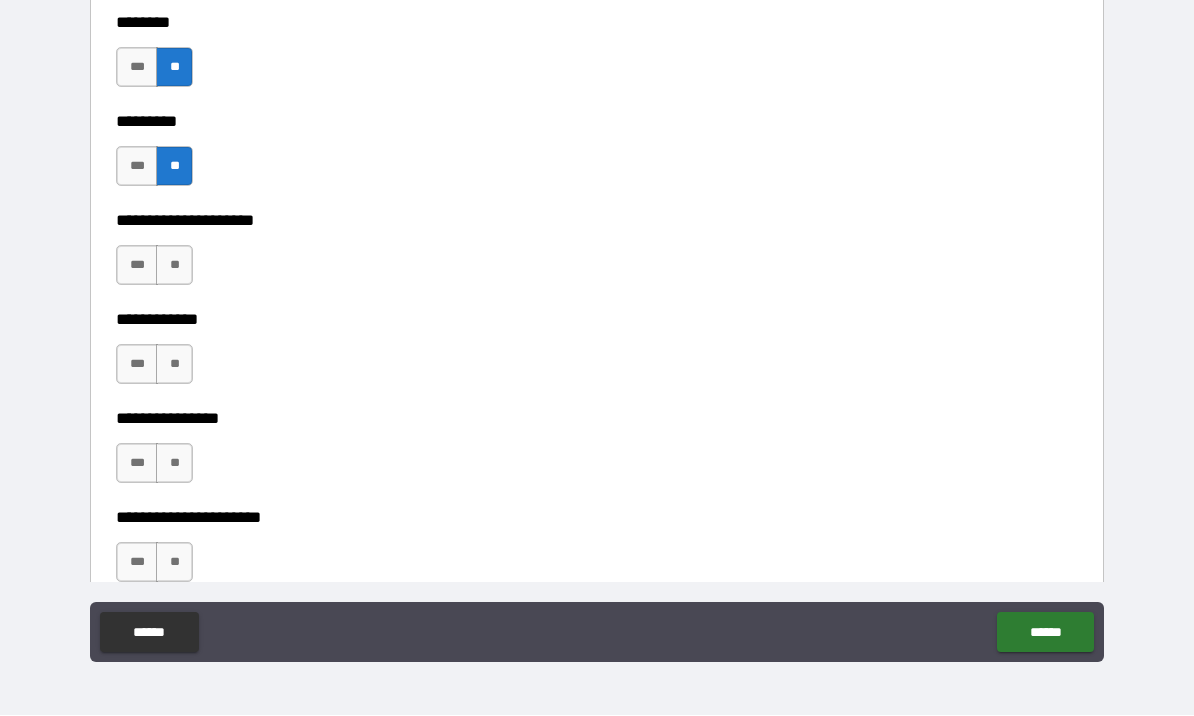 scroll, scrollTop: 6001, scrollLeft: 0, axis: vertical 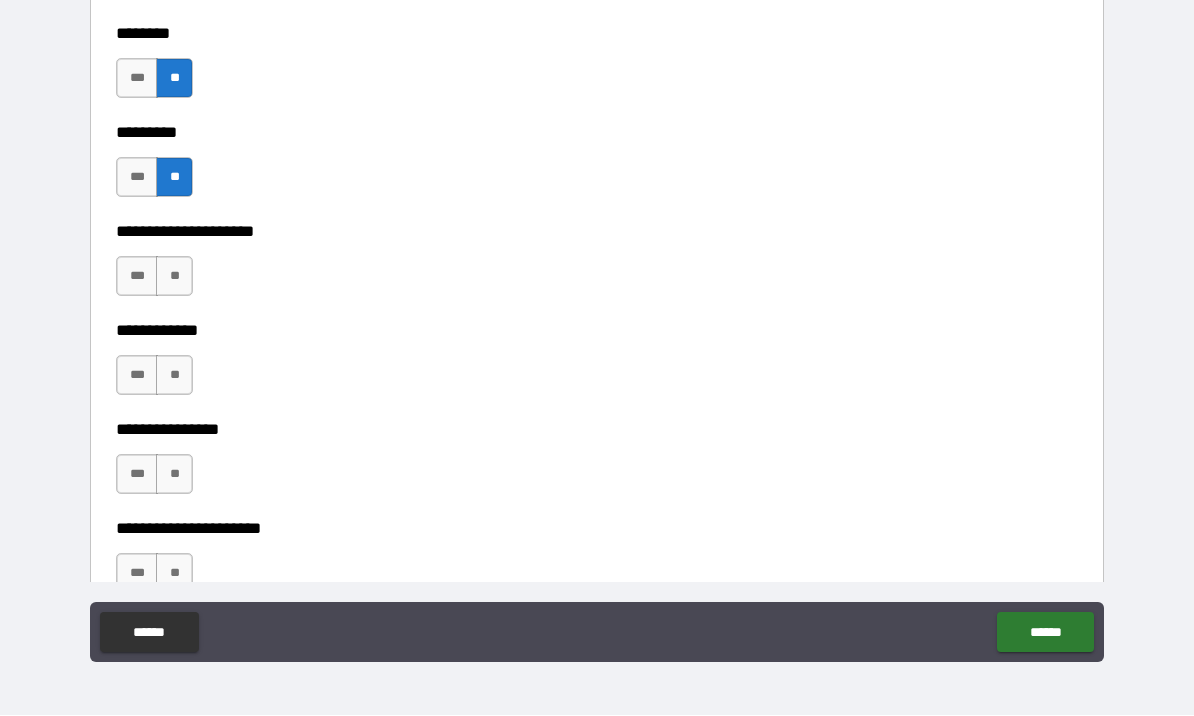 click on "**" at bounding box center [174, 277] 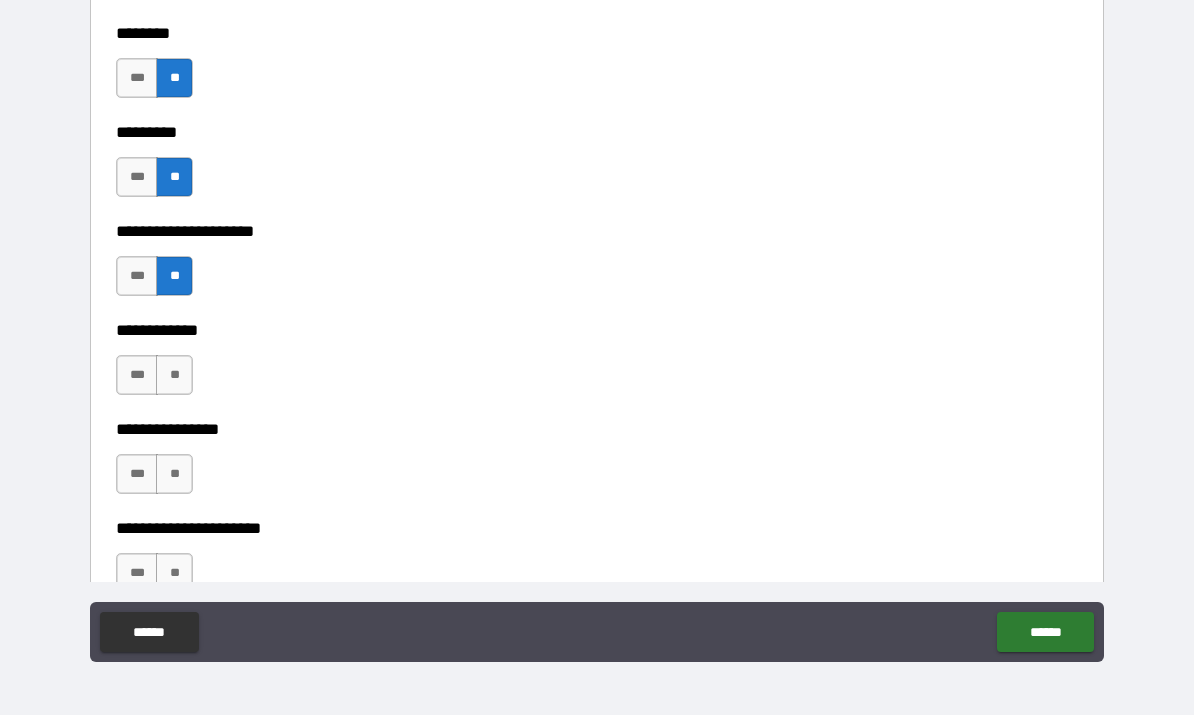 click on "**" at bounding box center [174, 376] 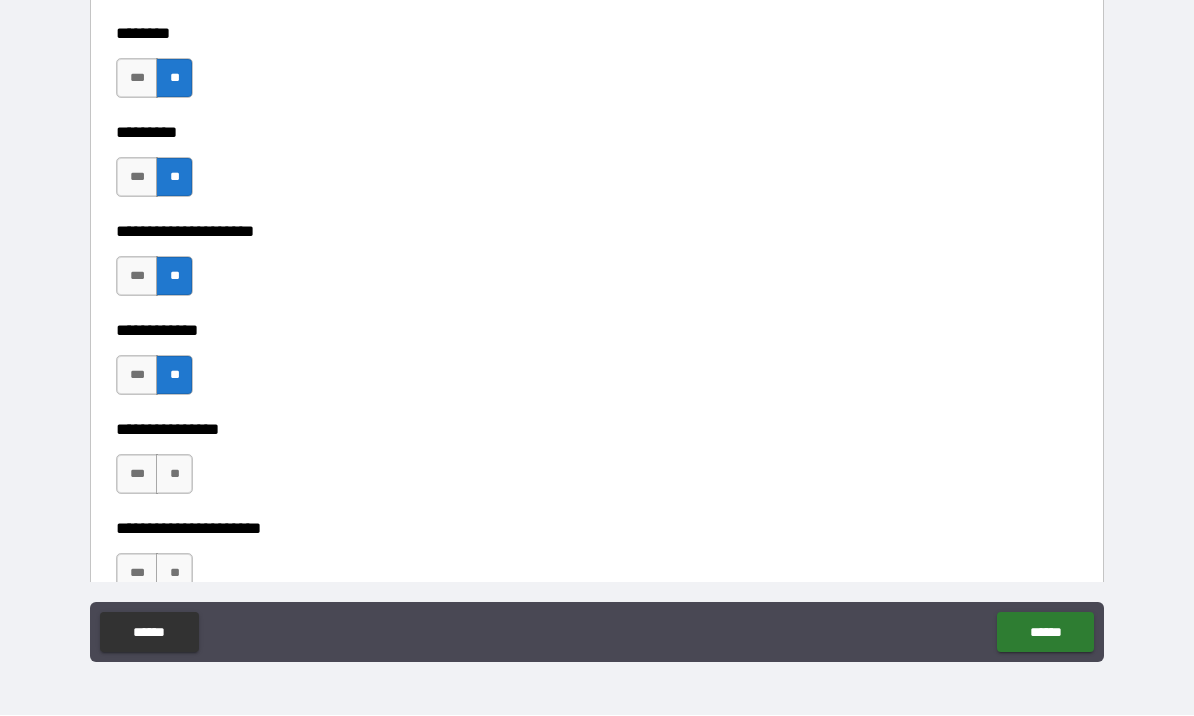 click on "**" at bounding box center (174, 475) 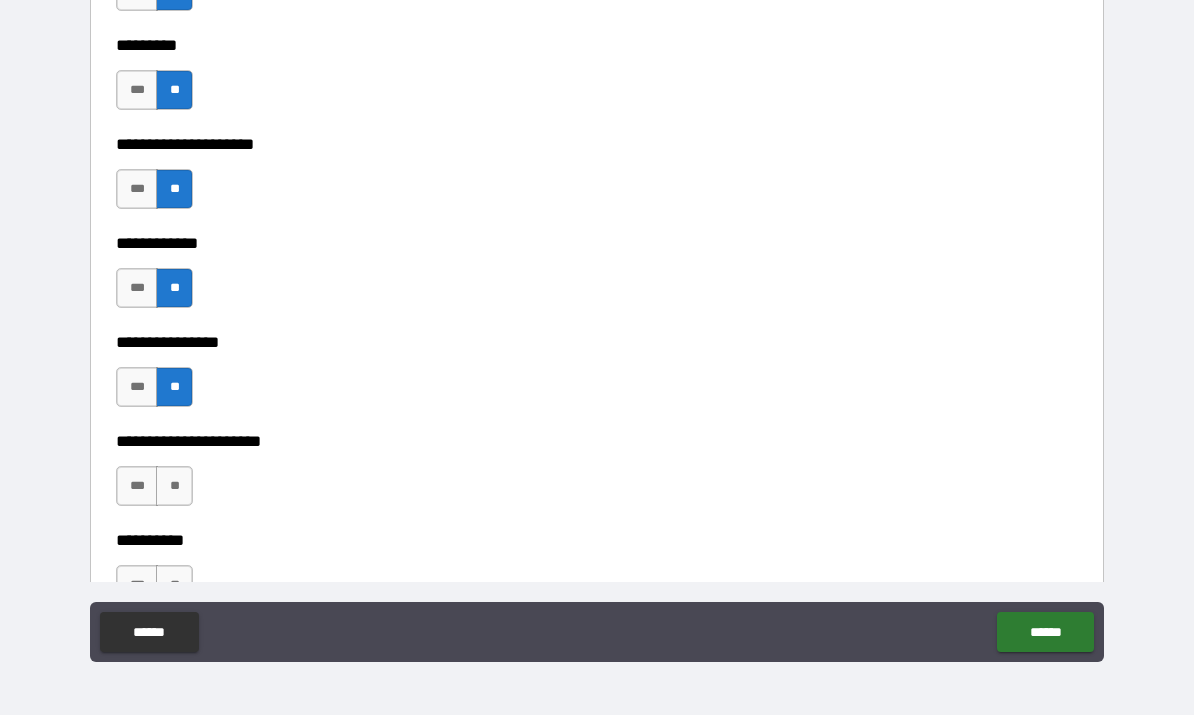 scroll, scrollTop: 6121, scrollLeft: 0, axis: vertical 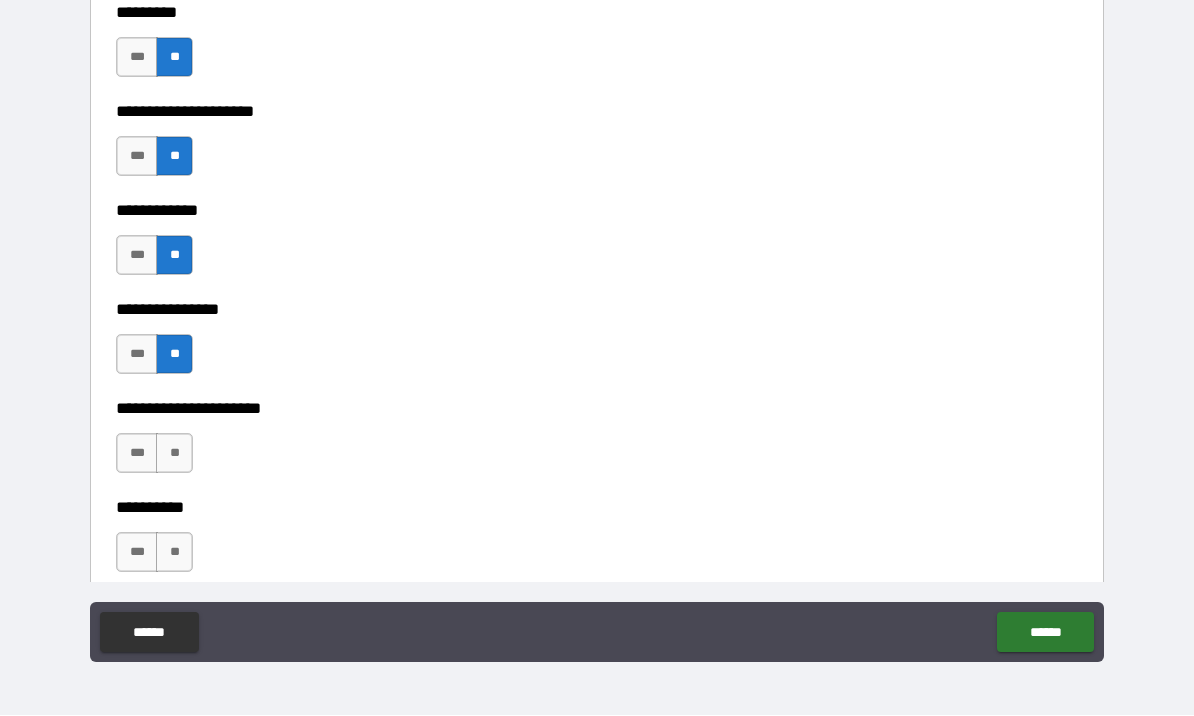 click on "**" at bounding box center [174, 454] 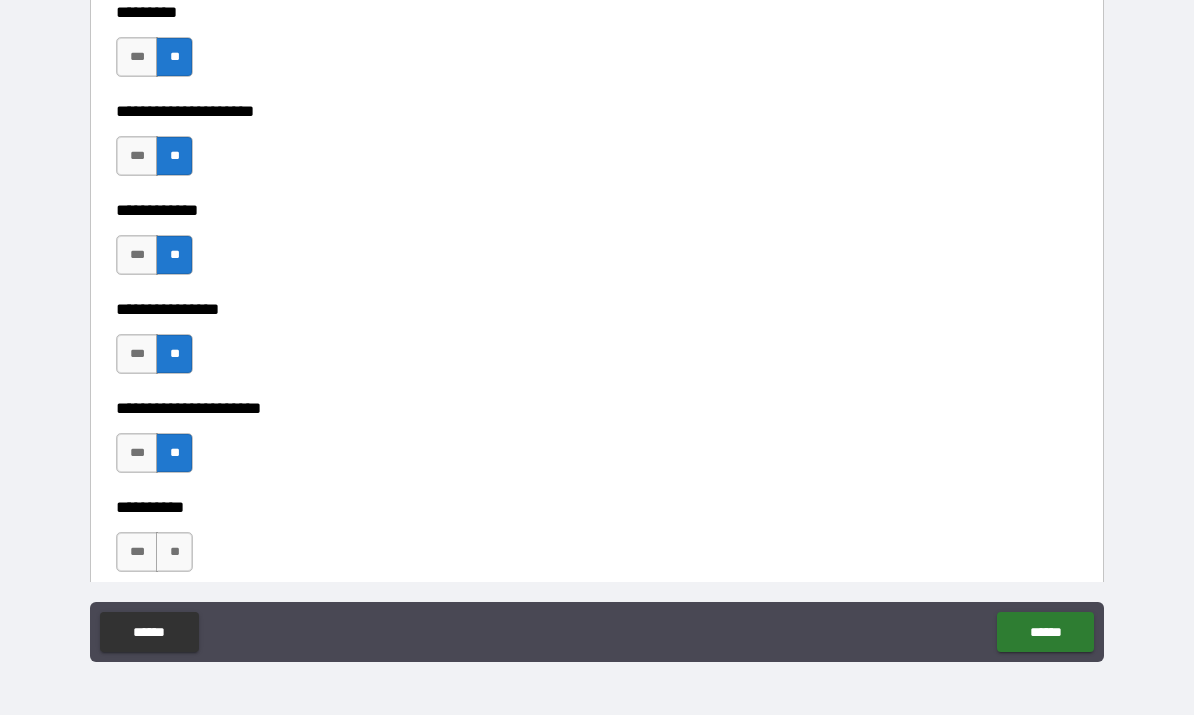 click on "**" at bounding box center (174, 553) 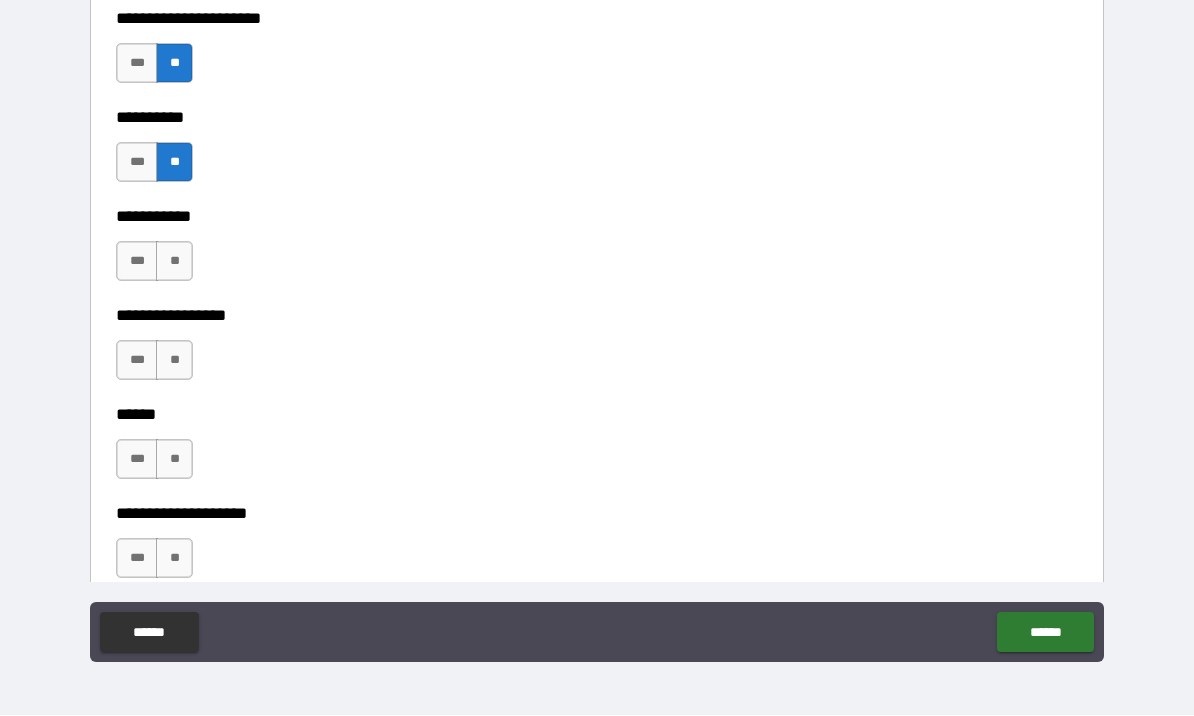 scroll, scrollTop: 6515, scrollLeft: 0, axis: vertical 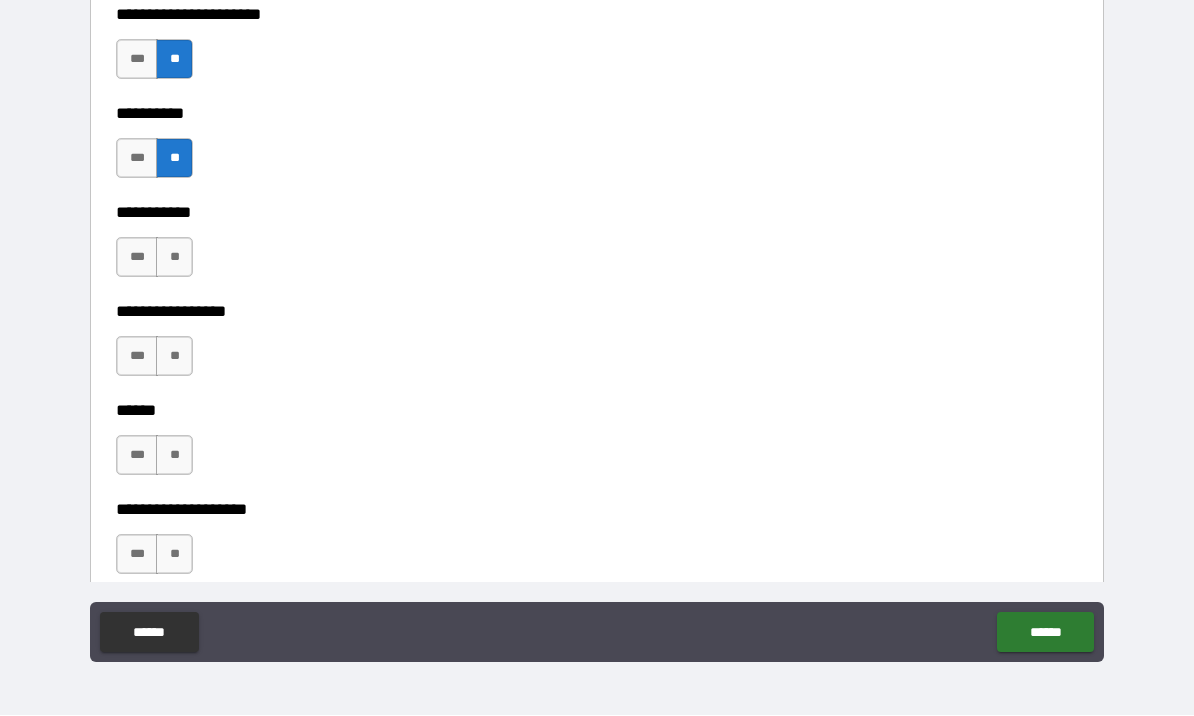 click on "**" at bounding box center [174, 258] 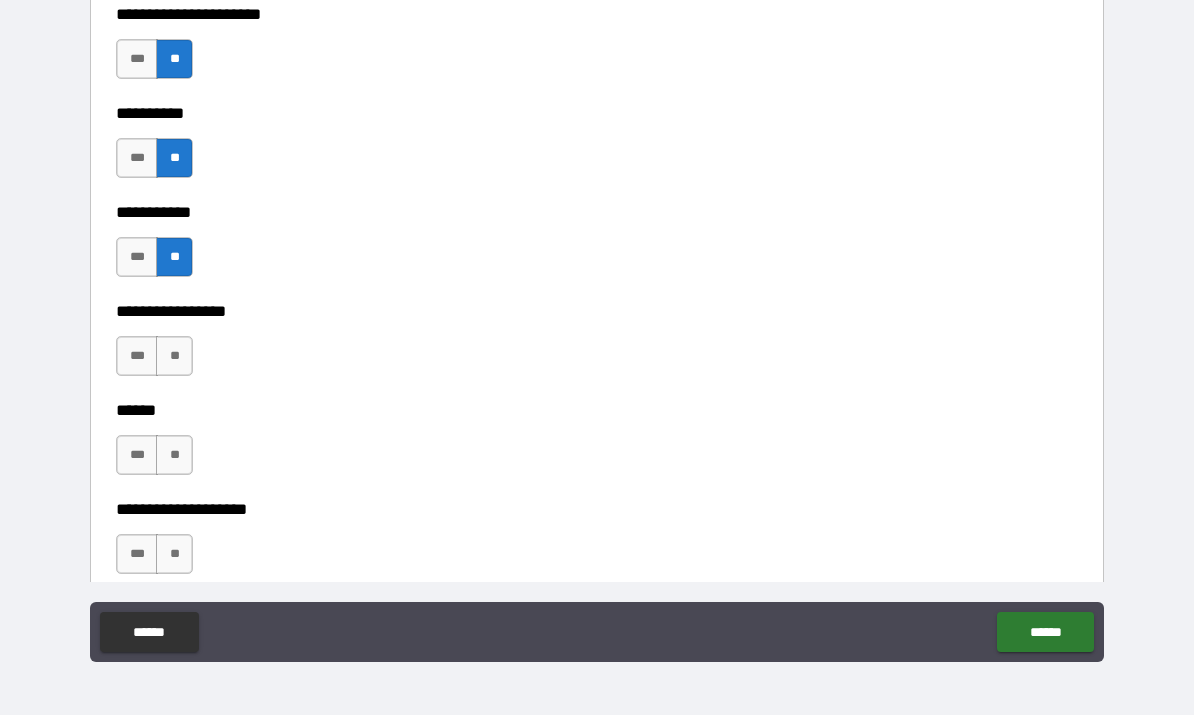 click on "**" at bounding box center (174, 357) 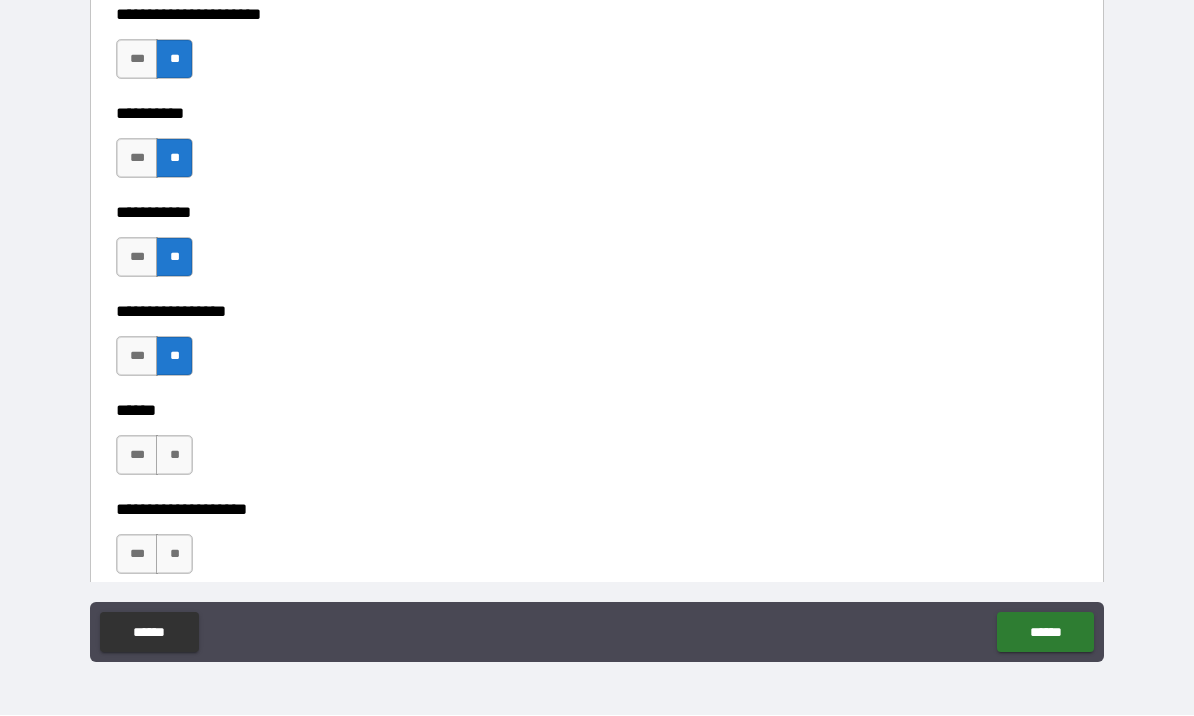 click on "**" at bounding box center [174, 456] 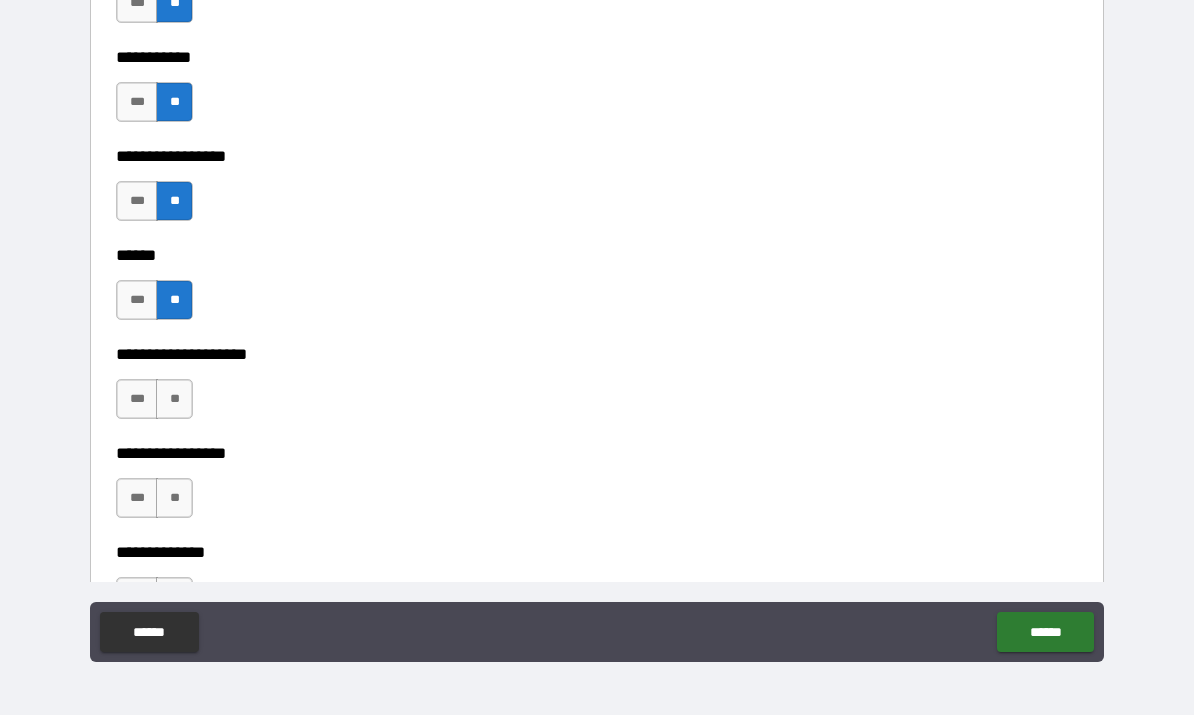 scroll, scrollTop: 6671, scrollLeft: 0, axis: vertical 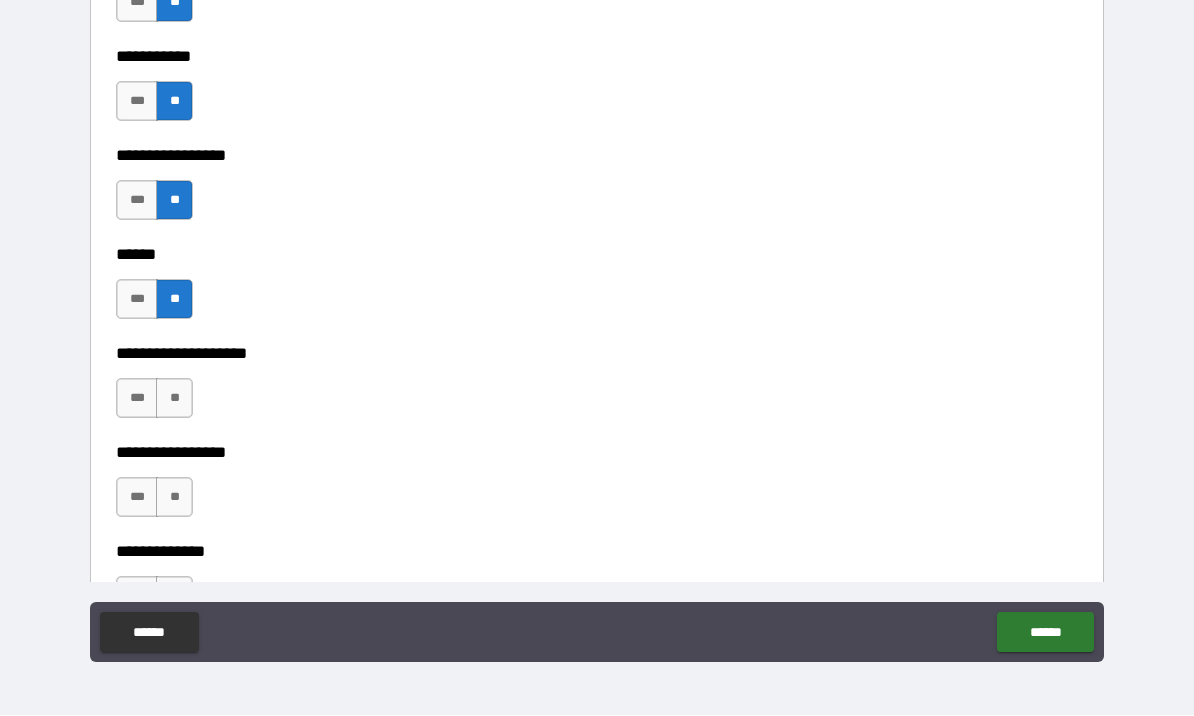 click on "**" at bounding box center [174, 399] 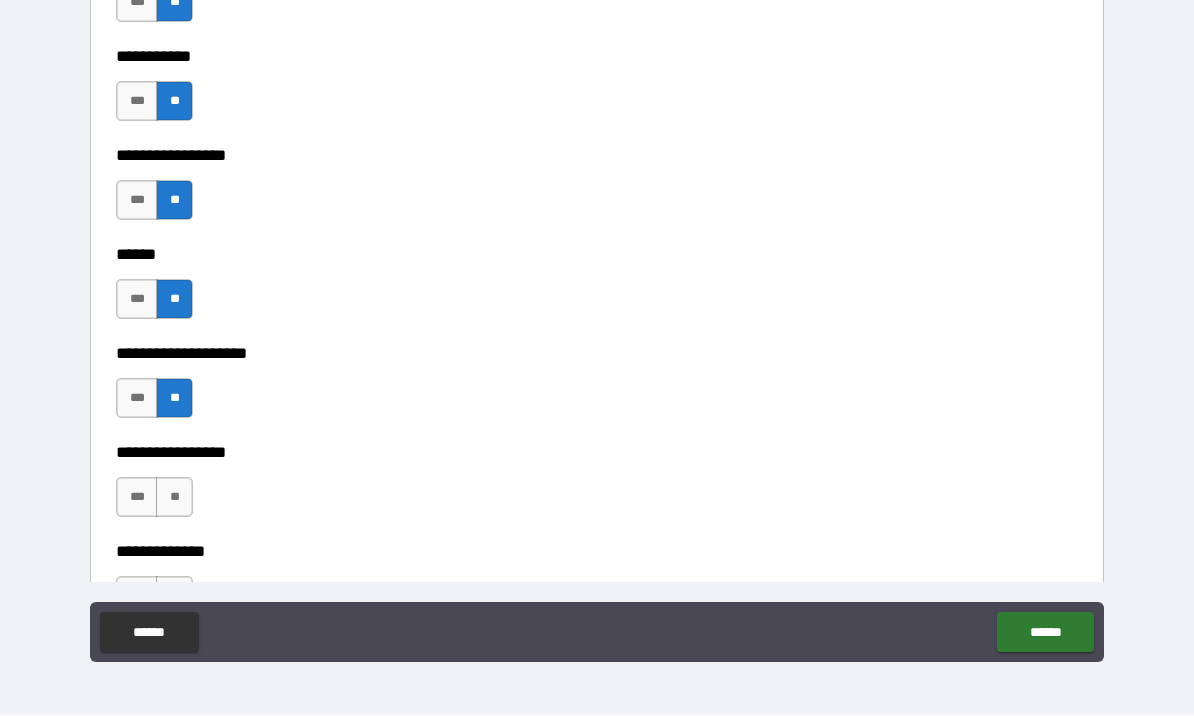 click on "**" at bounding box center (174, 498) 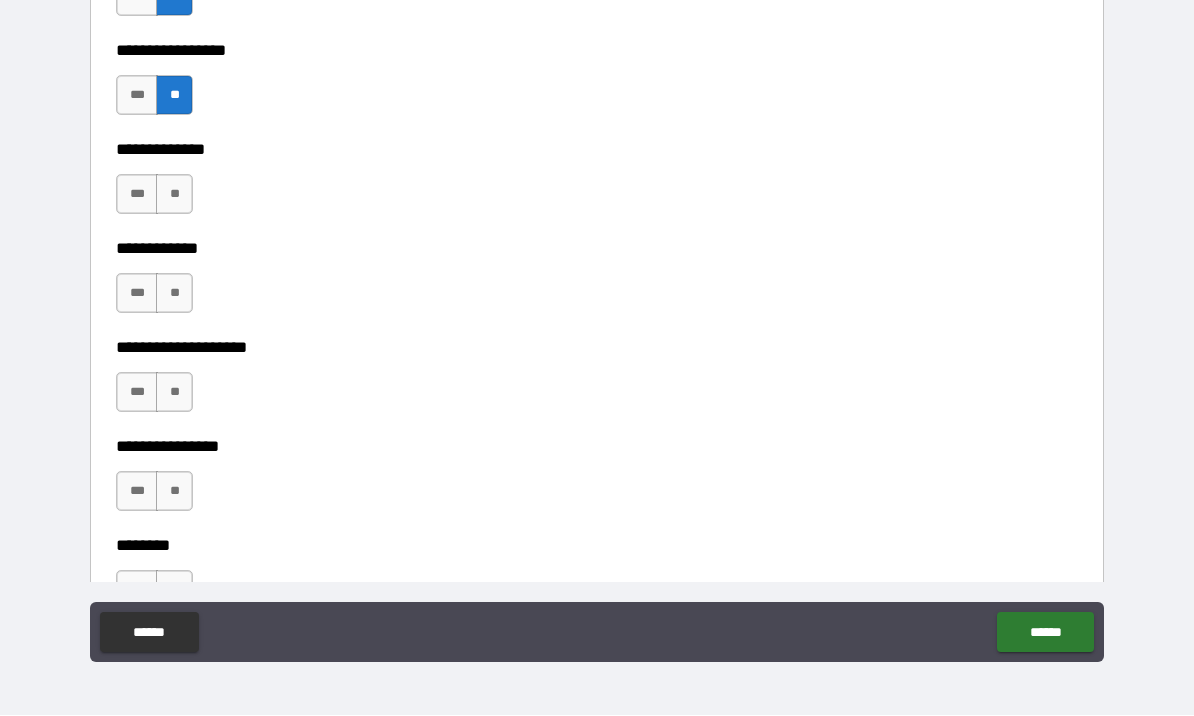 scroll, scrollTop: 7086, scrollLeft: 0, axis: vertical 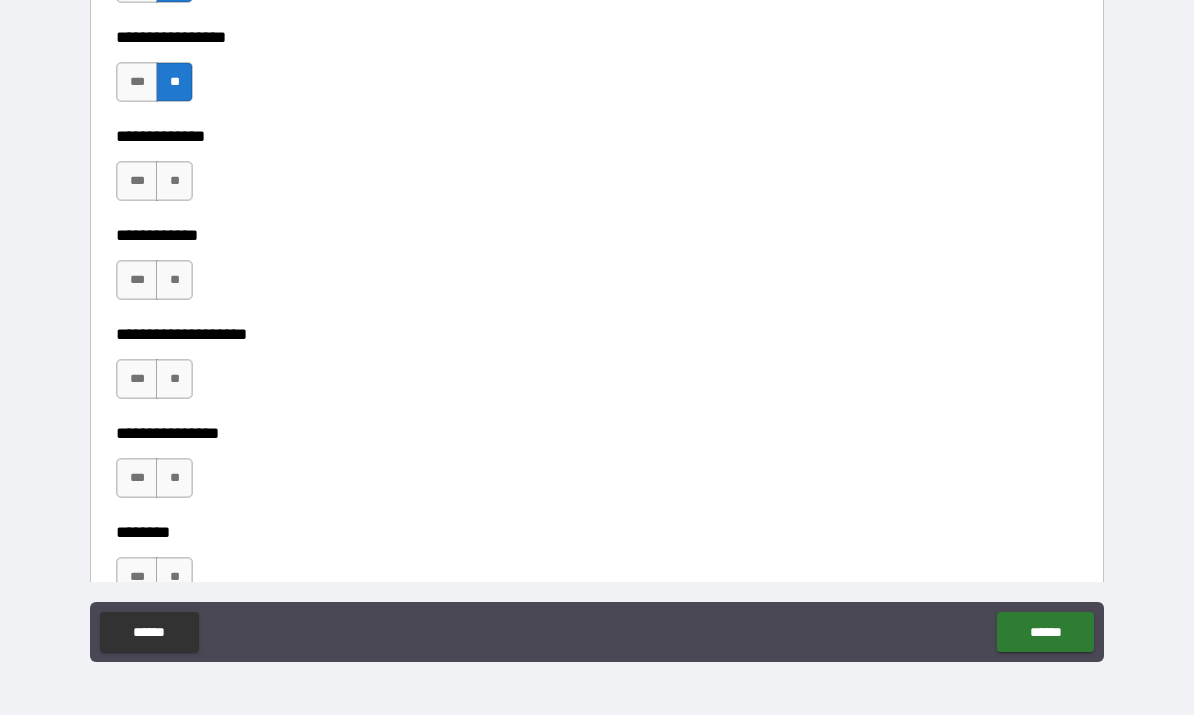 click on "**" at bounding box center [174, 182] 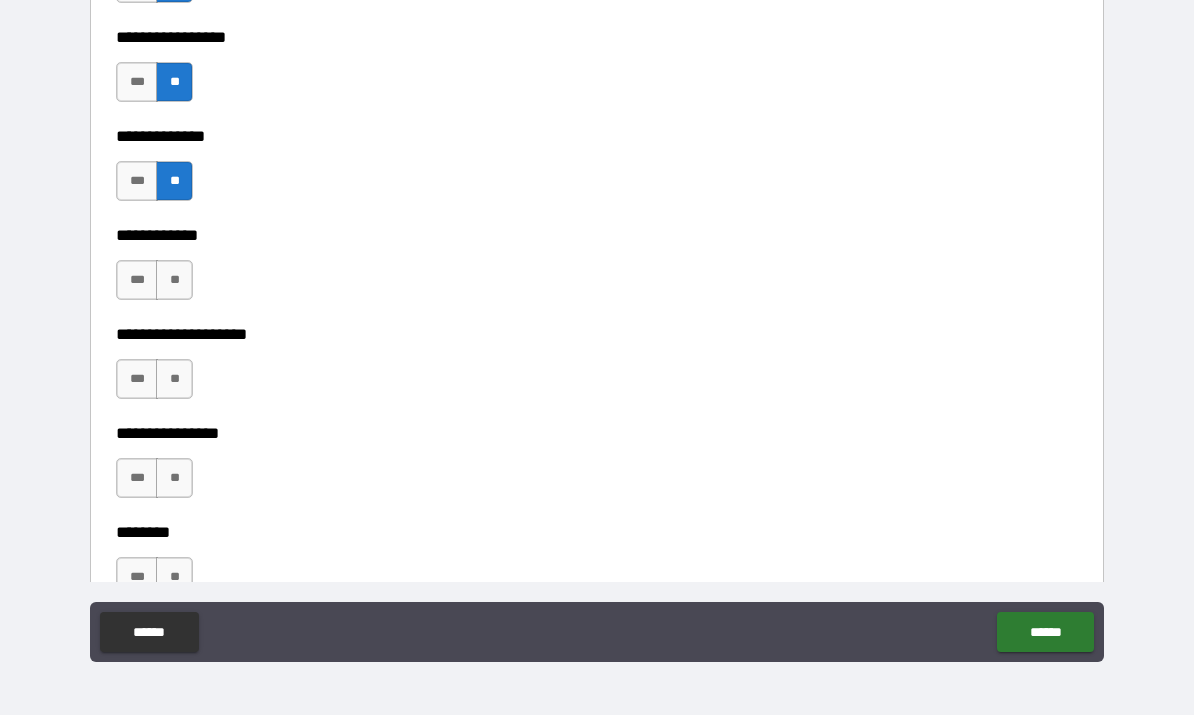 click on "**" at bounding box center (174, 281) 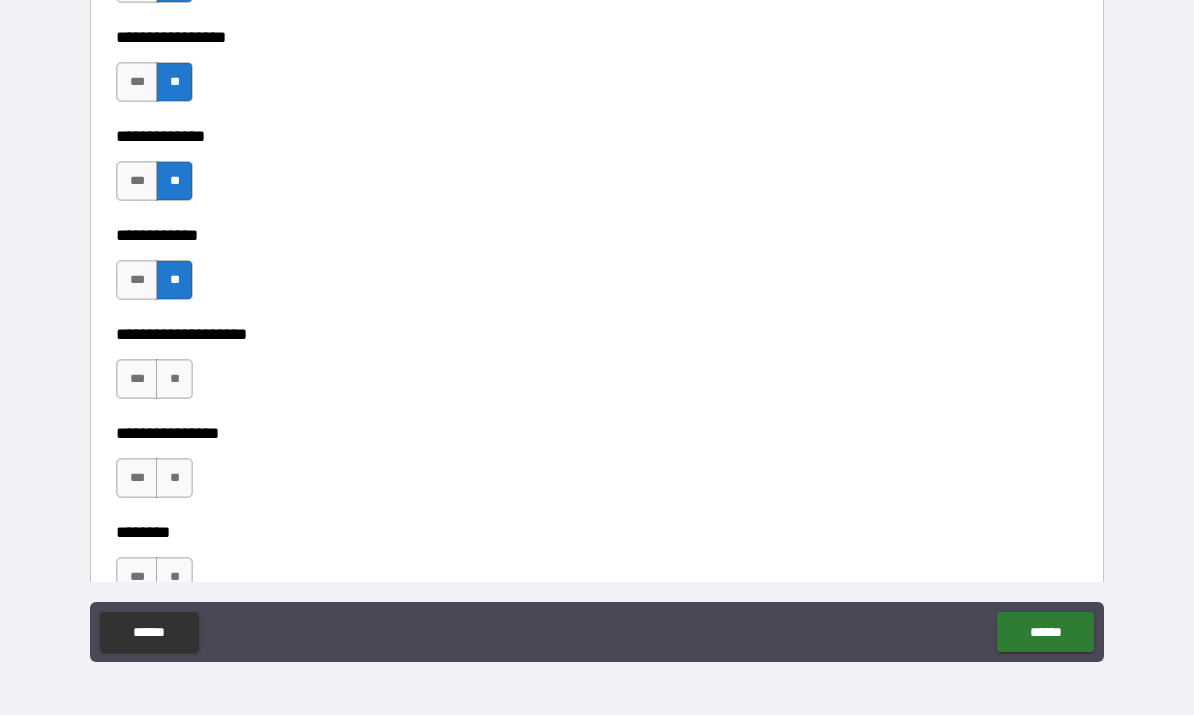 click on "**" at bounding box center [174, 380] 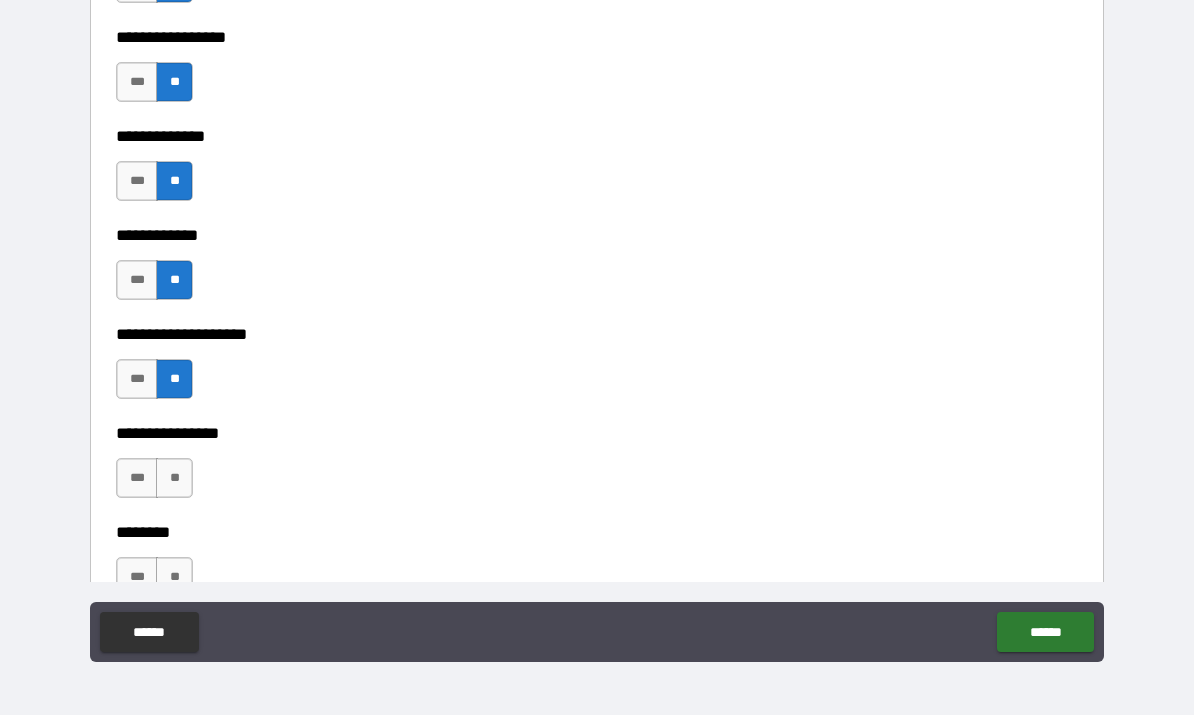 click on "**" at bounding box center [174, 479] 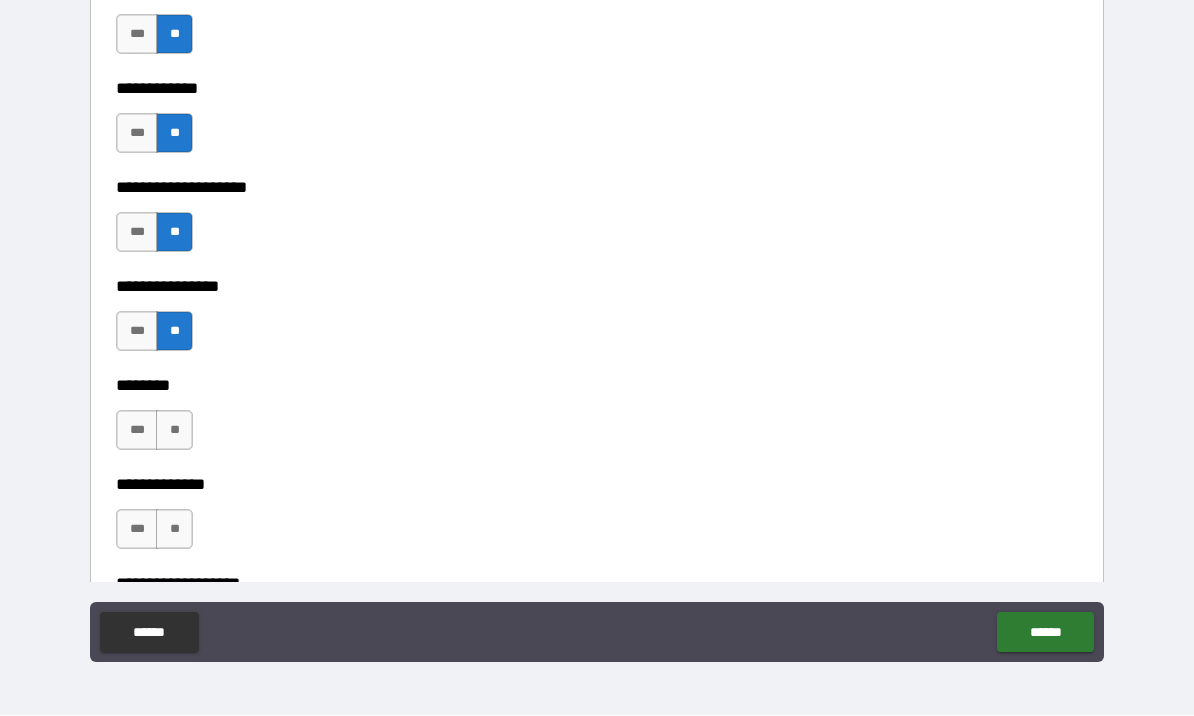 scroll, scrollTop: 7239, scrollLeft: 0, axis: vertical 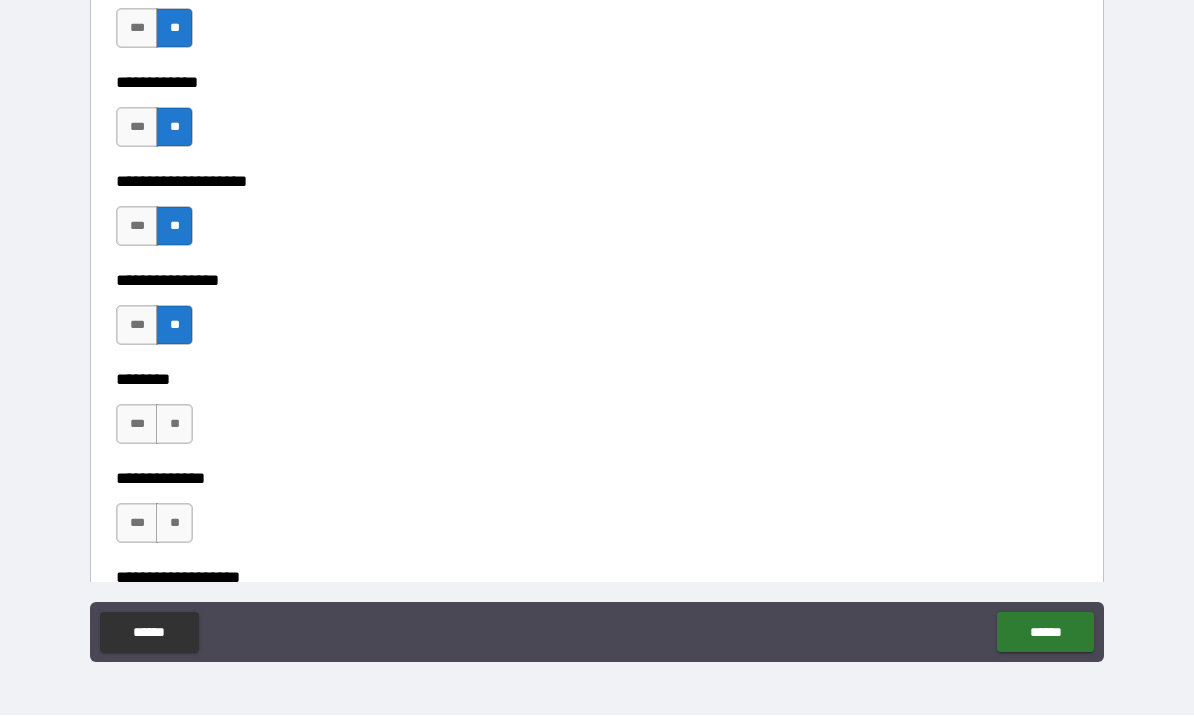 click on "**" at bounding box center (174, 425) 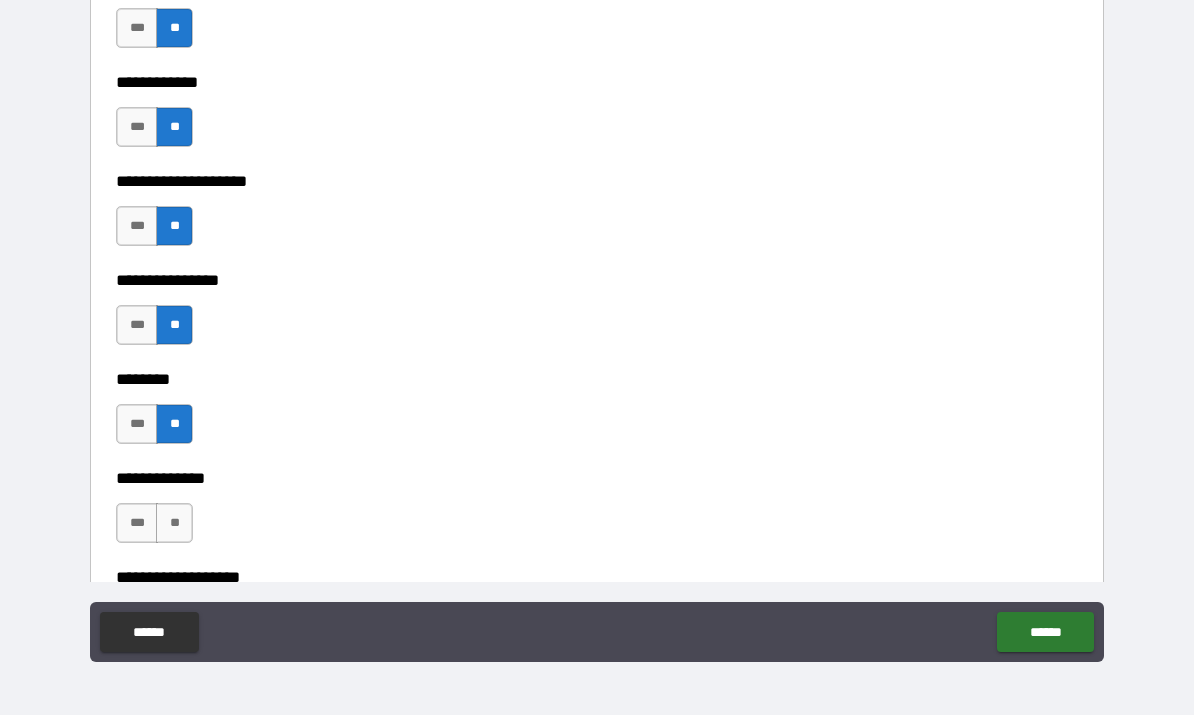 click on "**" at bounding box center (174, 524) 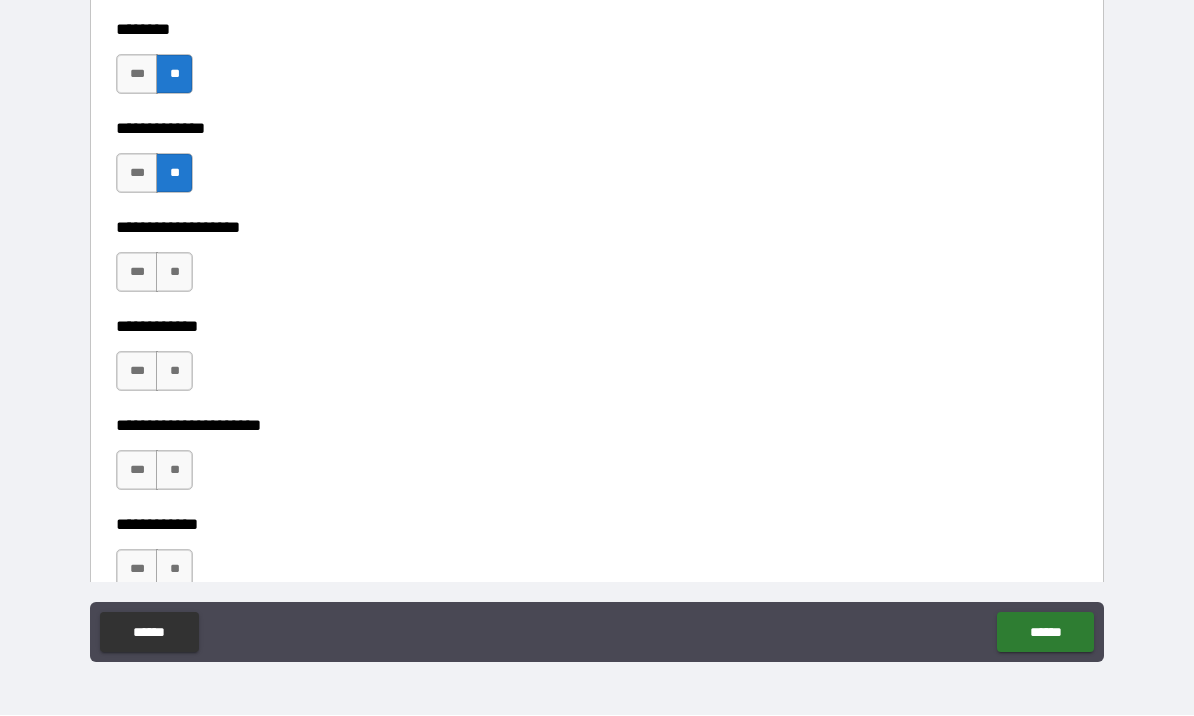 scroll, scrollTop: 7593, scrollLeft: 0, axis: vertical 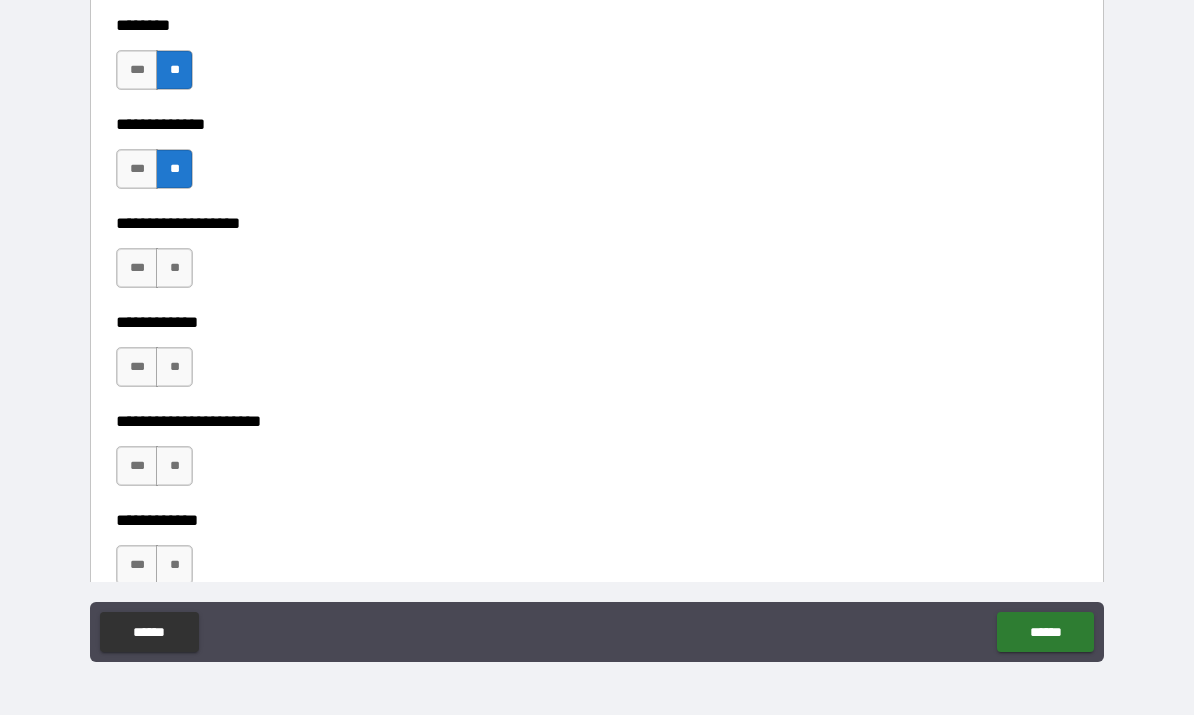 click on "**" at bounding box center [174, 269] 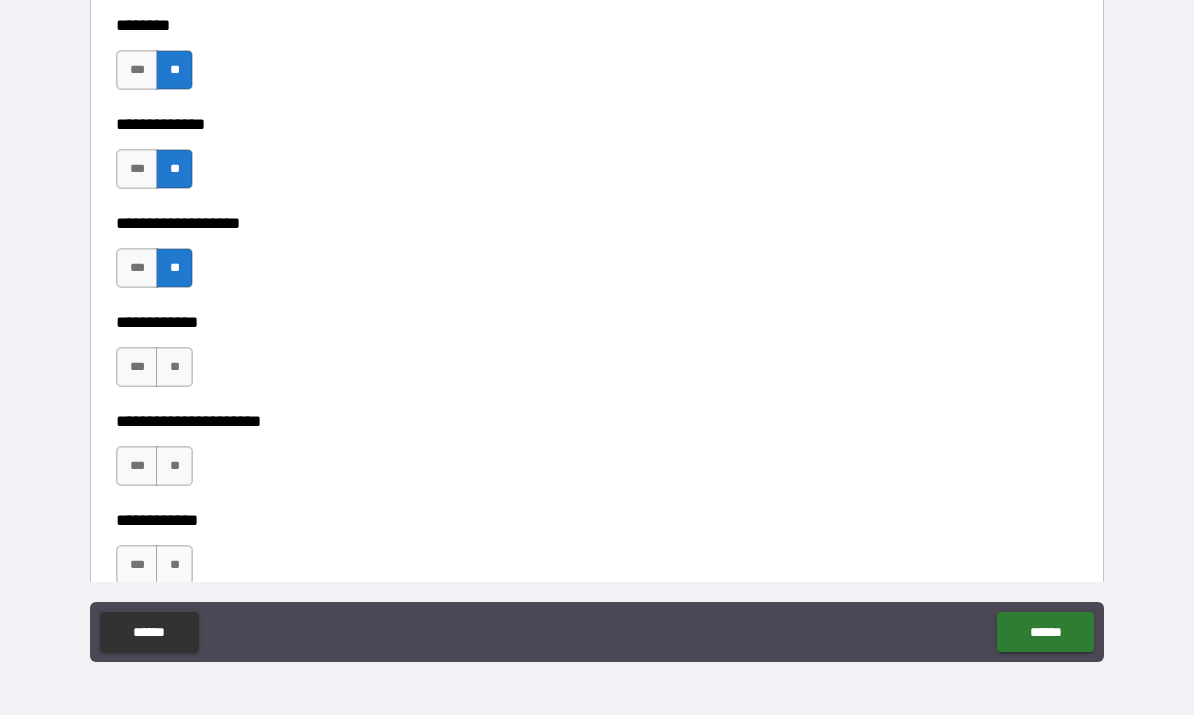 click on "**" at bounding box center [174, 368] 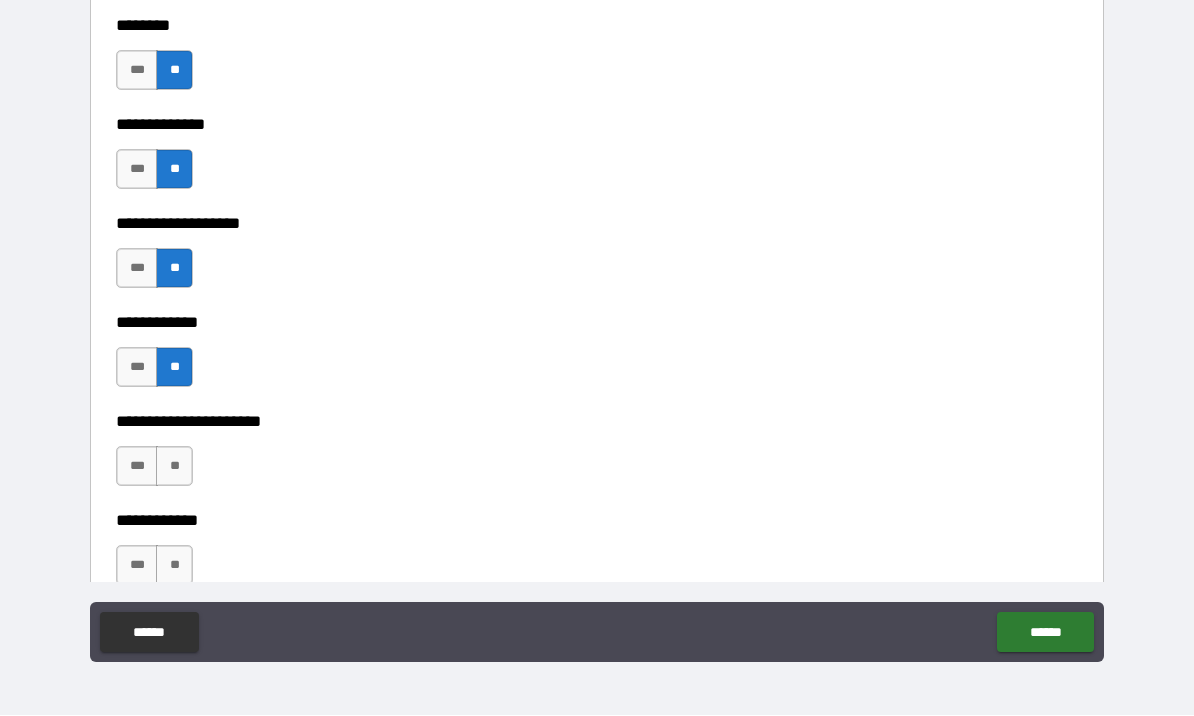 click on "**" at bounding box center (174, 467) 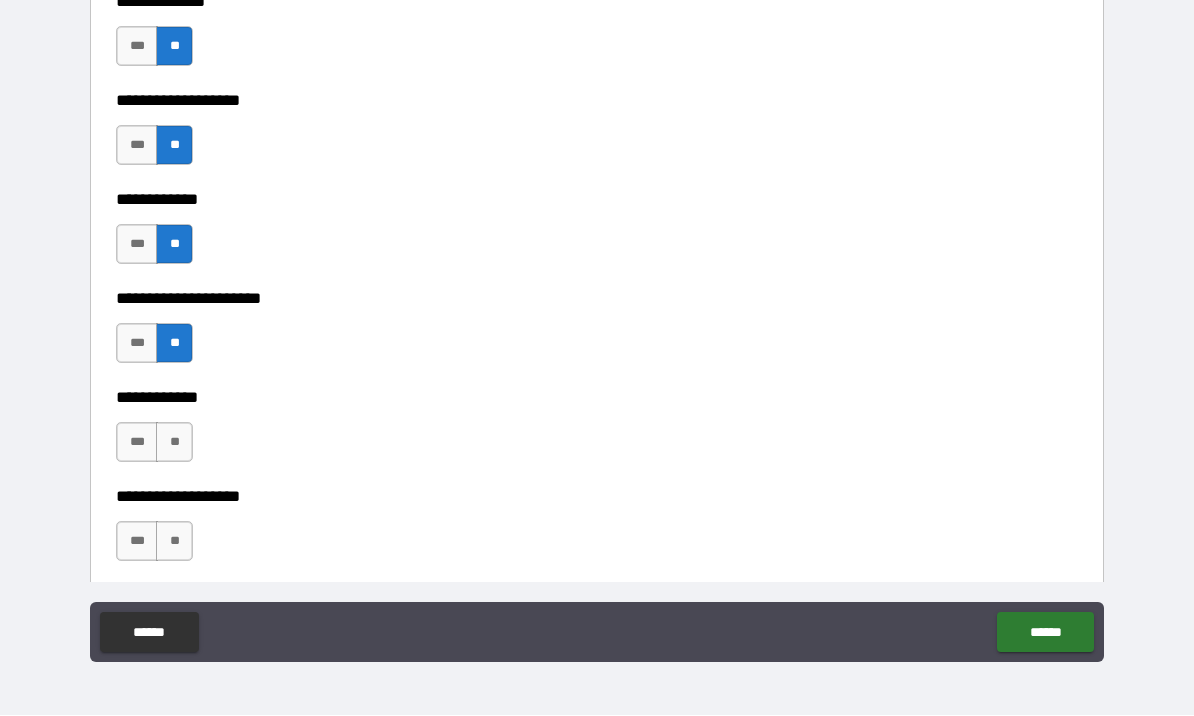 scroll, scrollTop: 7719, scrollLeft: 0, axis: vertical 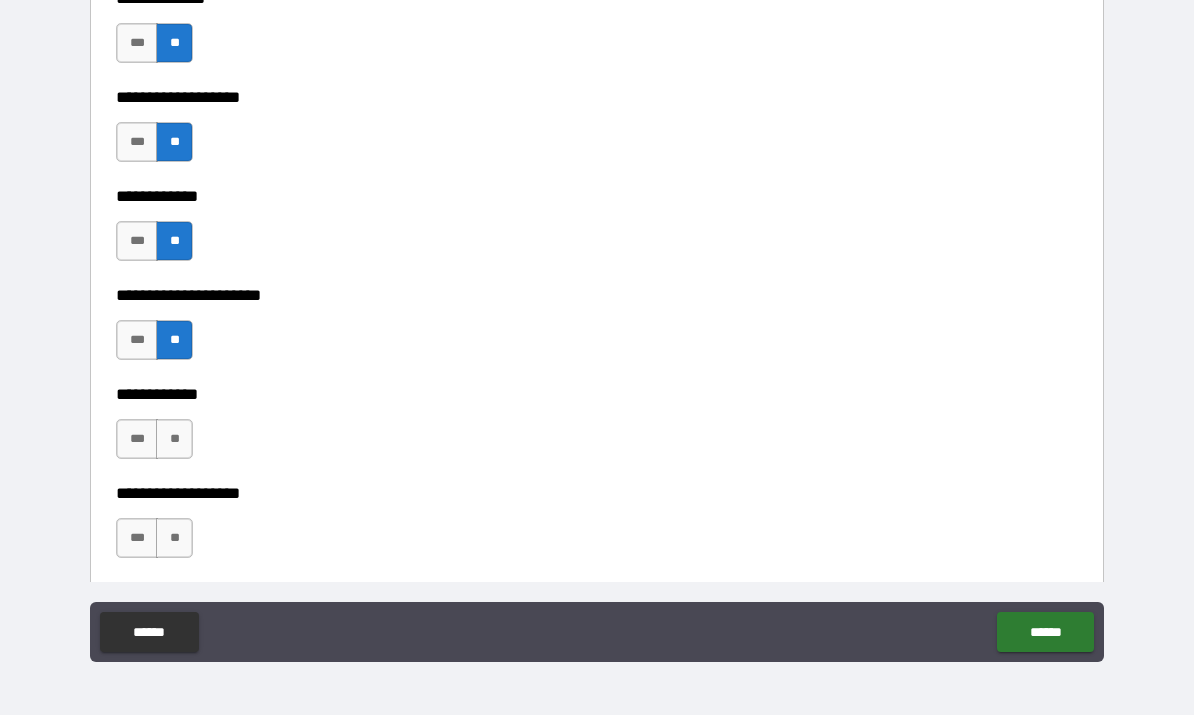 click on "**" at bounding box center [174, 440] 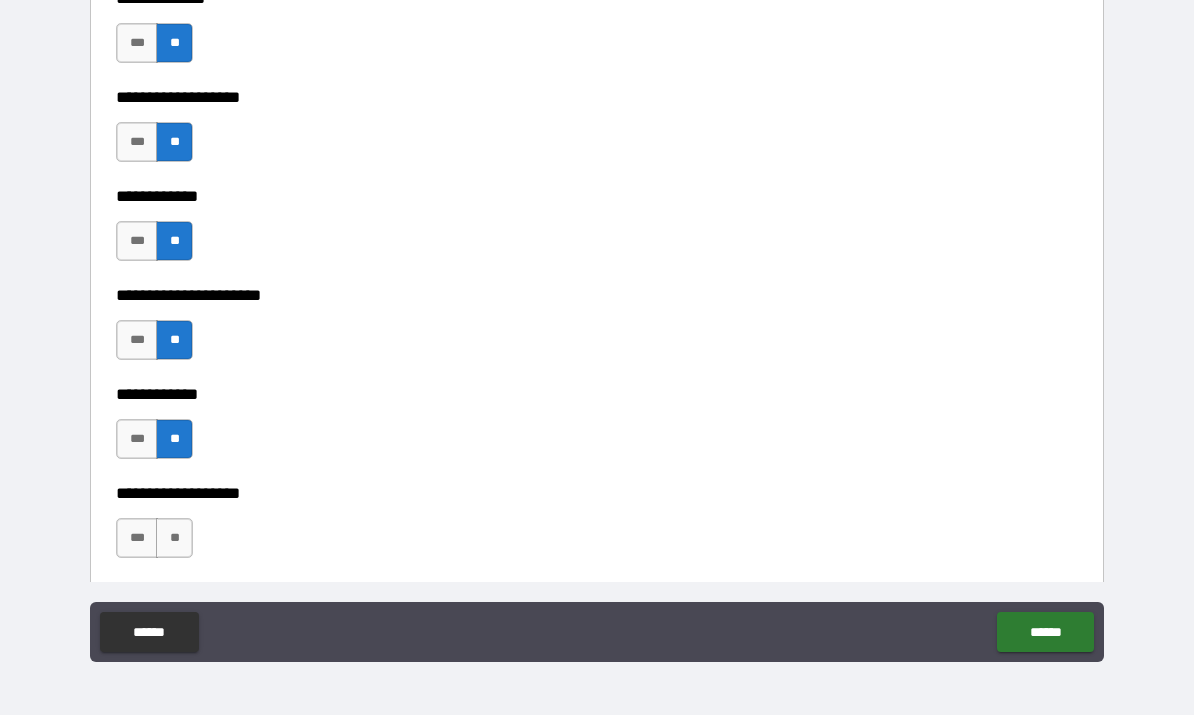 click on "**" at bounding box center [174, 539] 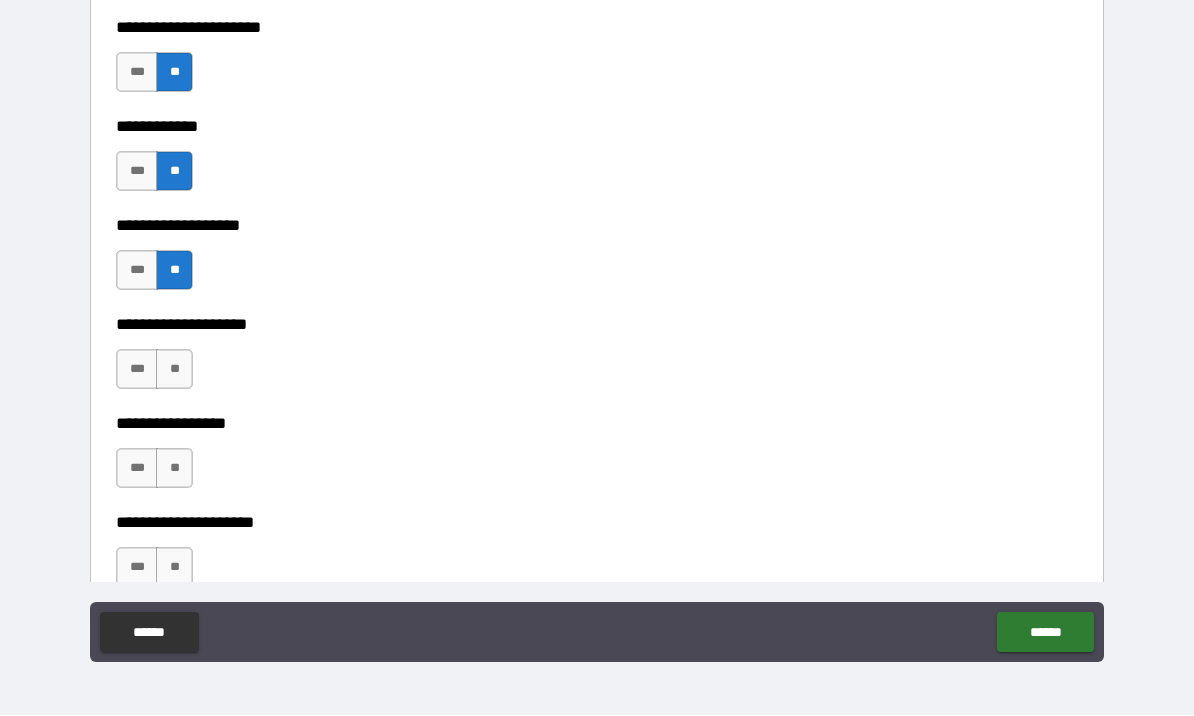 scroll, scrollTop: 7990, scrollLeft: 0, axis: vertical 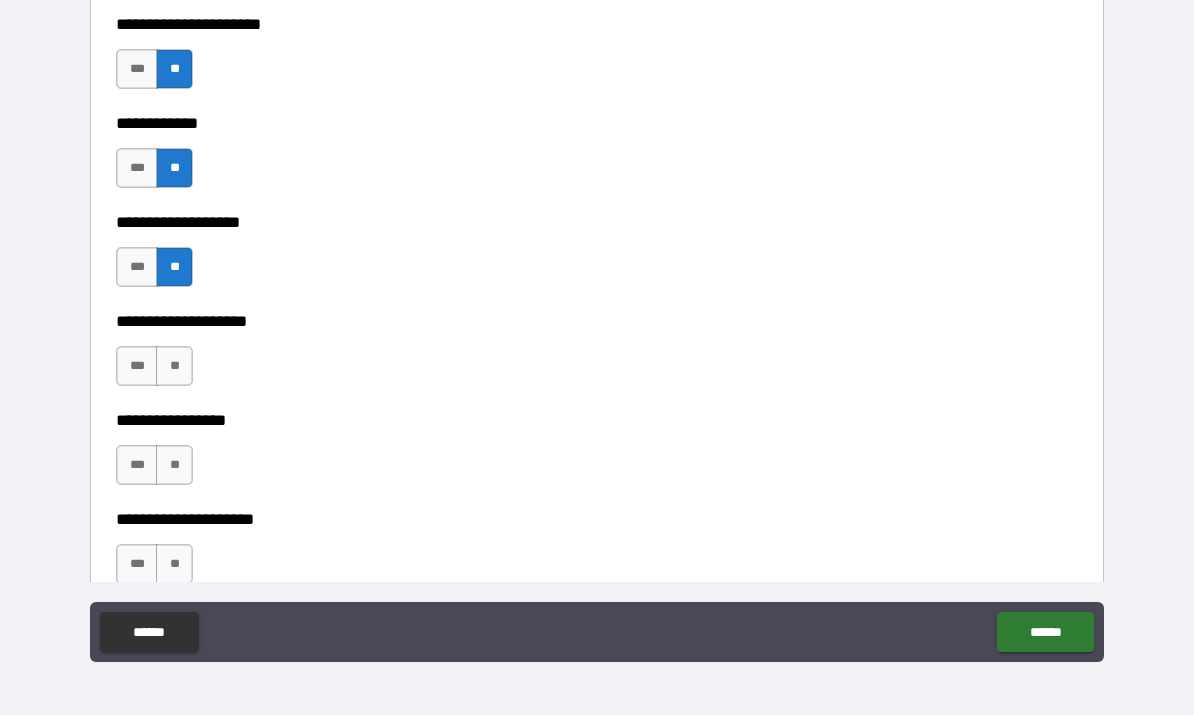 click on "**" at bounding box center (174, 367) 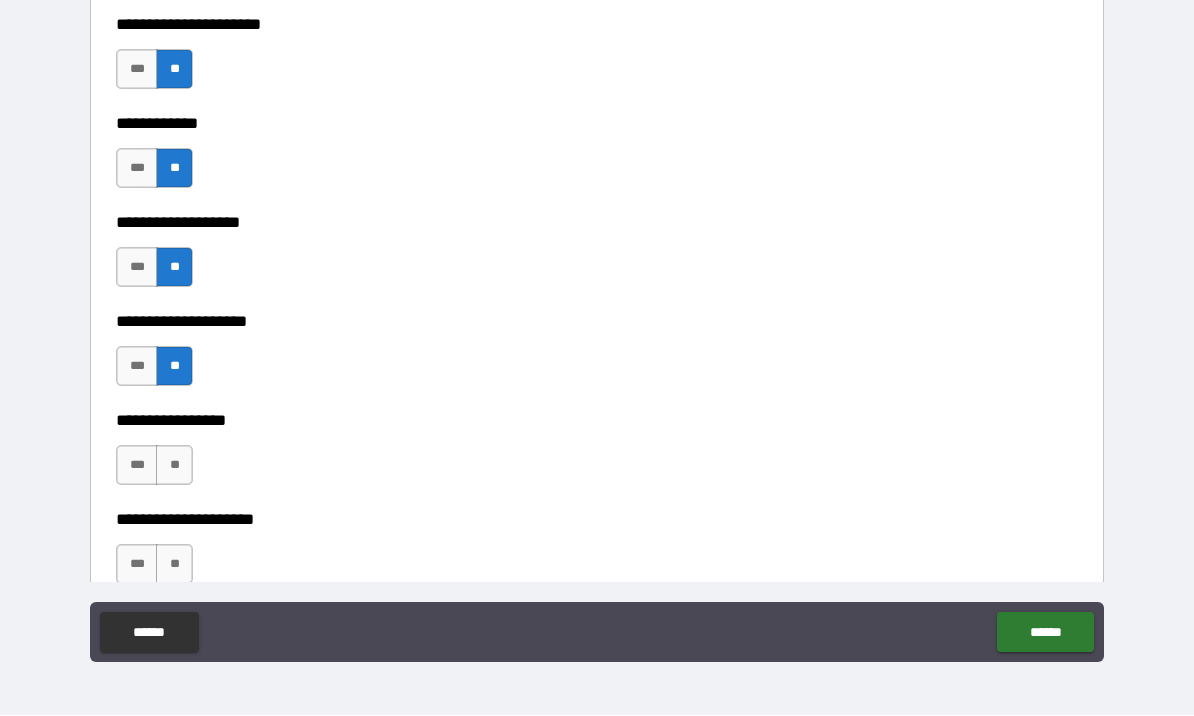 click on "**" at bounding box center [174, 466] 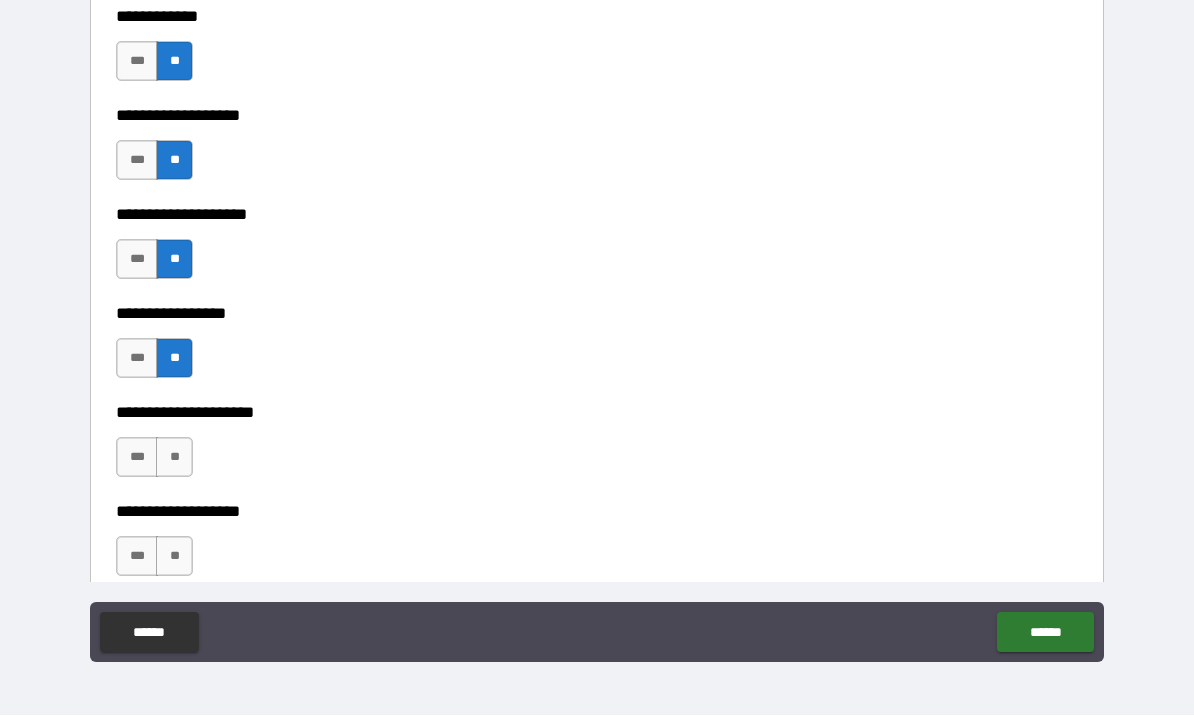 scroll, scrollTop: 8100, scrollLeft: 0, axis: vertical 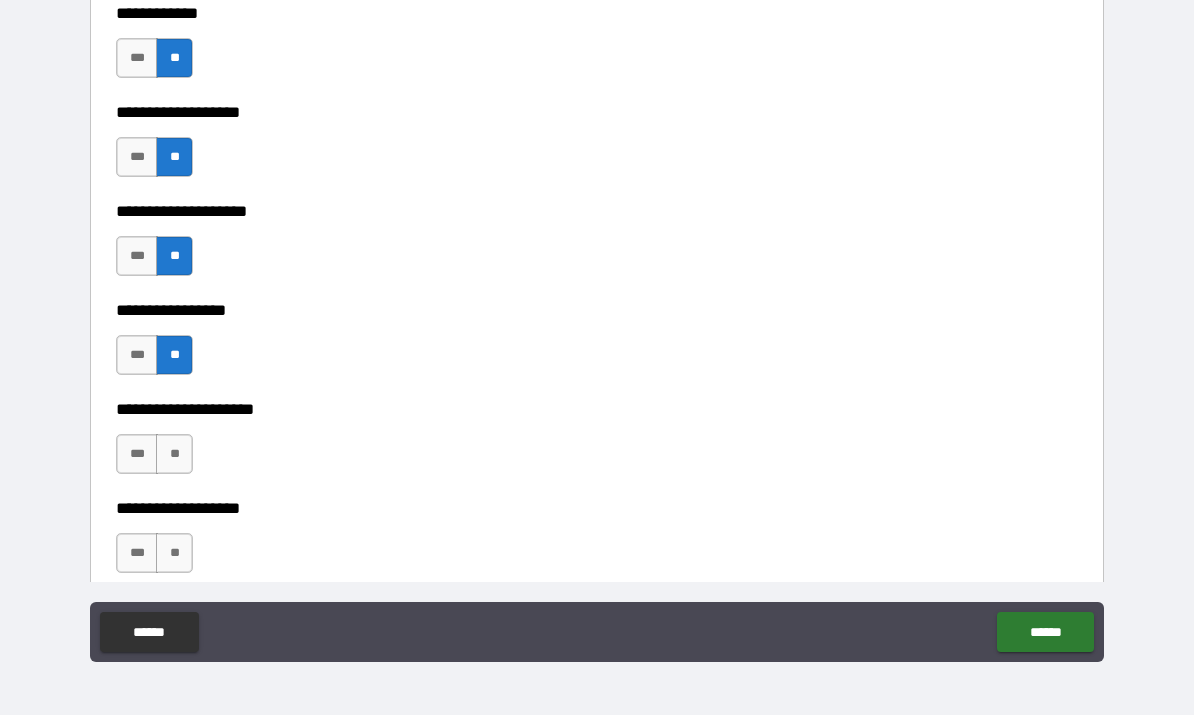 click on "**" at bounding box center (174, 455) 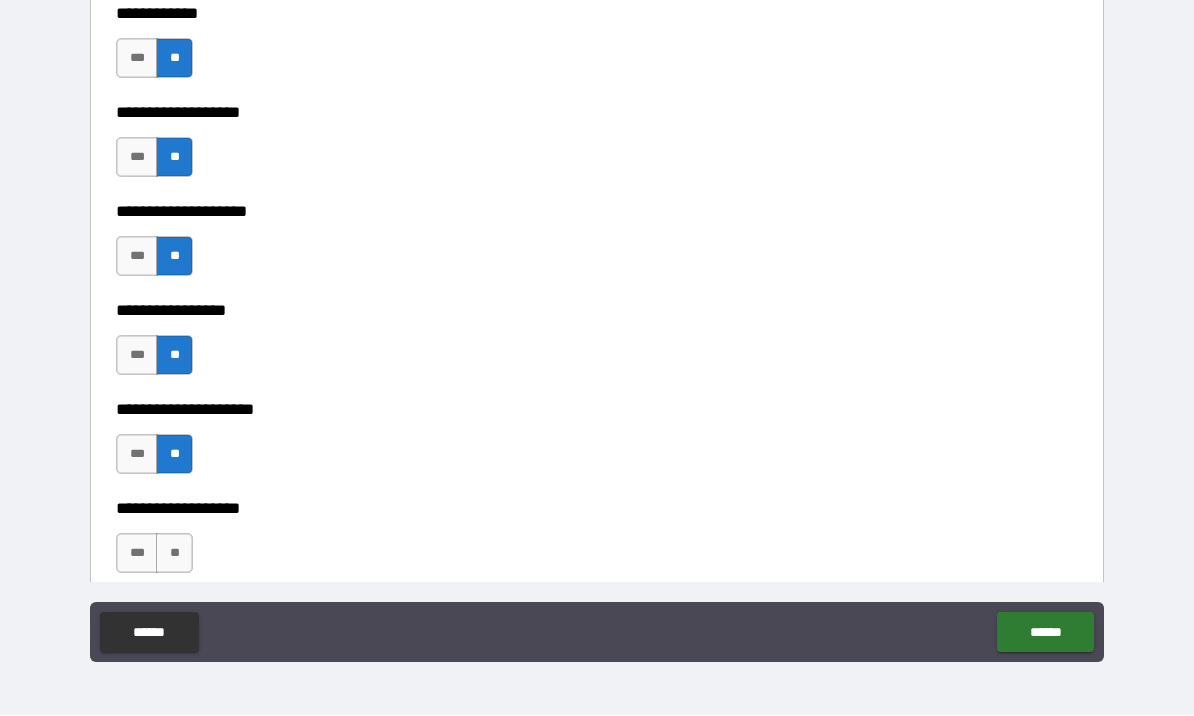click on "**" at bounding box center (174, 554) 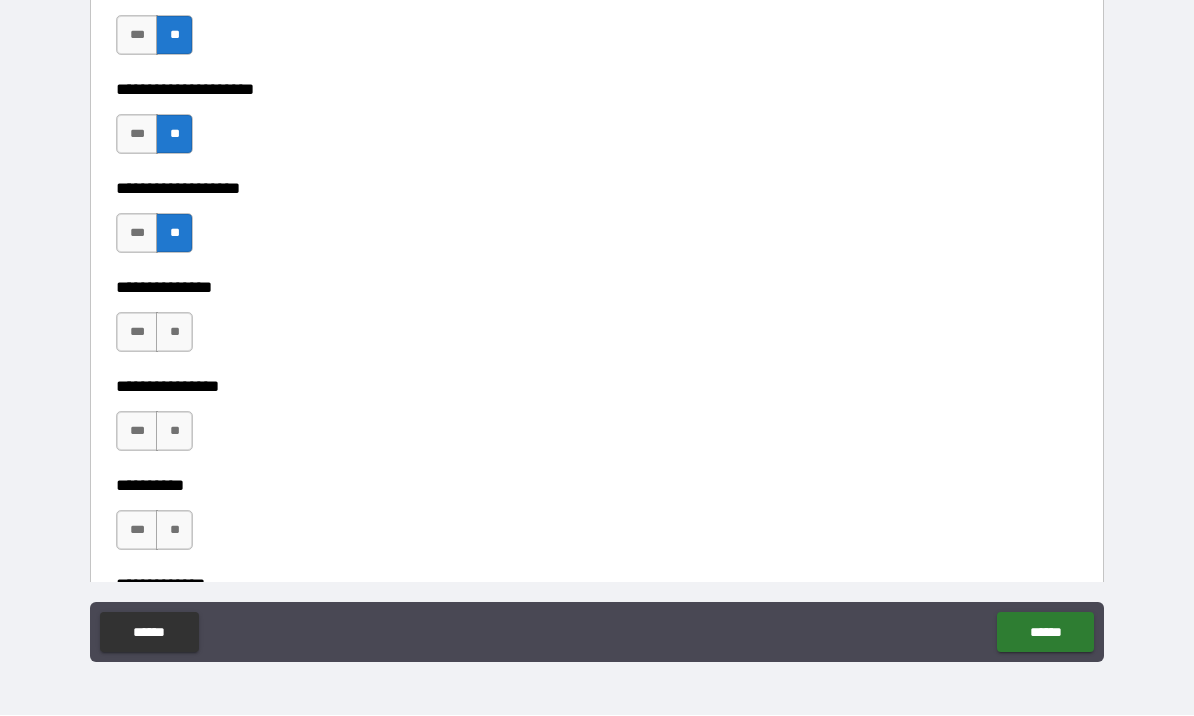 scroll, scrollTop: 8428, scrollLeft: 0, axis: vertical 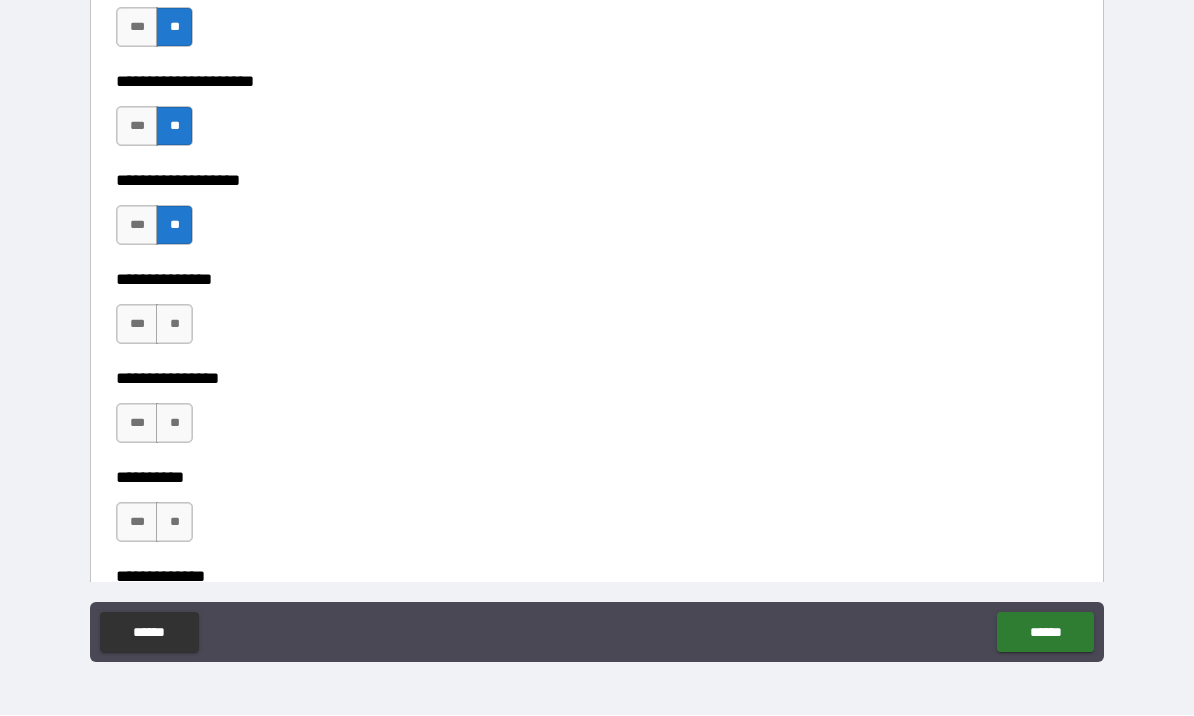 click on "**" at bounding box center (174, 325) 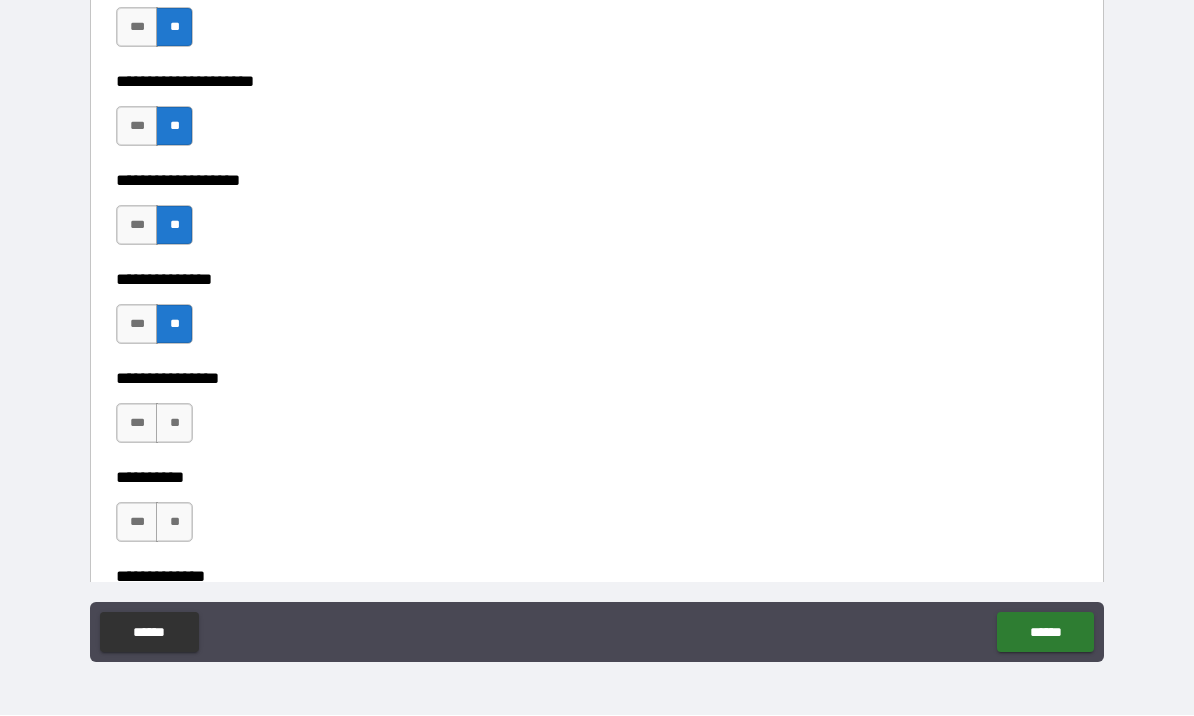 click on "**" at bounding box center (174, 424) 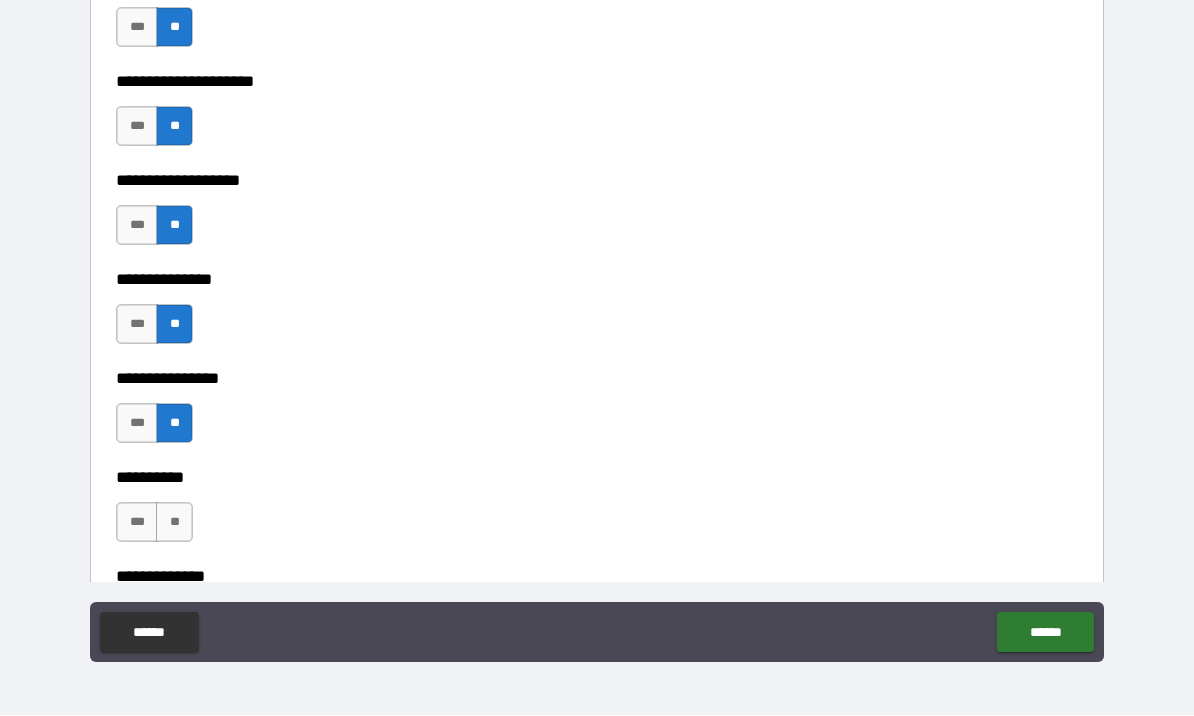 click on "**" at bounding box center (174, 523) 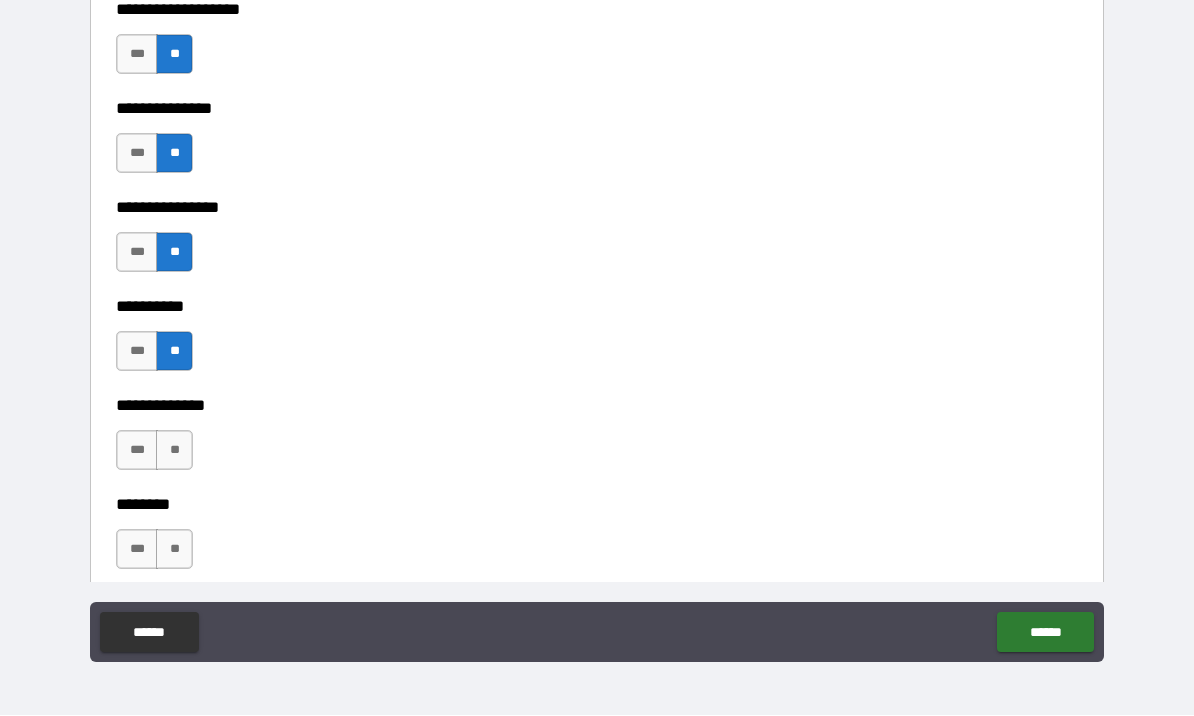 scroll, scrollTop: 8636, scrollLeft: 0, axis: vertical 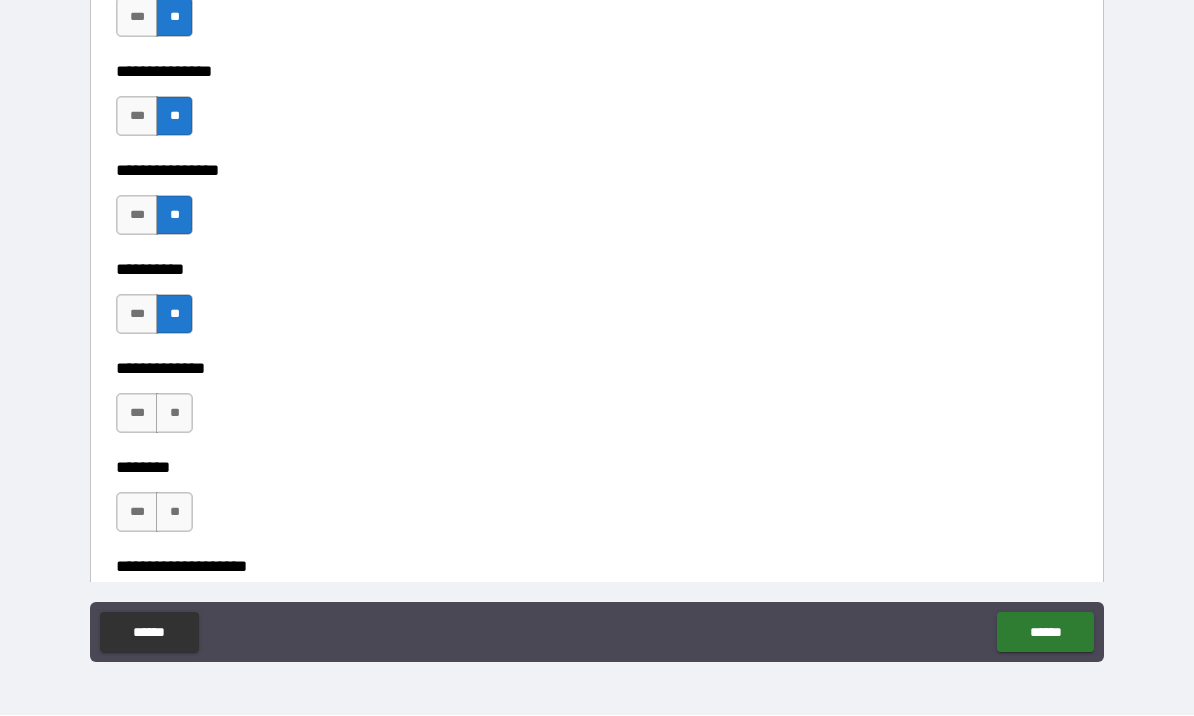 click on "**" at bounding box center (174, 414) 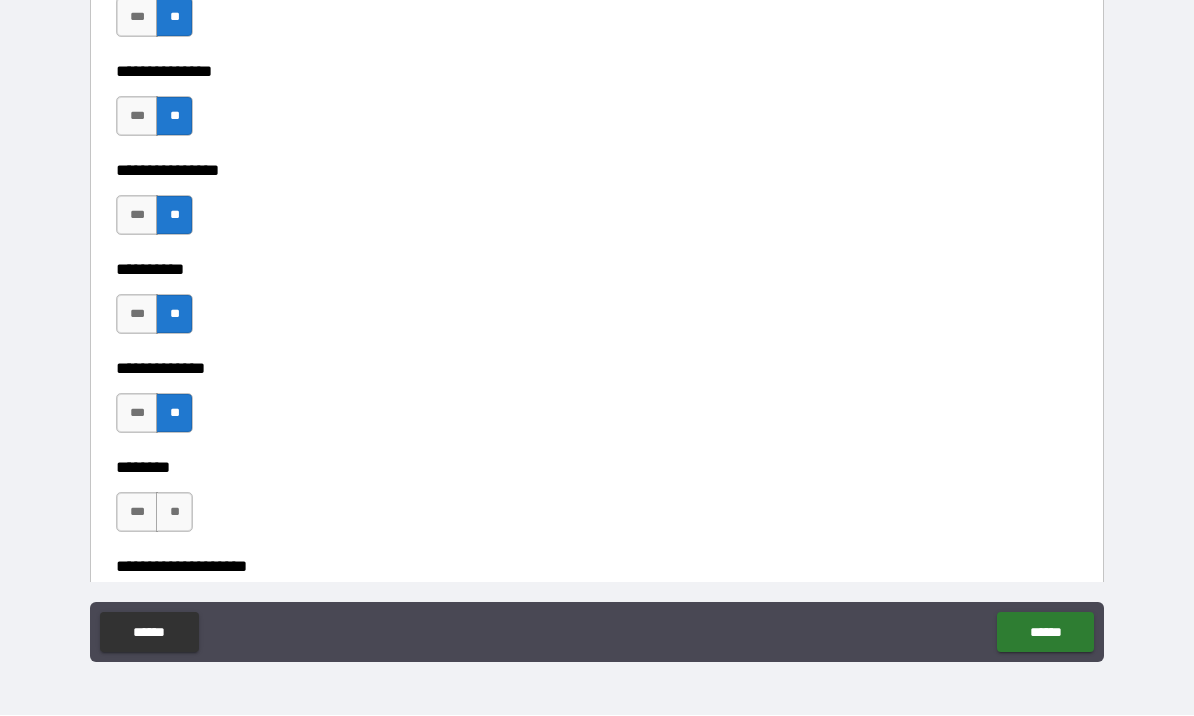 click on "**" at bounding box center (174, 513) 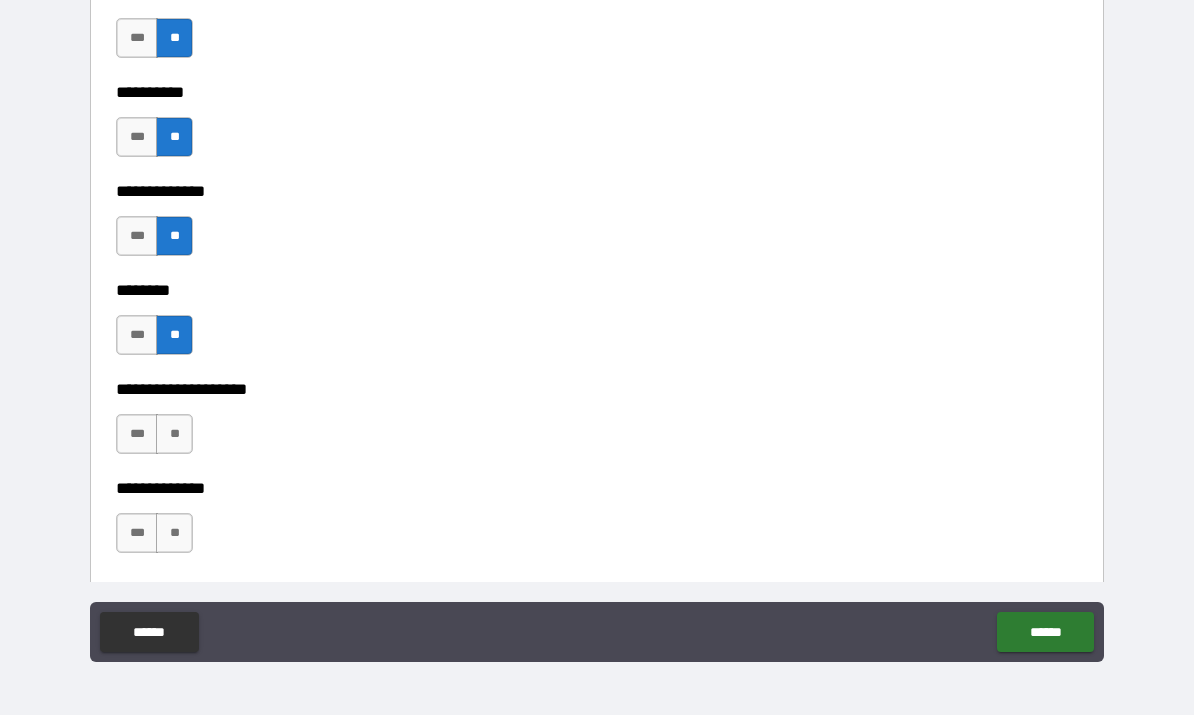 scroll, scrollTop: 8822, scrollLeft: 0, axis: vertical 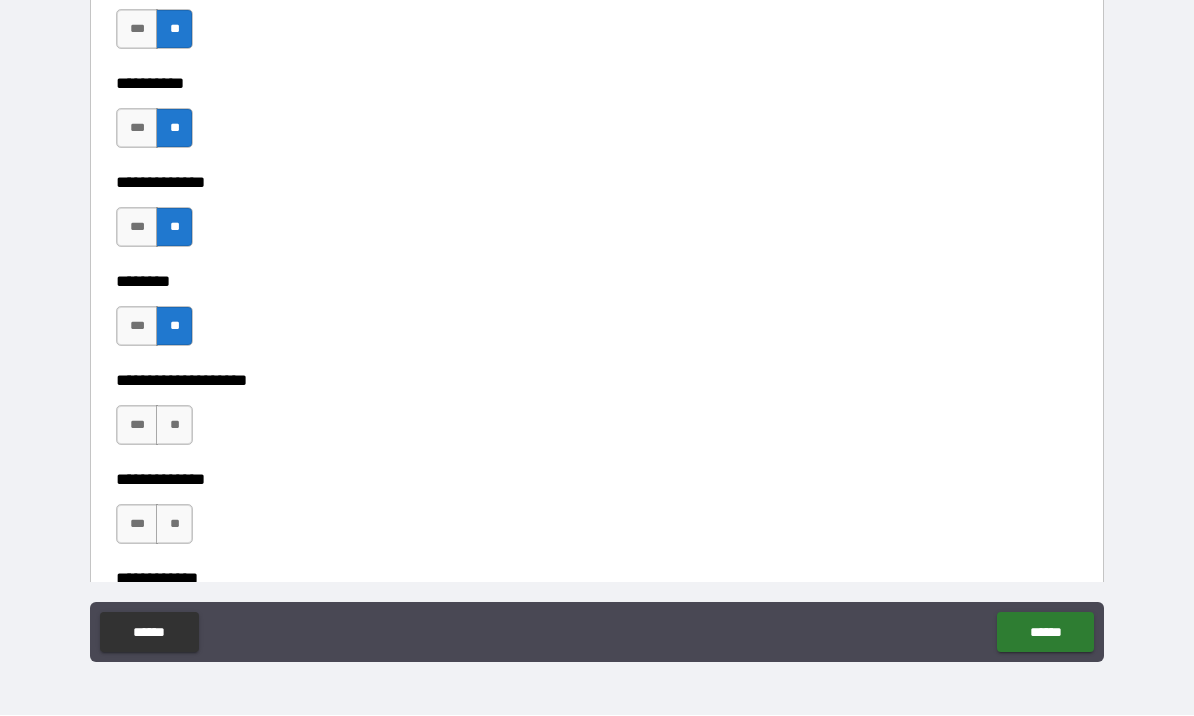 click on "**" at bounding box center [174, 426] 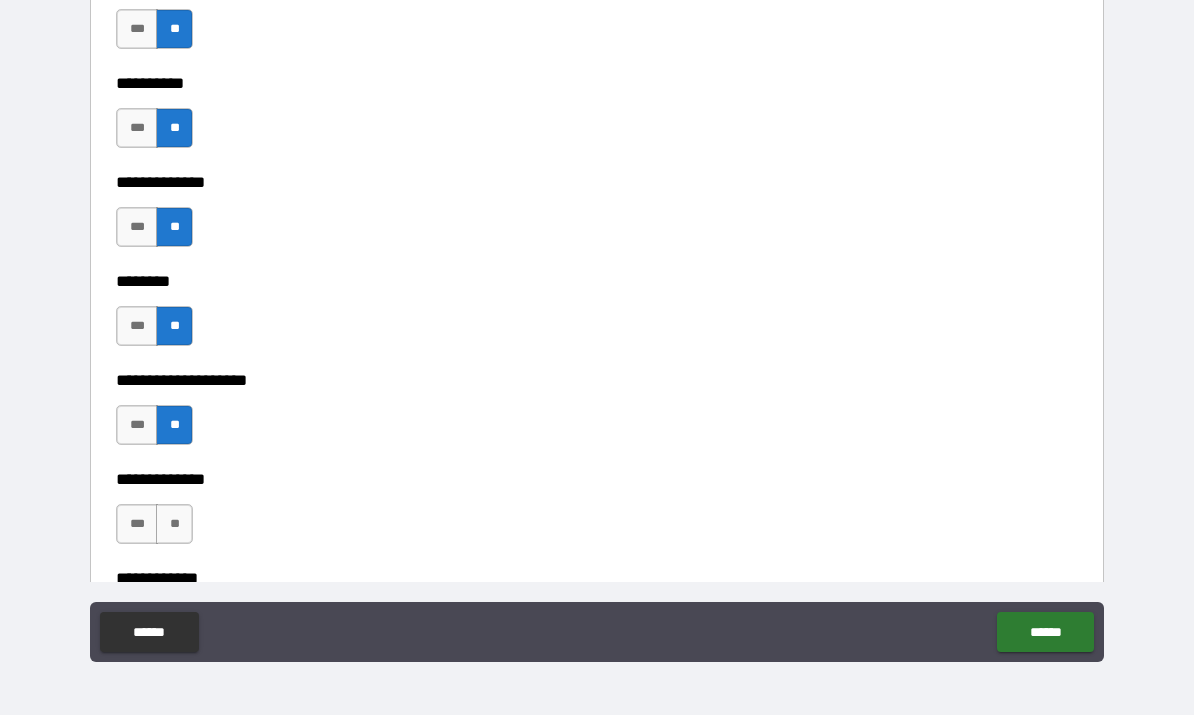 click on "**" at bounding box center (174, 525) 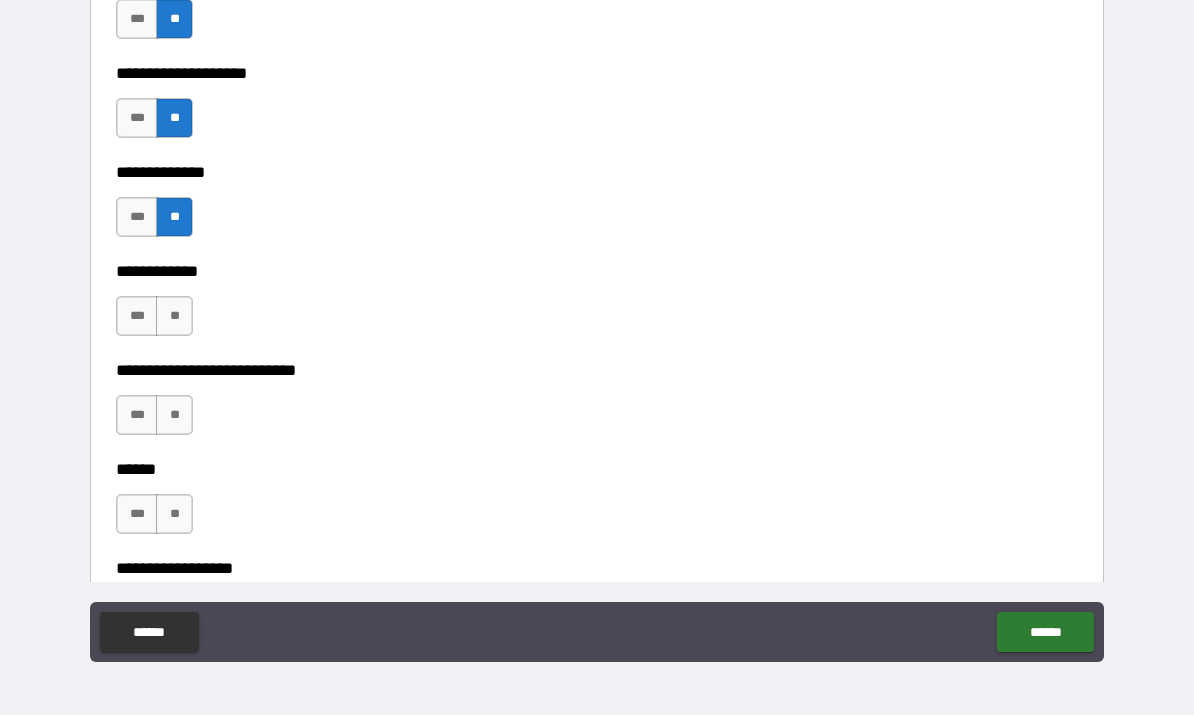 scroll, scrollTop: 9143, scrollLeft: 0, axis: vertical 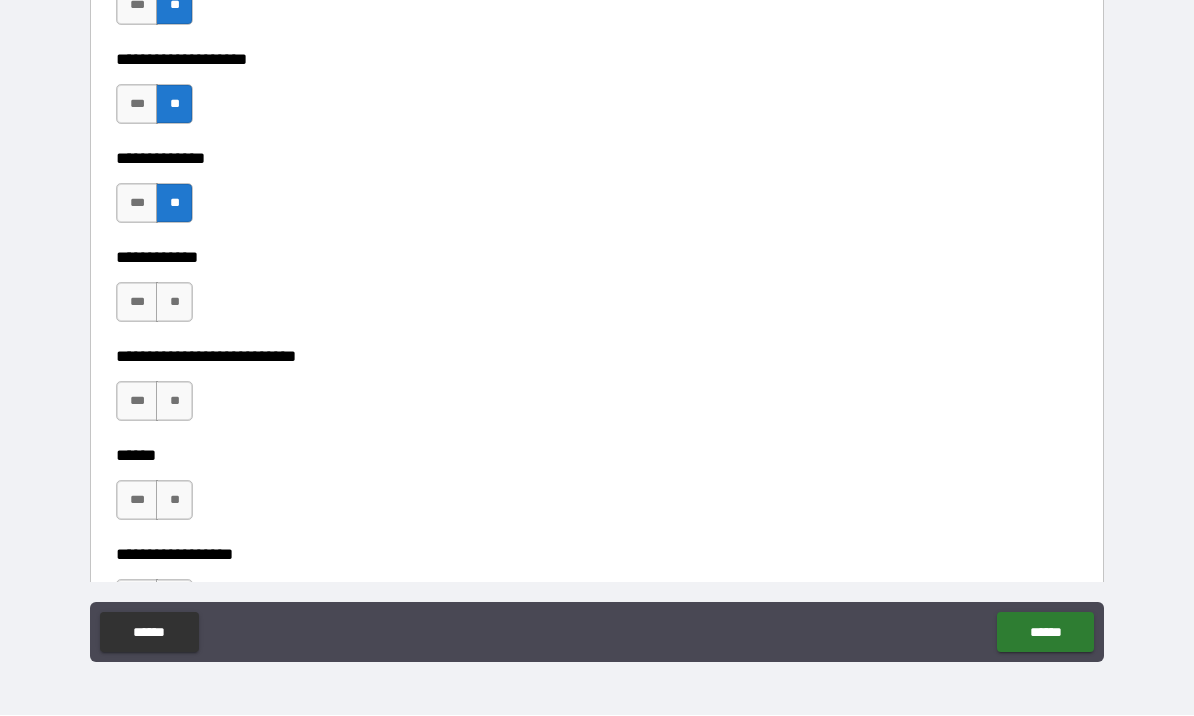 click on "**" at bounding box center [174, 303] 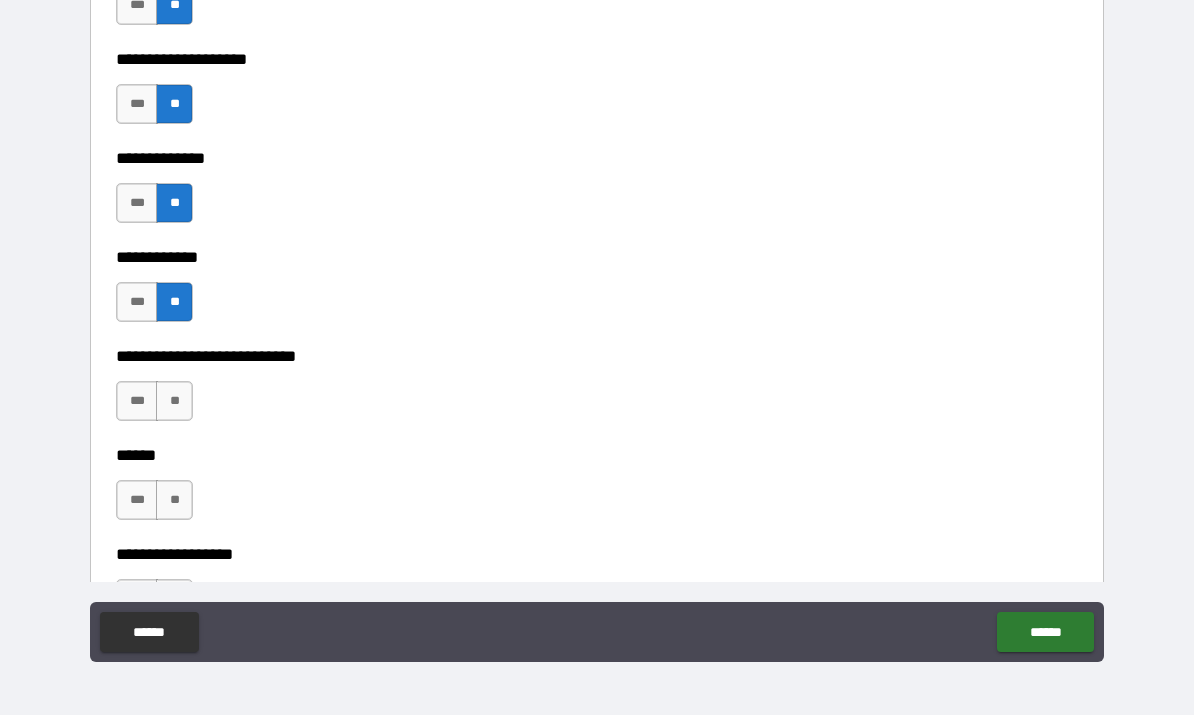click on "**" at bounding box center [174, 402] 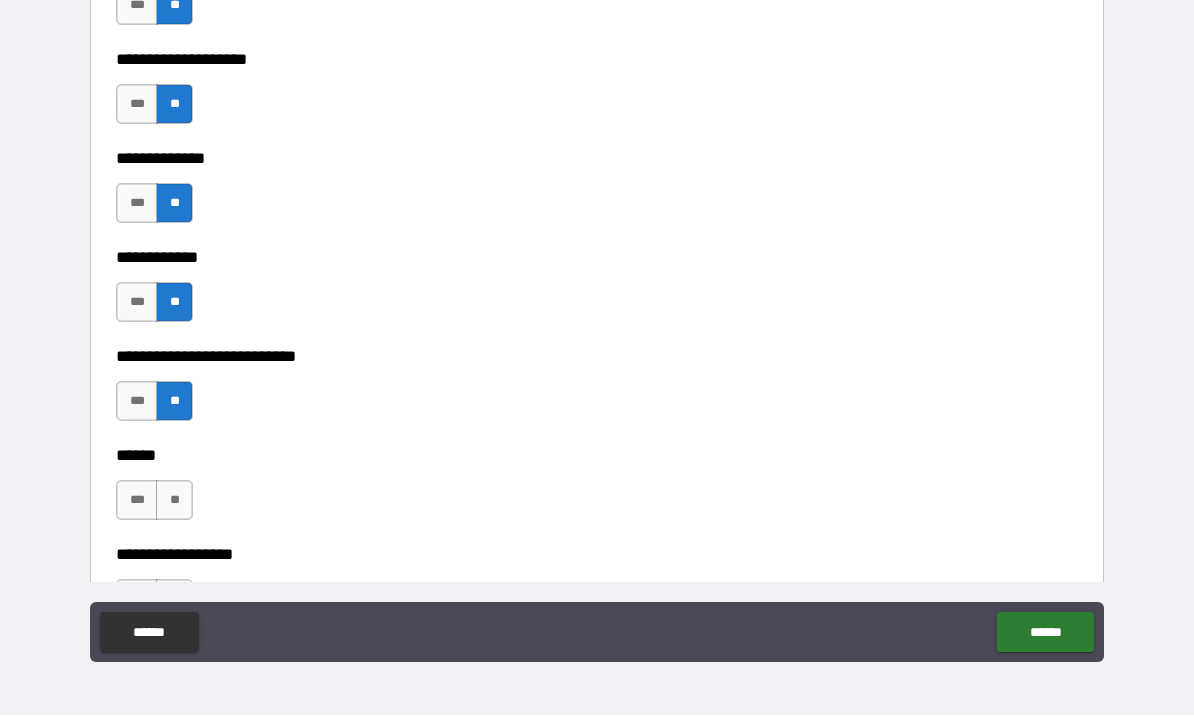 click on "**" at bounding box center [174, 501] 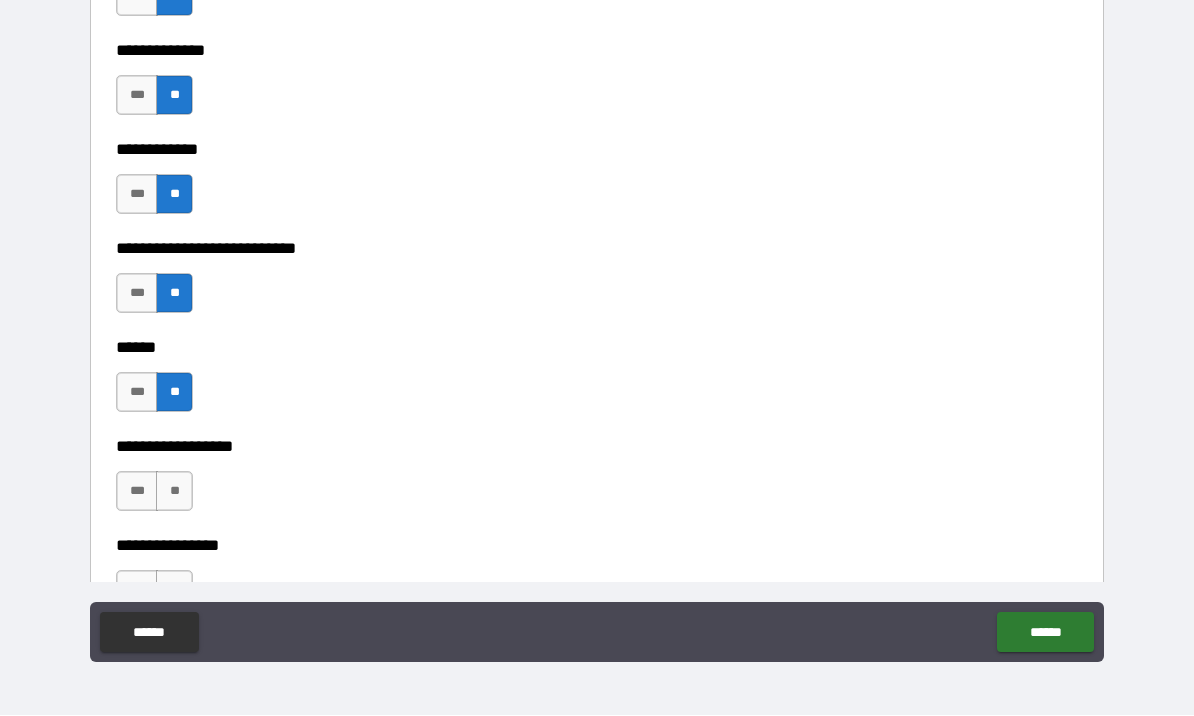 scroll, scrollTop: 9256, scrollLeft: 0, axis: vertical 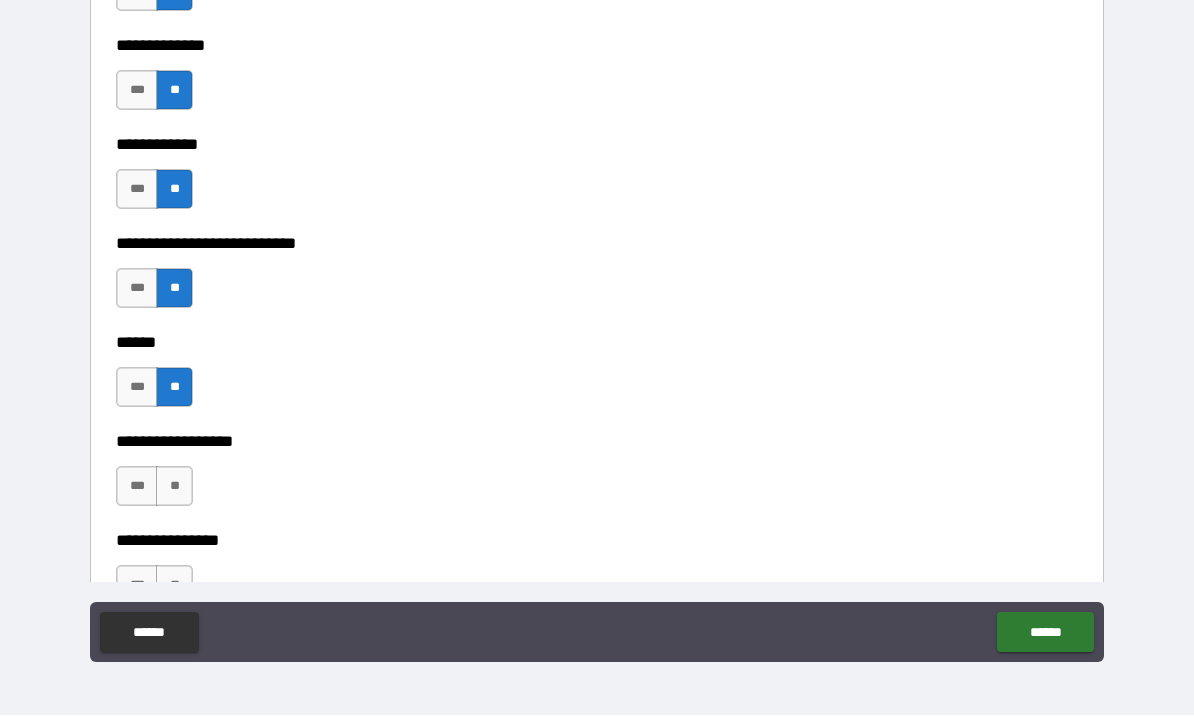 click on "**" at bounding box center [174, 487] 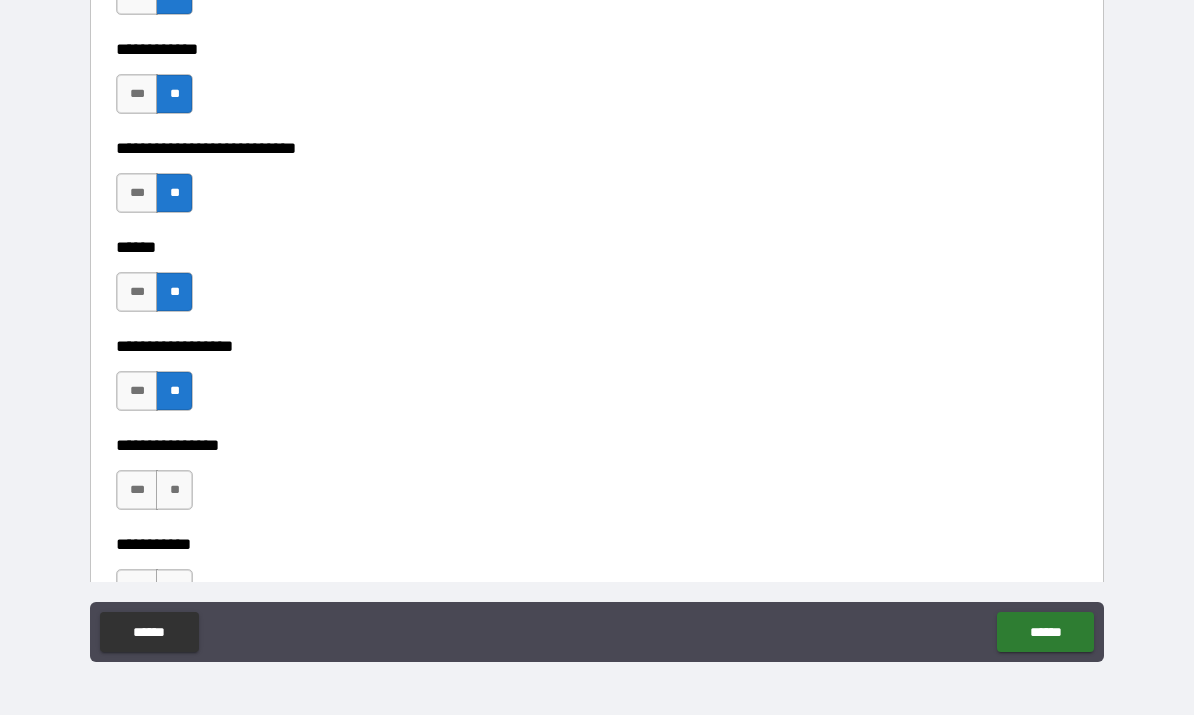 scroll, scrollTop: 9354, scrollLeft: 0, axis: vertical 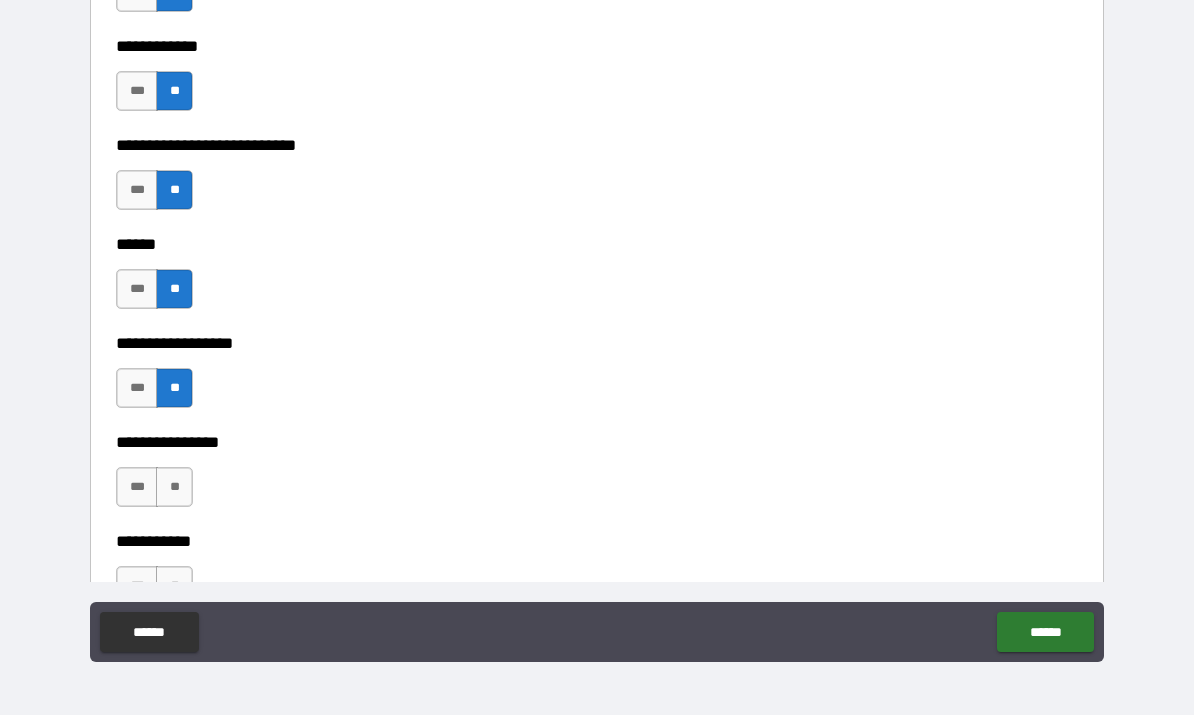 click on "**" at bounding box center (174, 488) 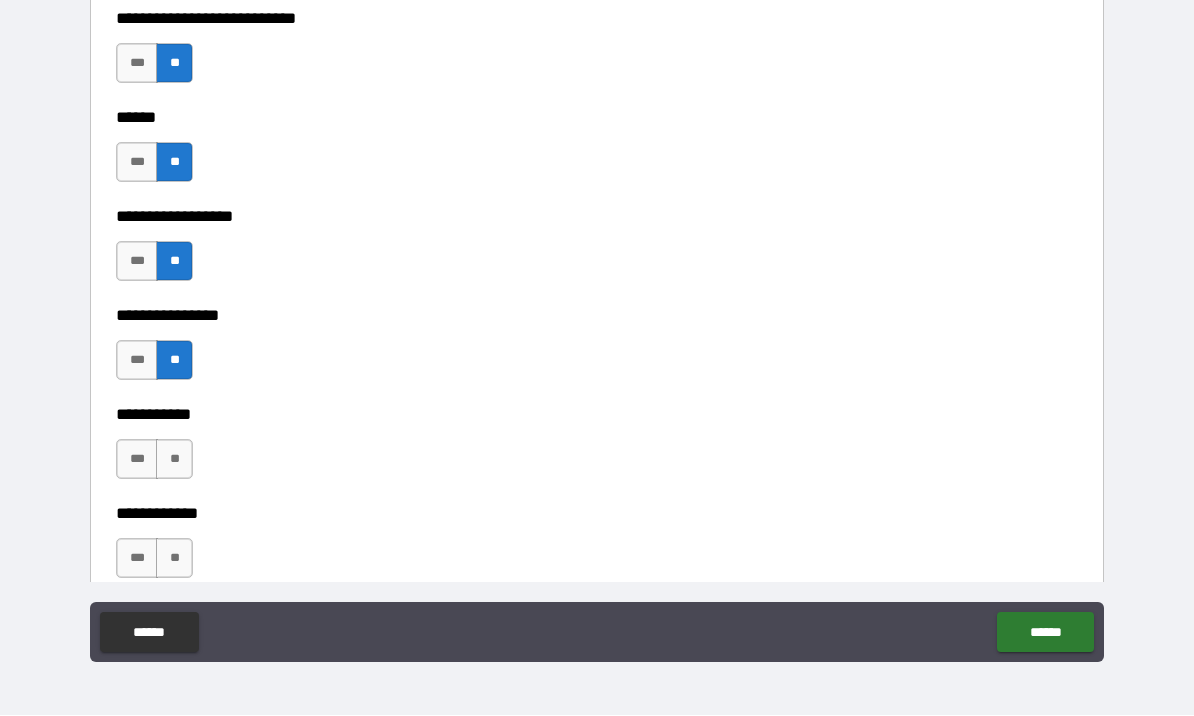 scroll, scrollTop: 9505, scrollLeft: 0, axis: vertical 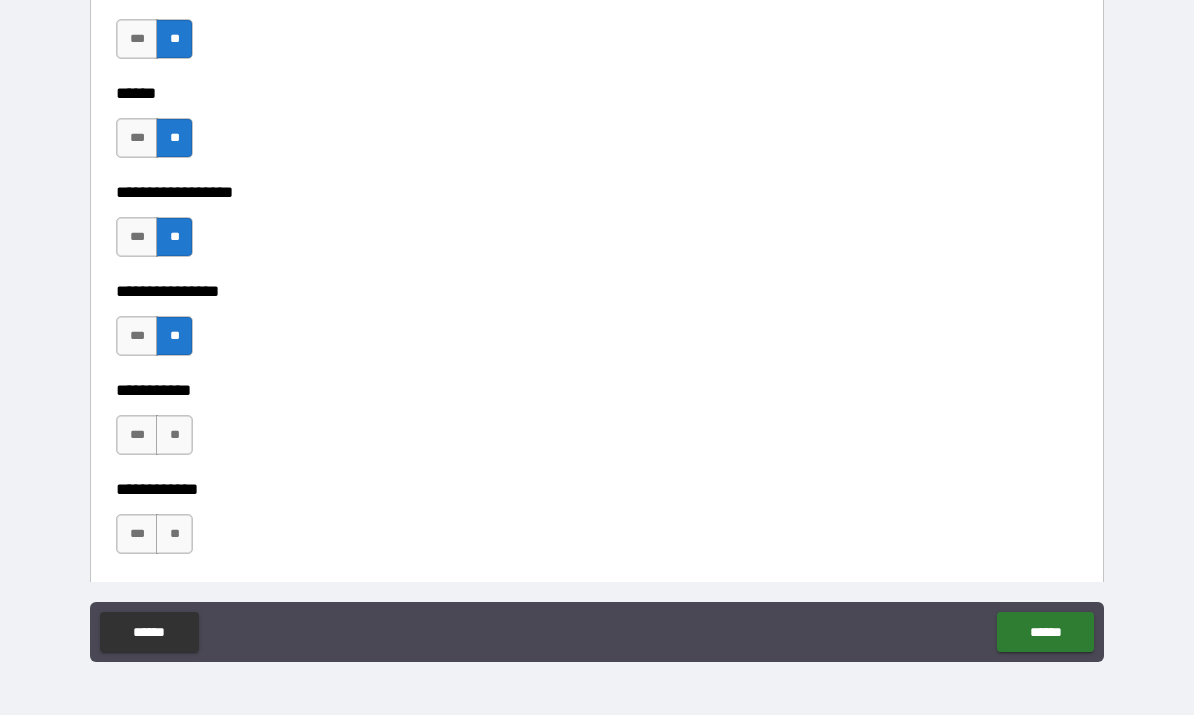 click on "**" at bounding box center [174, 436] 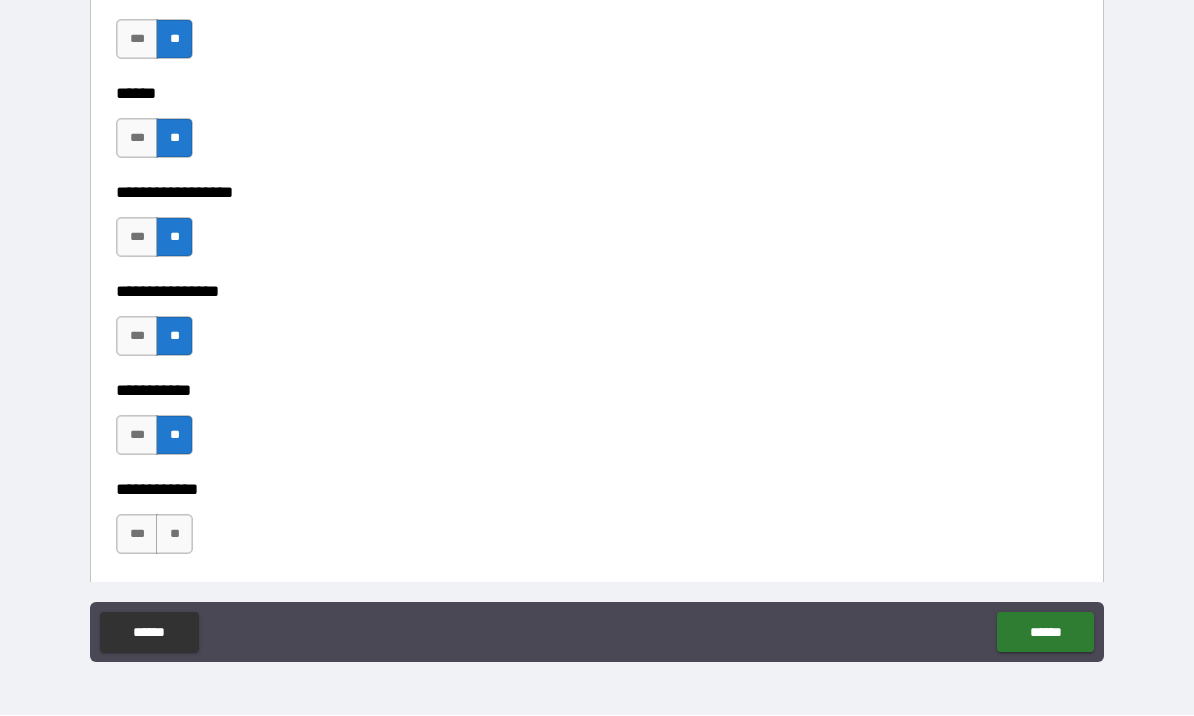 click on "**" at bounding box center (174, 535) 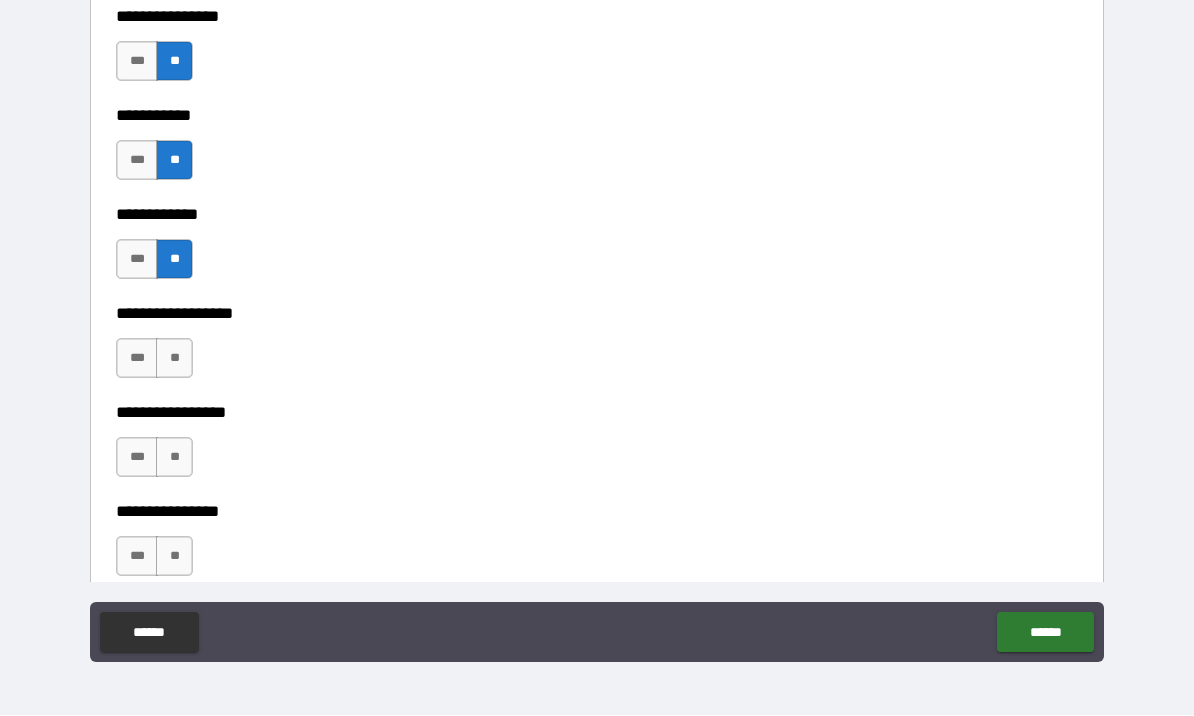 scroll, scrollTop: 9791, scrollLeft: 0, axis: vertical 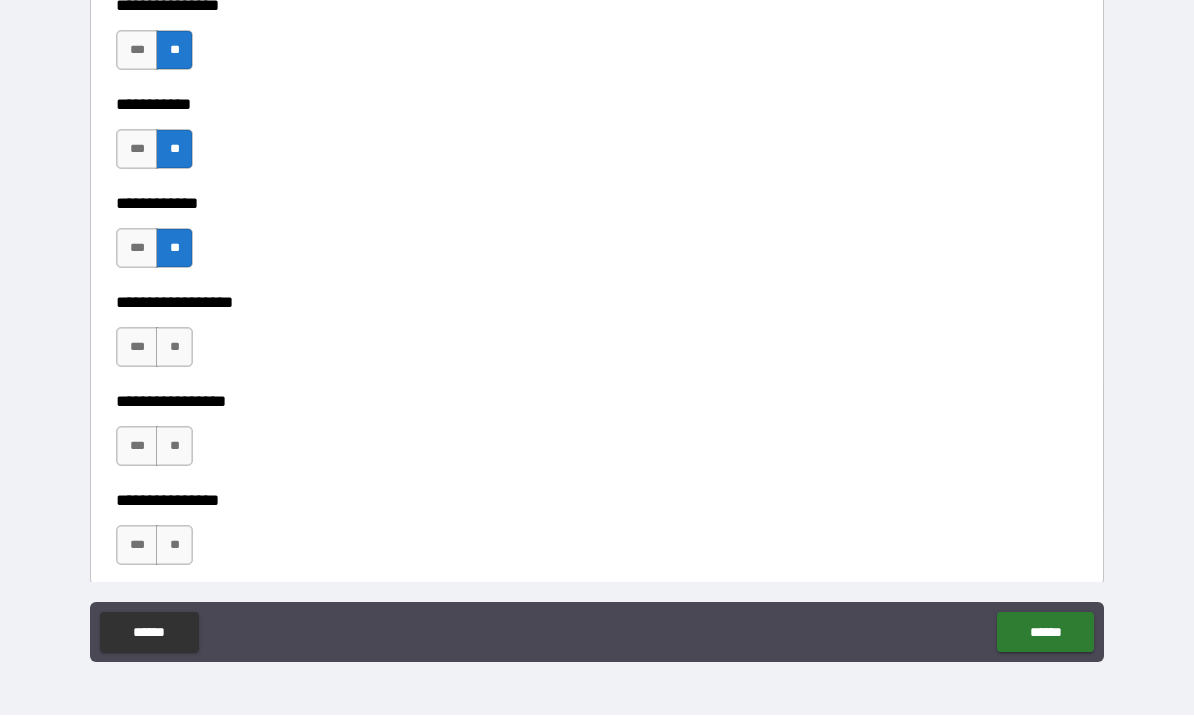 click on "**" at bounding box center [174, 348] 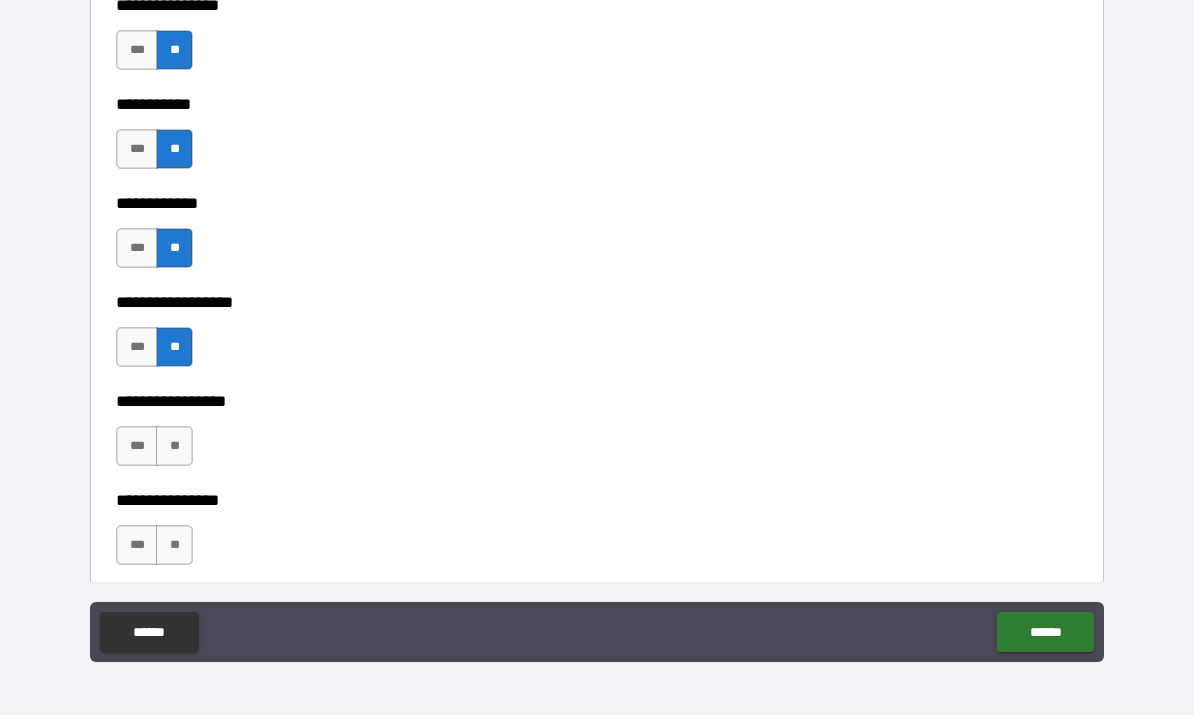 click on "**" at bounding box center [174, 447] 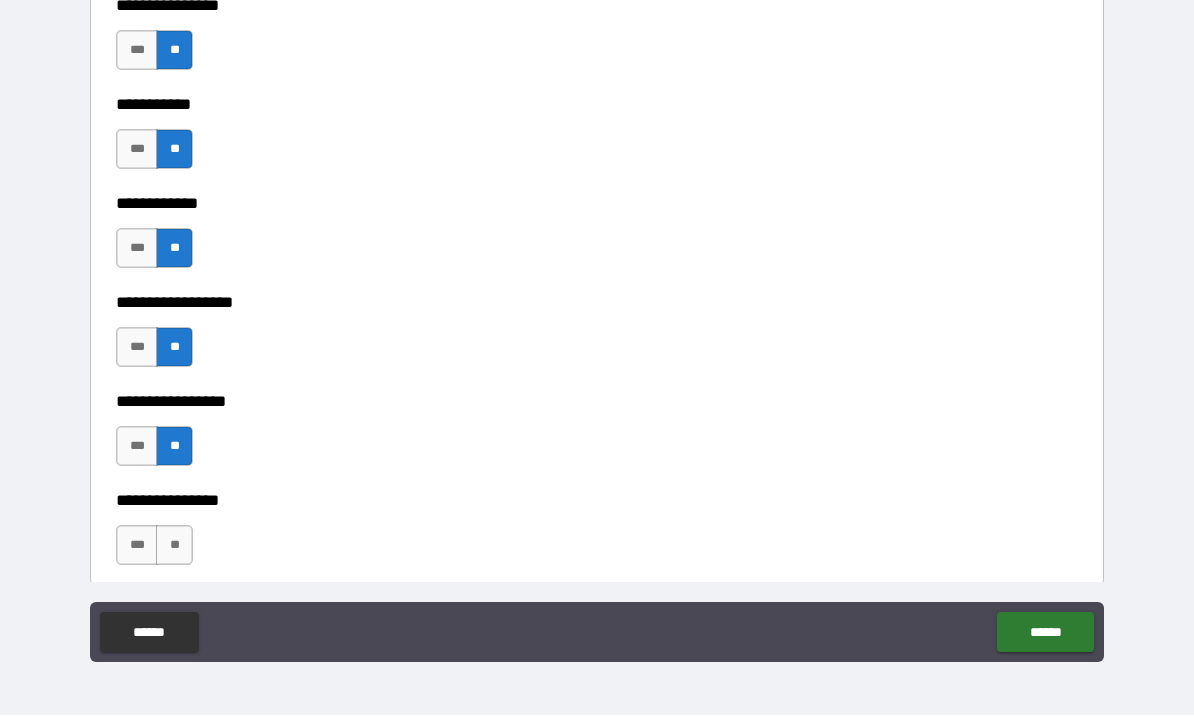 click on "**" at bounding box center (174, 546) 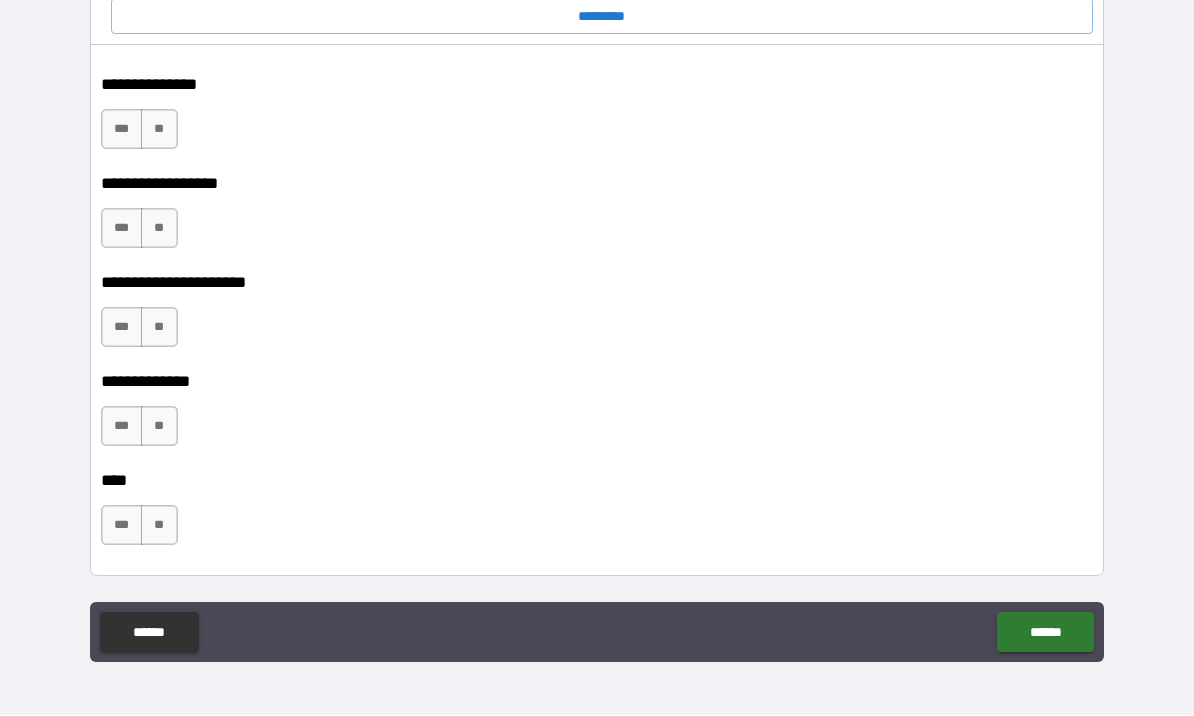 scroll, scrollTop: 10406, scrollLeft: 0, axis: vertical 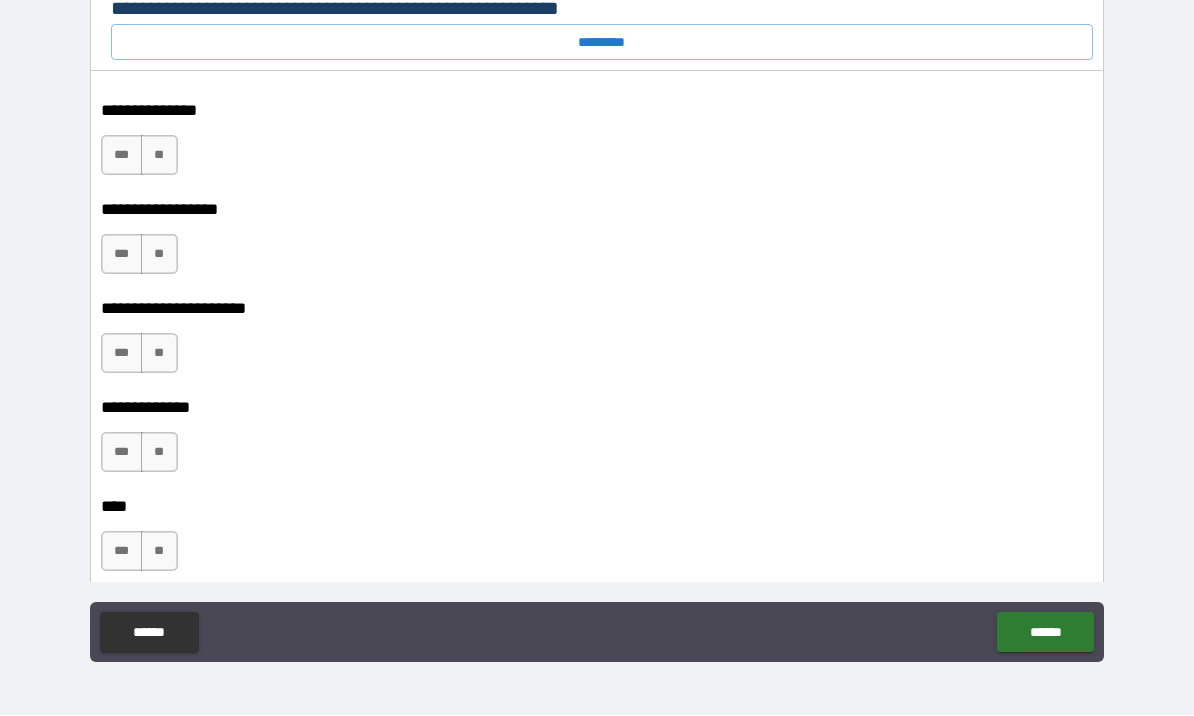 click on "**" at bounding box center (159, 156) 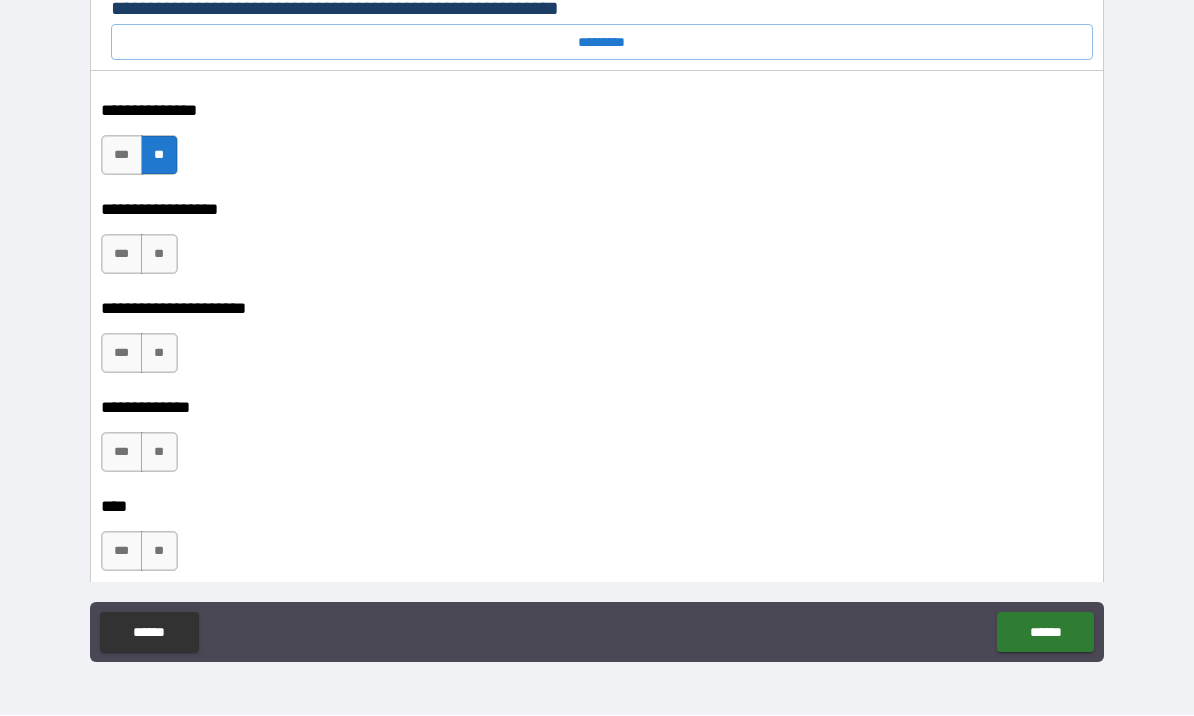 click on "**" at bounding box center (159, 255) 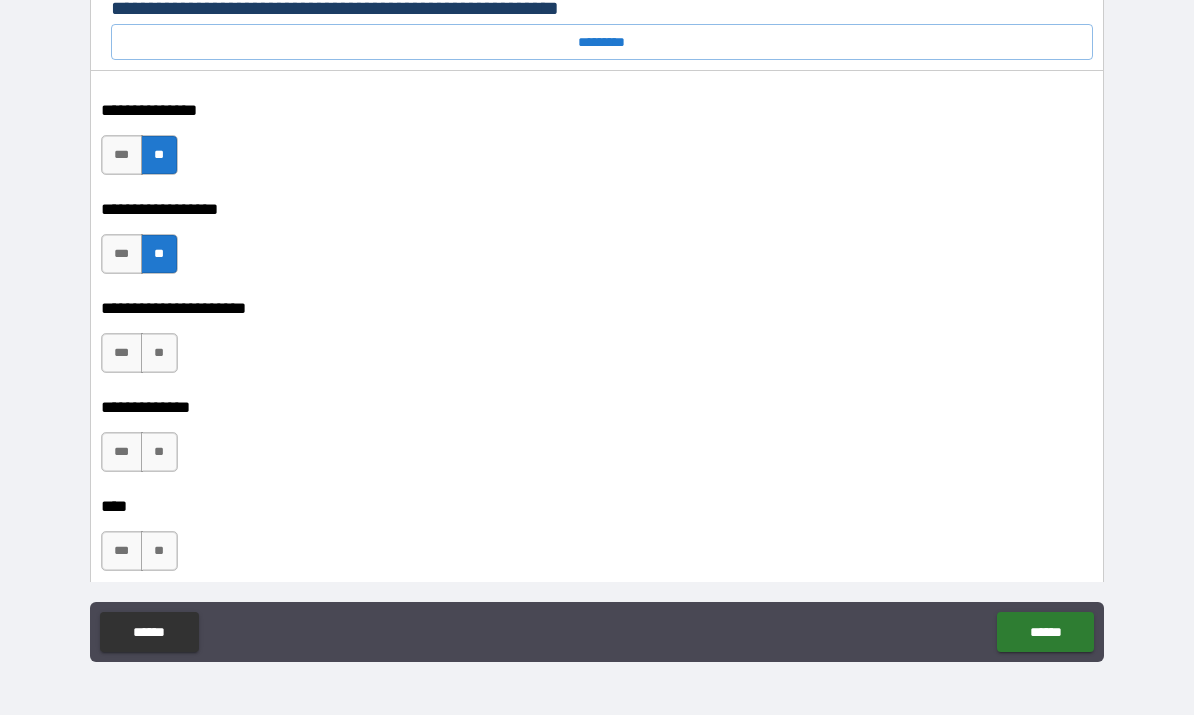 click on "**" at bounding box center [159, 354] 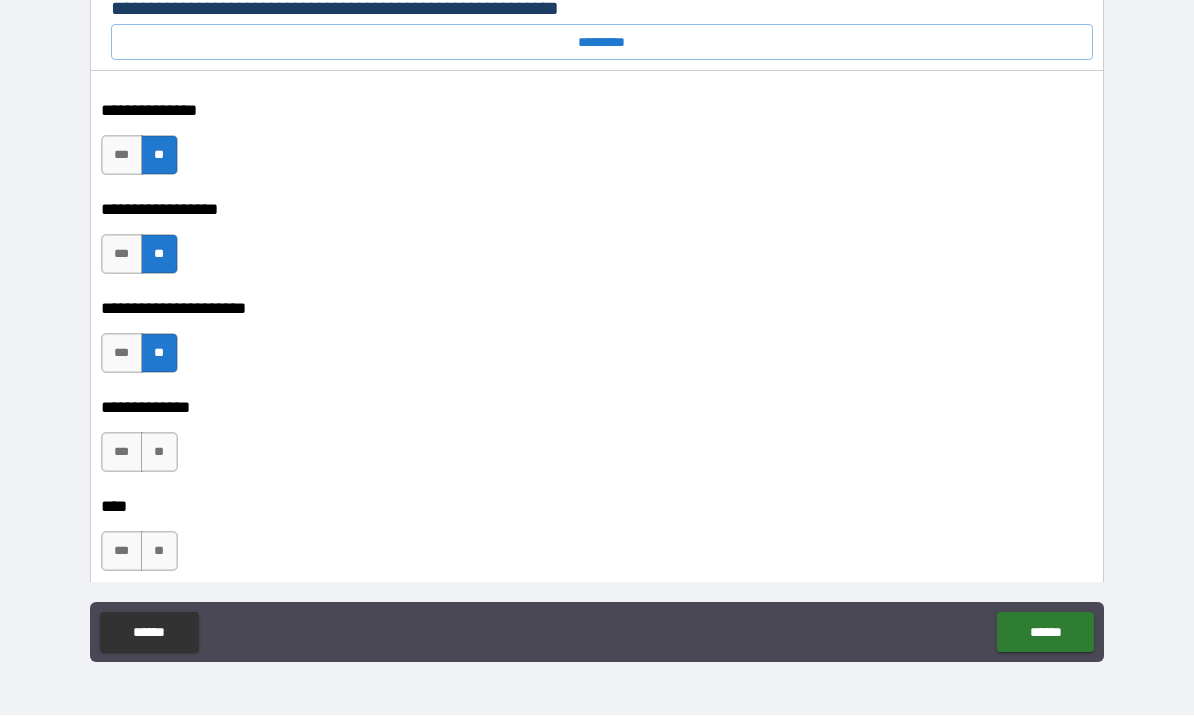 click on "**" at bounding box center (159, 453) 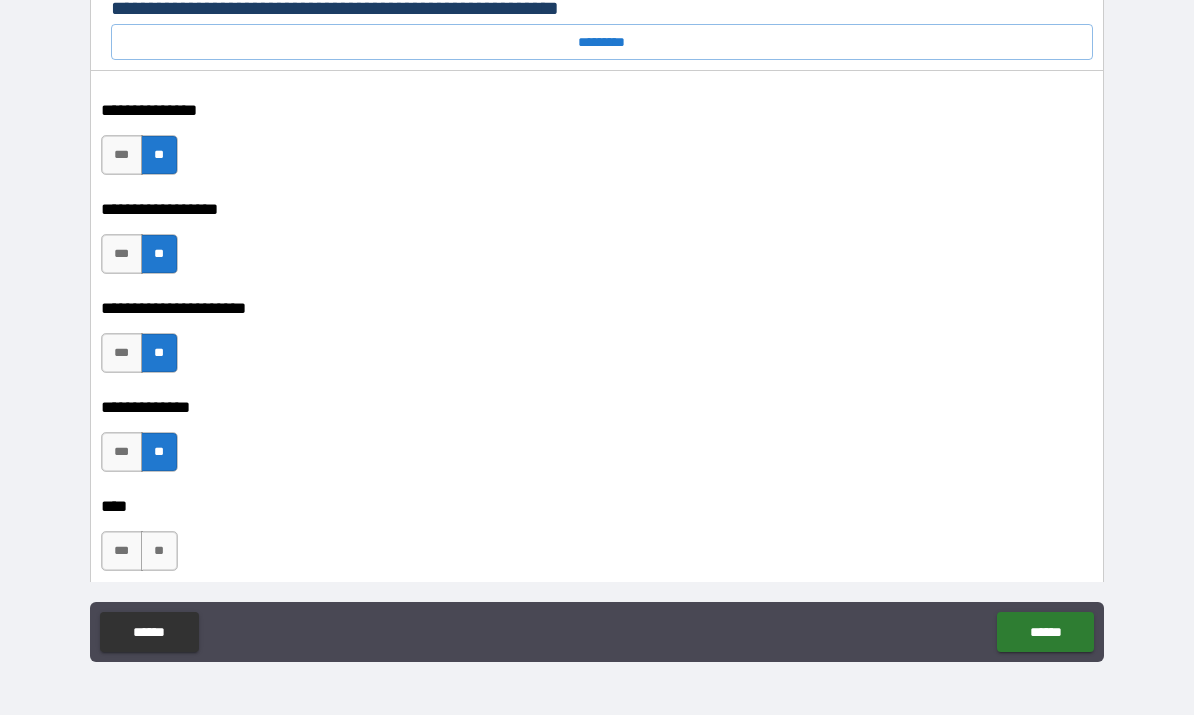click on "**" at bounding box center [159, 552] 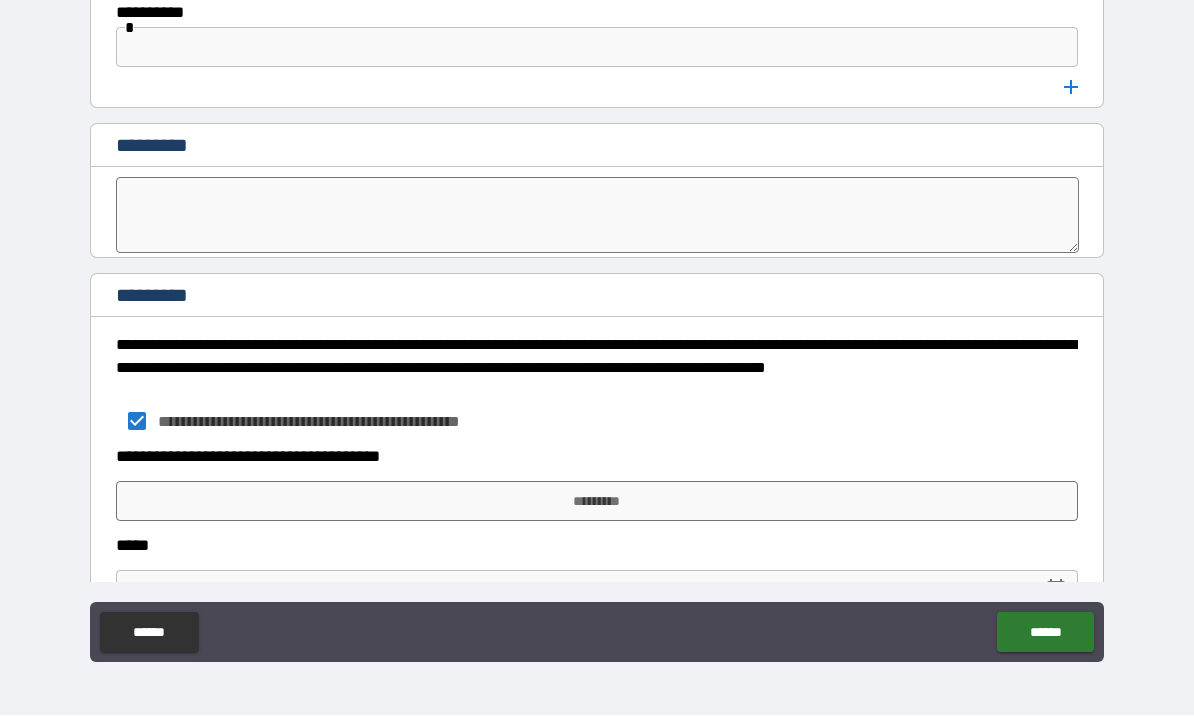 scroll, scrollTop: 11093, scrollLeft: 0, axis: vertical 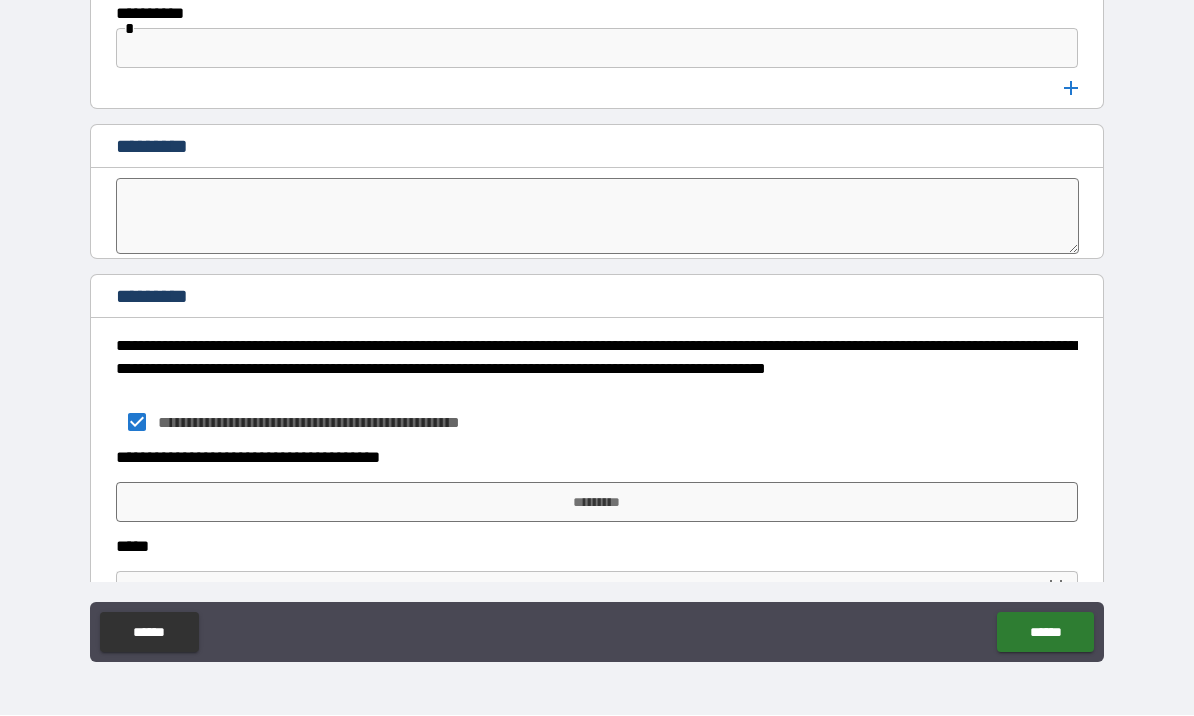 click on "*********" at bounding box center [597, 503] 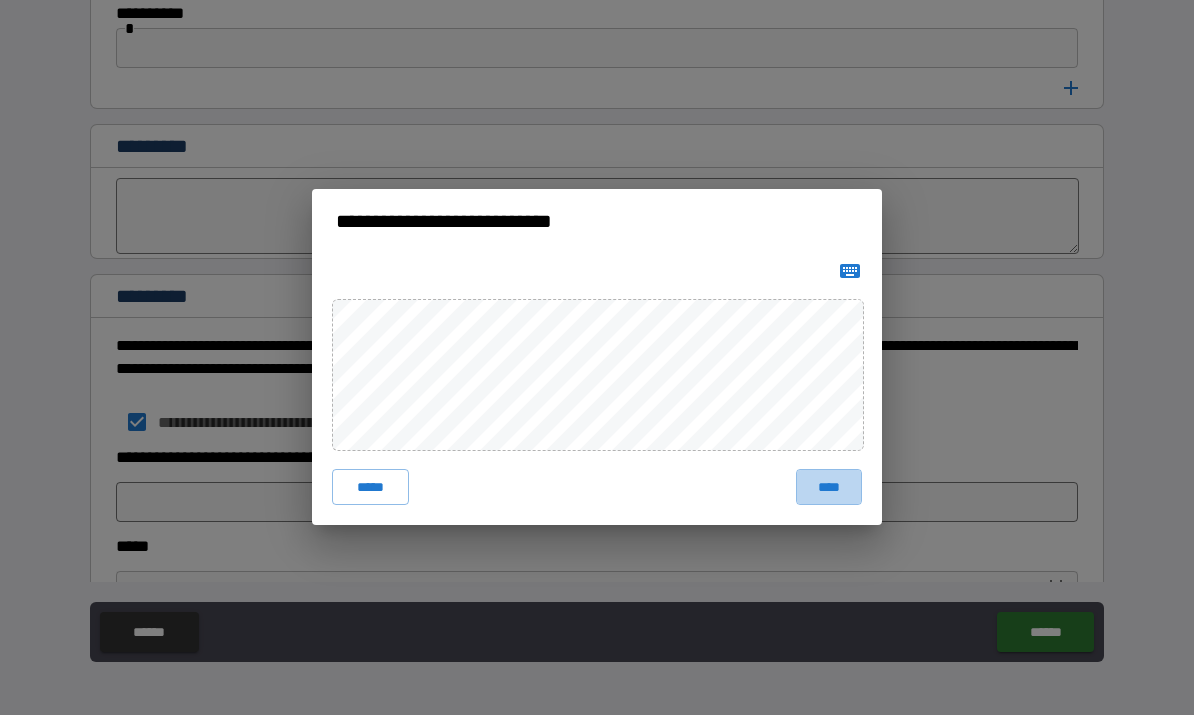 click on "****" at bounding box center [829, 488] 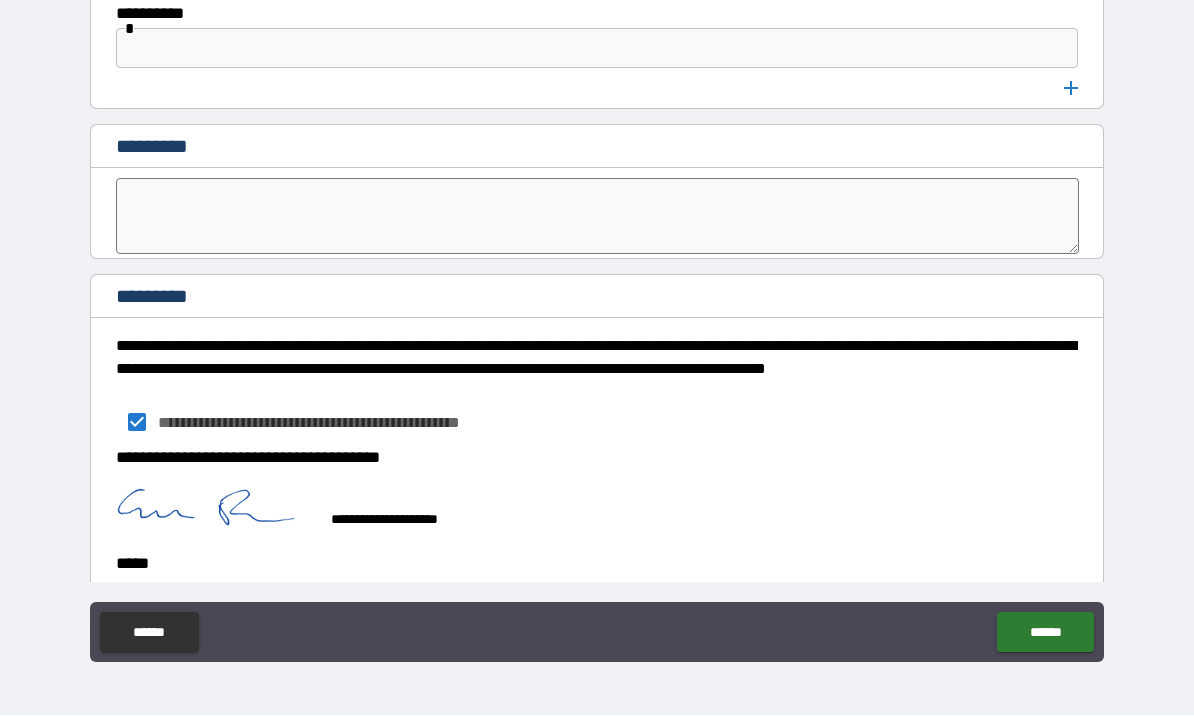 click on "******" at bounding box center [1045, 633] 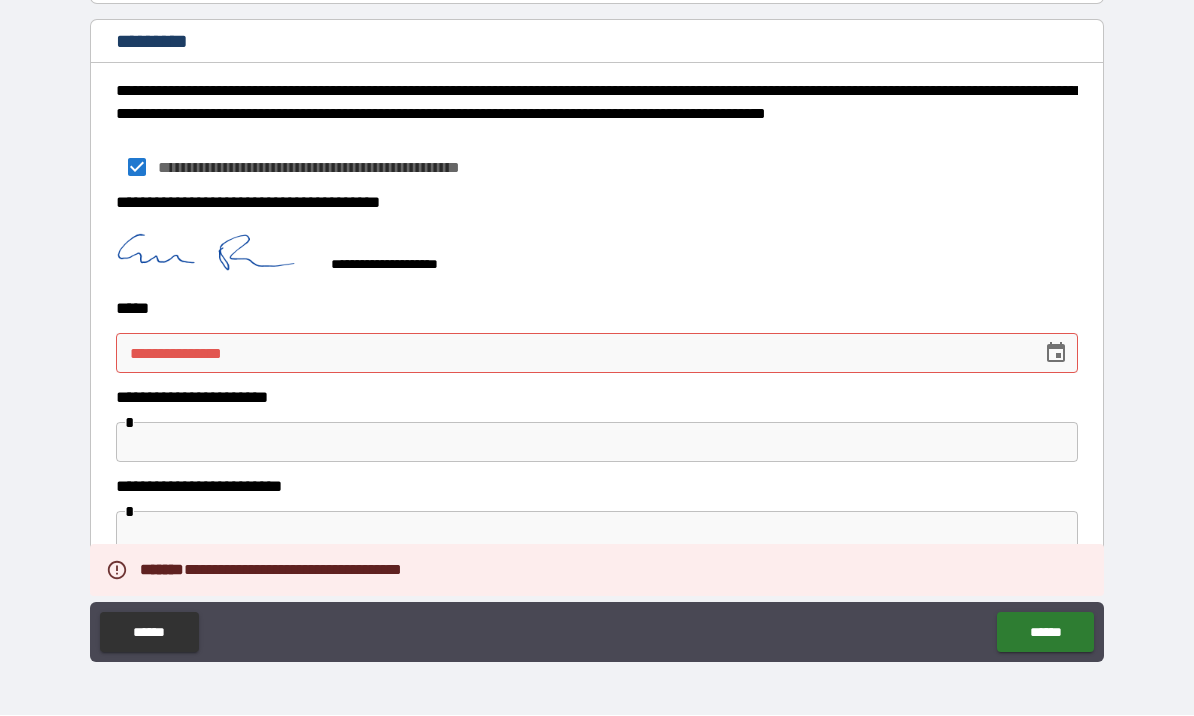 scroll, scrollTop: 11348, scrollLeft: 0, axis: vertical 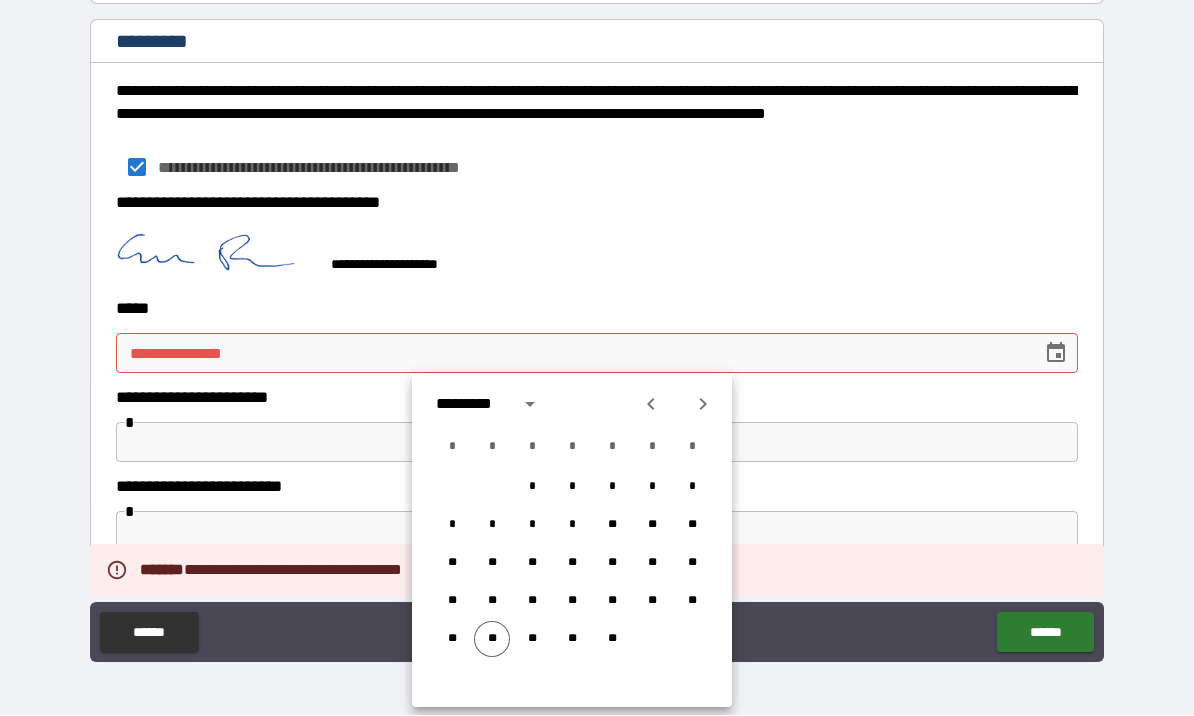 click on "**" at bounding box center [492, 640] 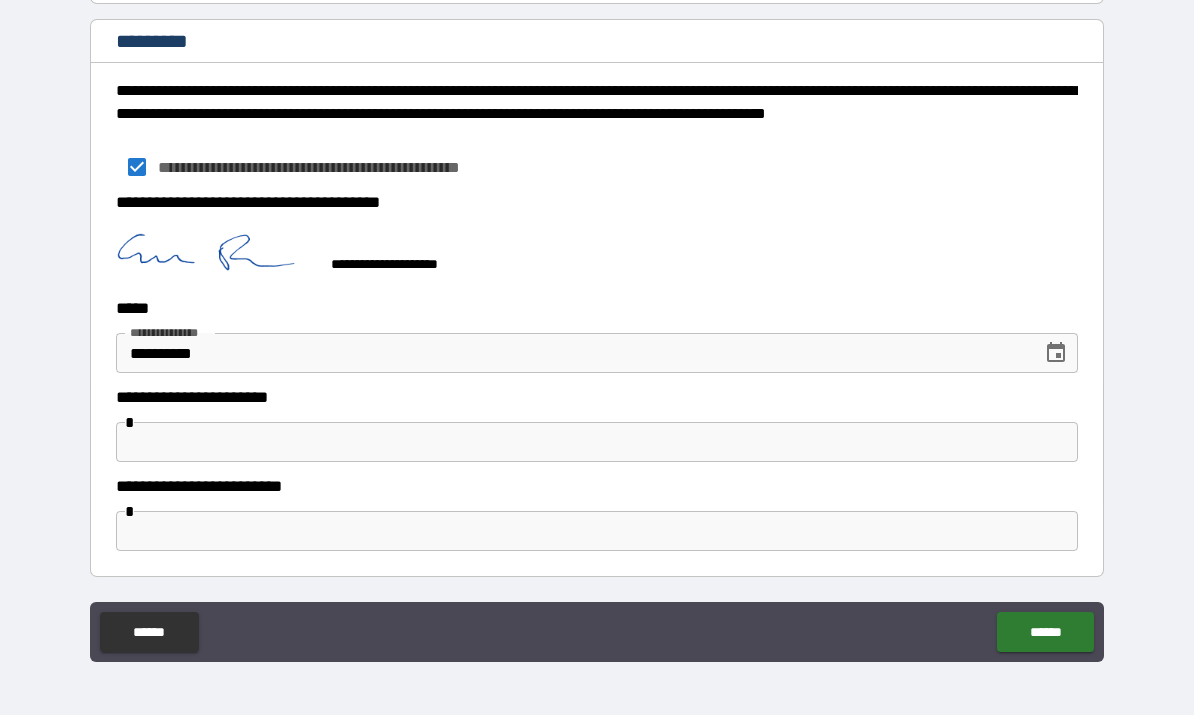 click on "******" at bounding box center [1045, 633] 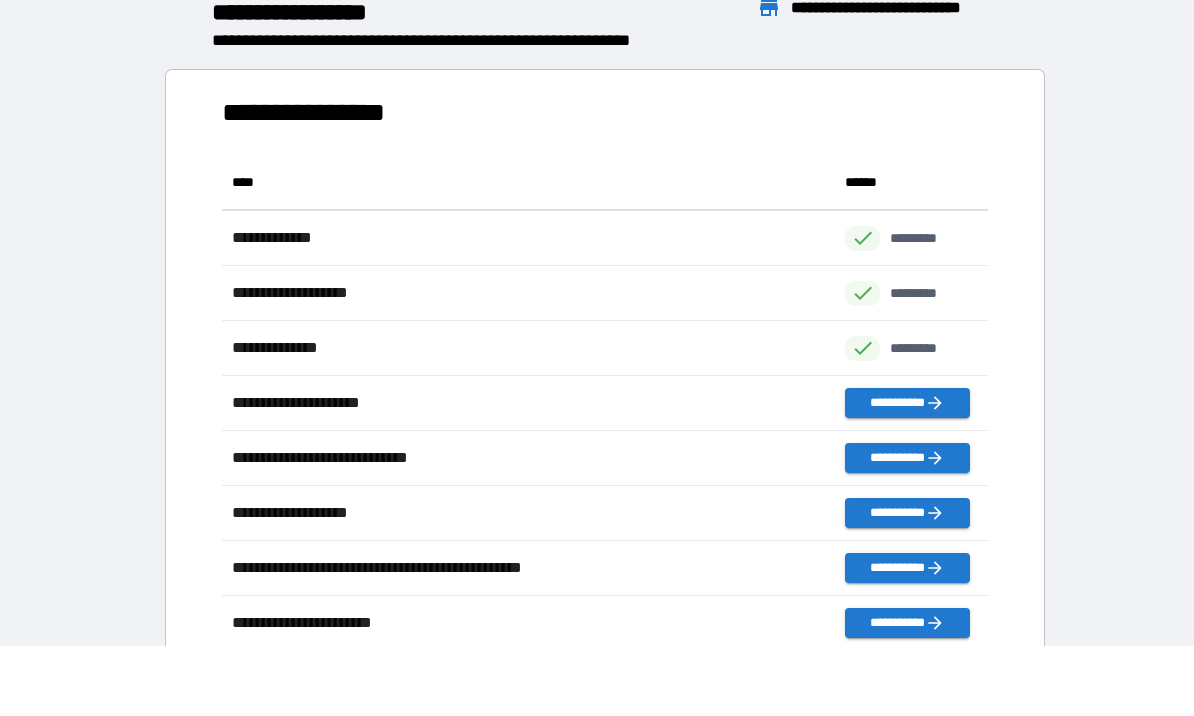 scroll, scrollTop: 1, scrollLeft: 1, axis: both 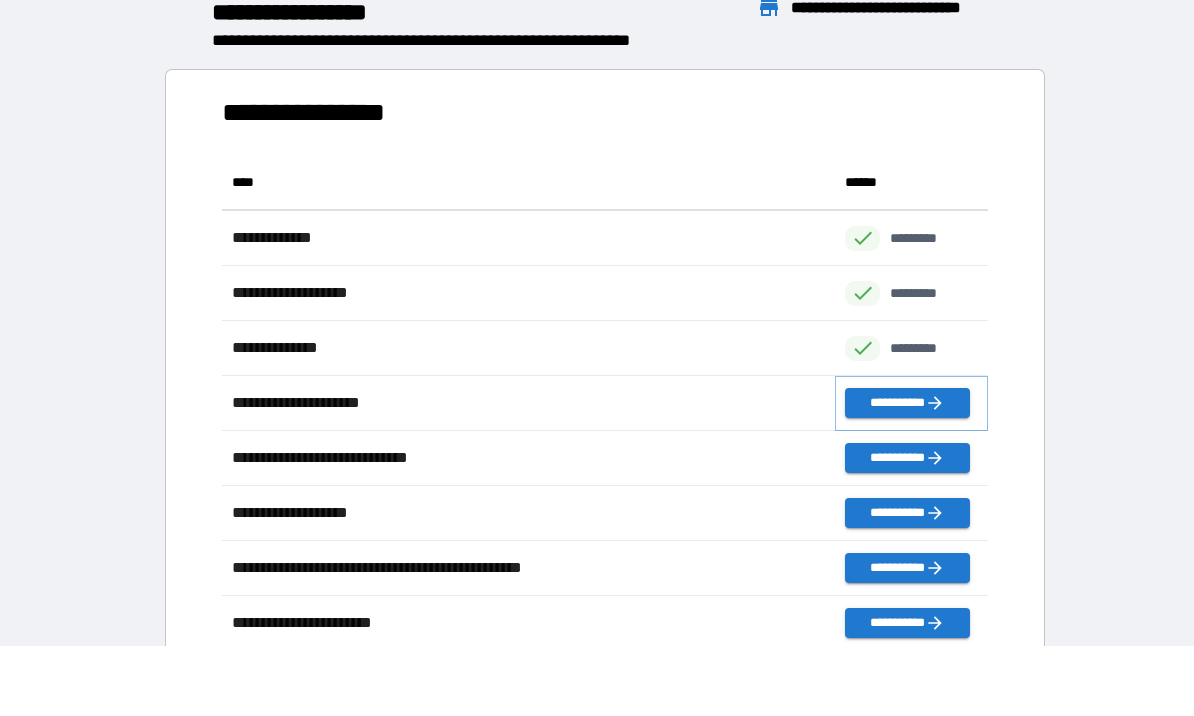 click on "**********" at bounding box center [907, 404] 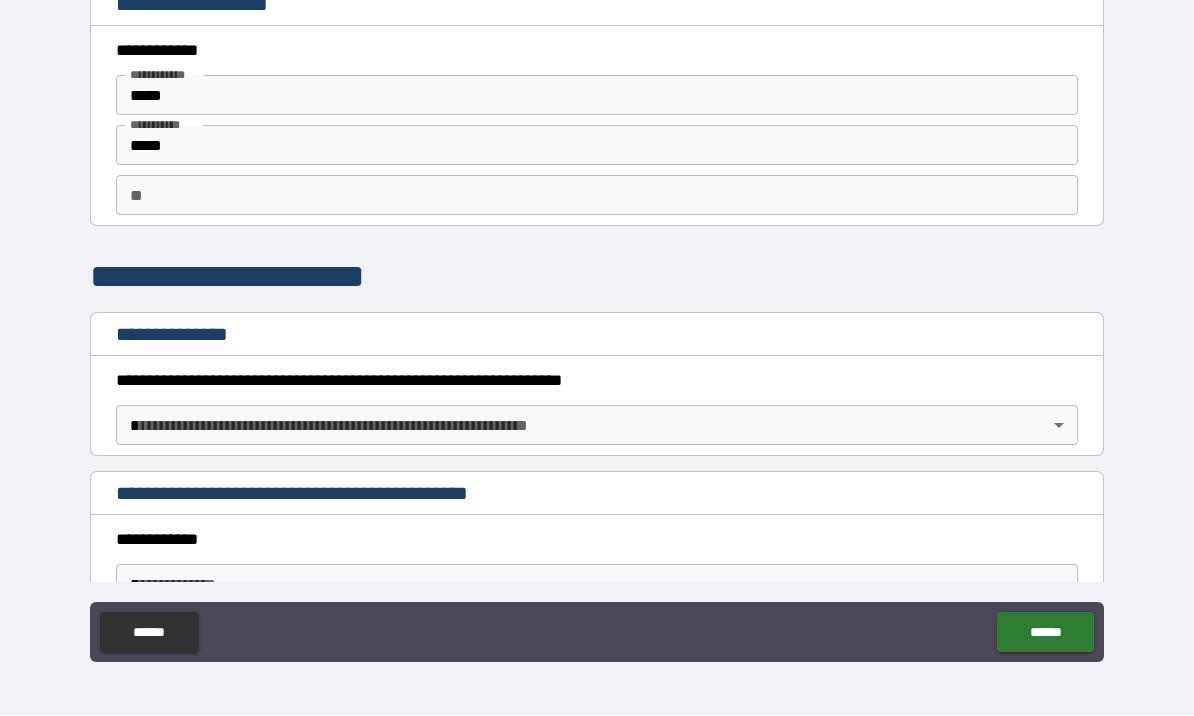 click on "**********" at bounding box center [597, 323] 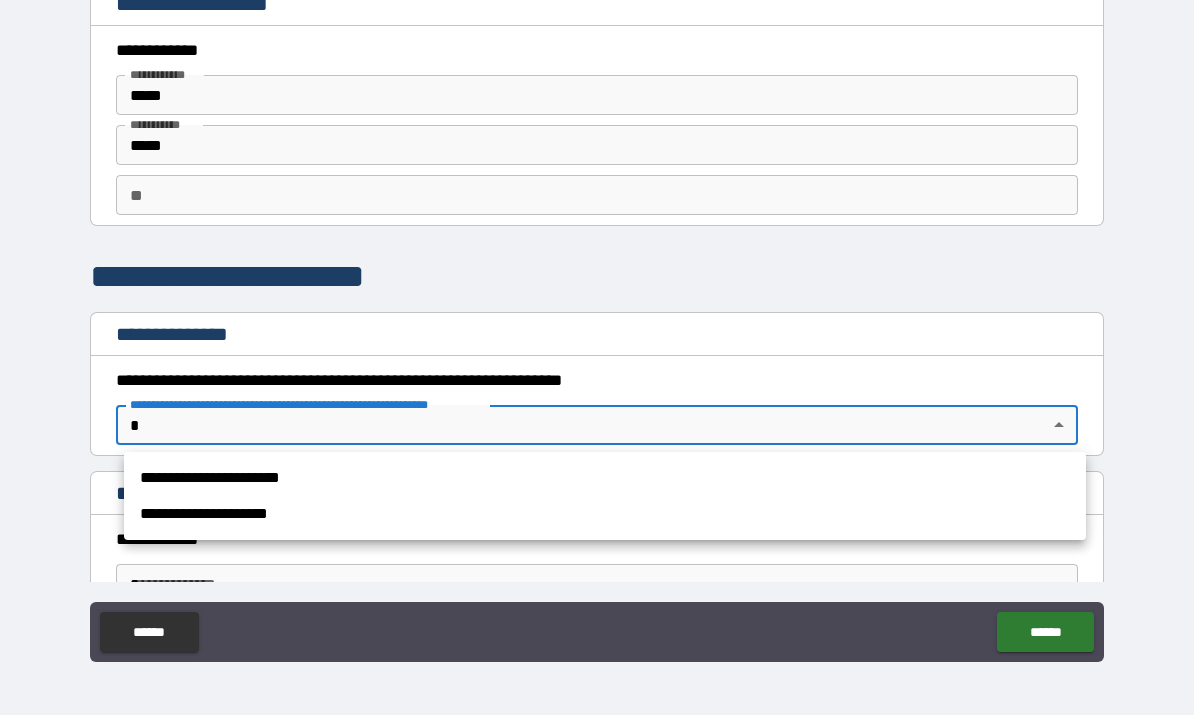 click on "**********" at bounding box center [605, 479] 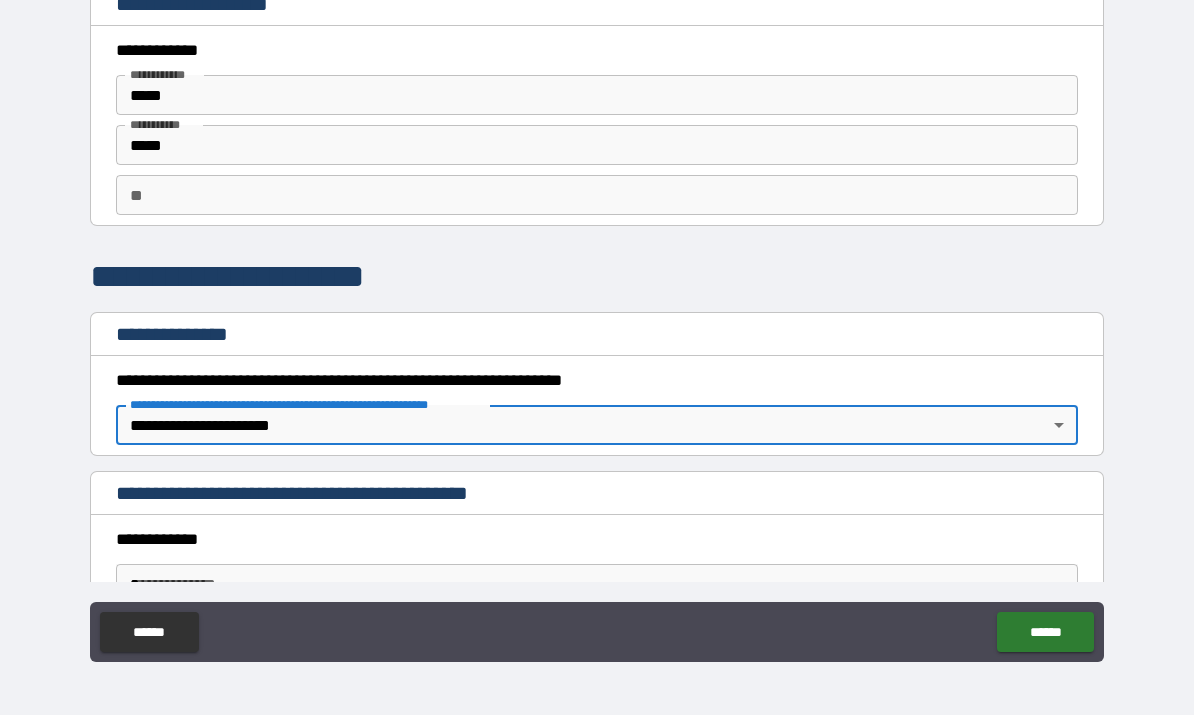 type on "*" 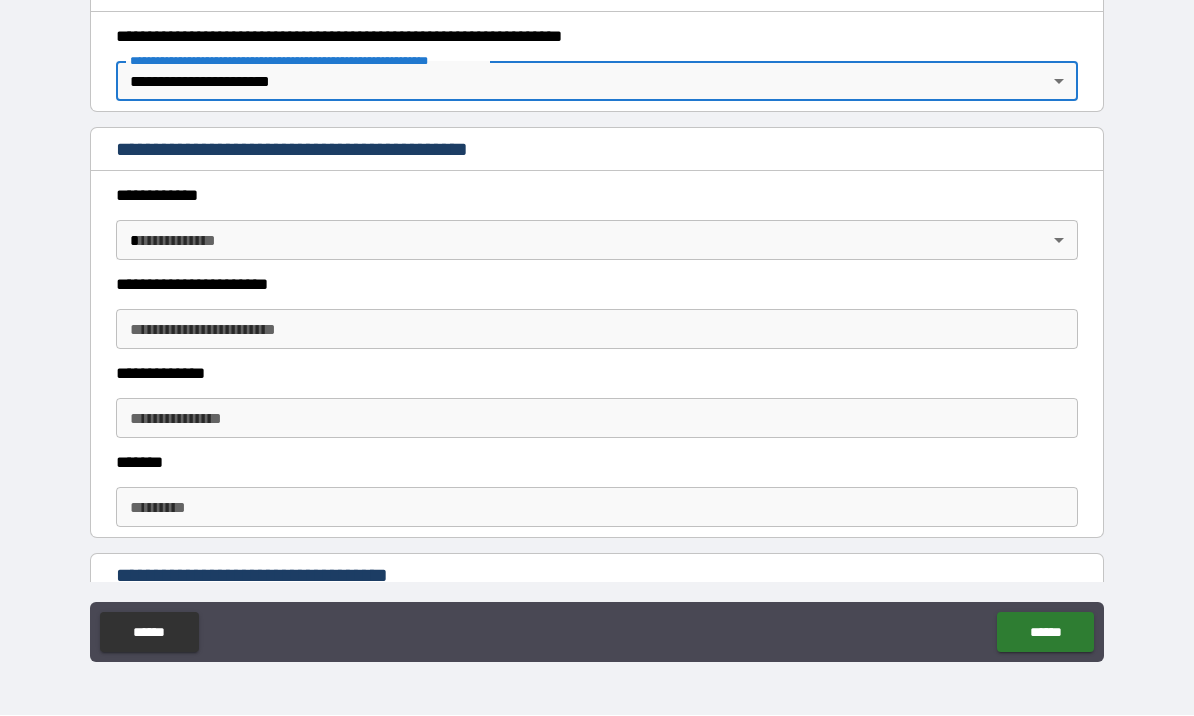 scroll, scrollTop: 347, scrollLeft: 0, axis: vertical 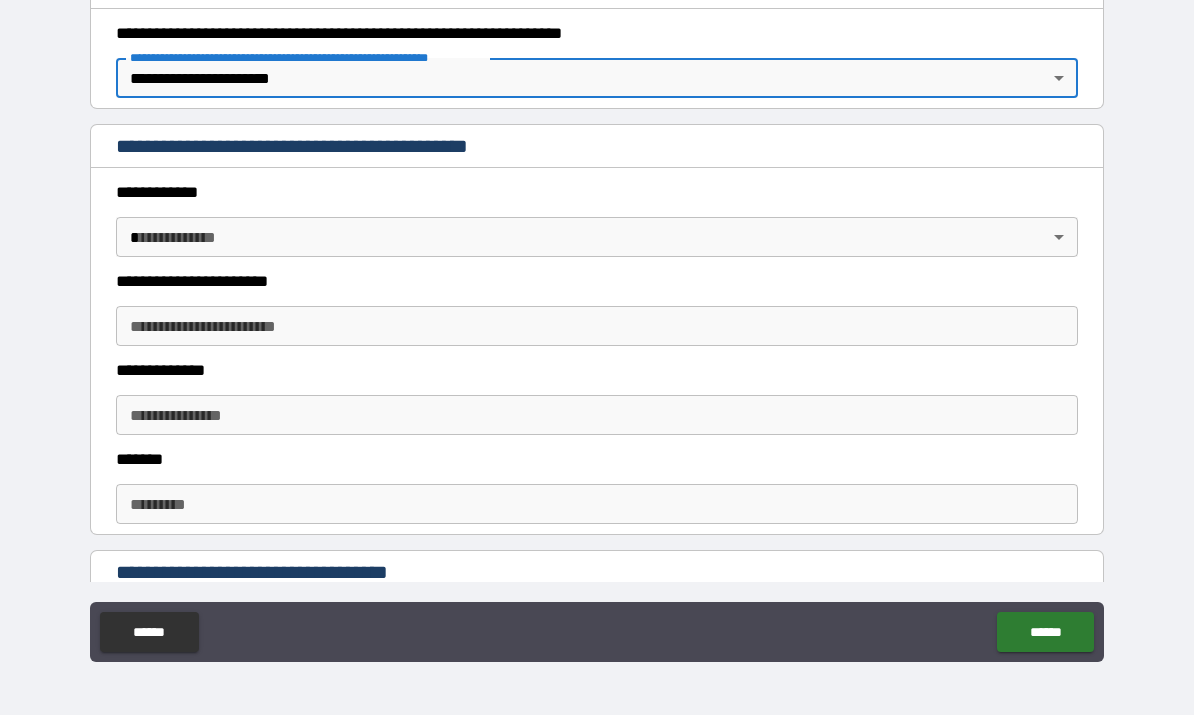 click on "**********" at bounding box center [597, 323] 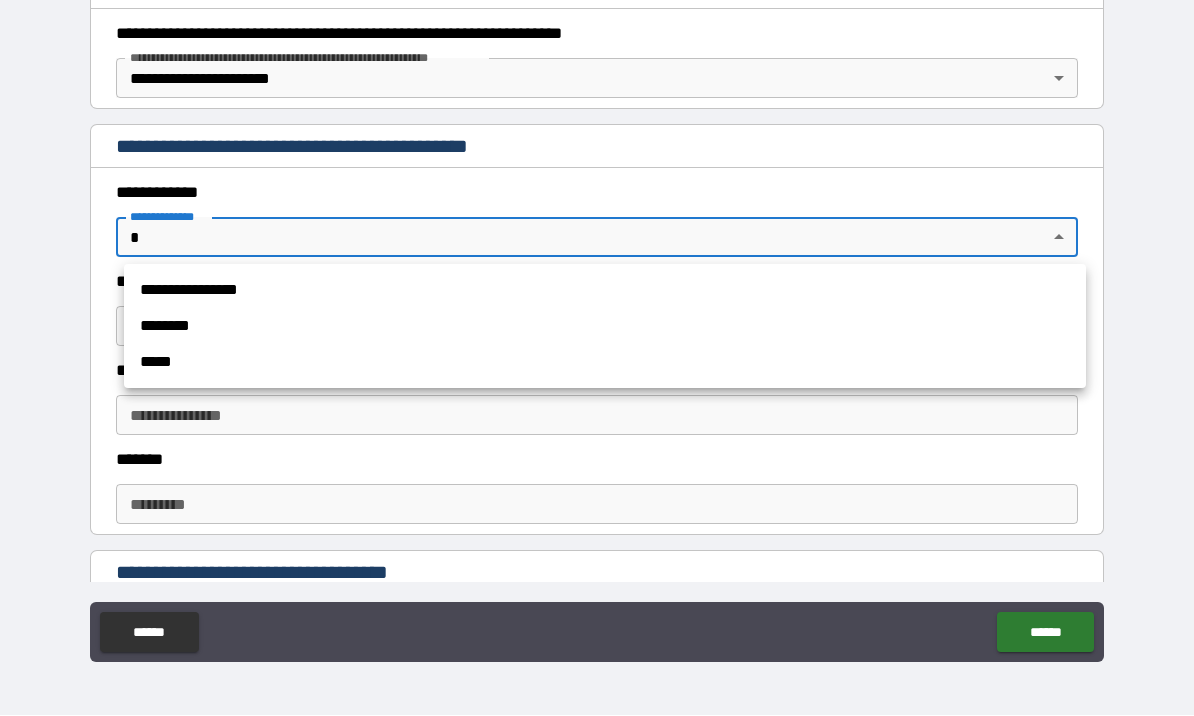 click on "********" at bounding box center (605, 327) 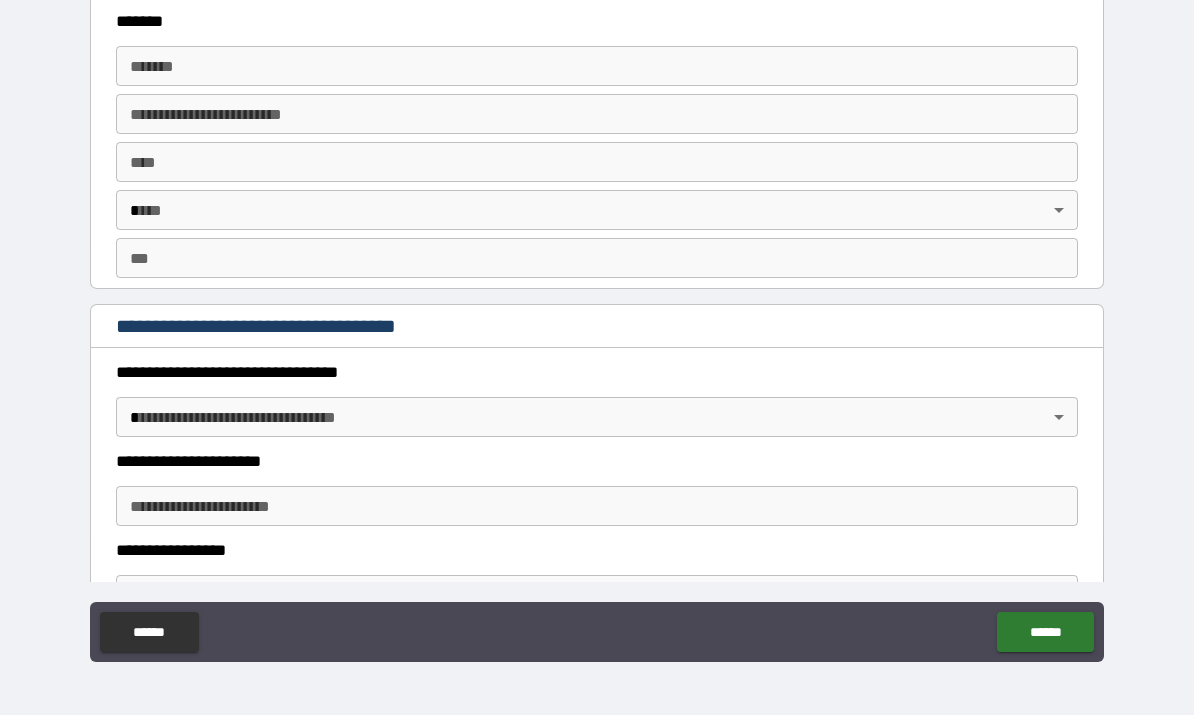 scroll, scrollTop: 1185, scrollLeft: 0, axis: vertical 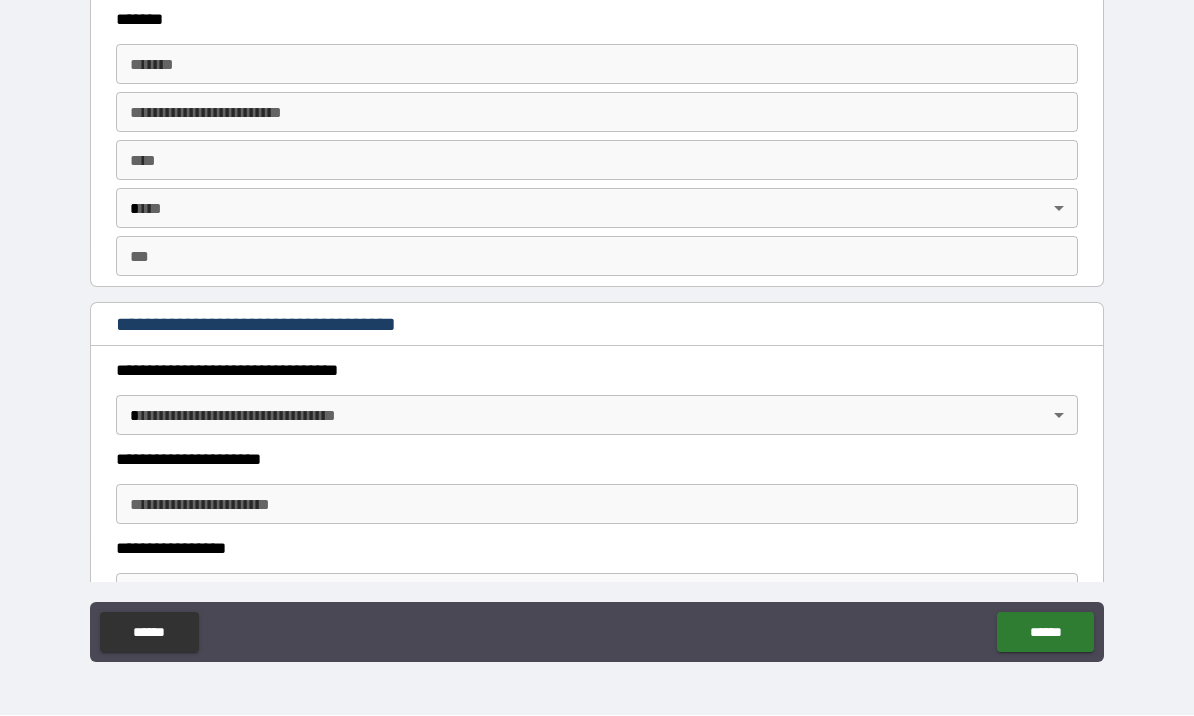 click on "**********" at bounding box center (597, 323) 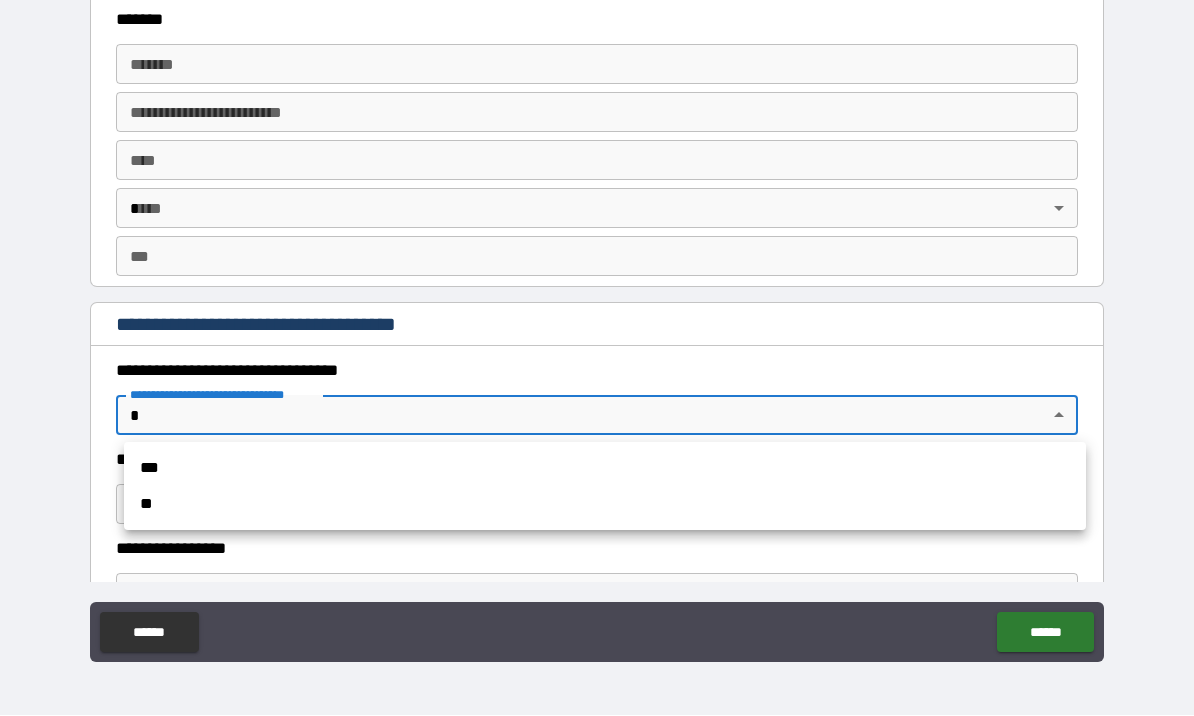 click on "**" at bounding box center [605, 505] 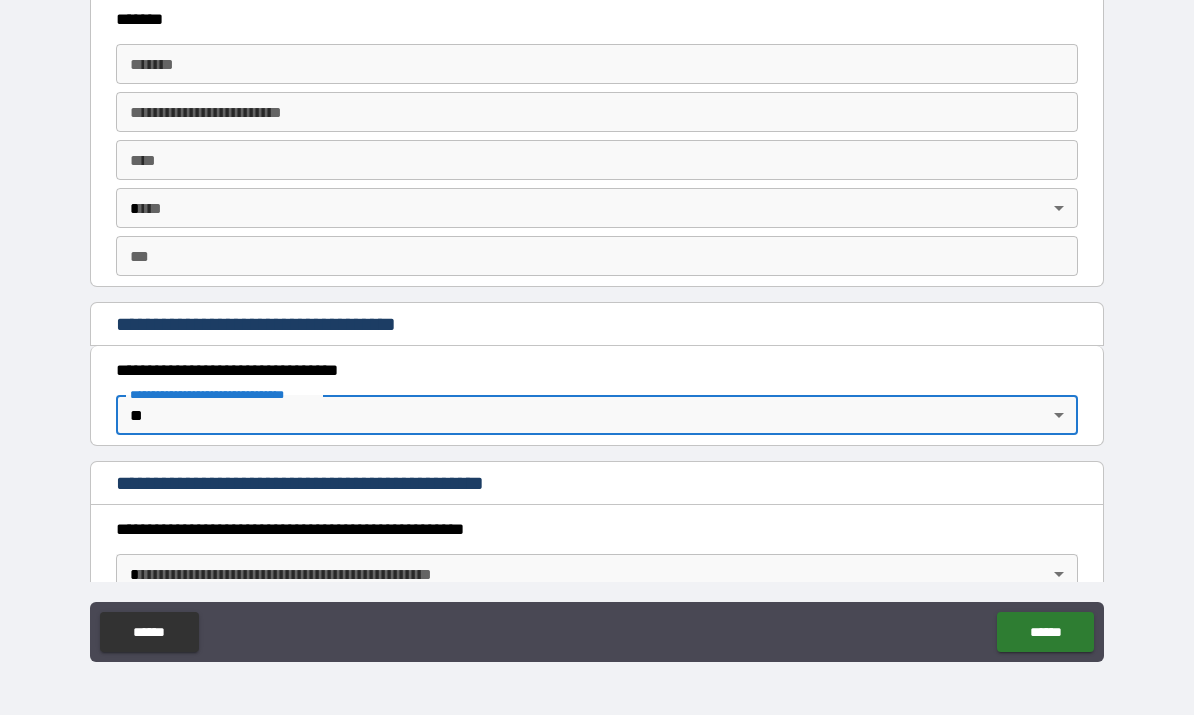 type on "*" 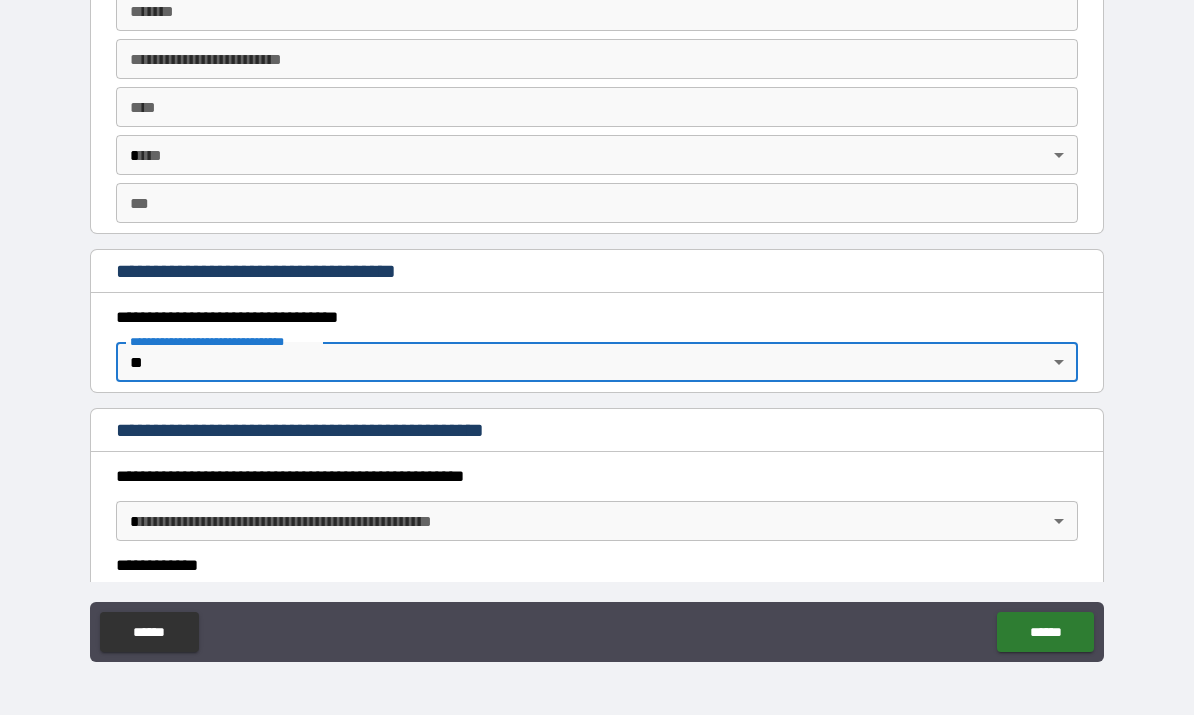 scroll, scrollTop: 1239, scrollLeft: 0, axis: vertical 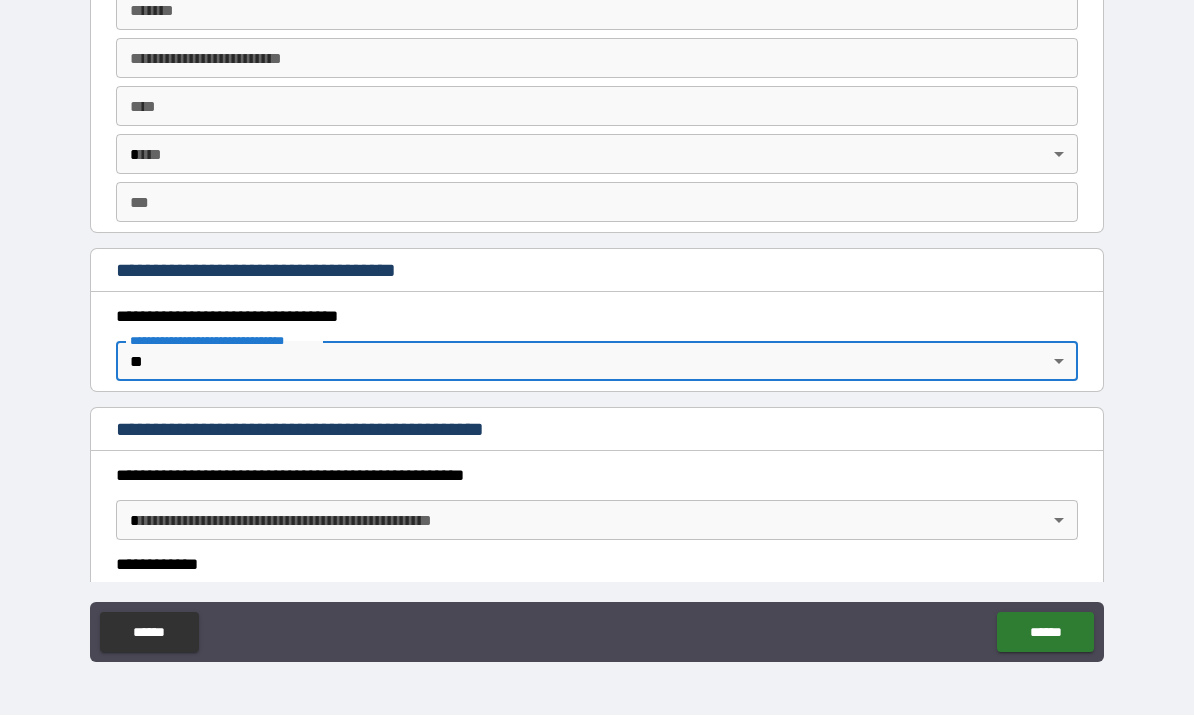 click on "**********" at bounding box center [597, 323] 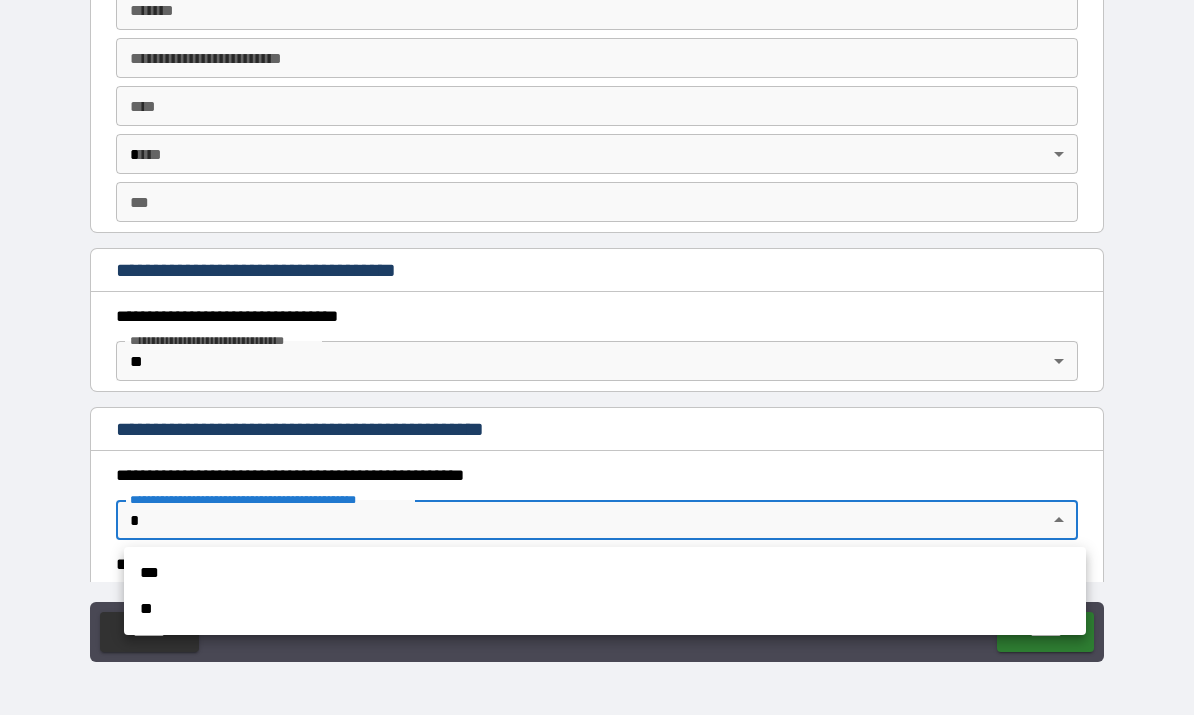 click on "**" at bounding box center (605, 610) 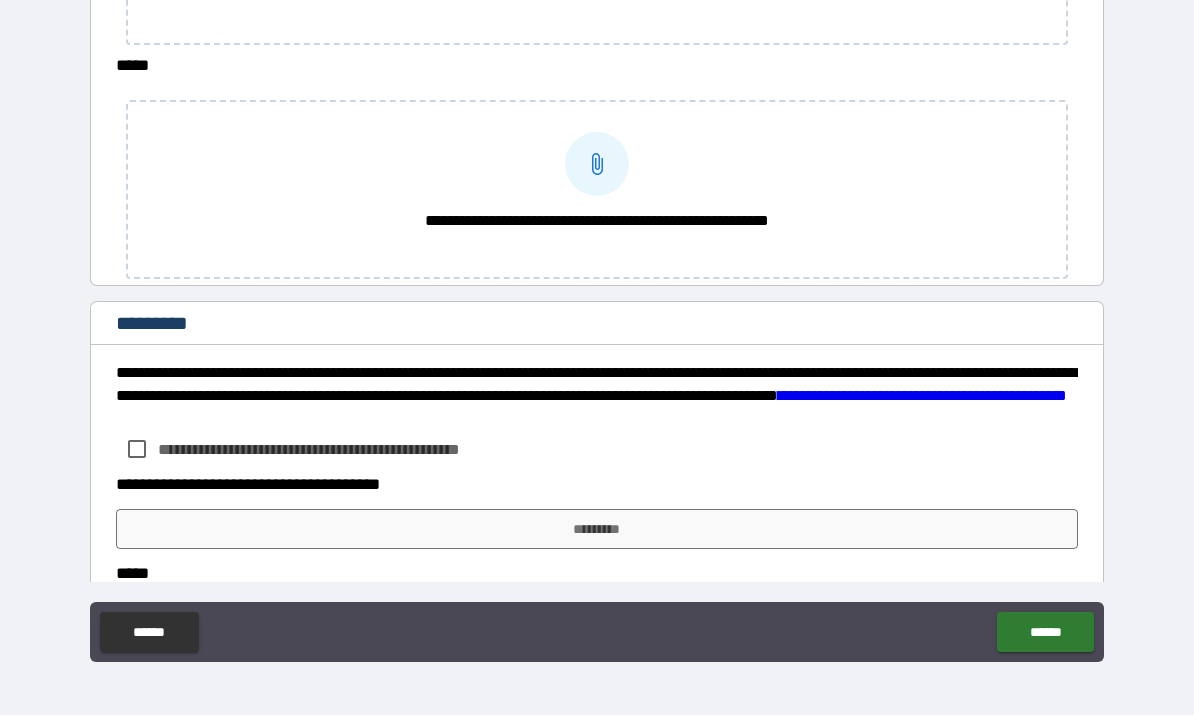 scroll, scrollTop: 2044, scrollLeft: 0, axis: vertical 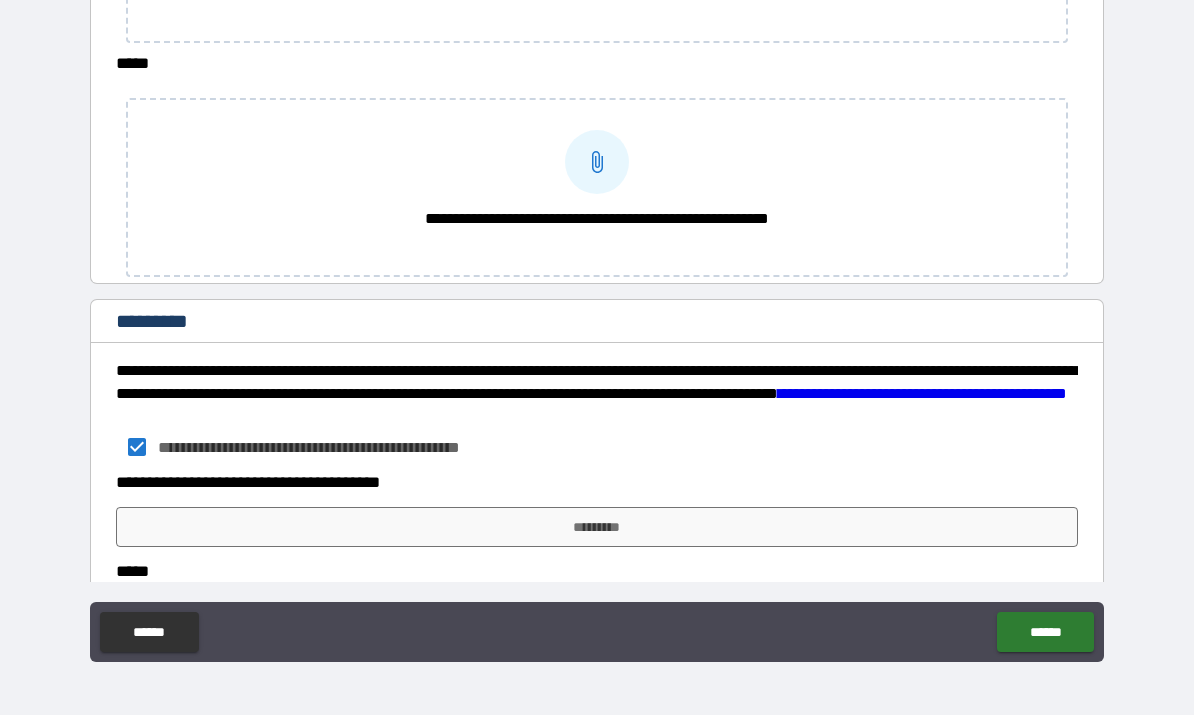 click on "*********" at bounding box center (597, 528) 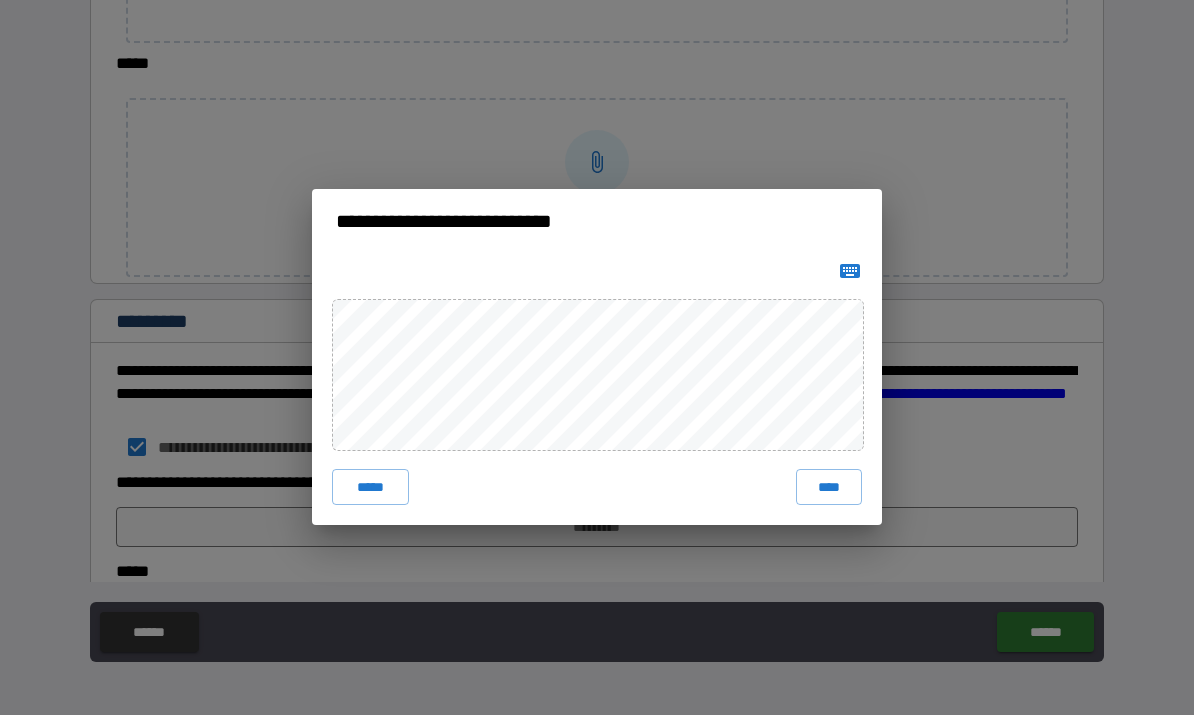 click on "****" at bounding box center [829, 488] 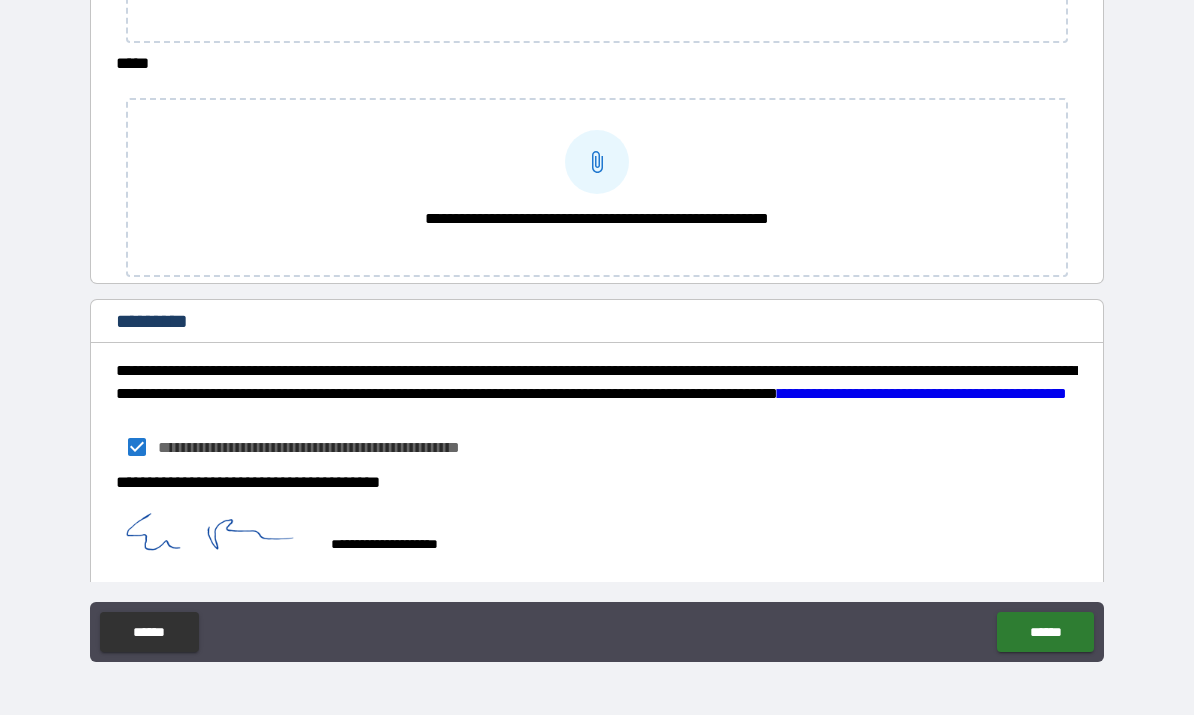 click on "******" at bounding box center [1045, 633] 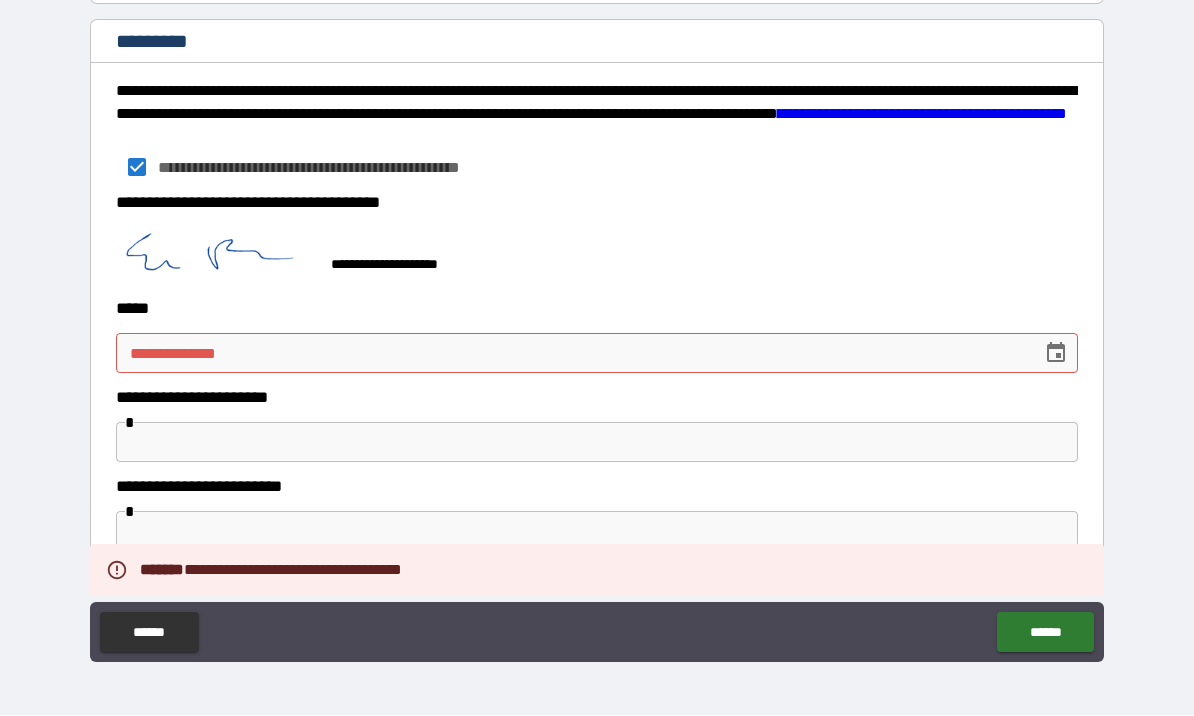 scroll, scrollTop: 2324, scrollLeft: 0, axis: vertical 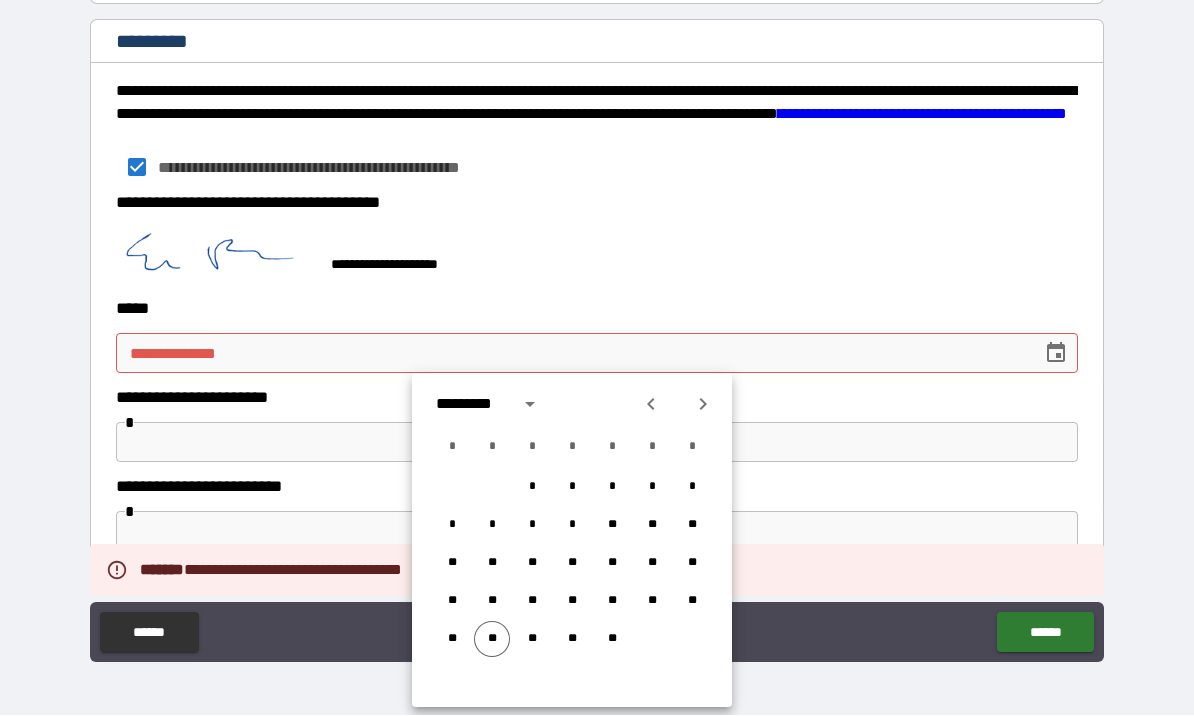 click on "**" at bounding box center [492, 640] 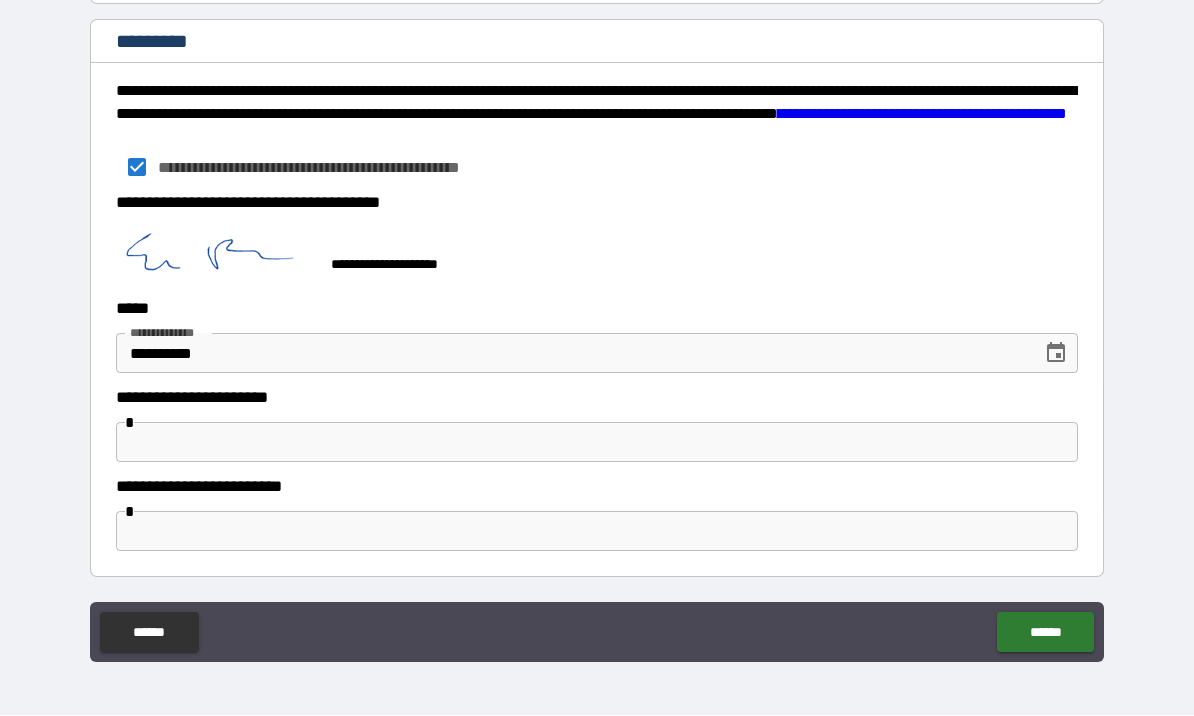 click on "******" at bounding box center [1045, 633] 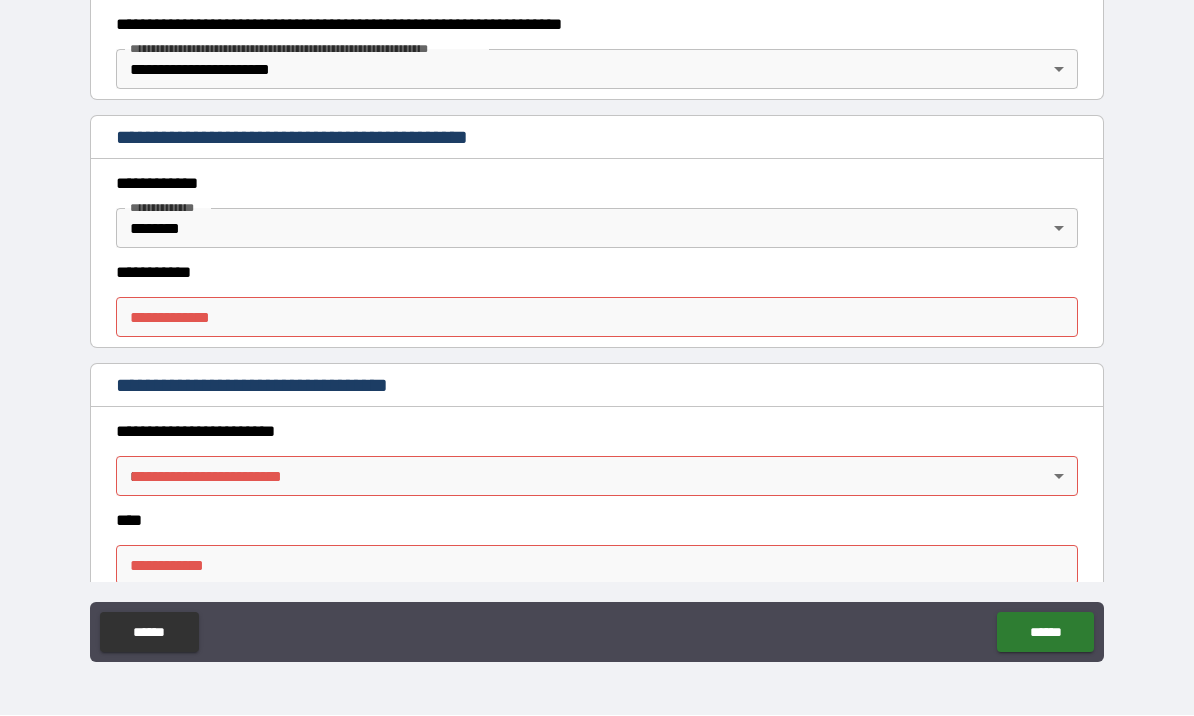 scroll, scrollTop: 359, scrollLeft: 0, axis: vertical 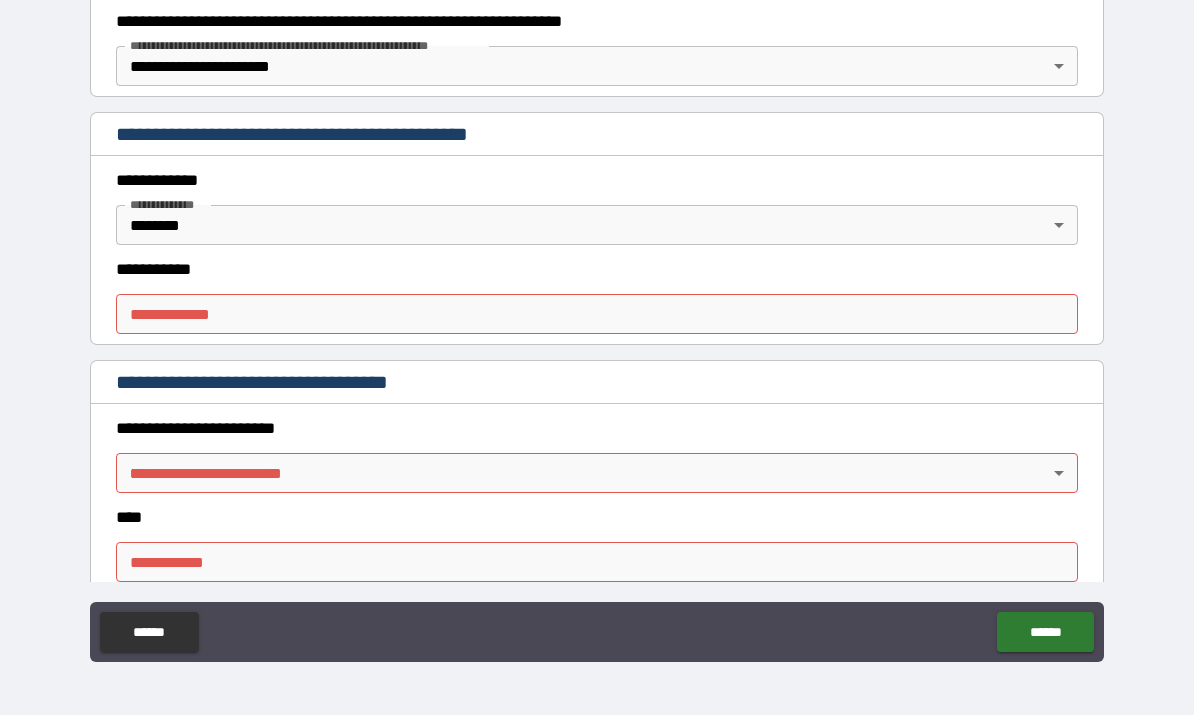 click on "**********" at bounding box center [597, 326] 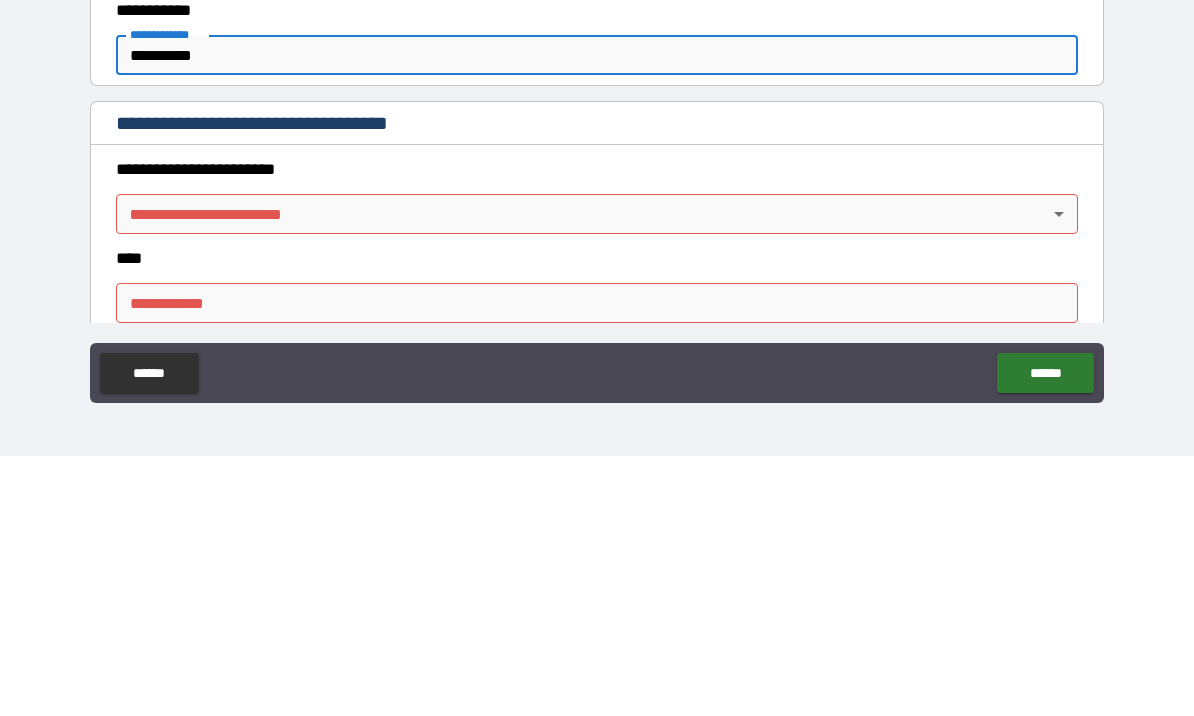 type on "**********" 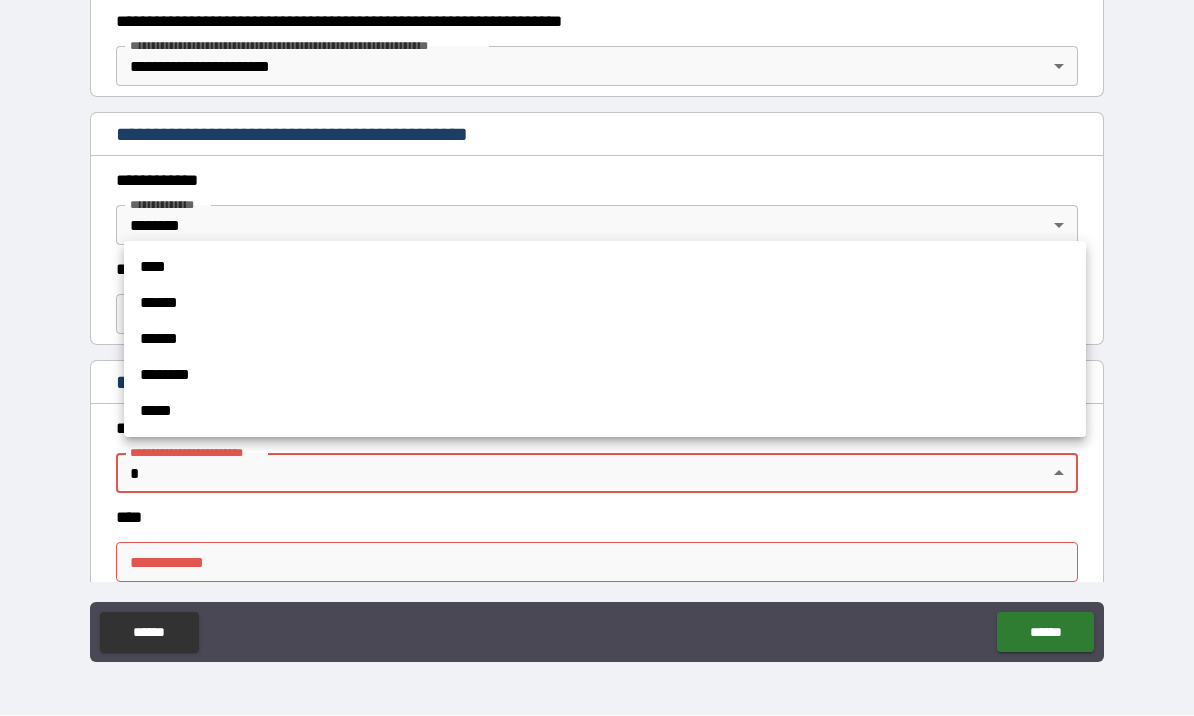 click on "****" at bounding box center [605, 268] 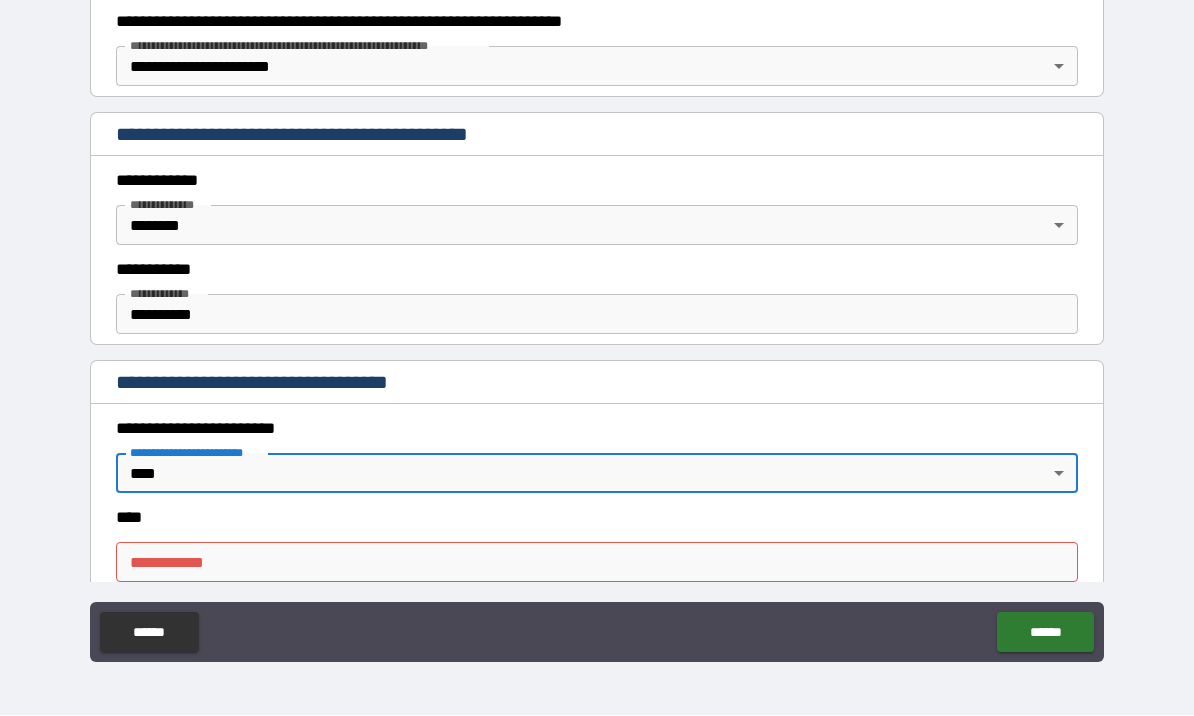 type on "*" 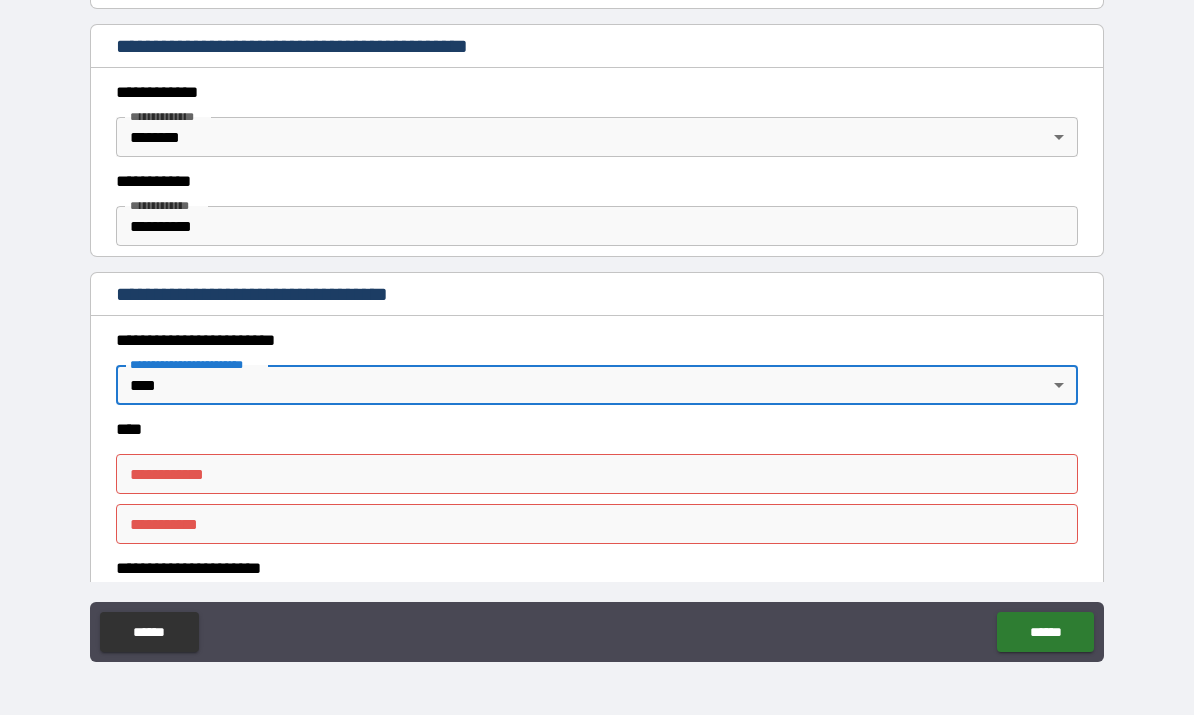 scroll, scrollTop: 457, scrollLeft: 0, axis: vertical 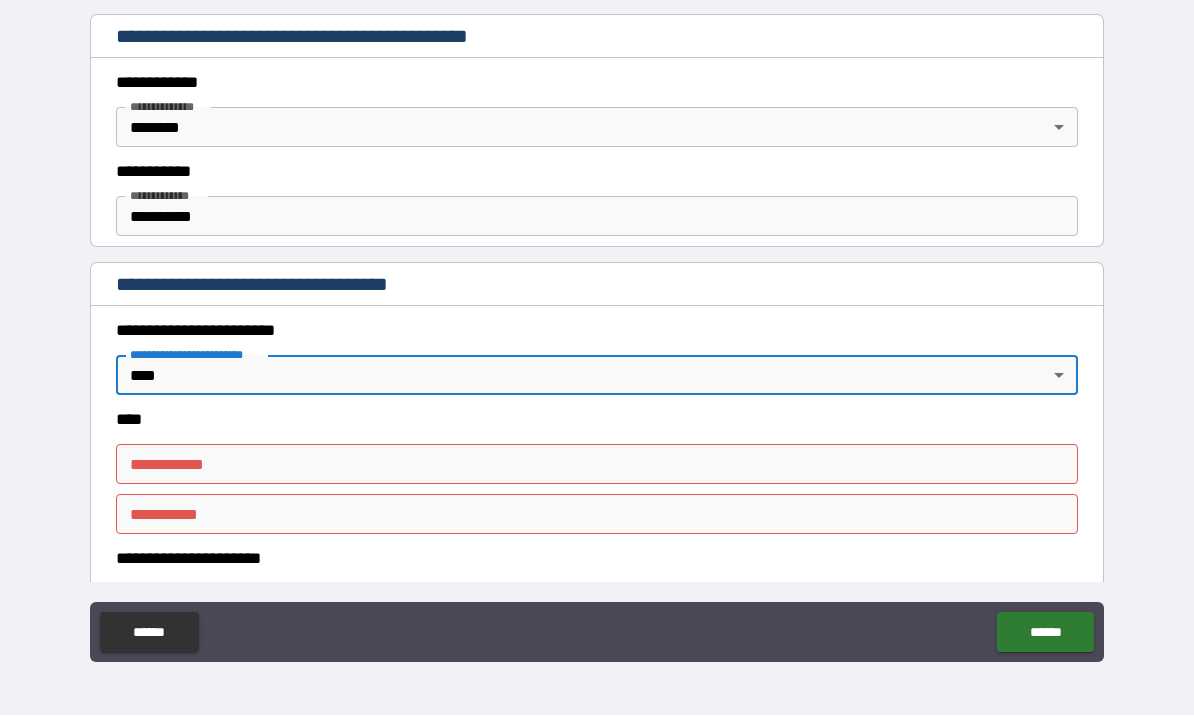 click on "**********" at bounding box center (597, 465) 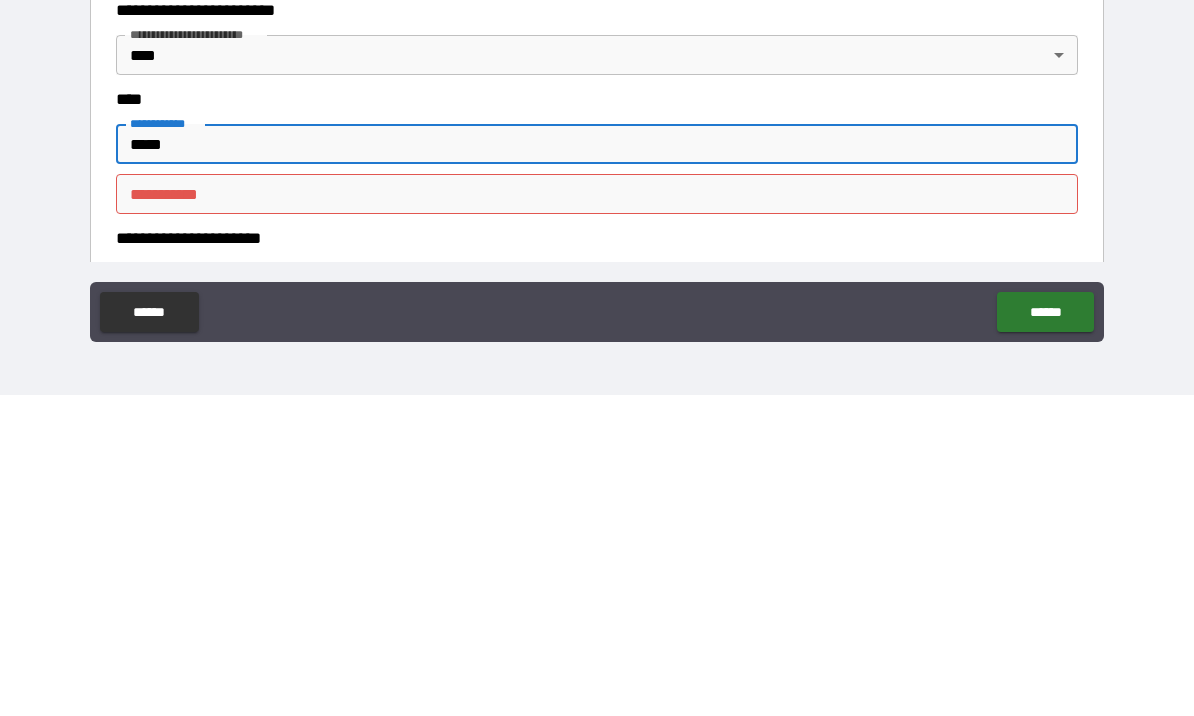 type on "*****" 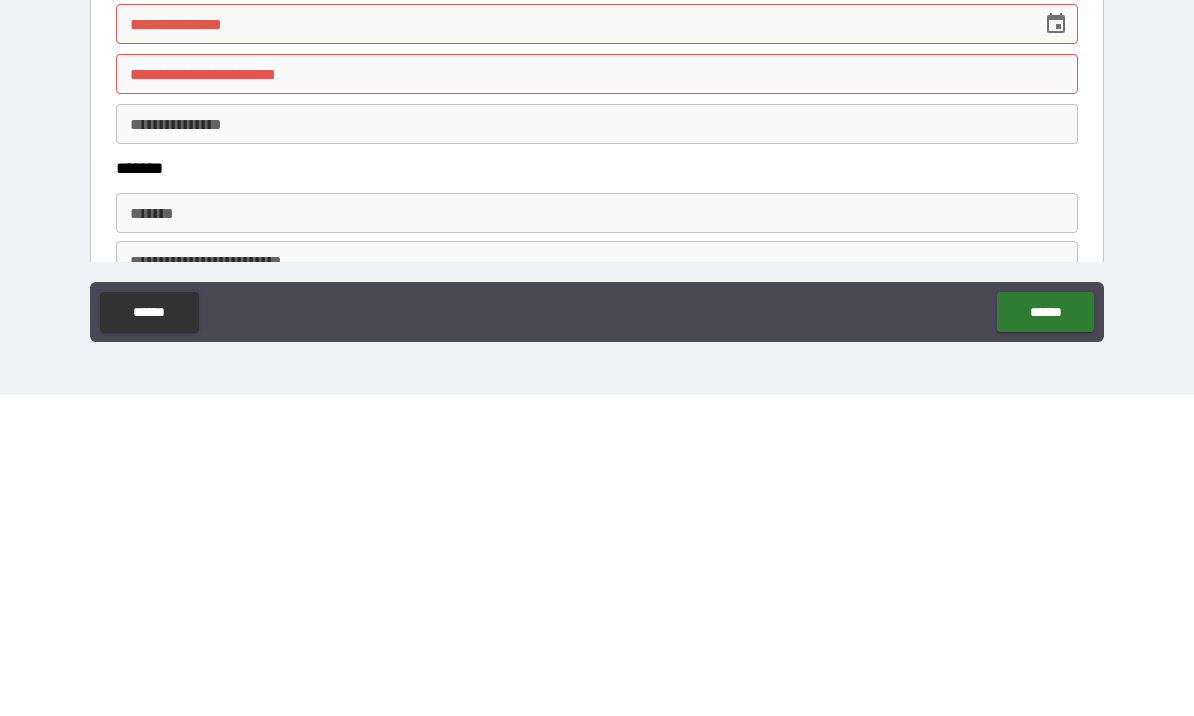 scroll, scrollTop: 706, scrollLeft: 0, axis: vertical 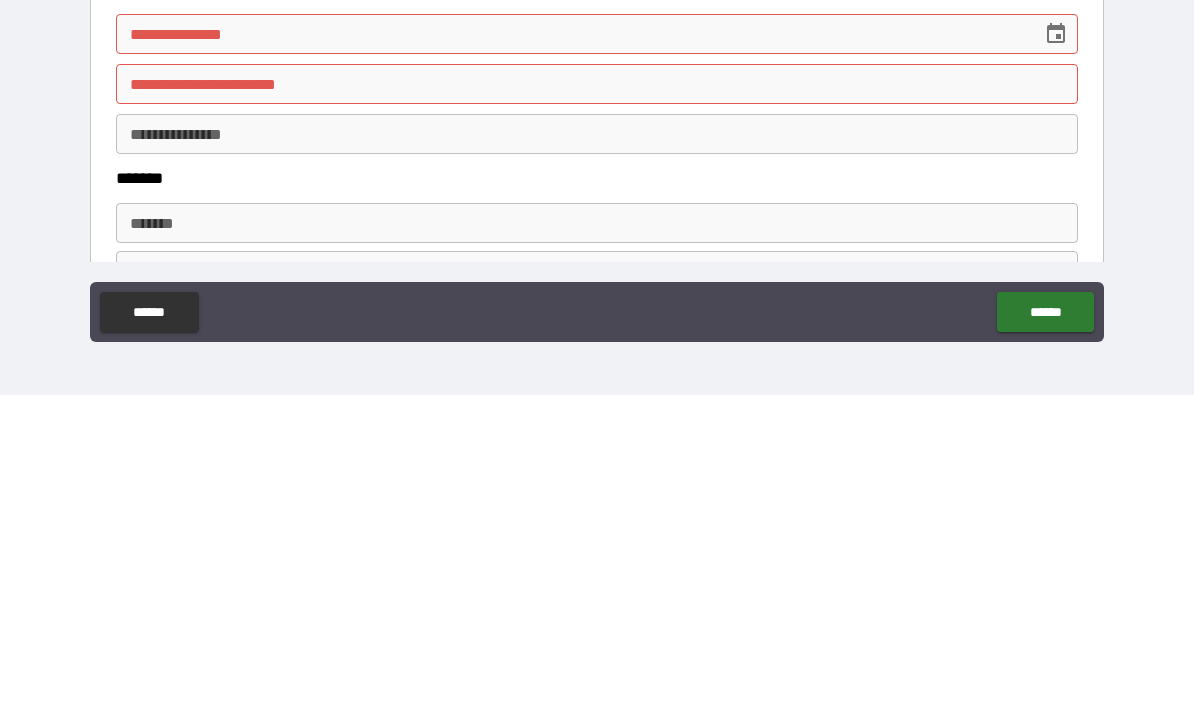 type on "*****" 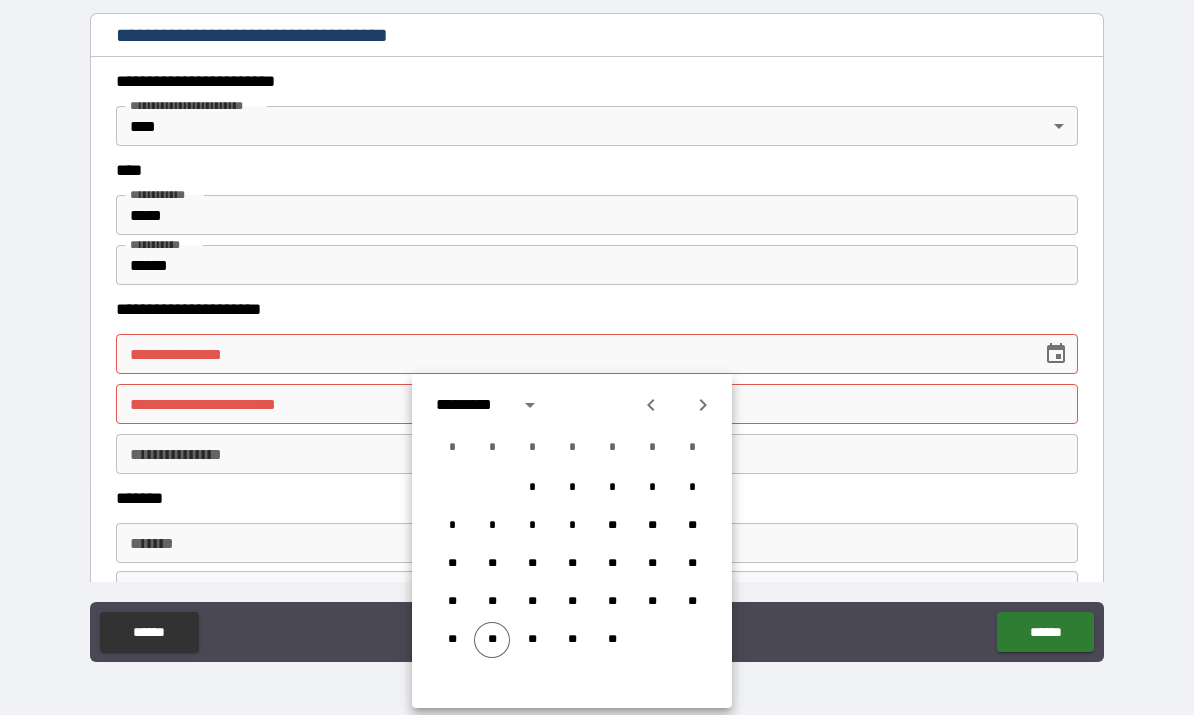 click 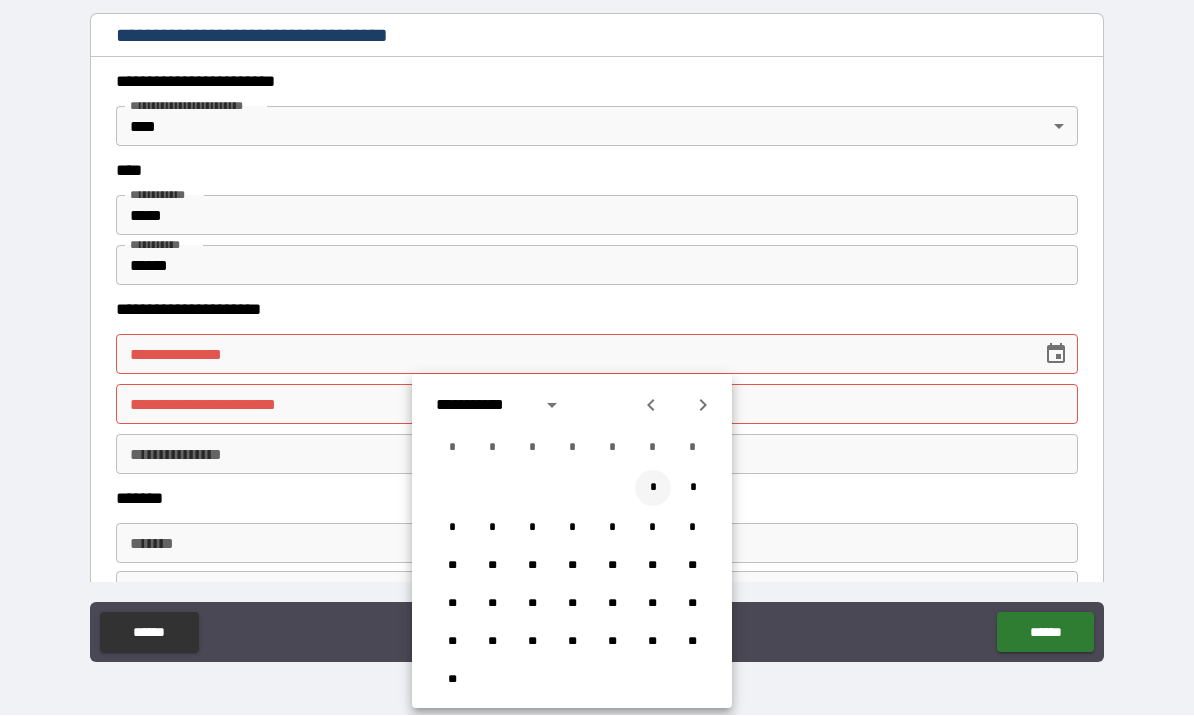 click on "*" at bounding box center (653, 489) 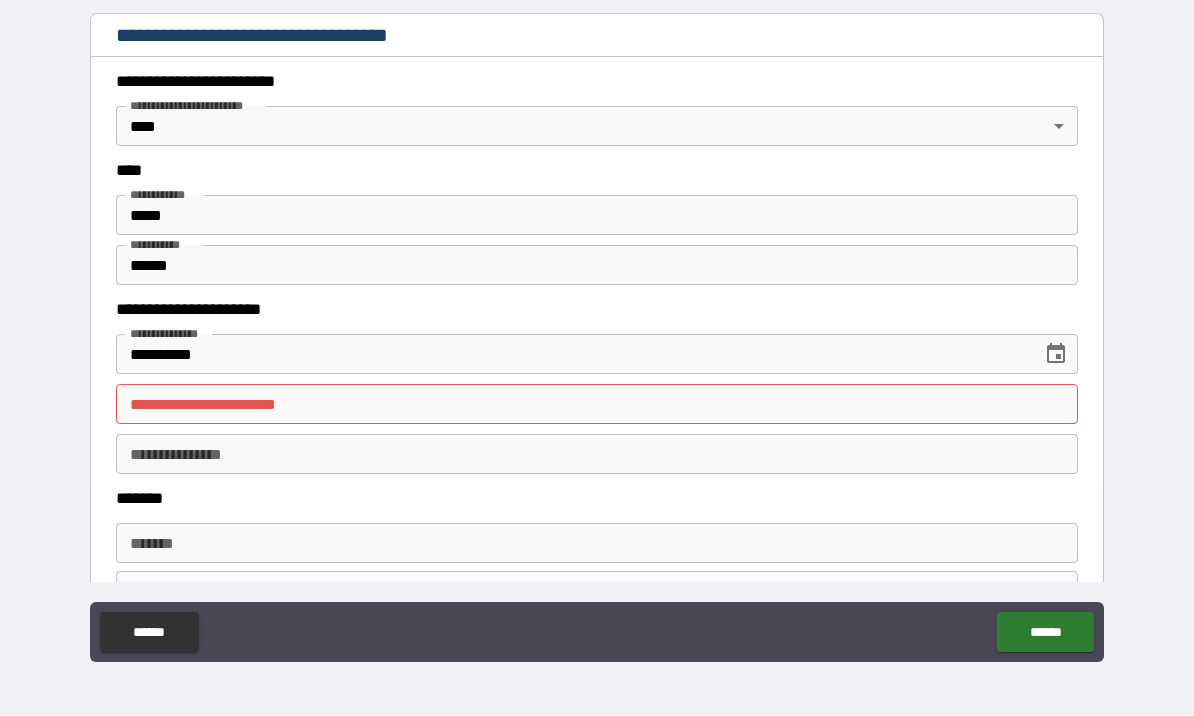 click on "**********" at bounding box center [572, 355] 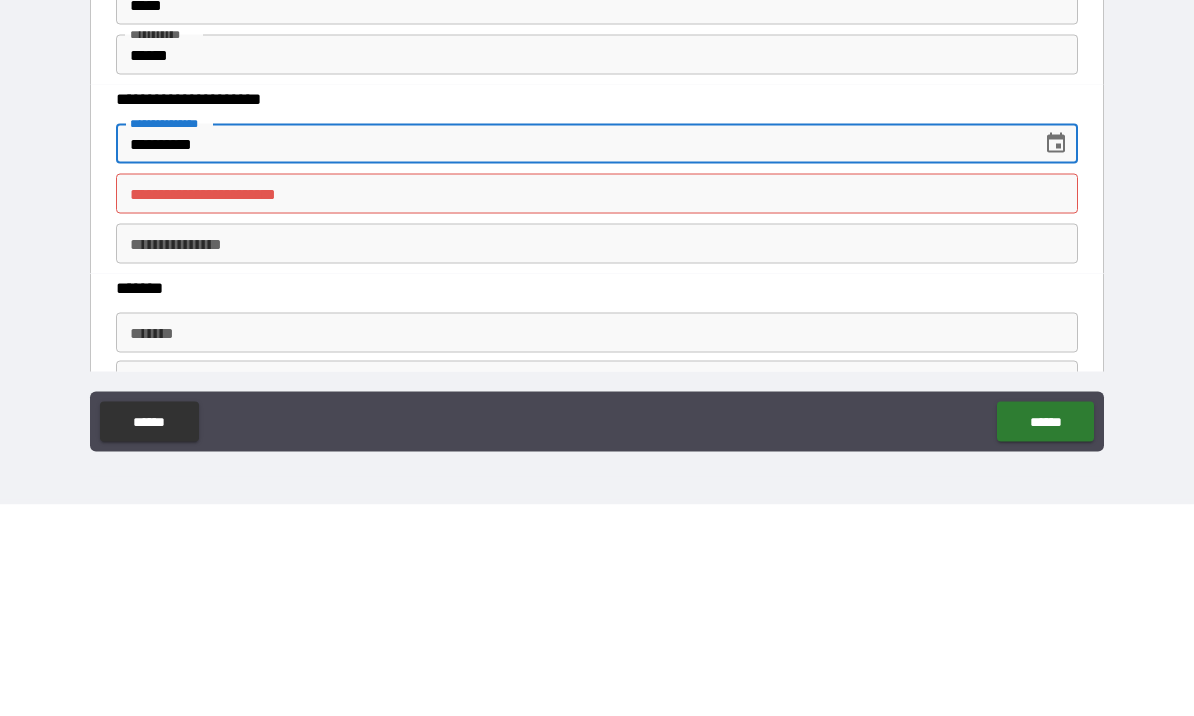 click 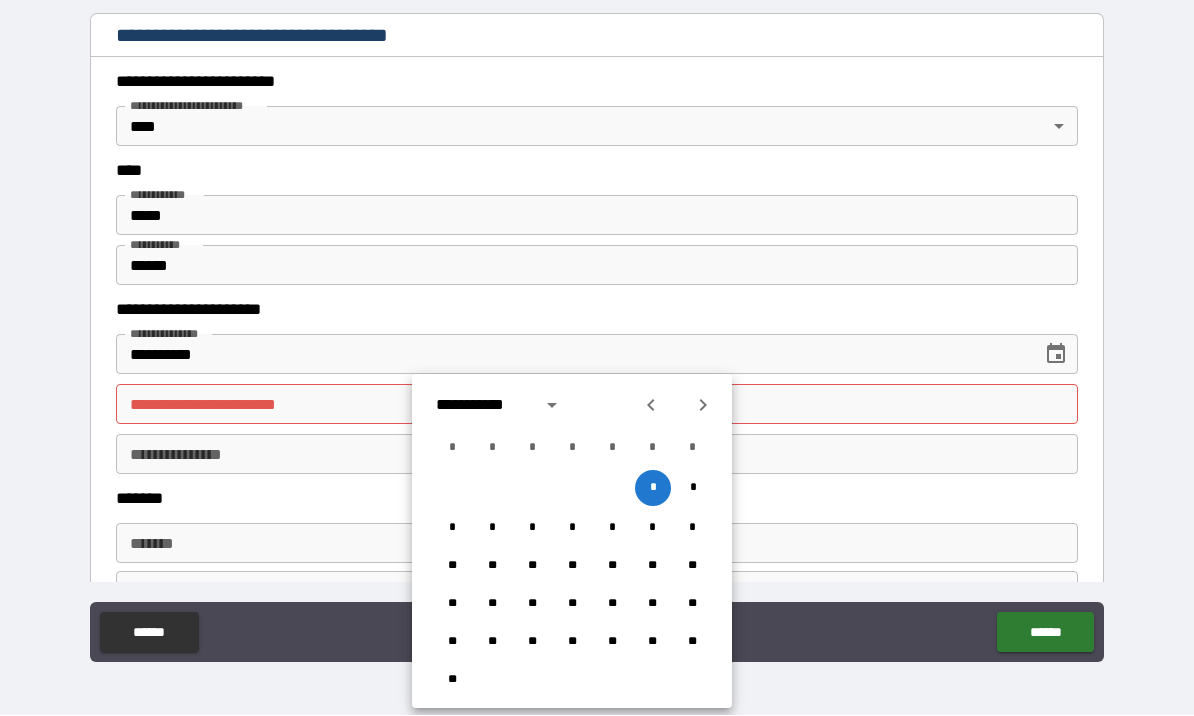 click on "**********" at bounding box center (482, 406) 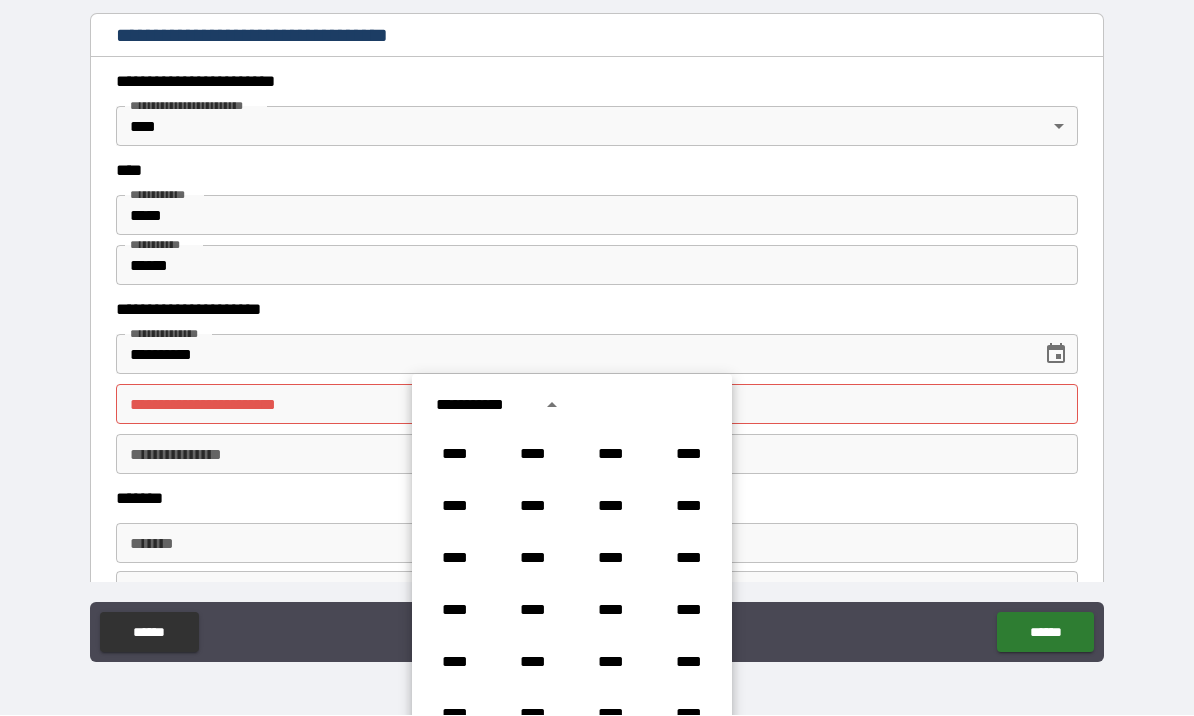 scroll, scrollTop: 70, scrollLeft: 0, axis: vertical 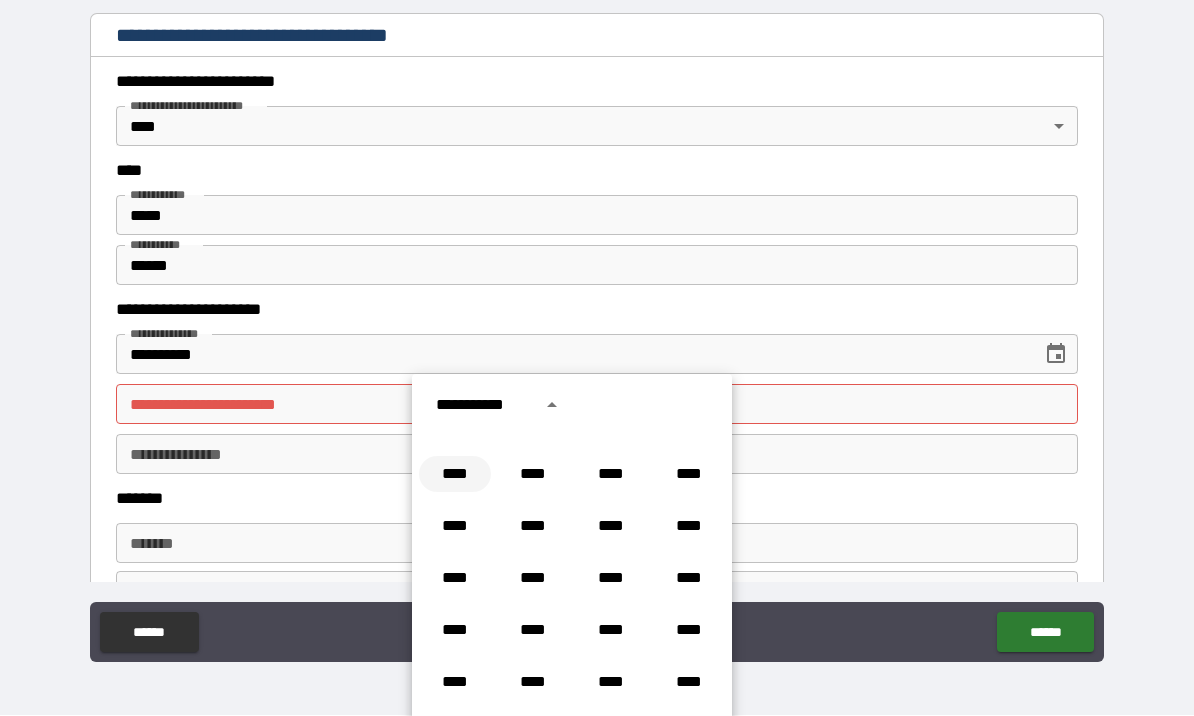 click on "****" at bounding box center (455, 474) 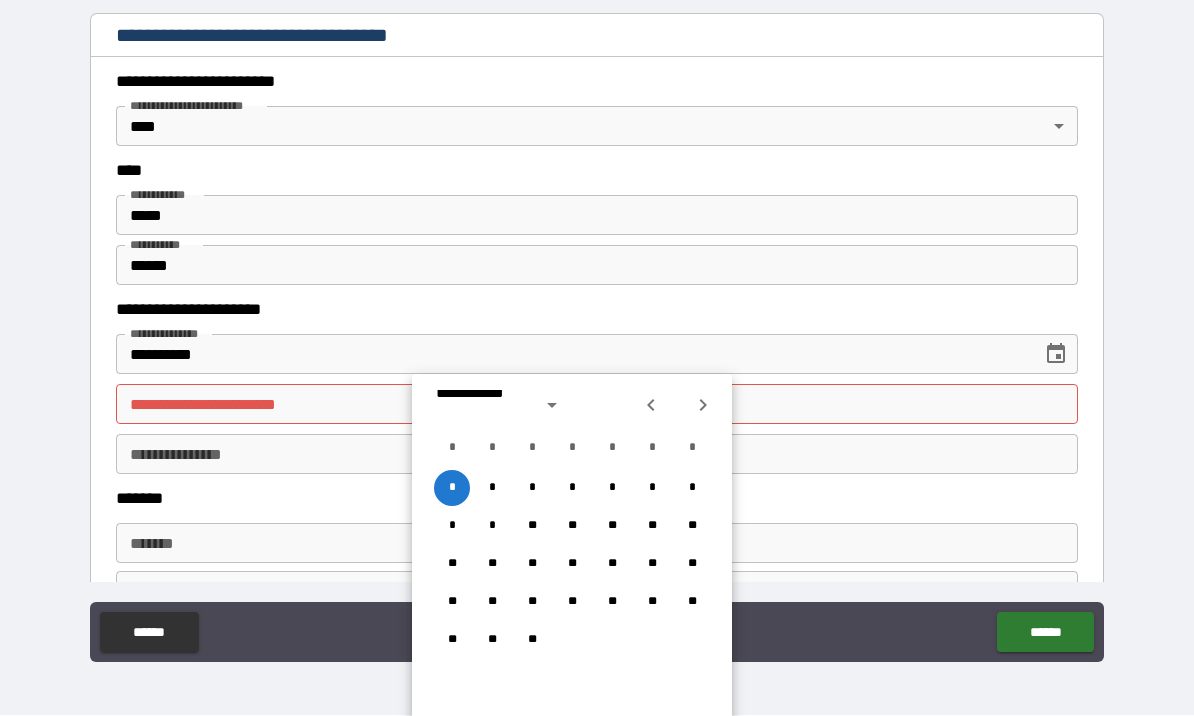 type on "**********" 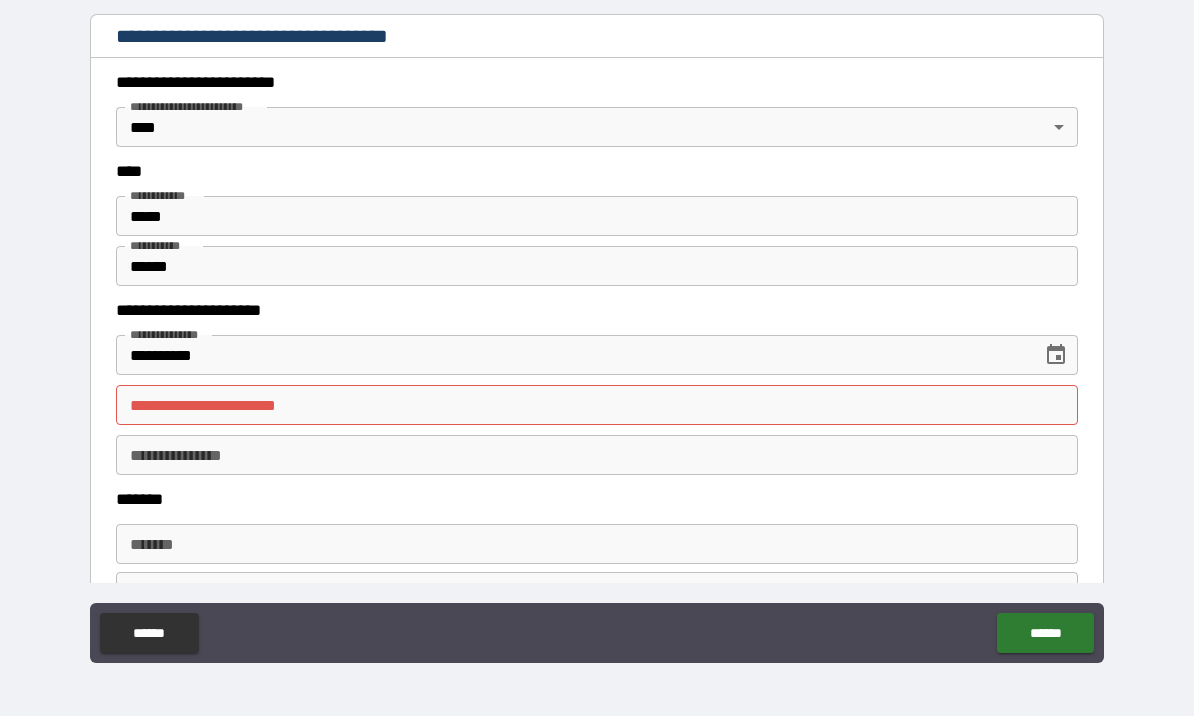 click on "**********" at bounding box center (597, 326) 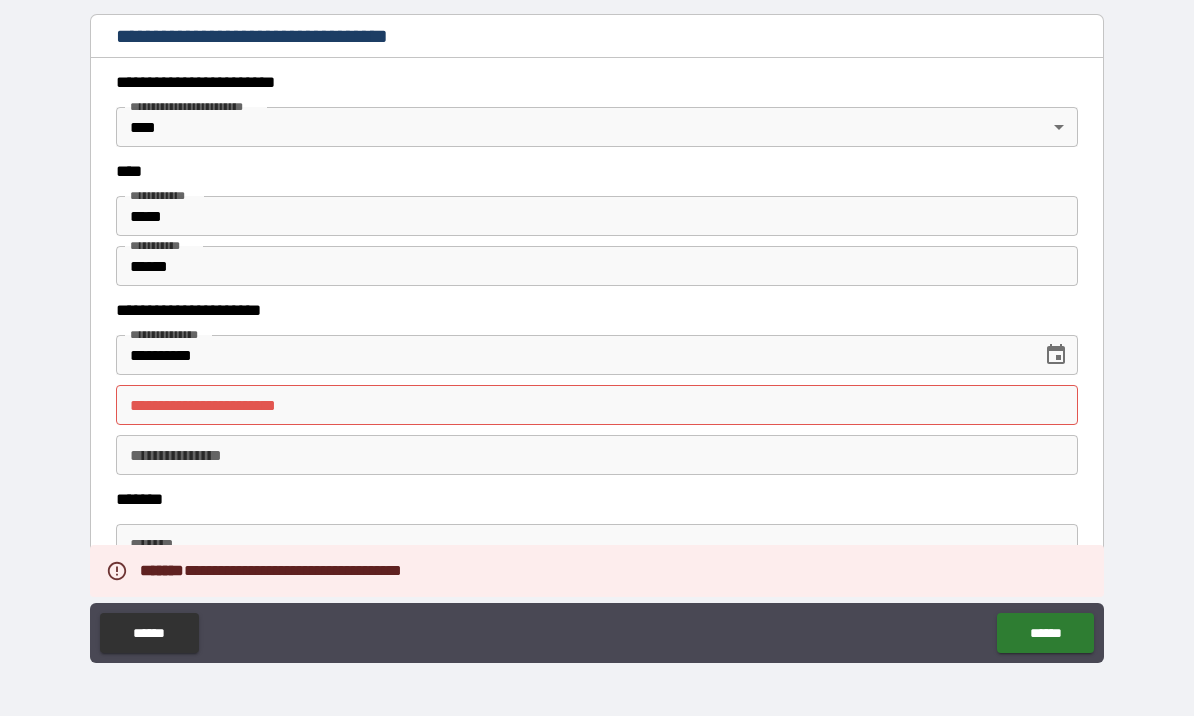 click on "**********" at bounding box center (597, 405) 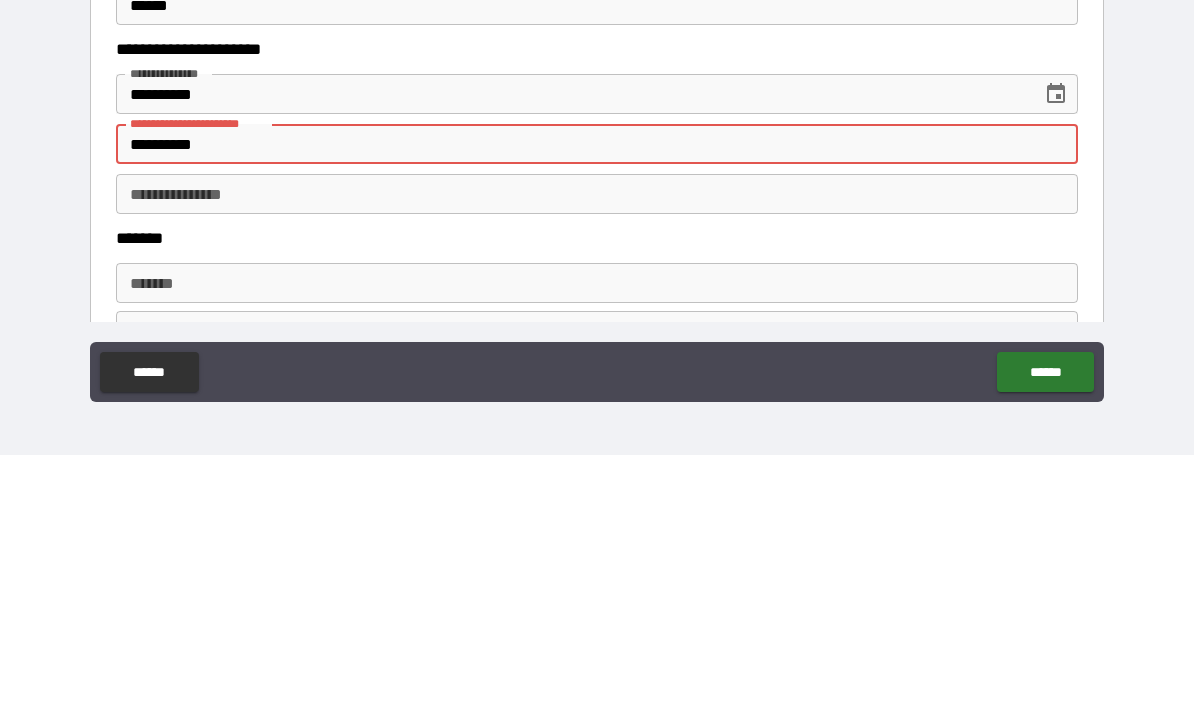 type on "**********" 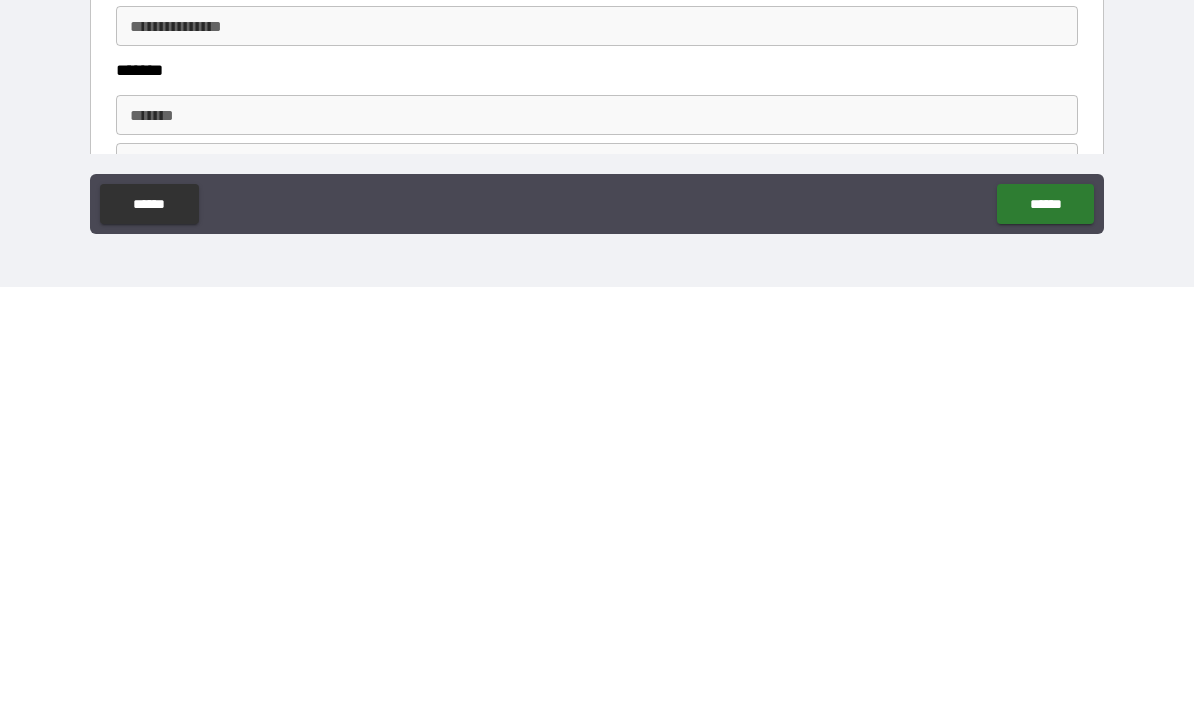 click on "******" at bounding box center (1045, 633) 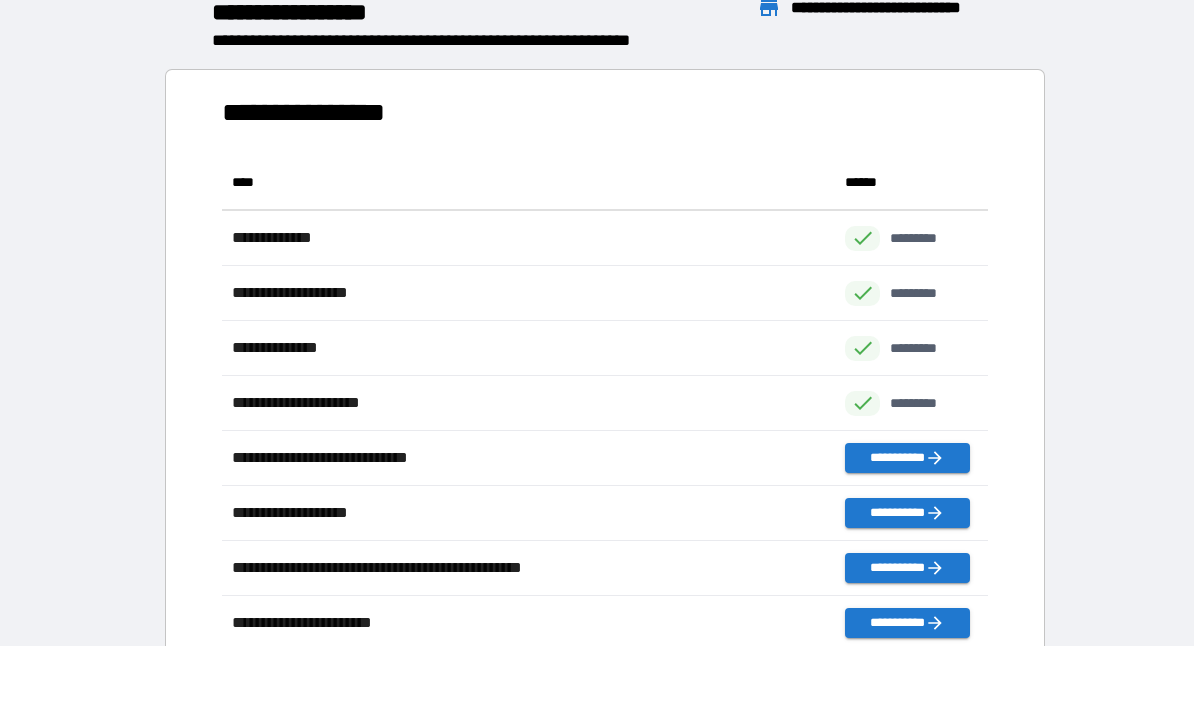 scroll, scrollTop: 496, scrollLeft: 765, axis: both 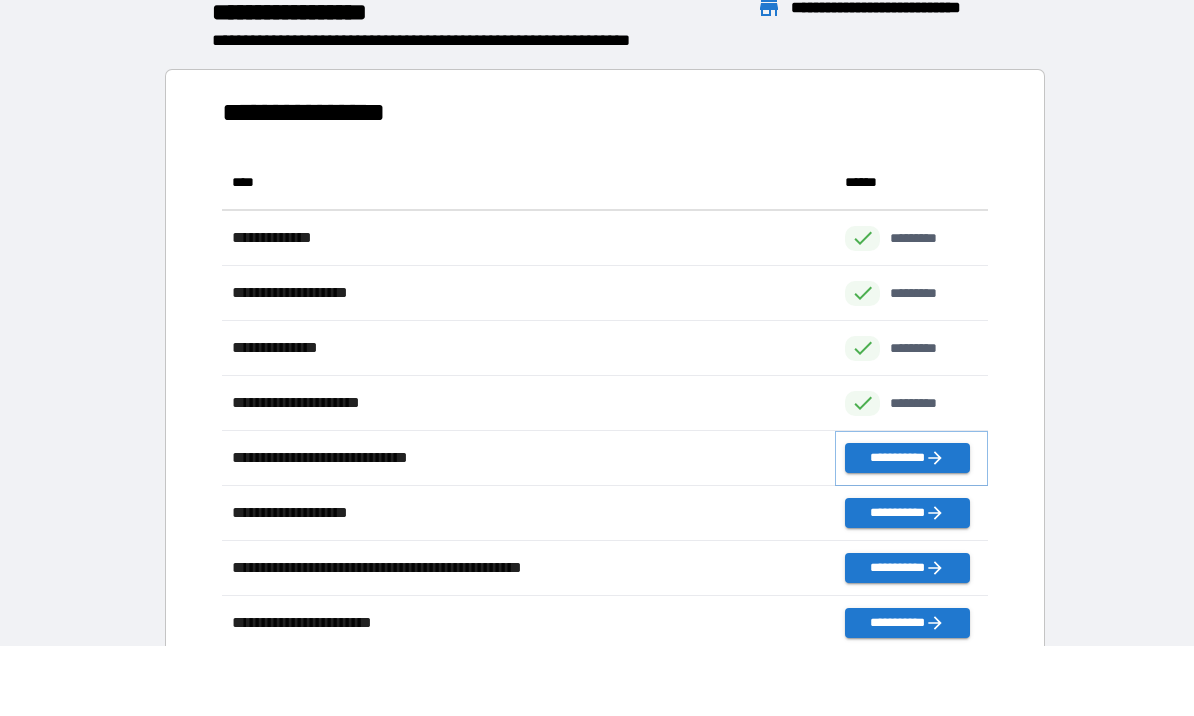 click on "**********" at bounding box center [907, 459] 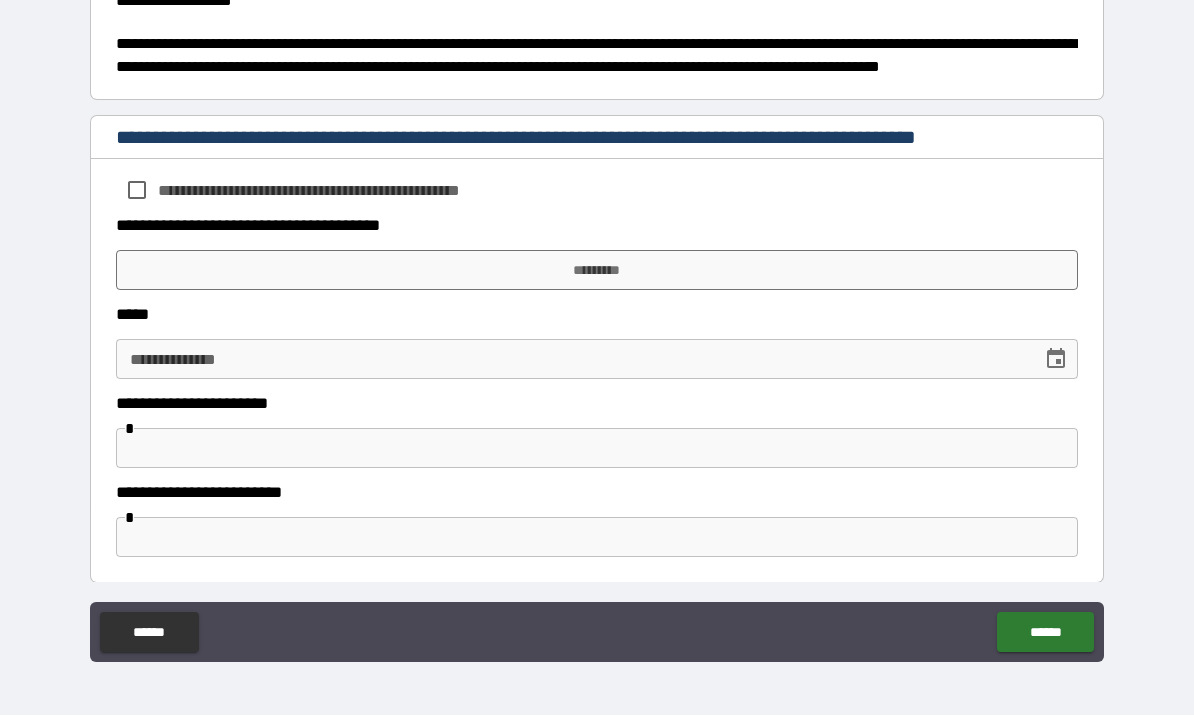 scroll, scrollTop: 971, scrollLeft: 0, axis: vertical 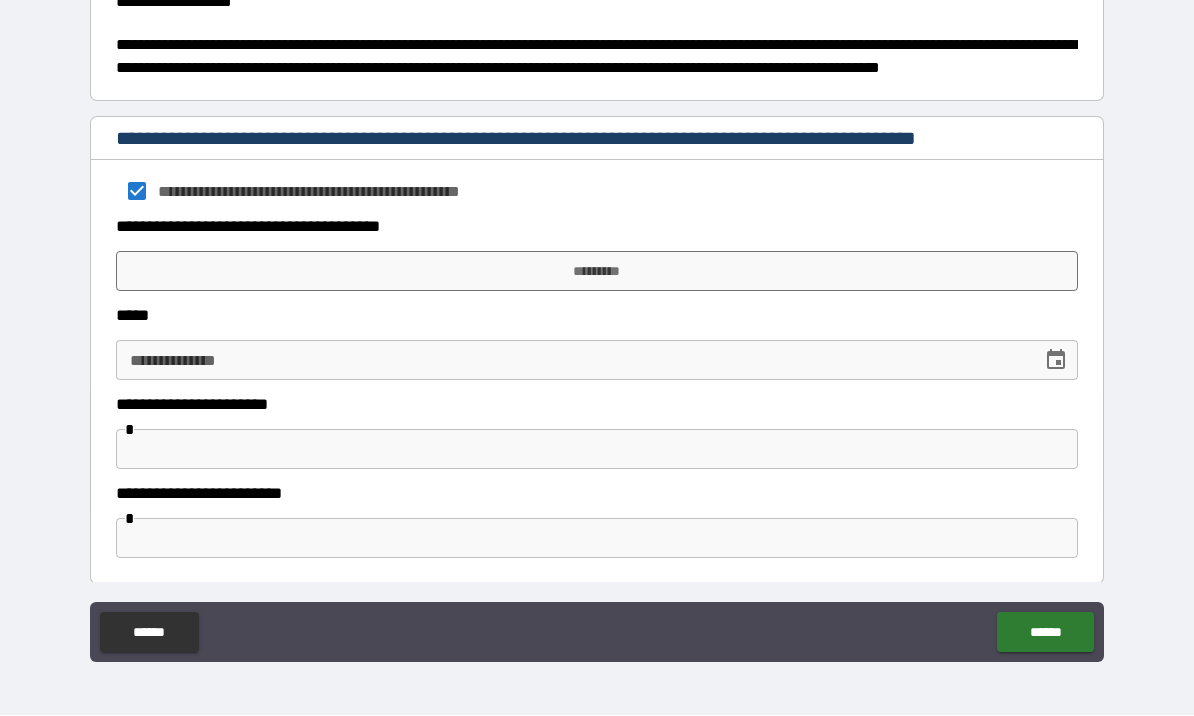click on "*********" at bounding box center [597, 272] 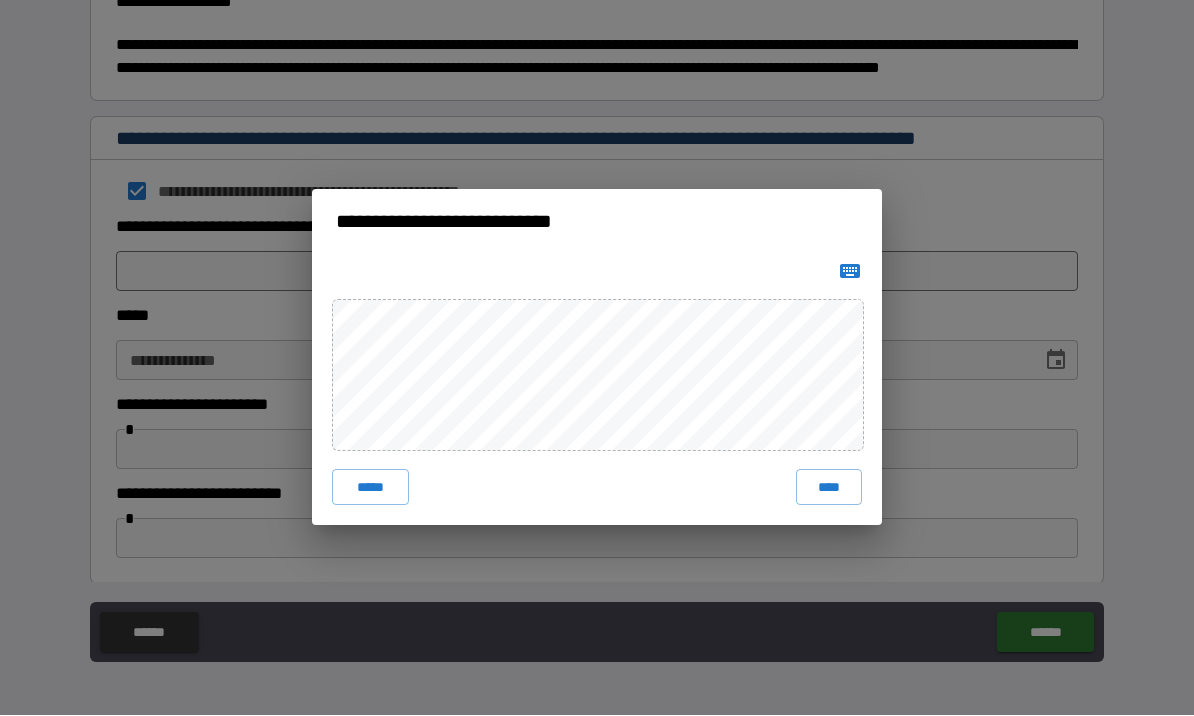 click on "****" at bounding box center [829, 488] 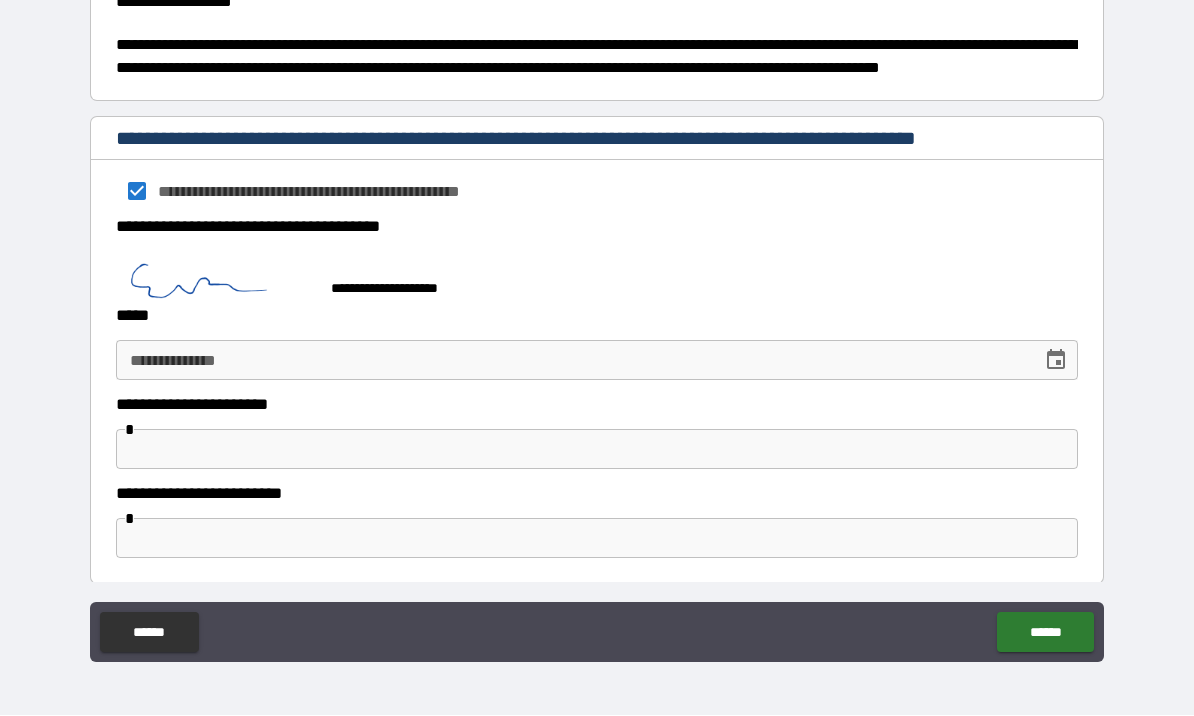 scroll, scrollTop: 961, scrollLeft: 0, axis: vertical 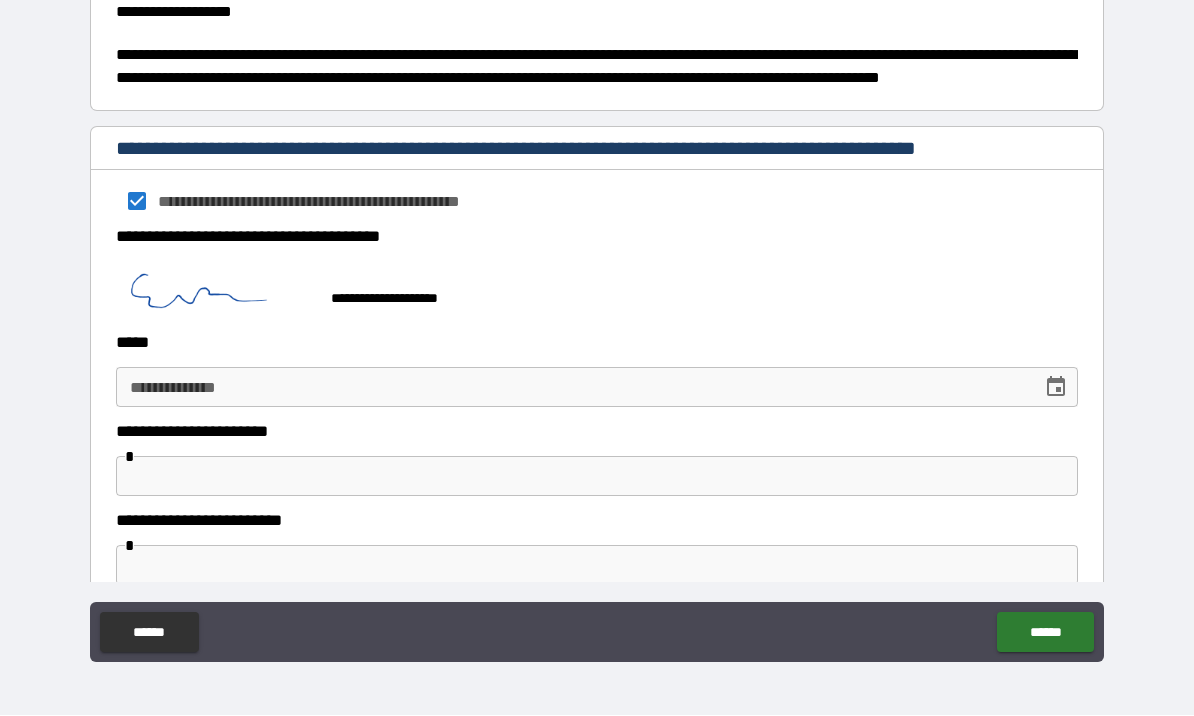 click 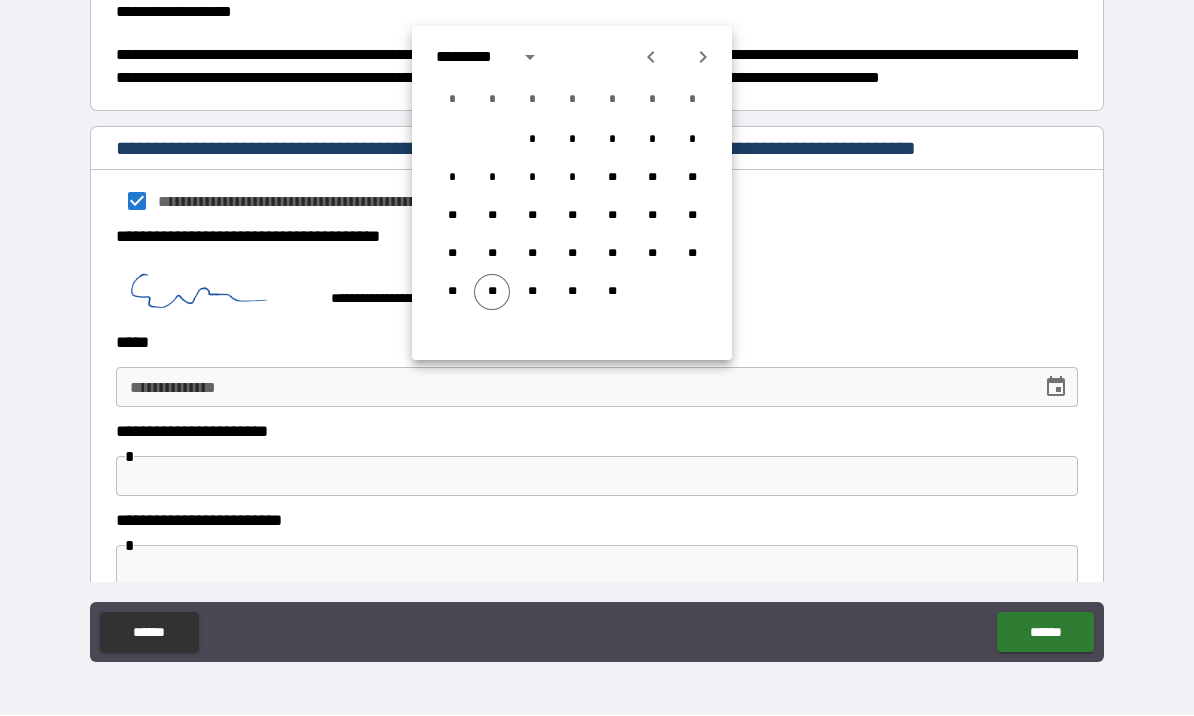 click on "**" at bounding box center [492, 293] 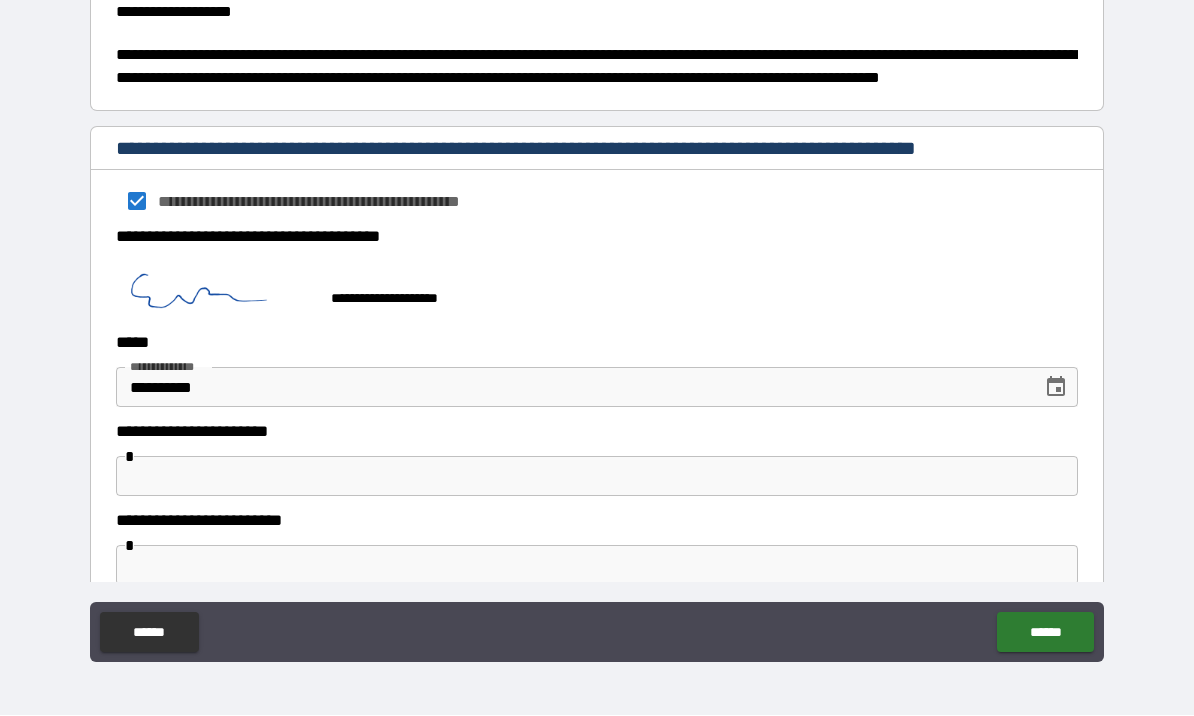 click on "******" at bounding box center (1045, 633) 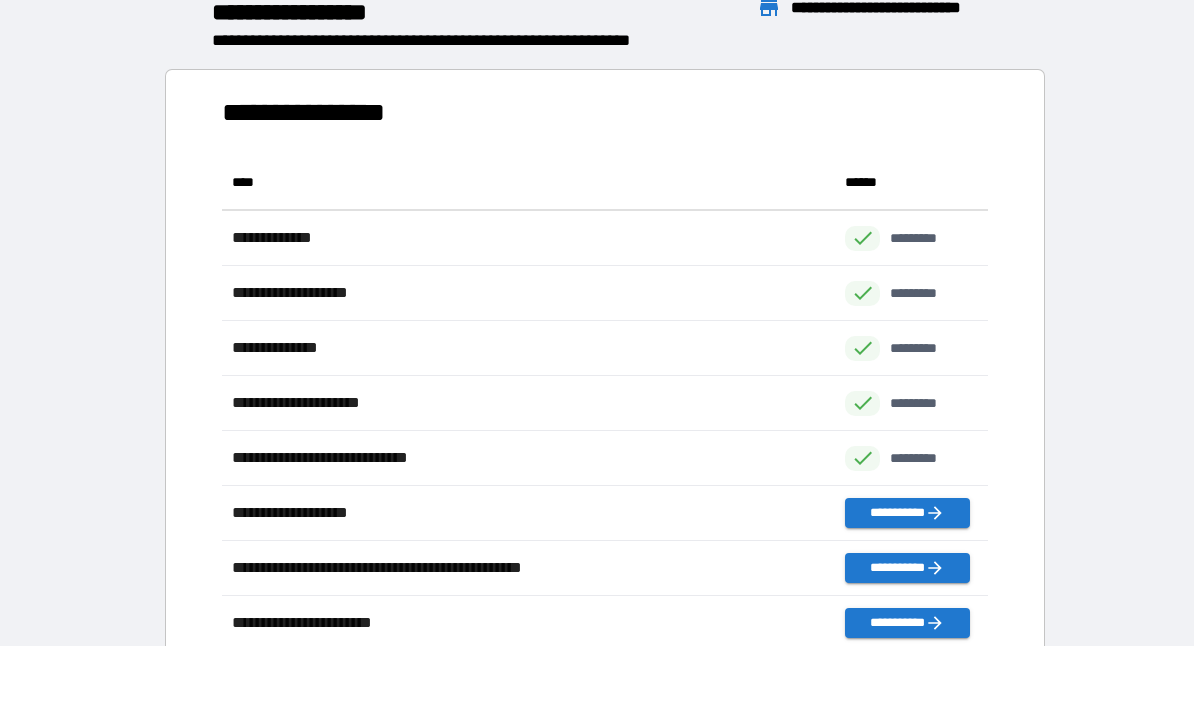 scroll, scrollTop: 1, scrollLeft: 1, axis: both 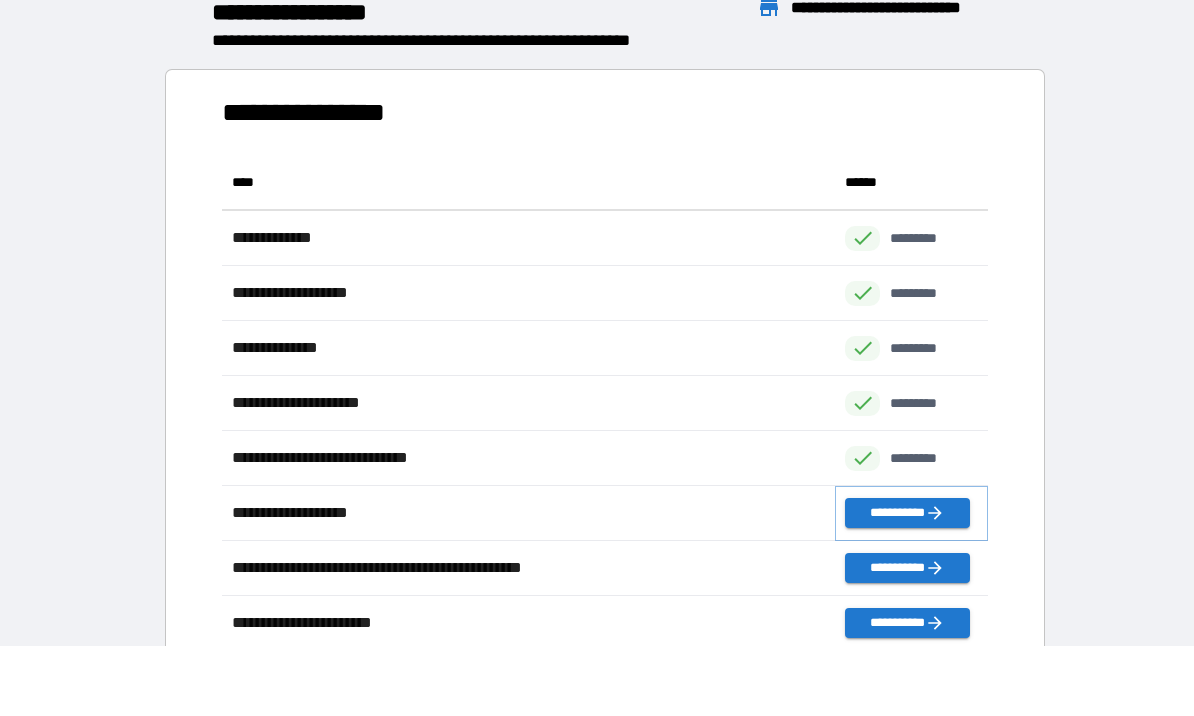 click on "**********" at bounding box center (907, 514) 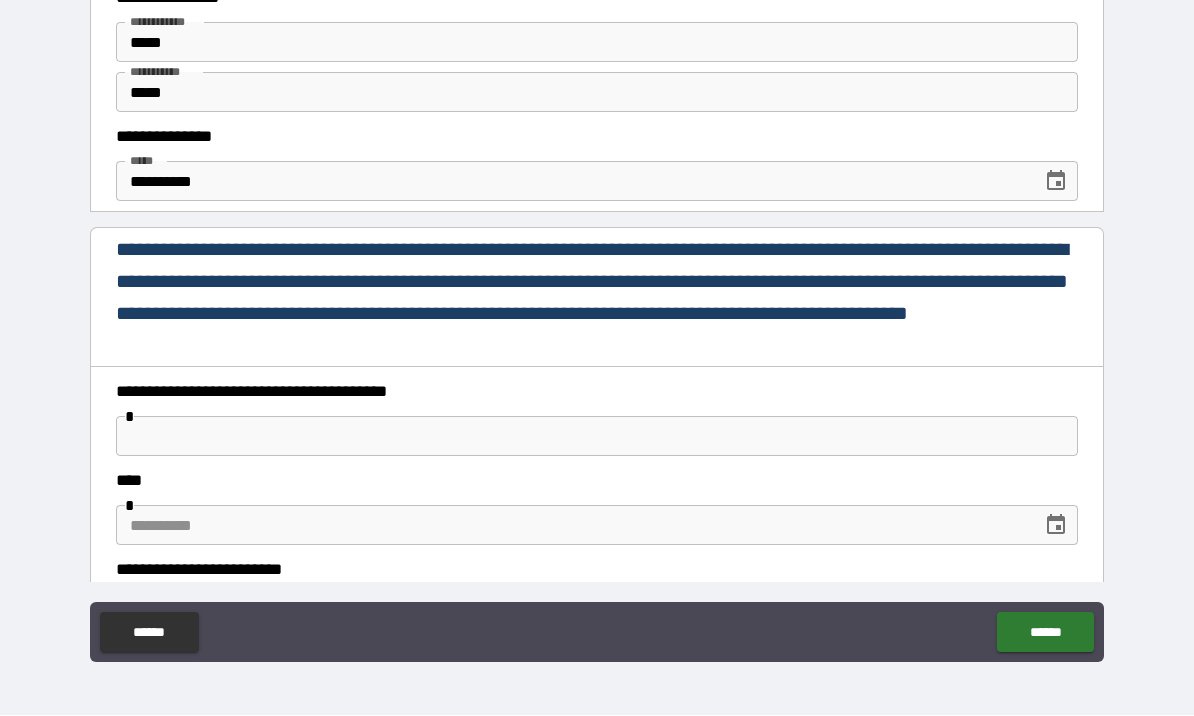 click 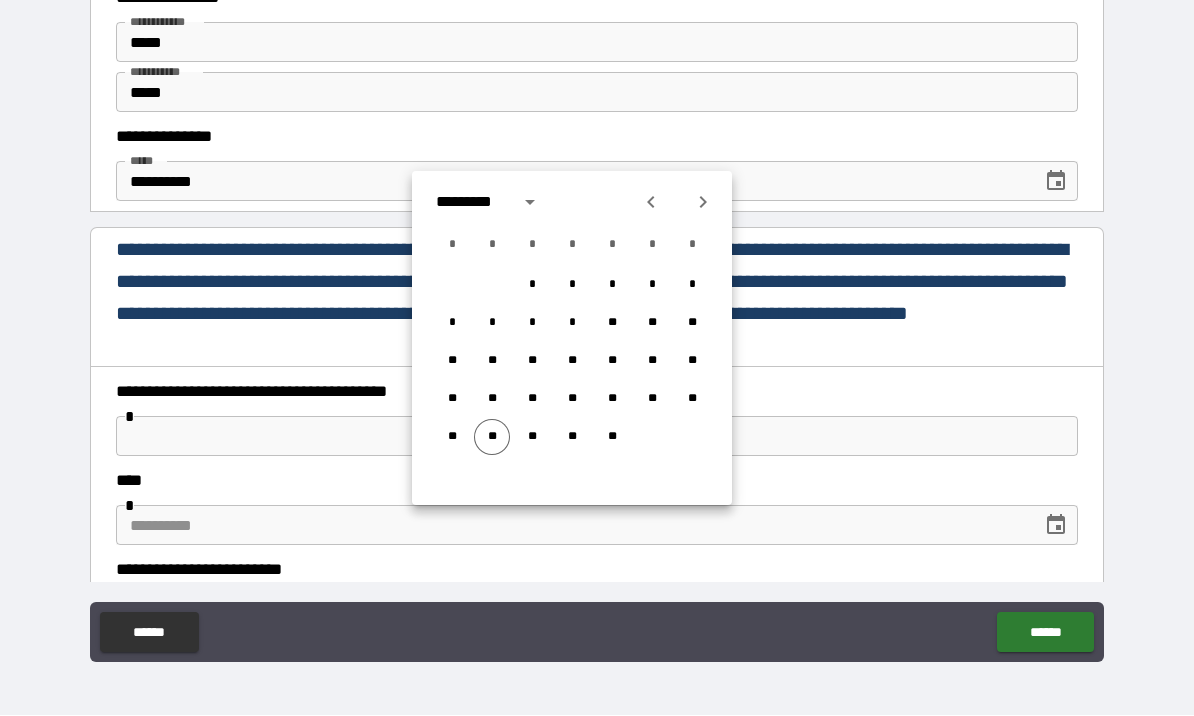 click 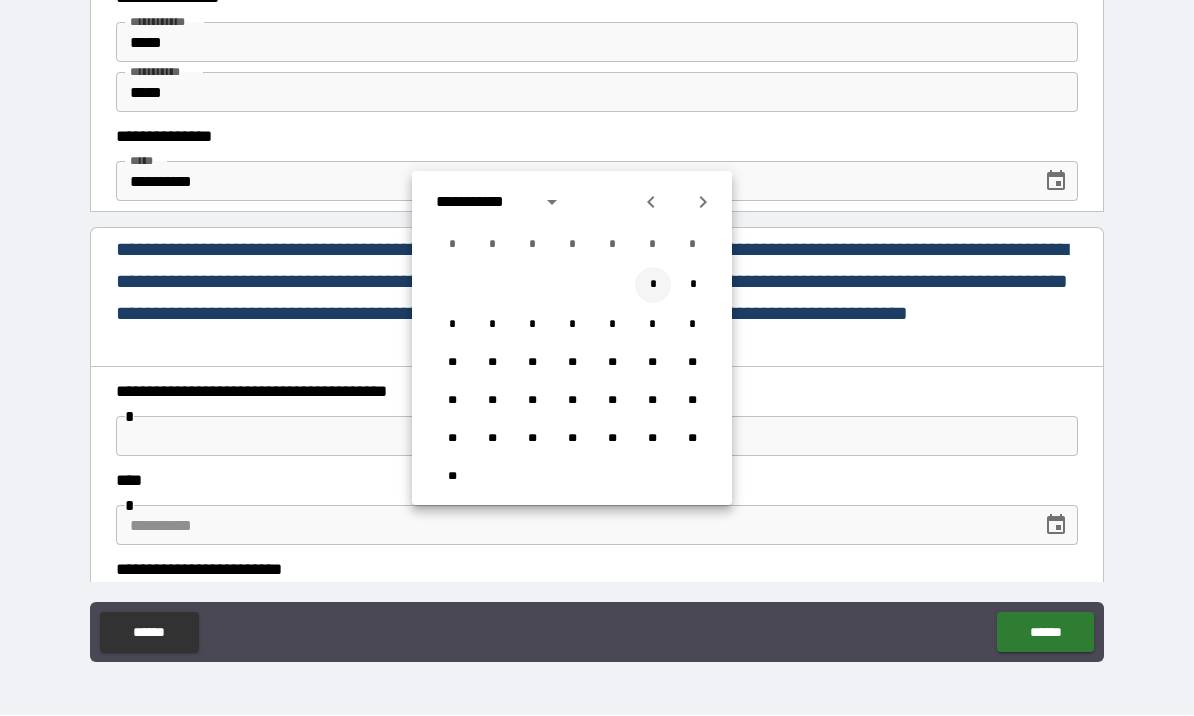 click on "*" at bounding box center [653, 286] 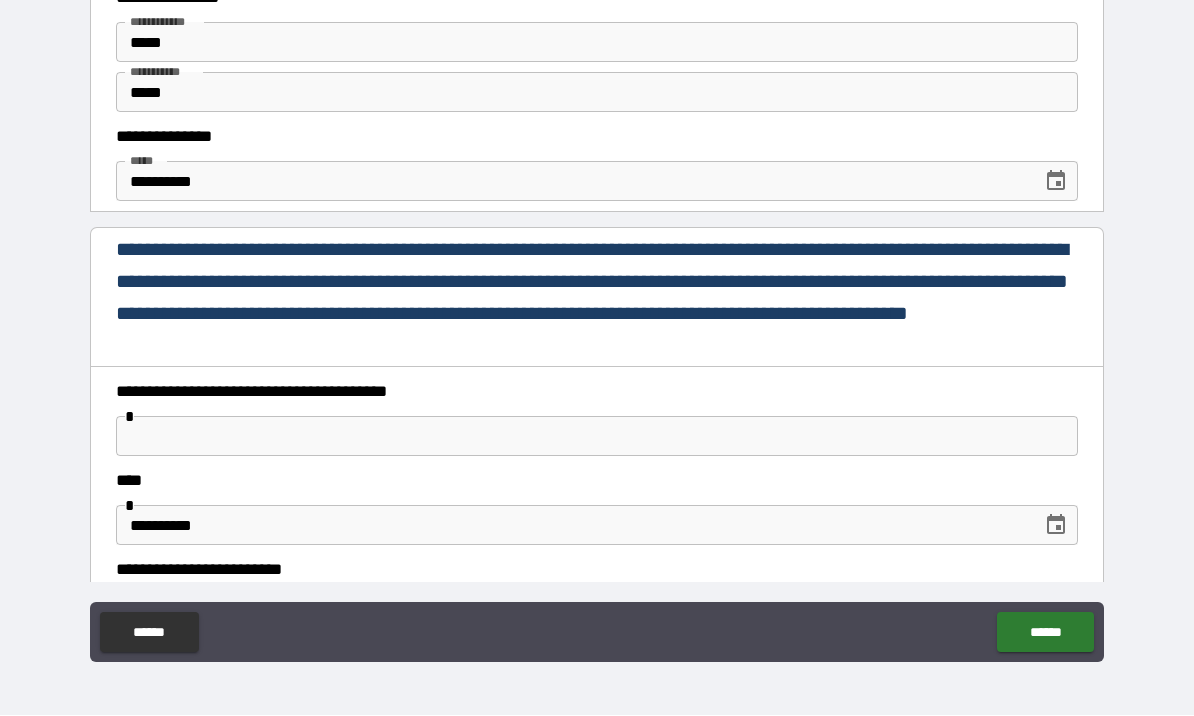 click 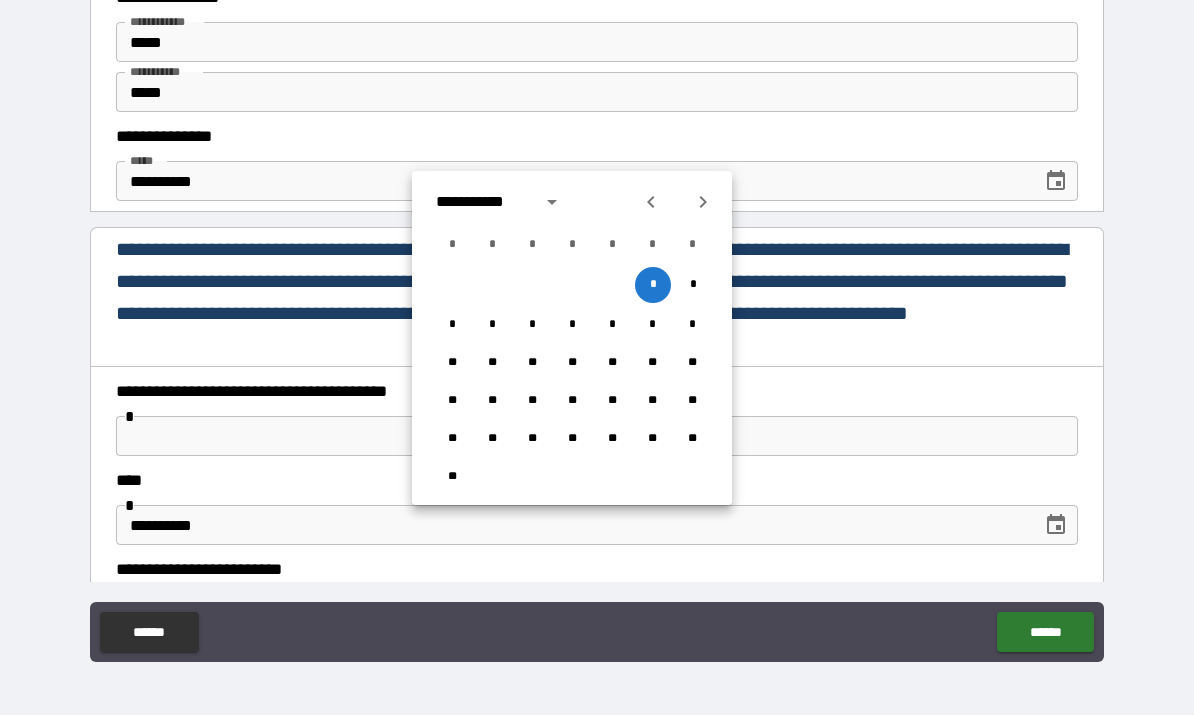 click on "**********" at bounding box center (482, 203) 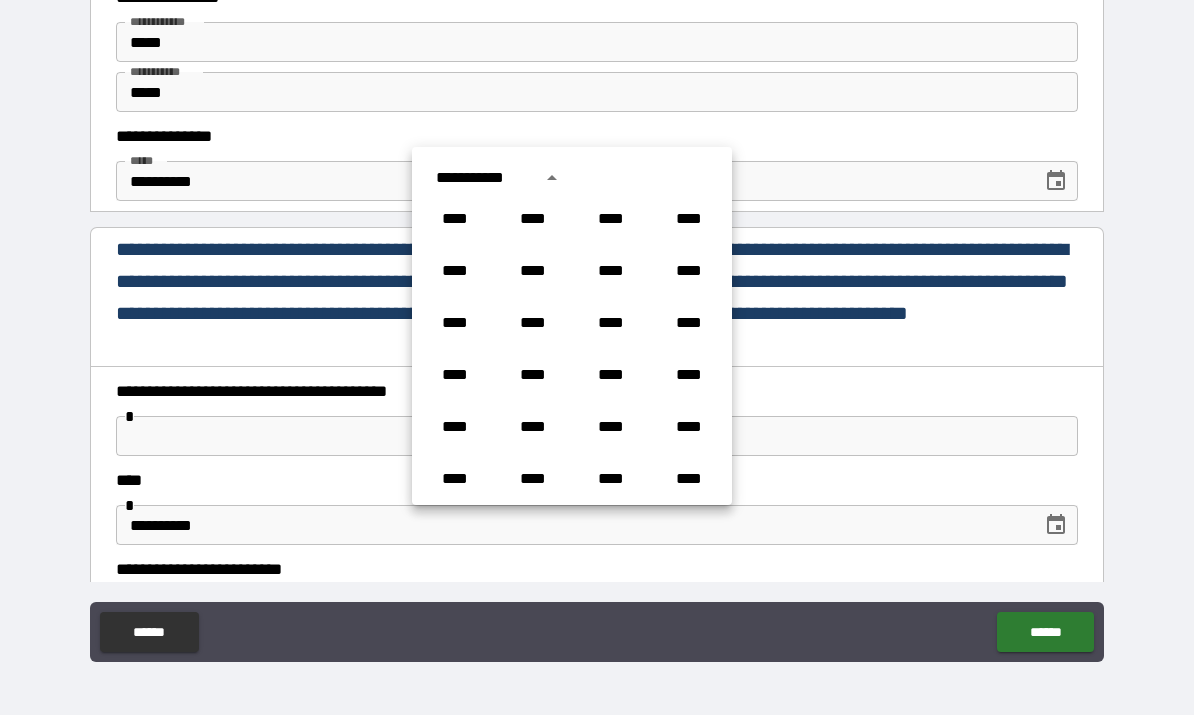 scroll, scrollTop: 941, scrollLeft: 0, axis: vertical 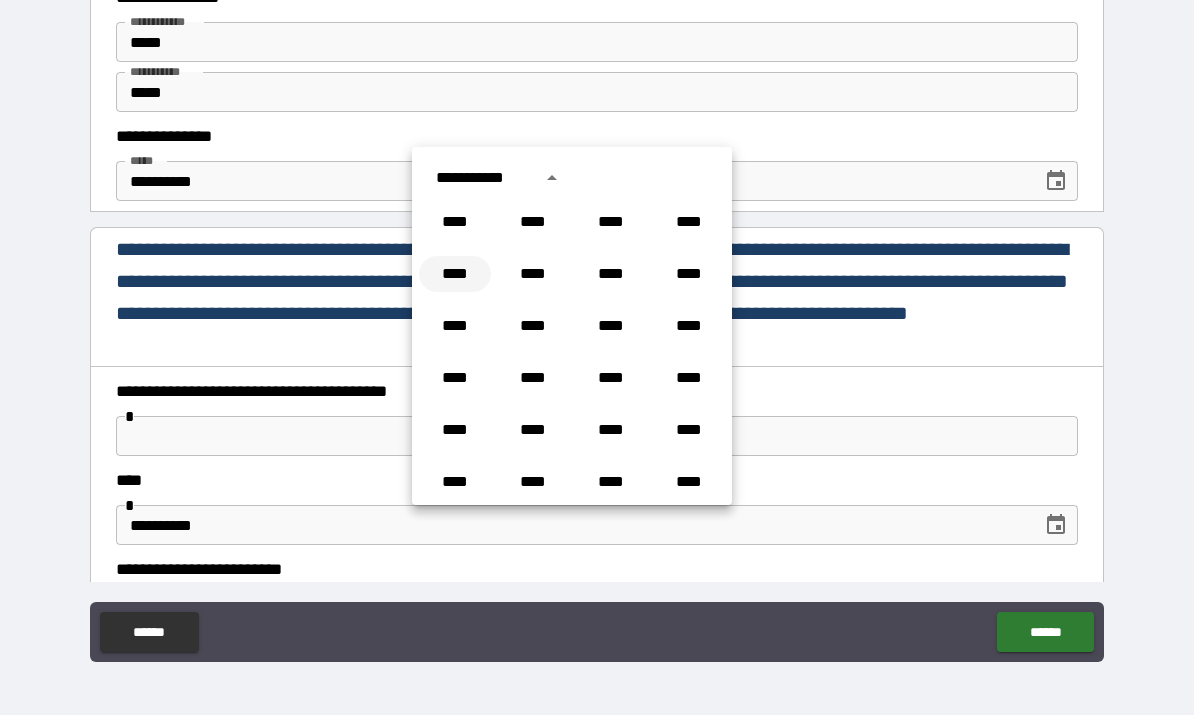 click on "****" at bounding box center [455, 275] 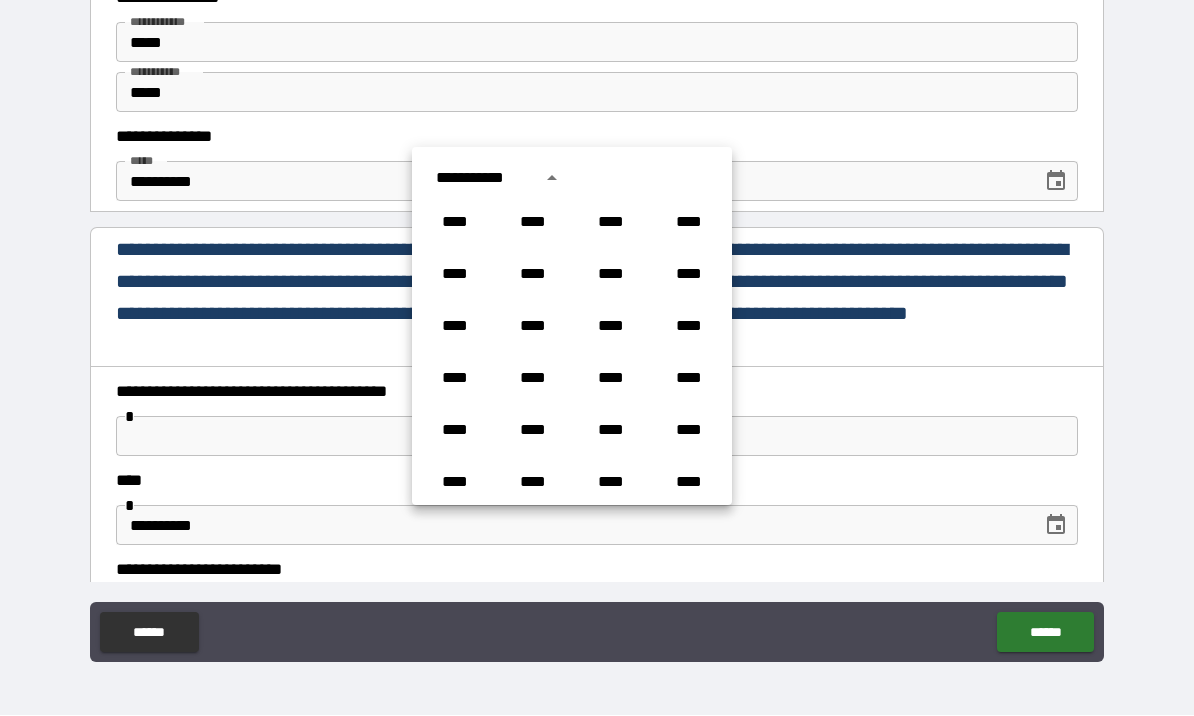 type on "**********" 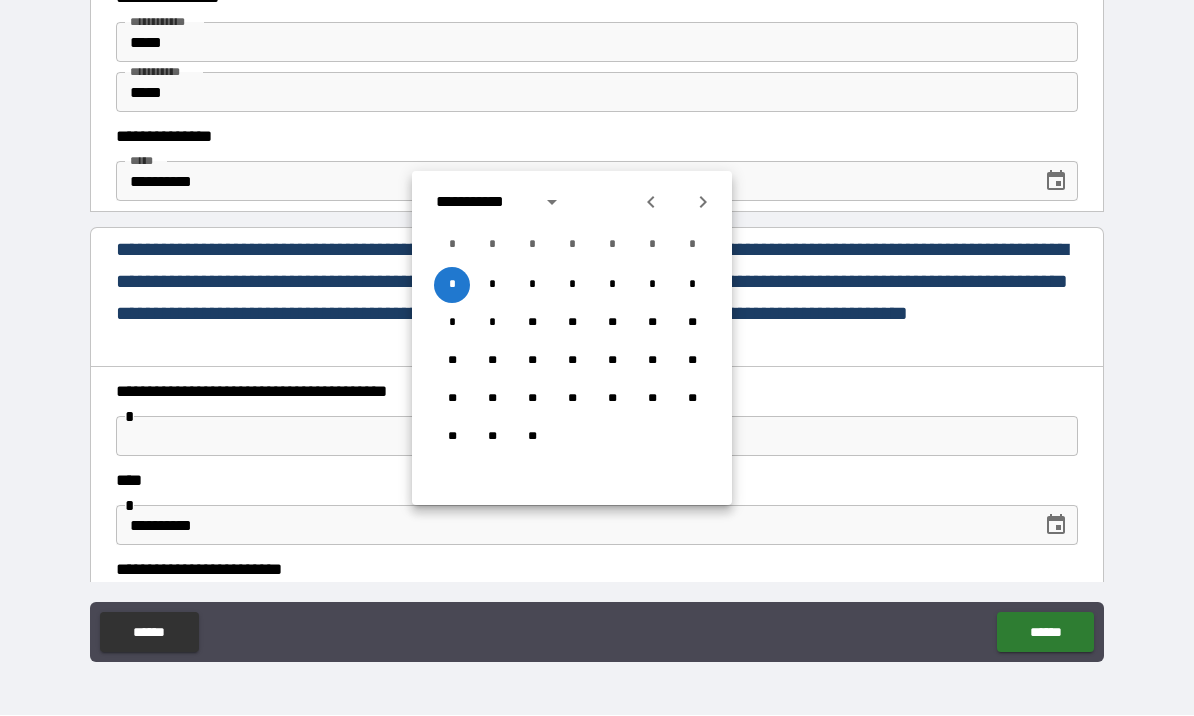 click on "******" at bounding box center (1045, 633) 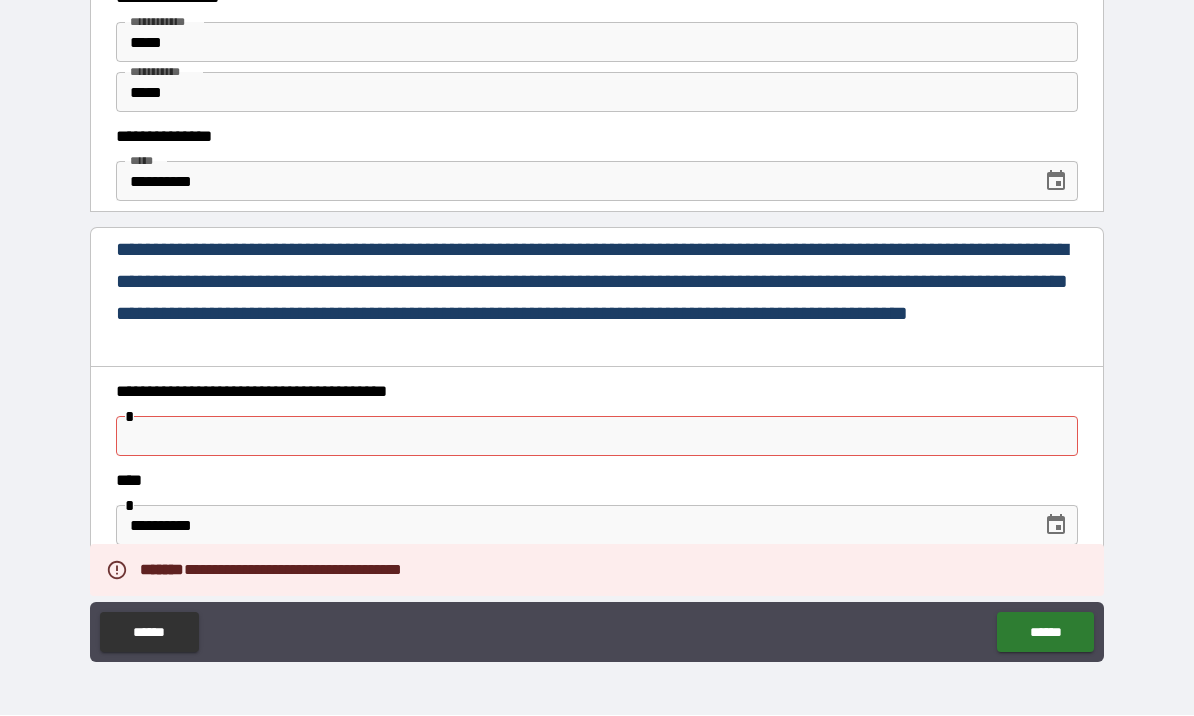 click at bounding box center [597, 437] 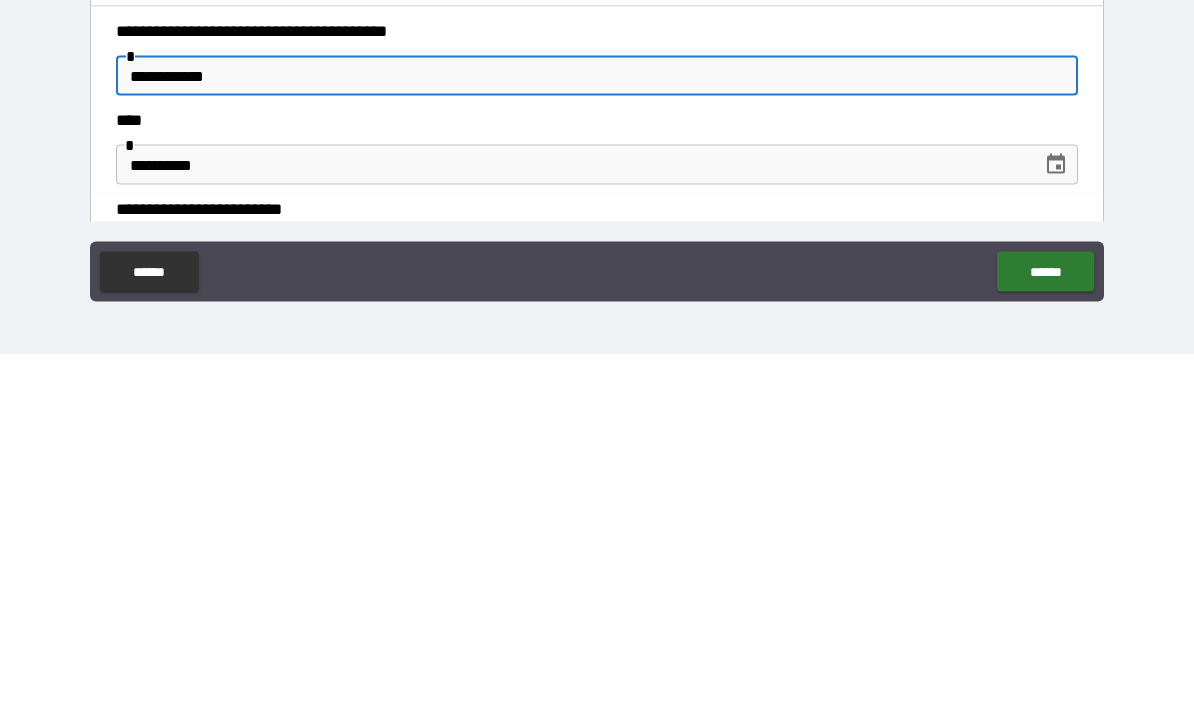 type on "**********" 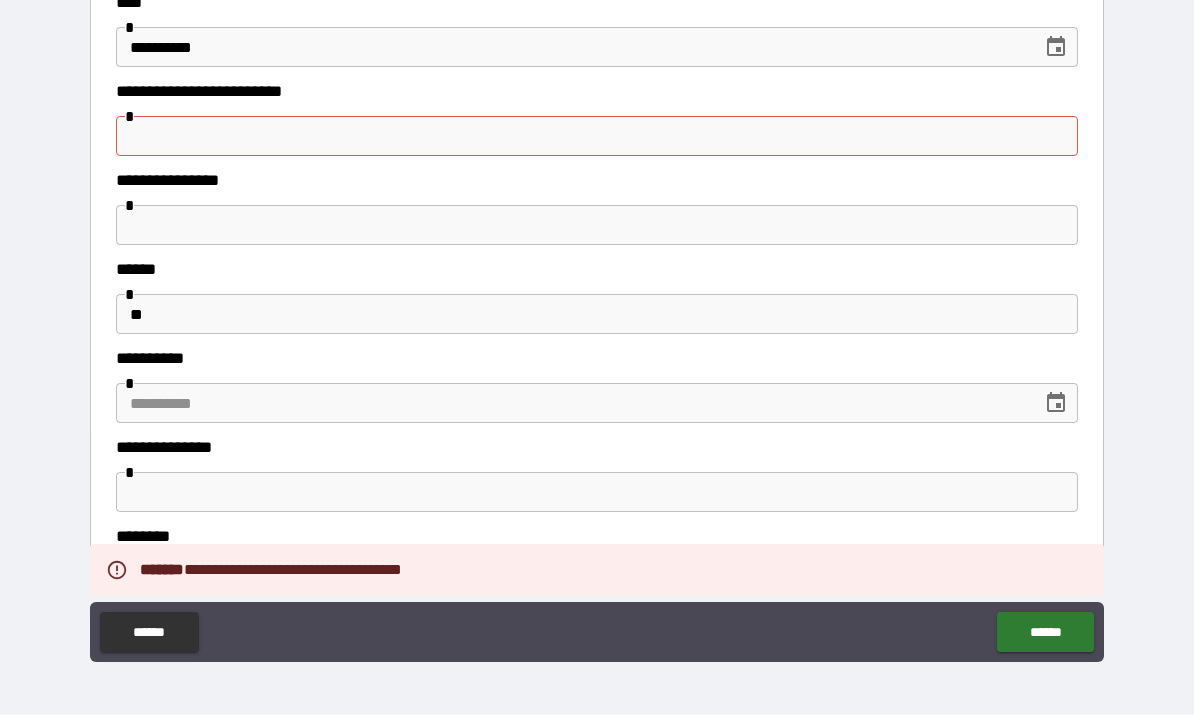 scroll, scrollTop: 479, scrollLeft: 0, axis: vertical 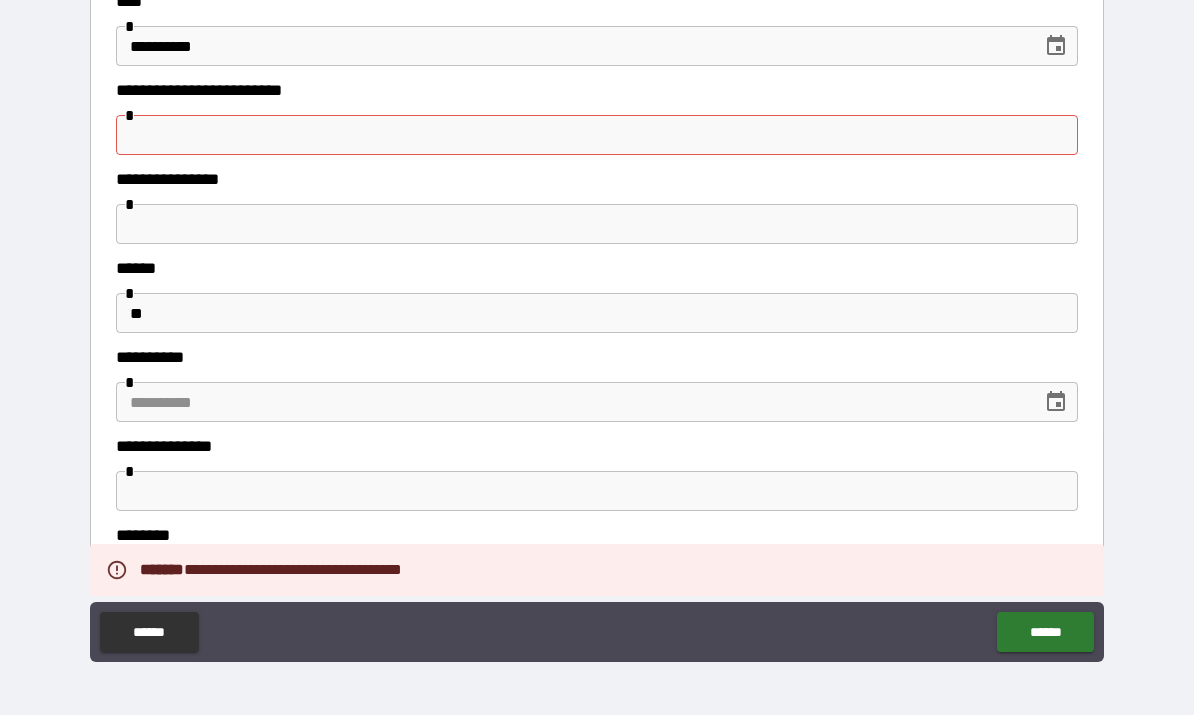 click at bounding box center [597, 136] 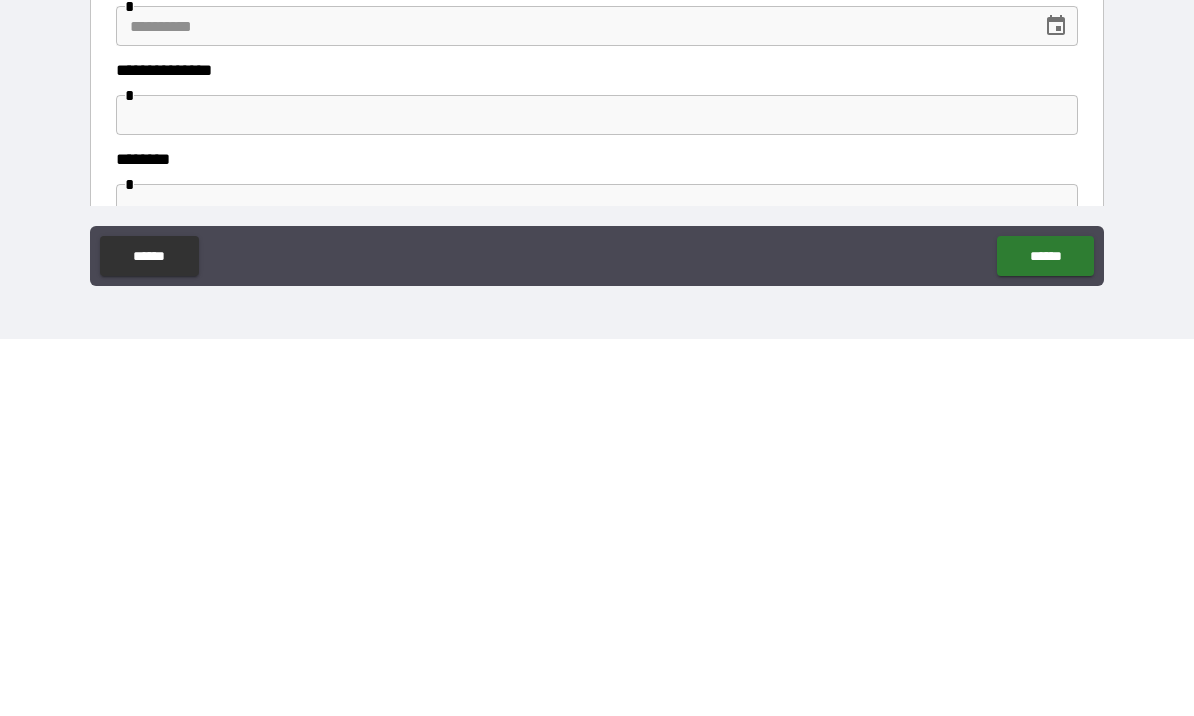 type on "****" 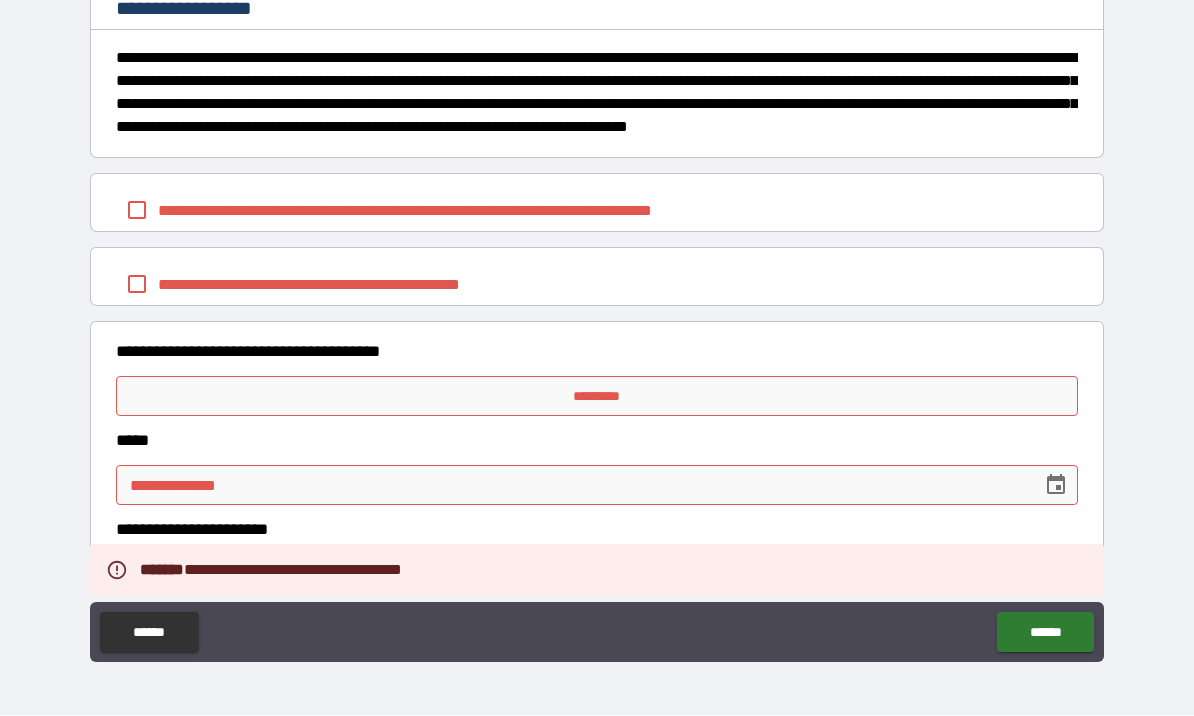 scroll, scrollTop: 1502, scrollLeft: 0, axis: vertical 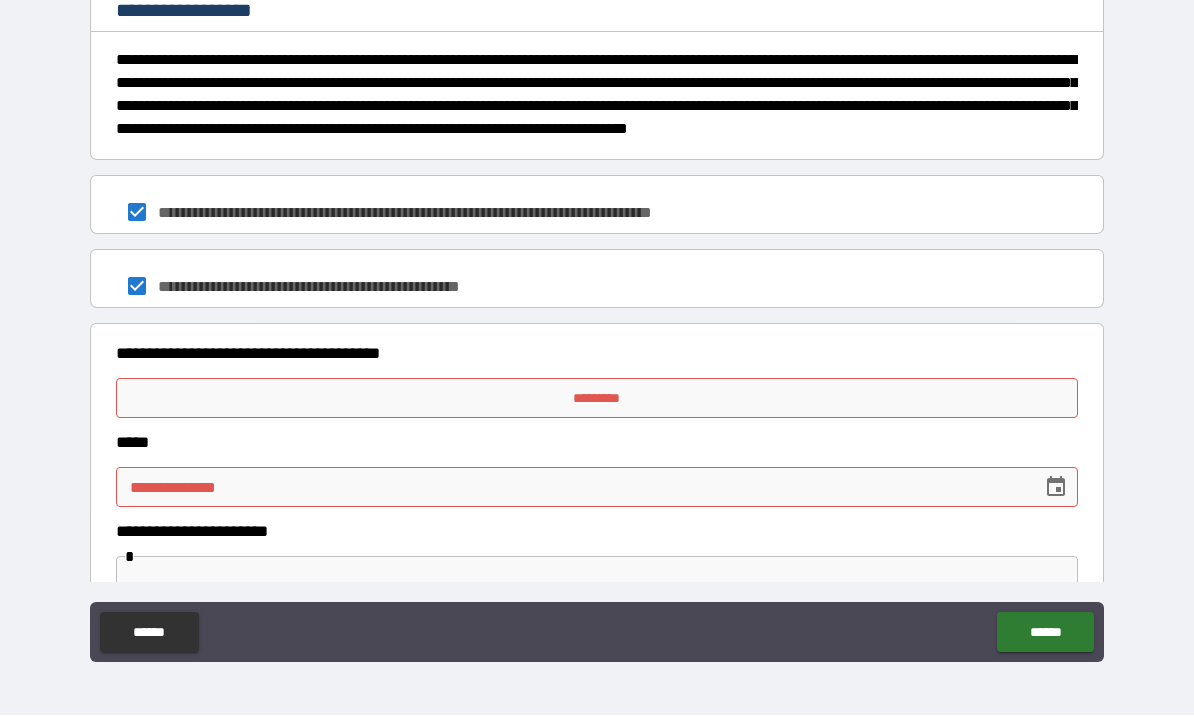 click on "*********" at bounding box center (597, 399) 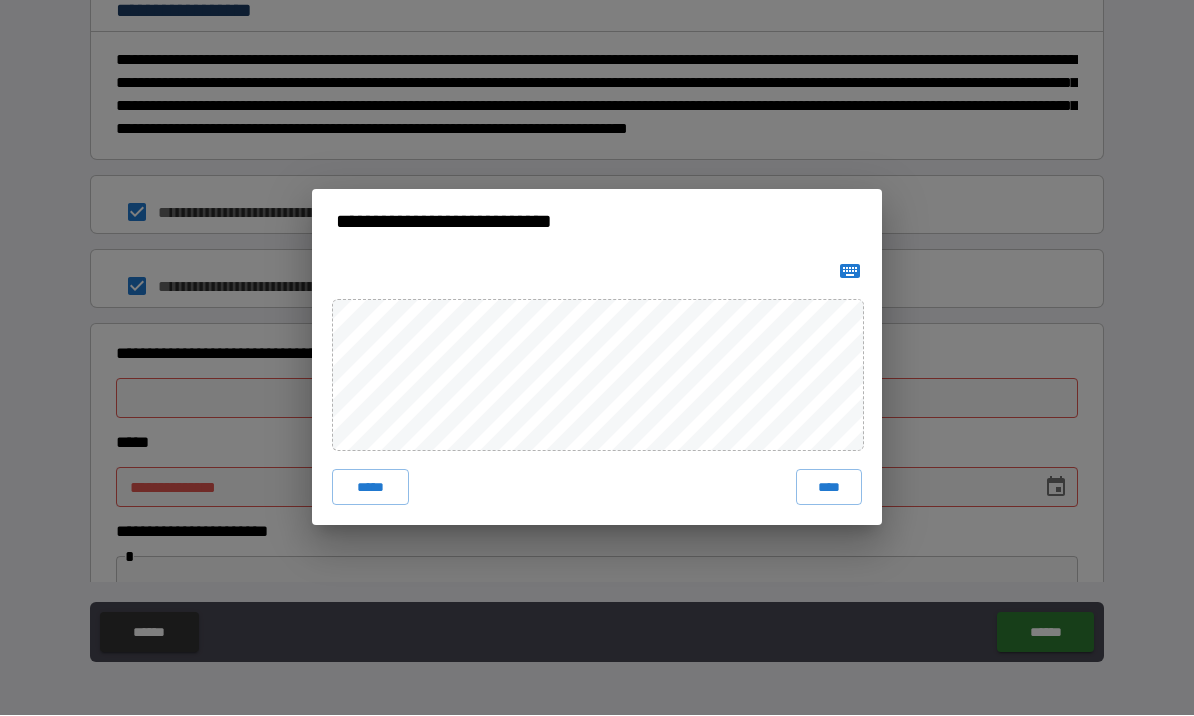 click on "**********" at bounding box center [597, 358] 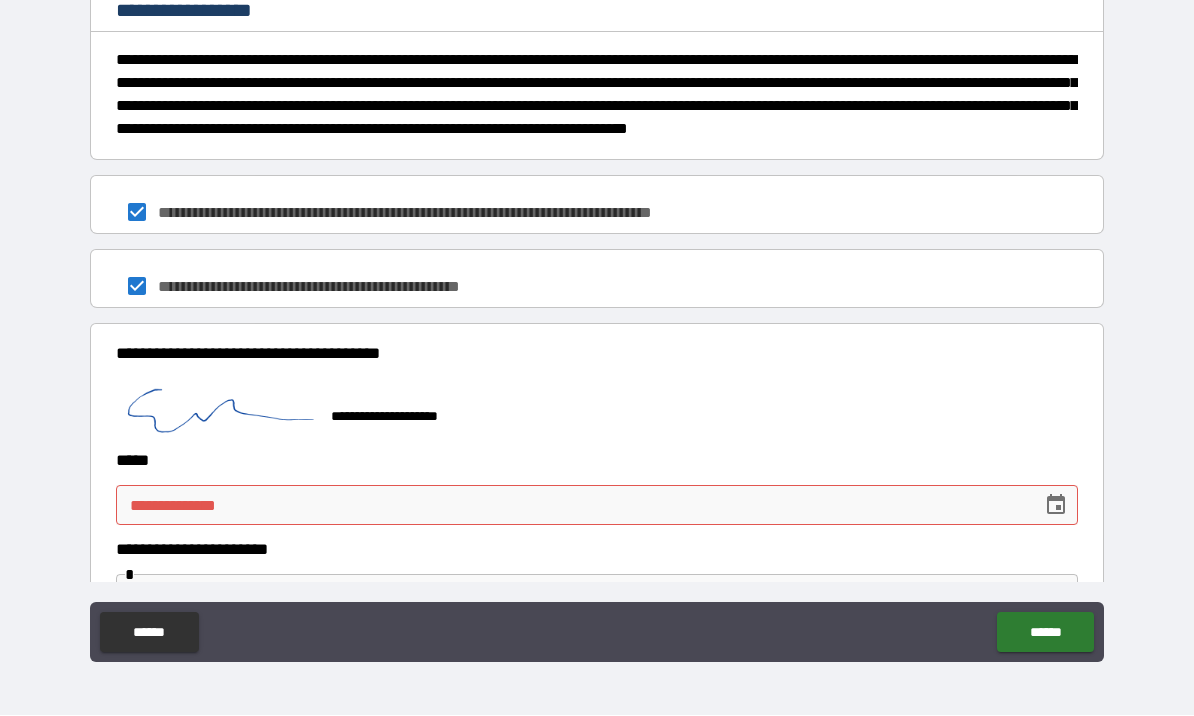 click 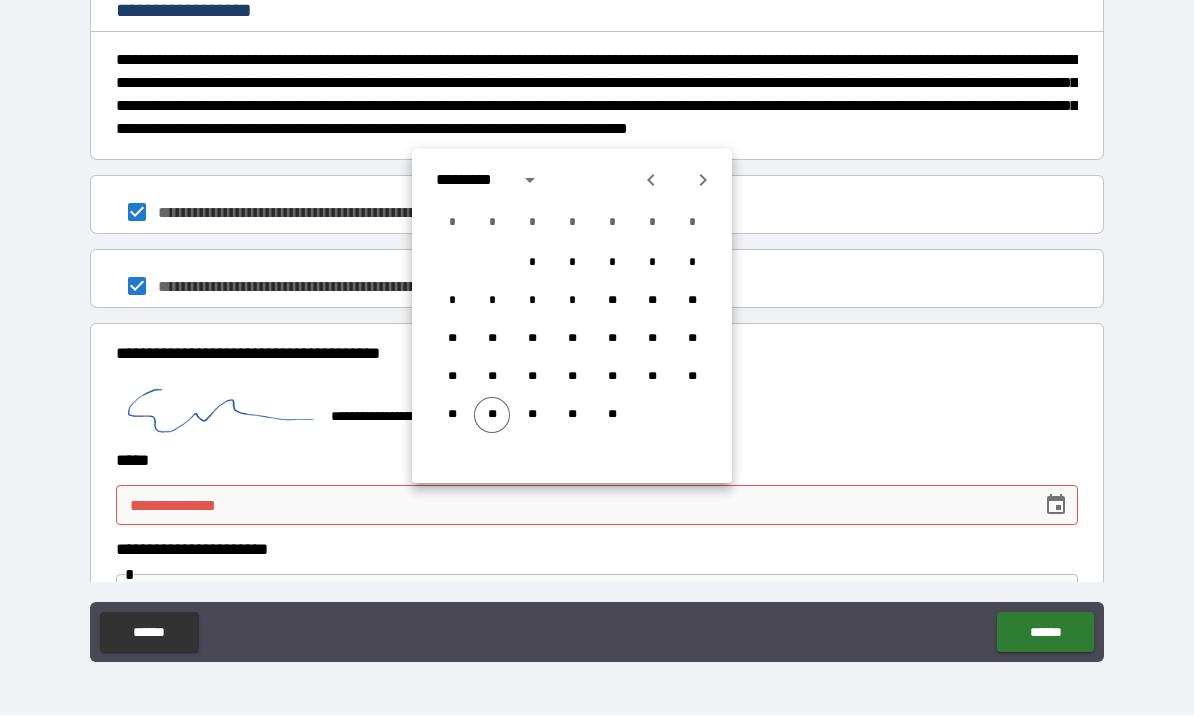 click on "**" at bounding box center [492, 416] 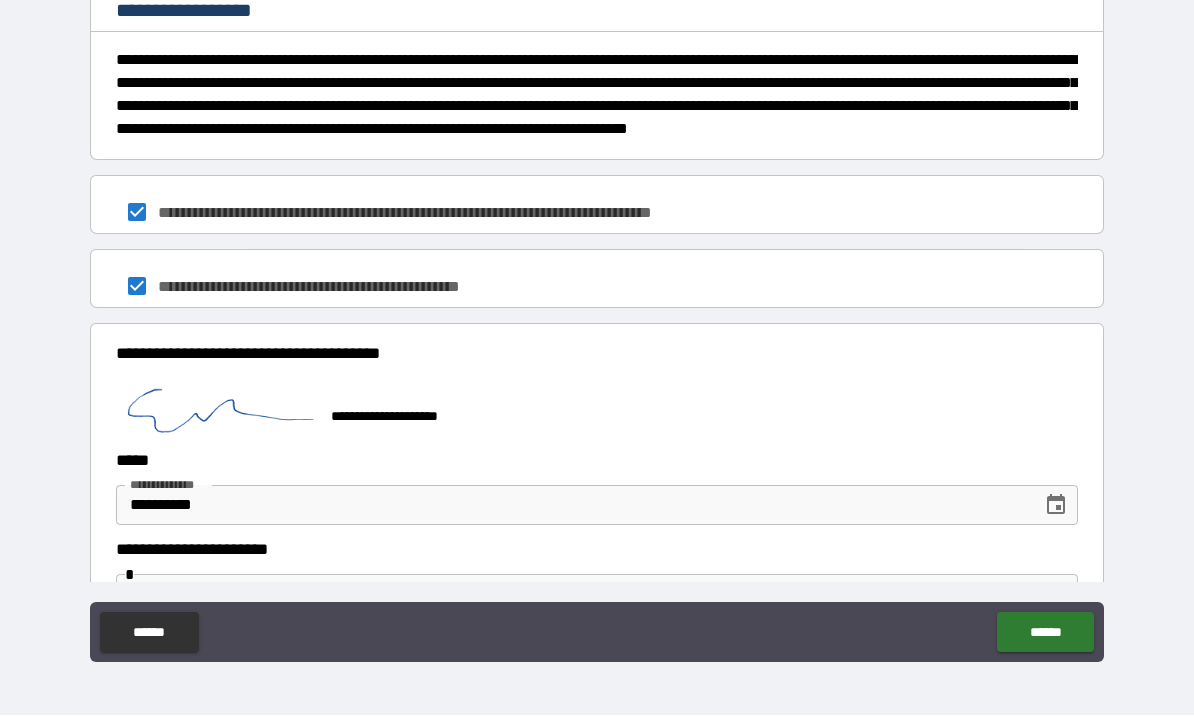 type on "**********" 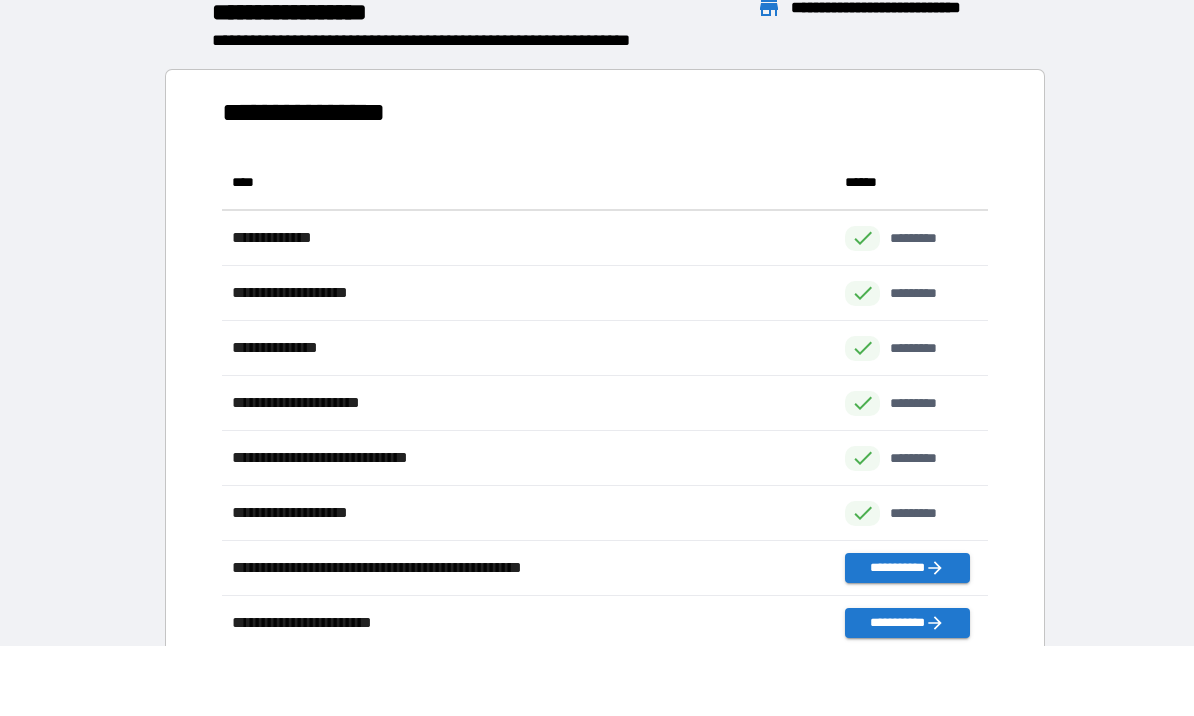 scroll, scrollTop: 496, scrollLeft: 765, axis: both 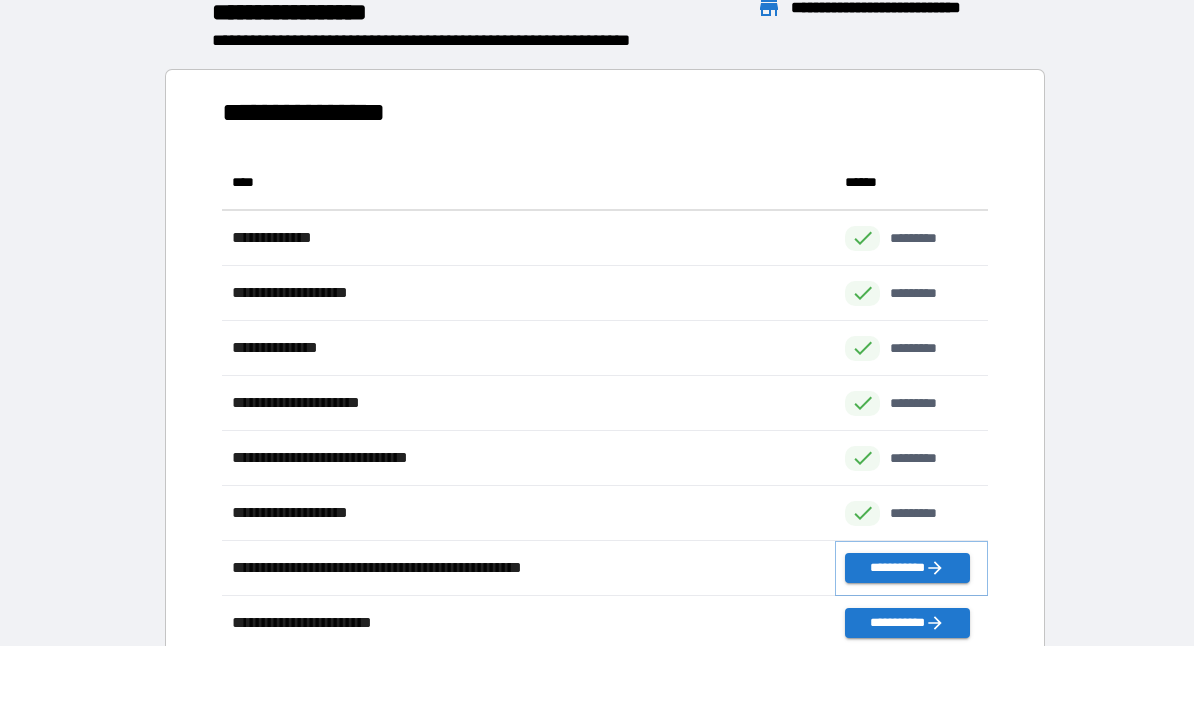 click on "**********" at bounding box center [907, 569] 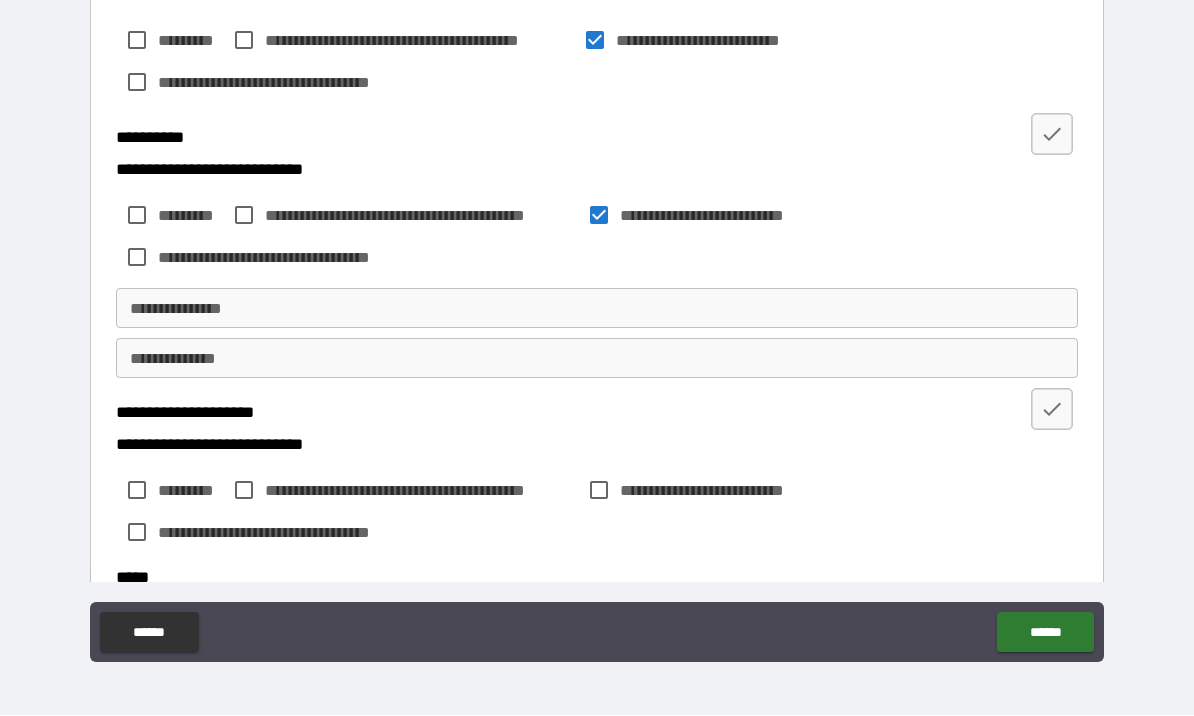 scroll, scrollTop: 501, scrollLeft: 0, axis: vertical 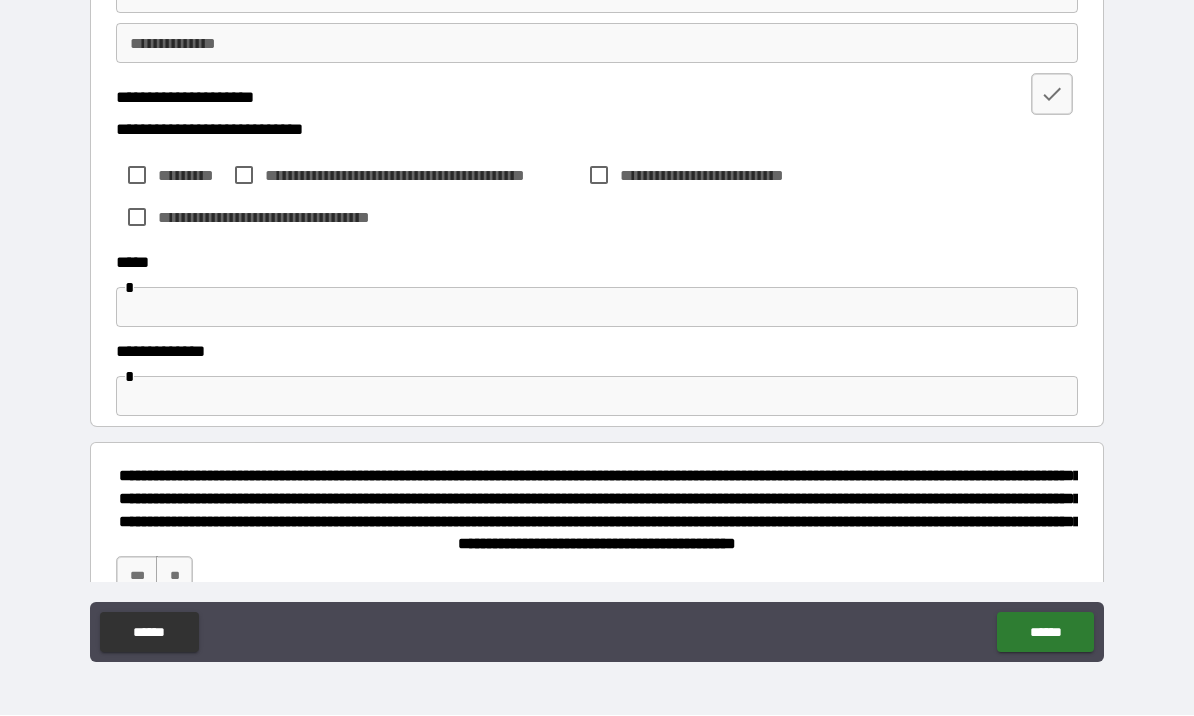 click on "******" at bounding box center [1045, 633] 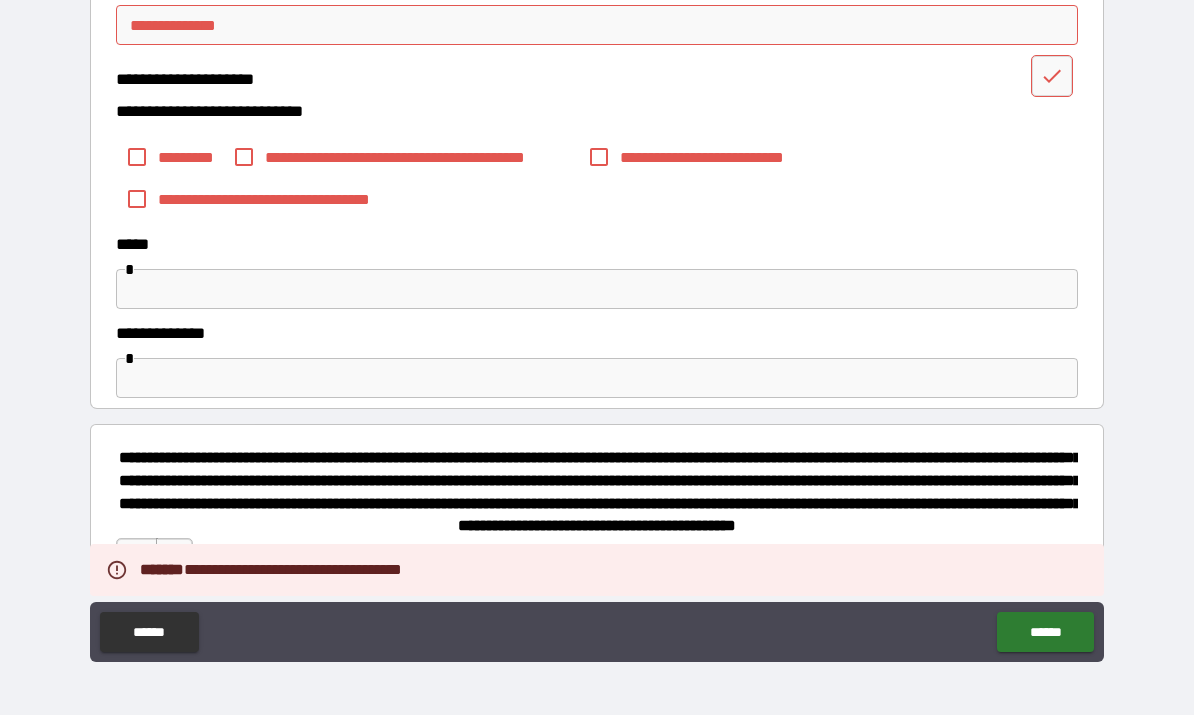 scroll, scrollTop: 834, scrollLeft: 0, axis: vertical 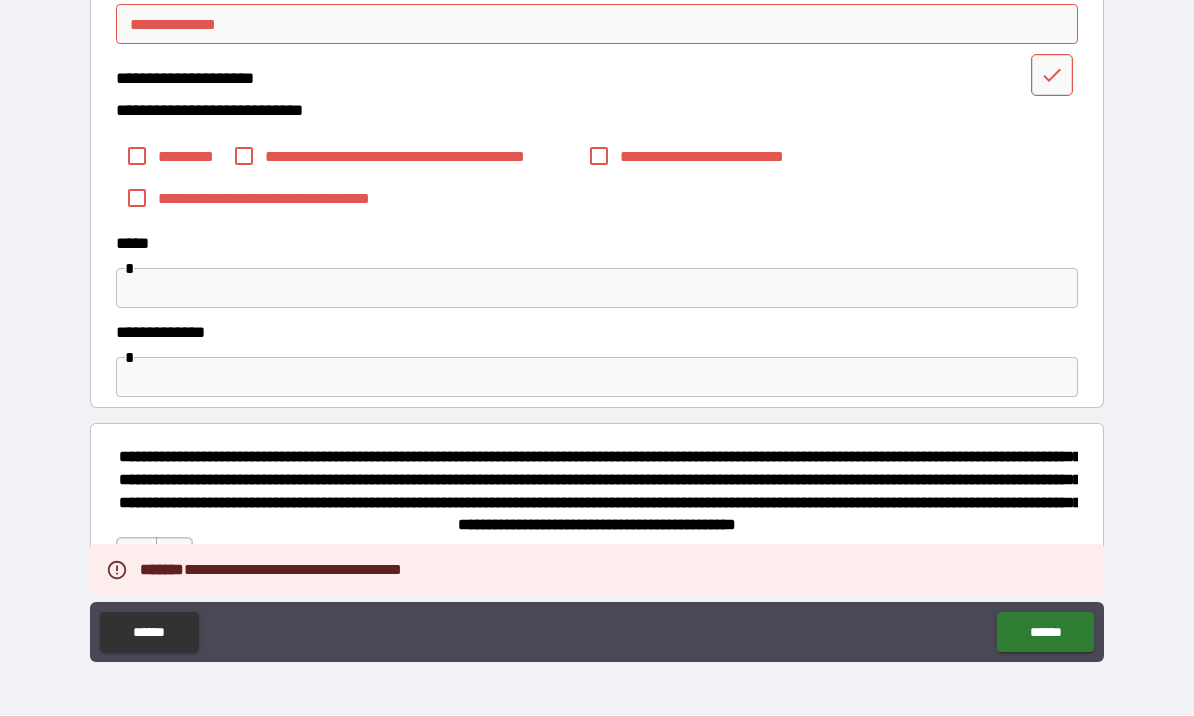 click on "**********" at bounding box center (600, 491) 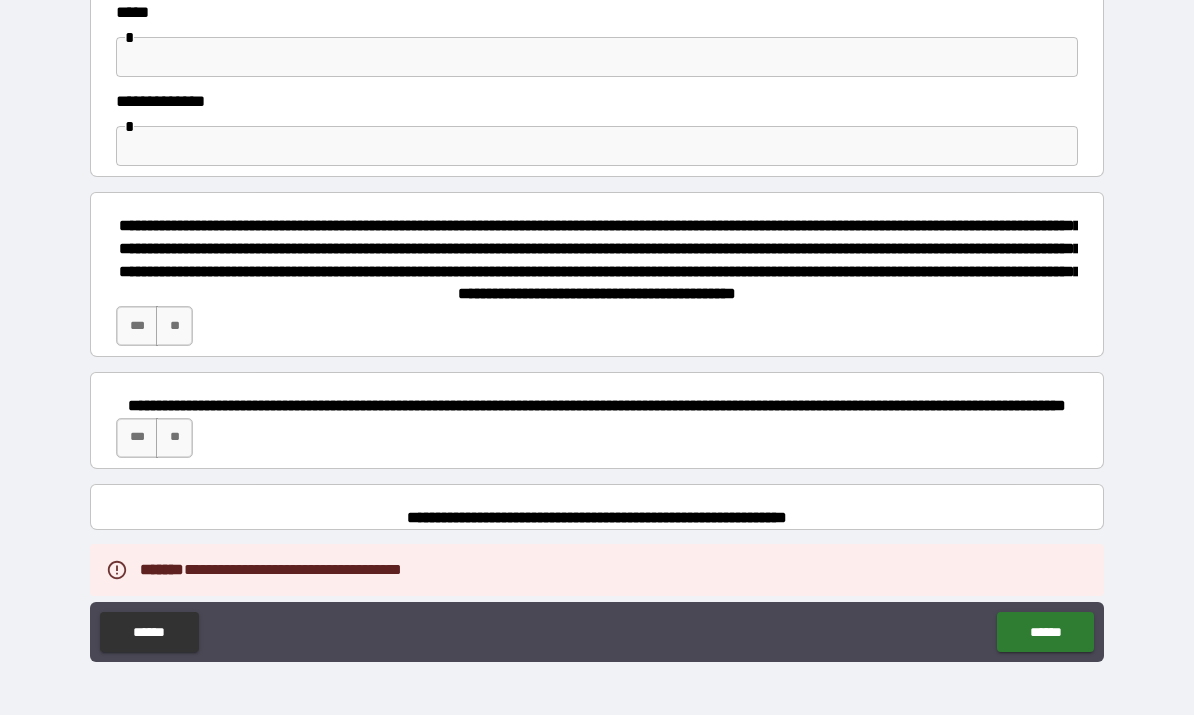 scroll, scrollTop: 1065, scrollLeft: 0, axis: vertical 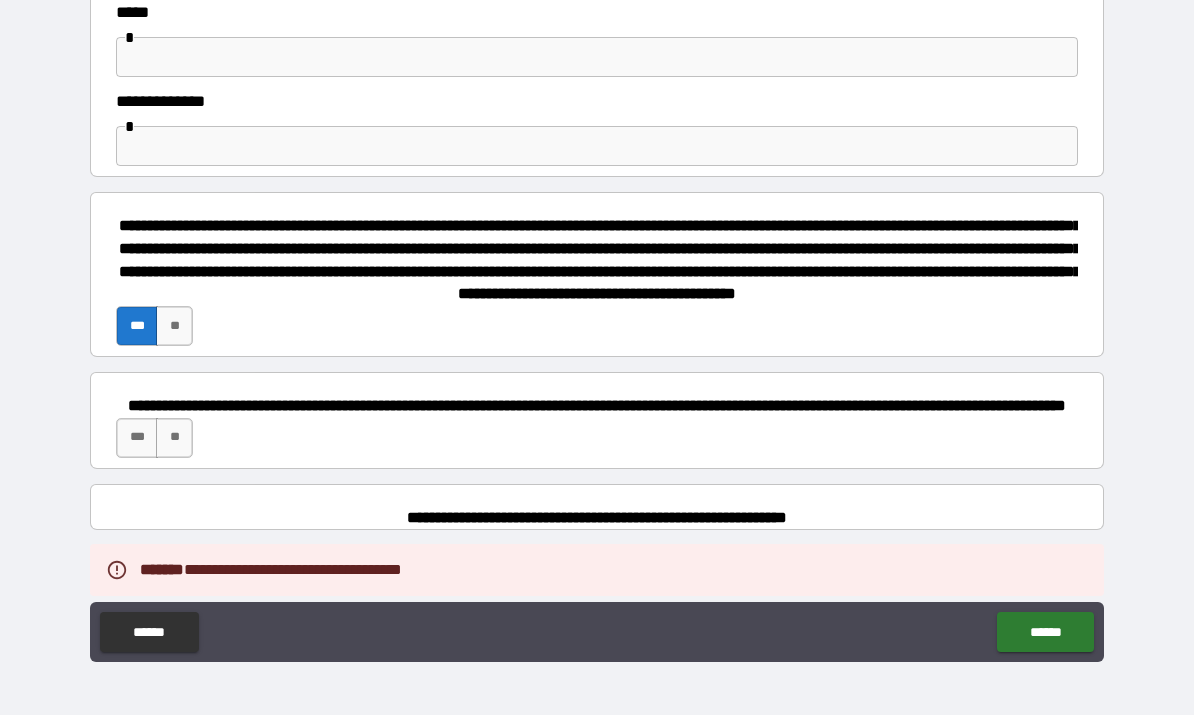 click on "***" at bounding box center [137, 439] 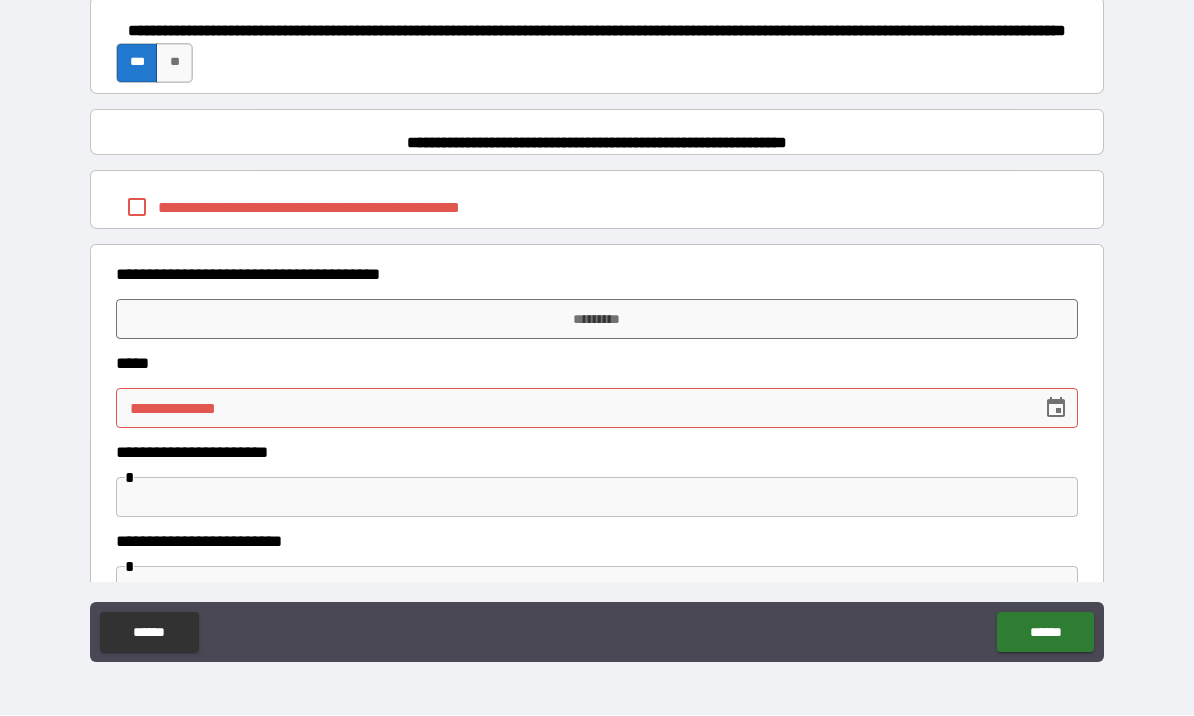scroll, scrollTop: 1434, scrollLeft: 0, axis: vertical 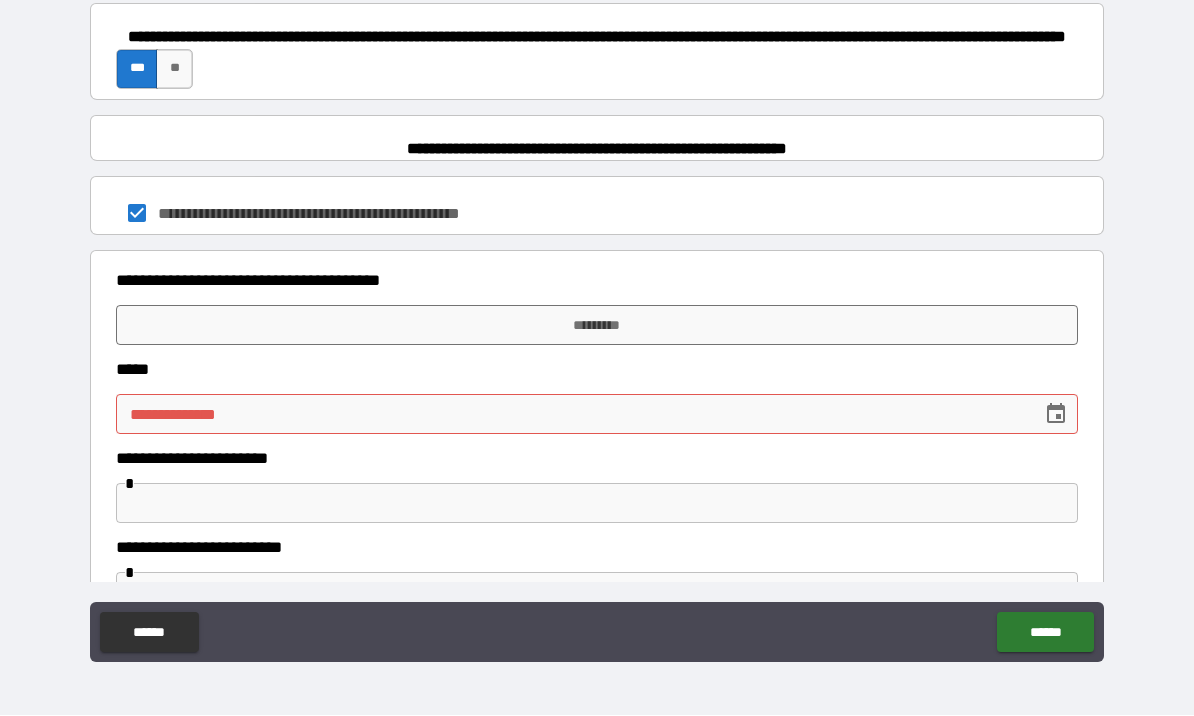 click on "*********" at bounding box center (597, 326) 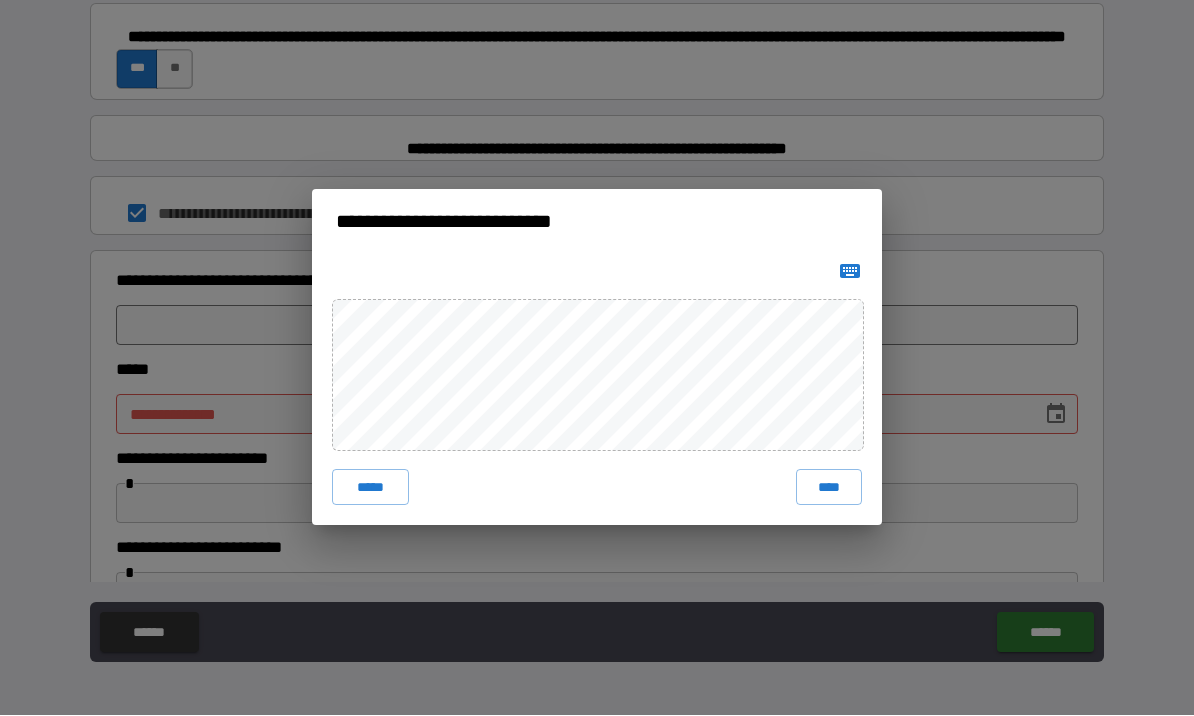 click on "**********" at bounding box center (597, 358) 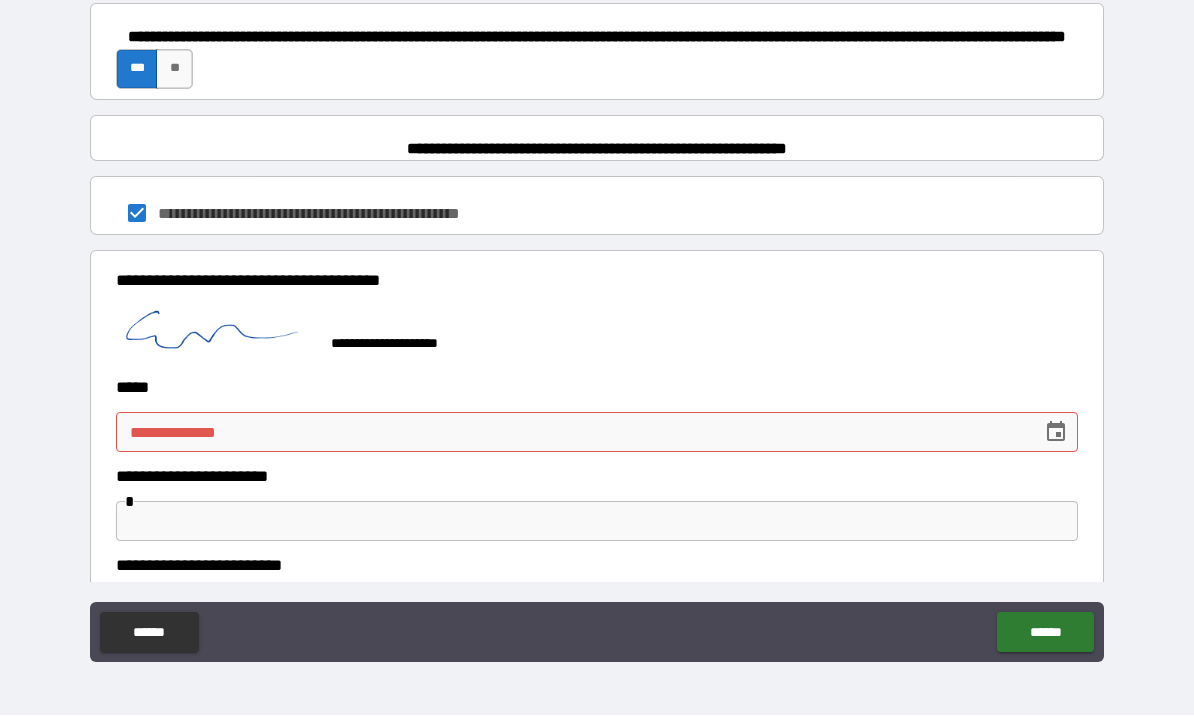 click 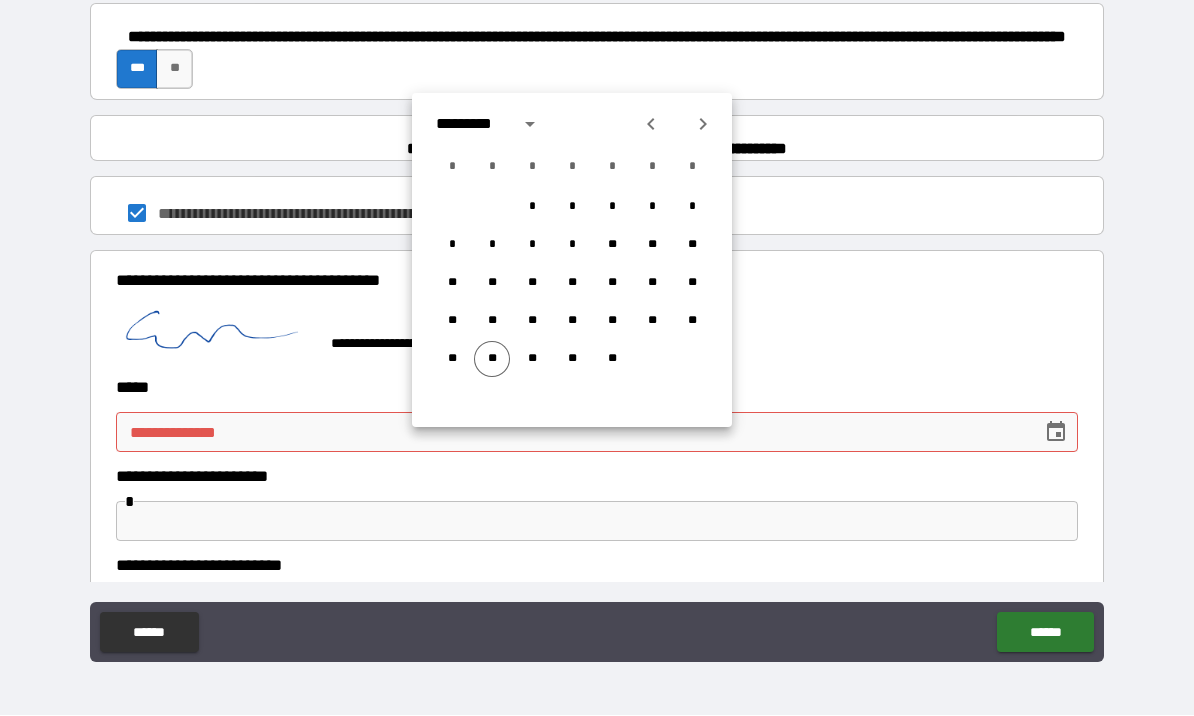 click on "**" at bounding box center (492, 360) 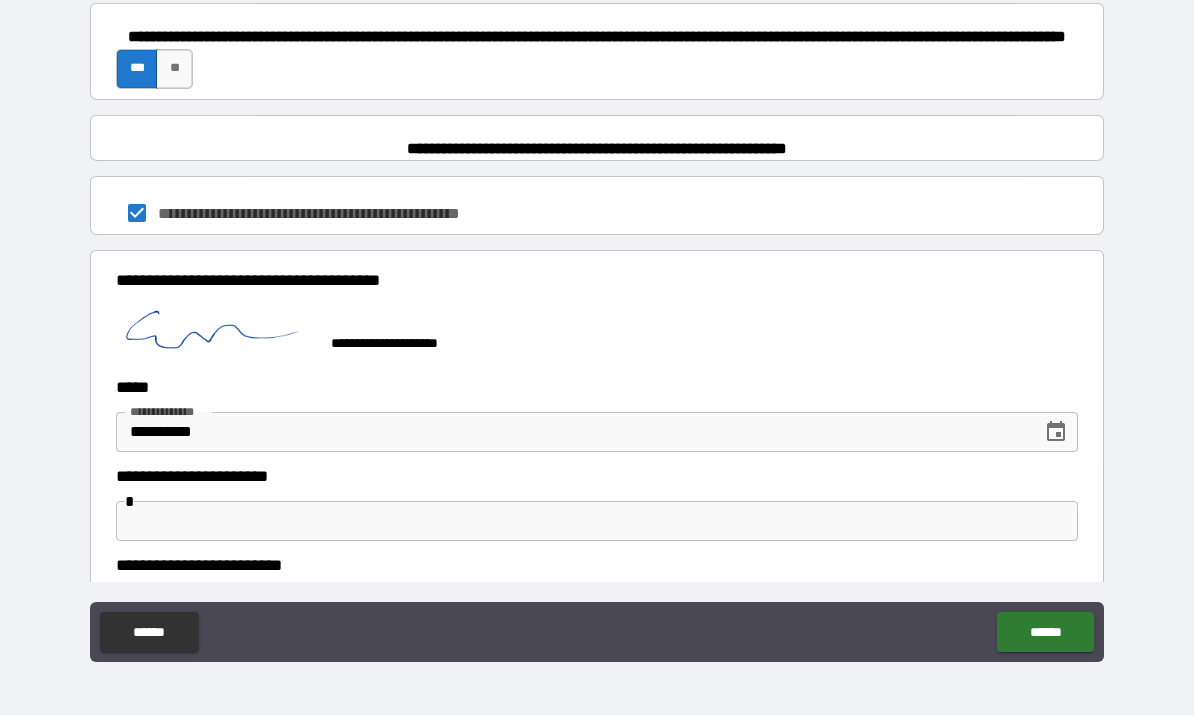 click on "******" at bounding box center (1045, 633) 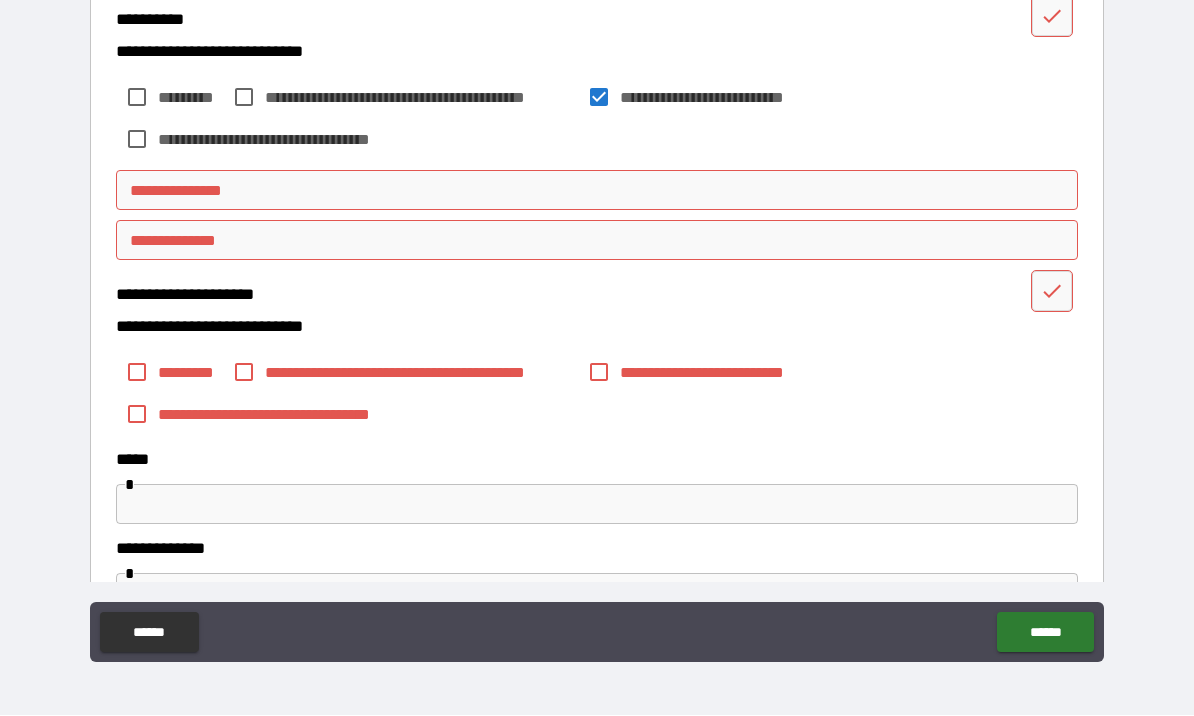 scroll, scrollTop: 620, scrollLeft: 0, axis: vertical 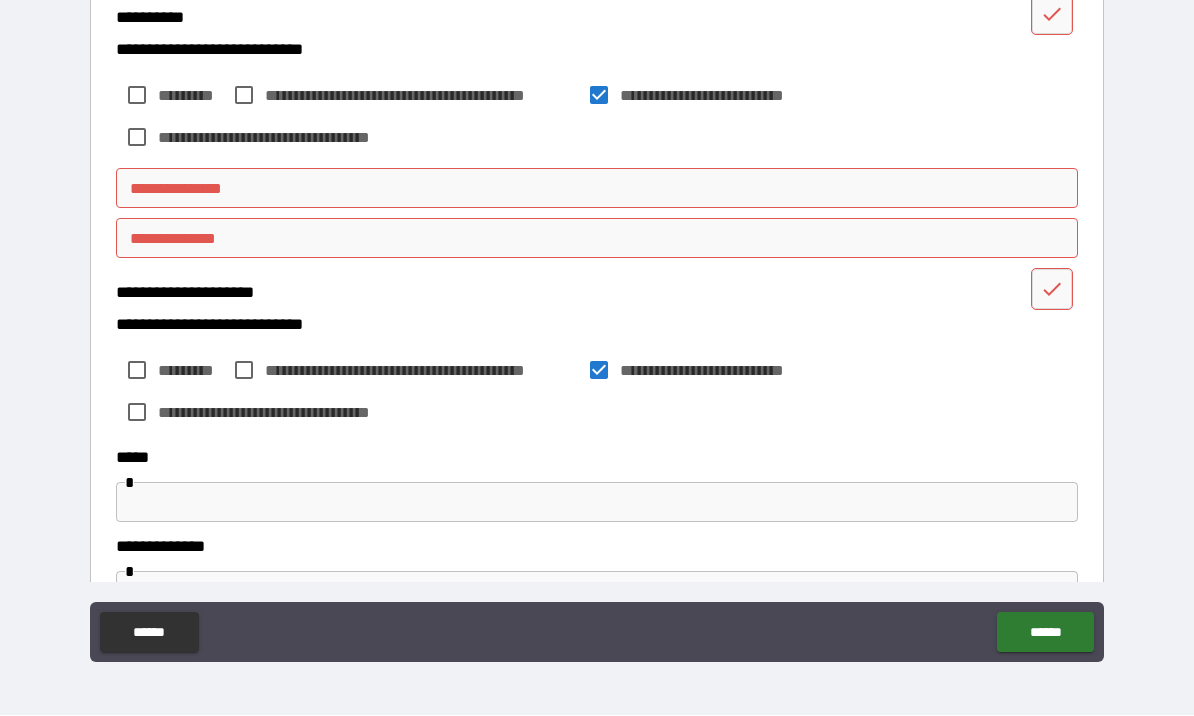 click on "**********" at bounding box center (597, 189) 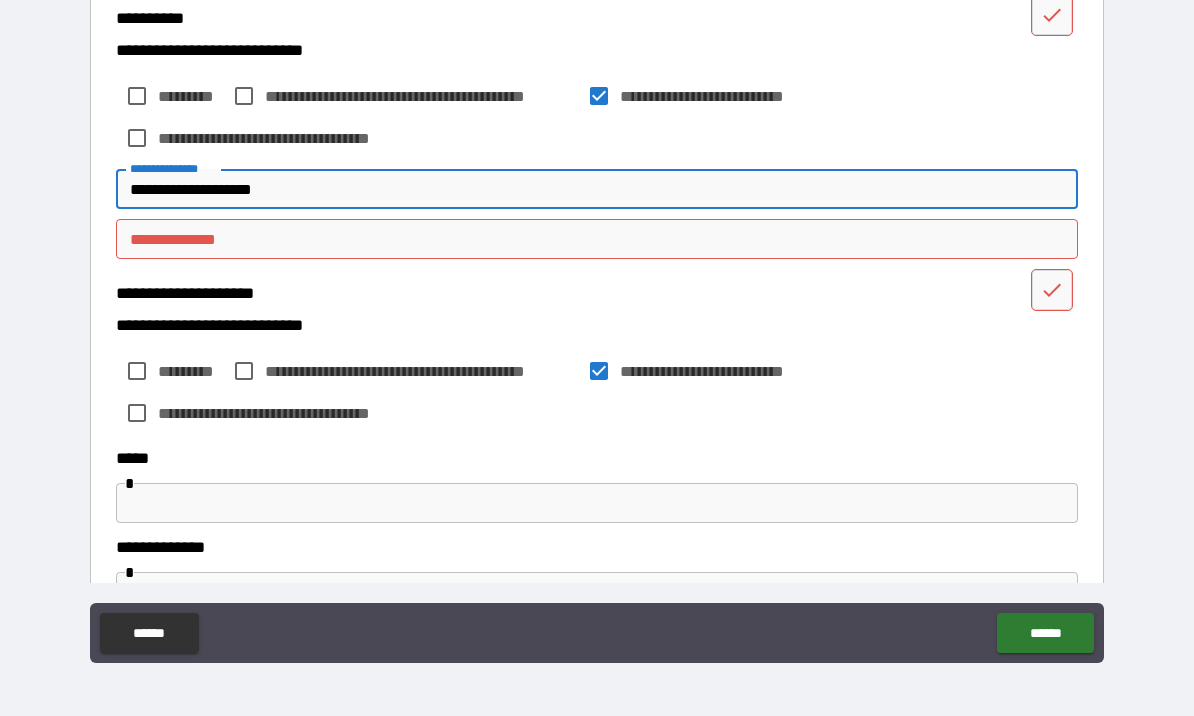 type on "**********" 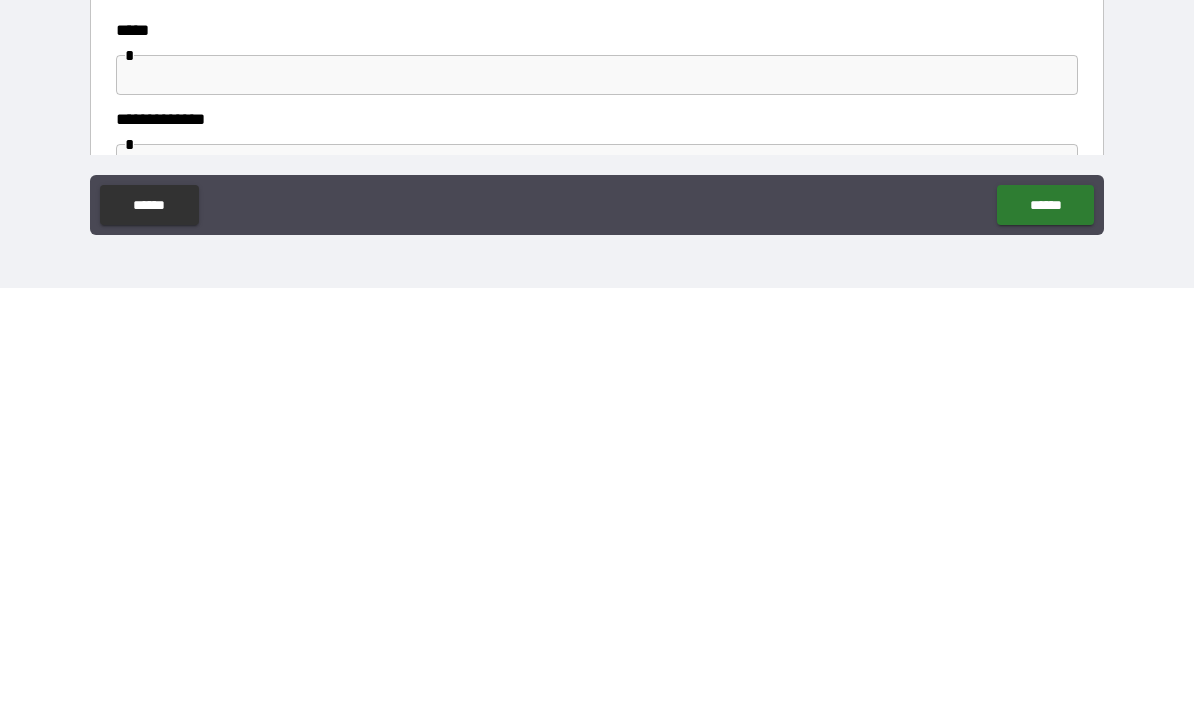 type on "**********" 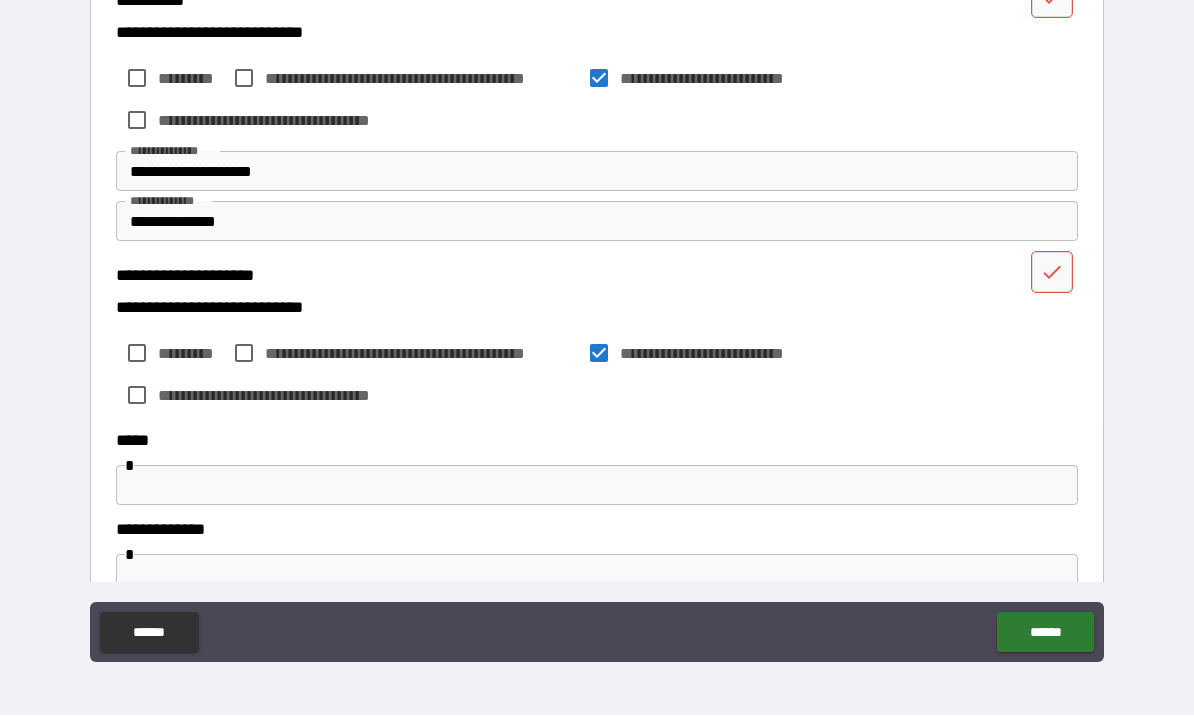 scroll, scrollTop: 635, scrollLeft: 0, axis: vertical 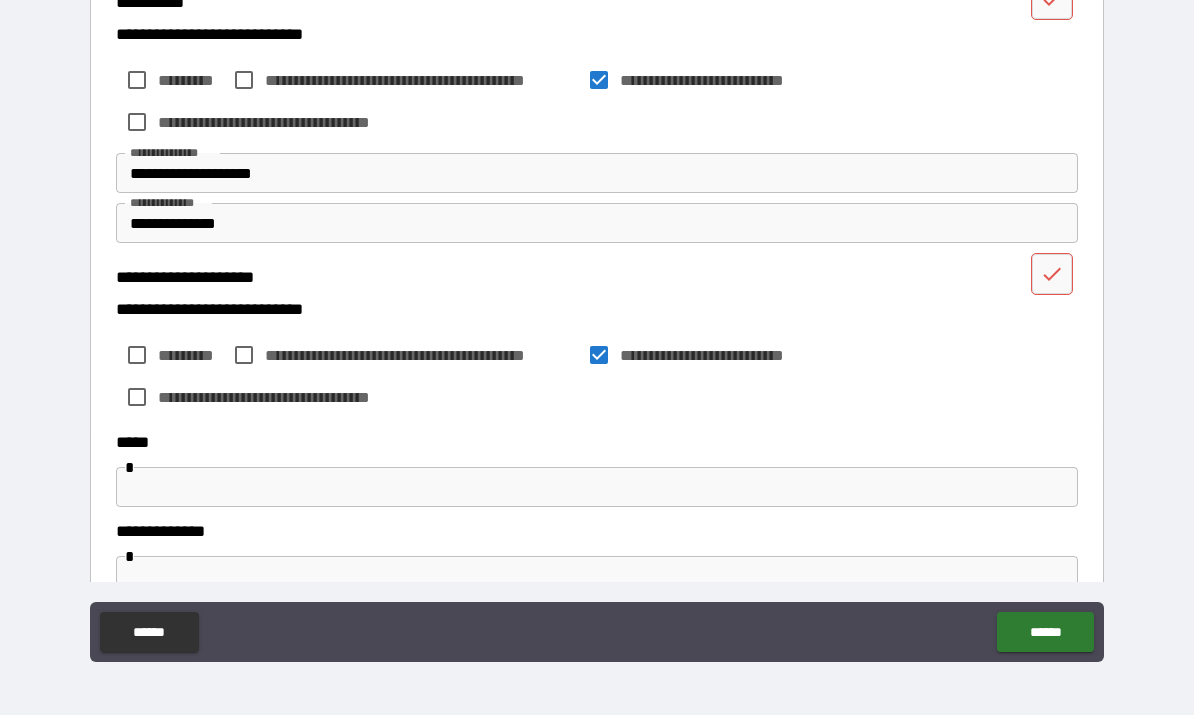 click on "**********" at bounding box center (597, 174) 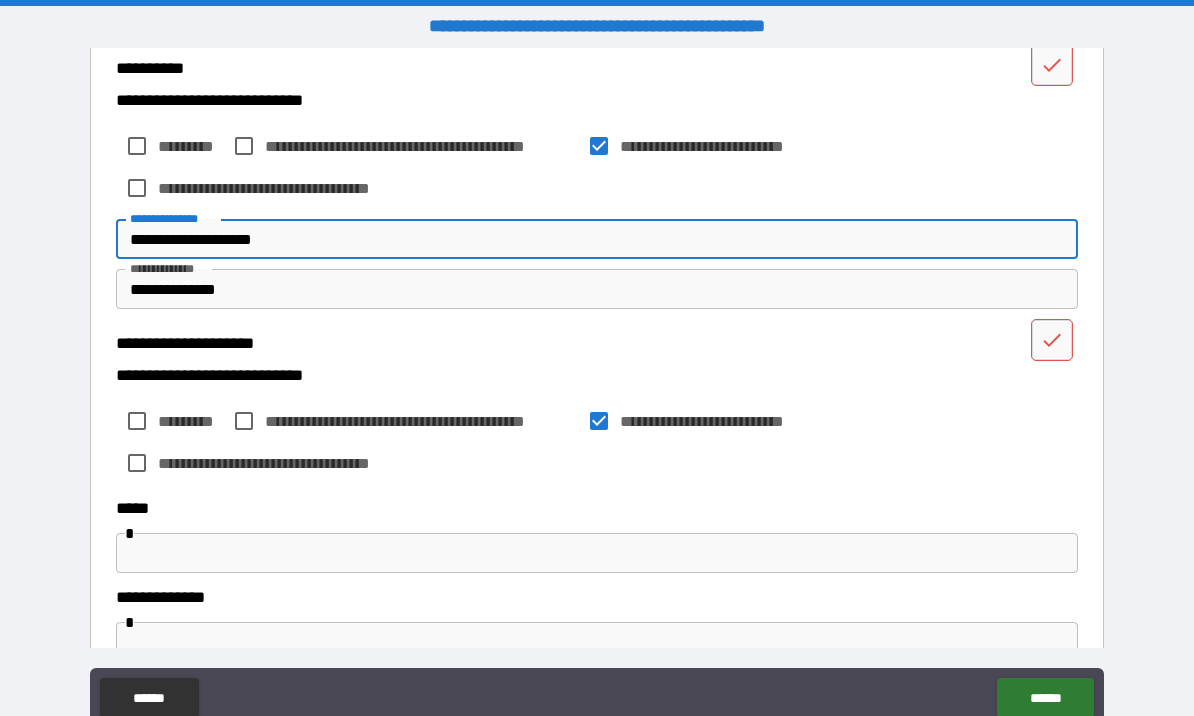 scroll, scrollTop: 0, scrollLeft: 0, axis: both 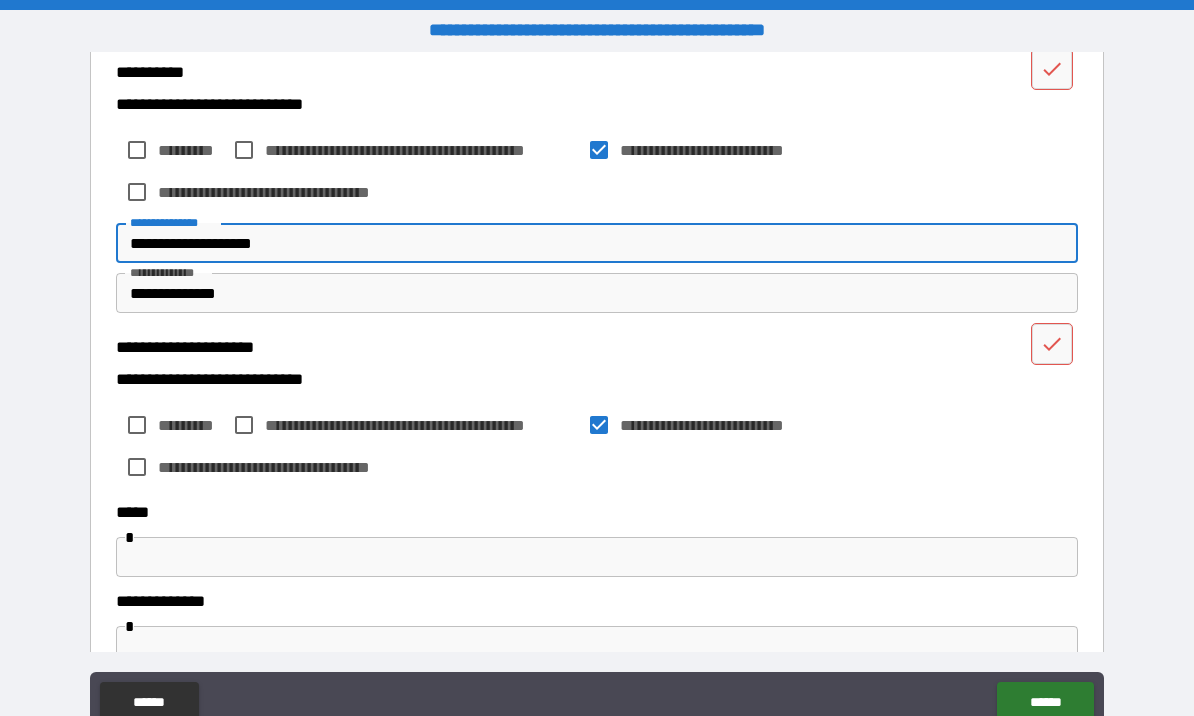 click on "**********" at bounding box center (597, 395) 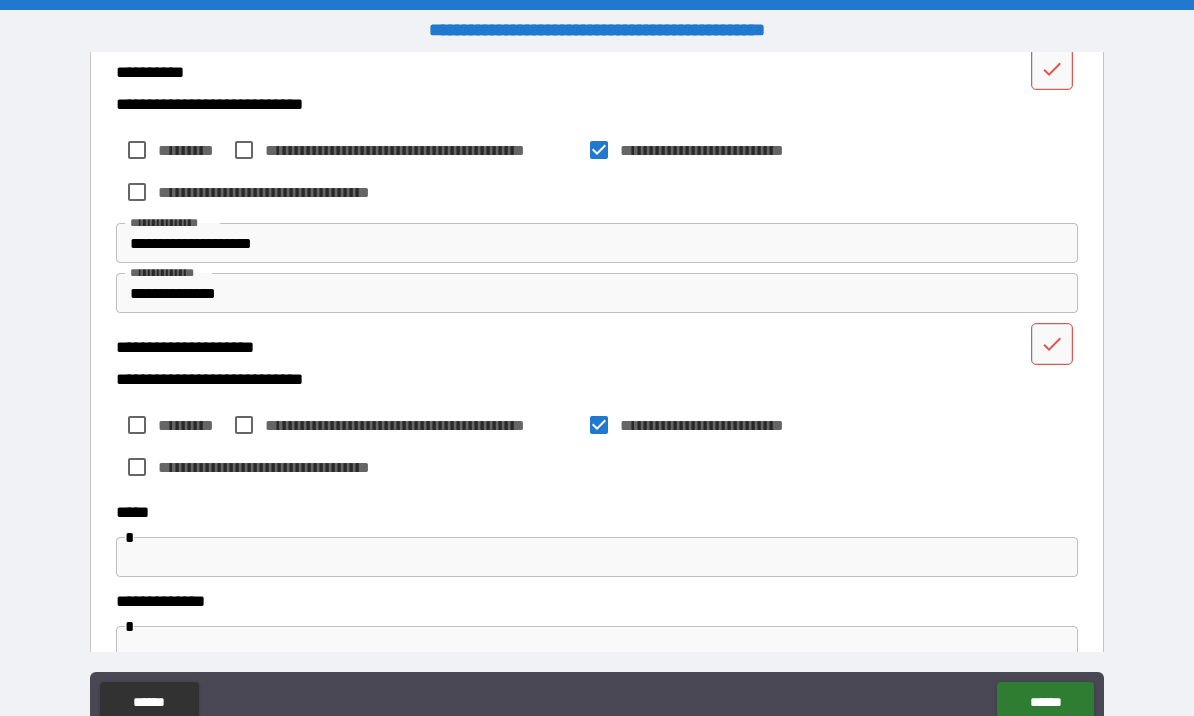click on "******" at bounding box center (1045, 702) 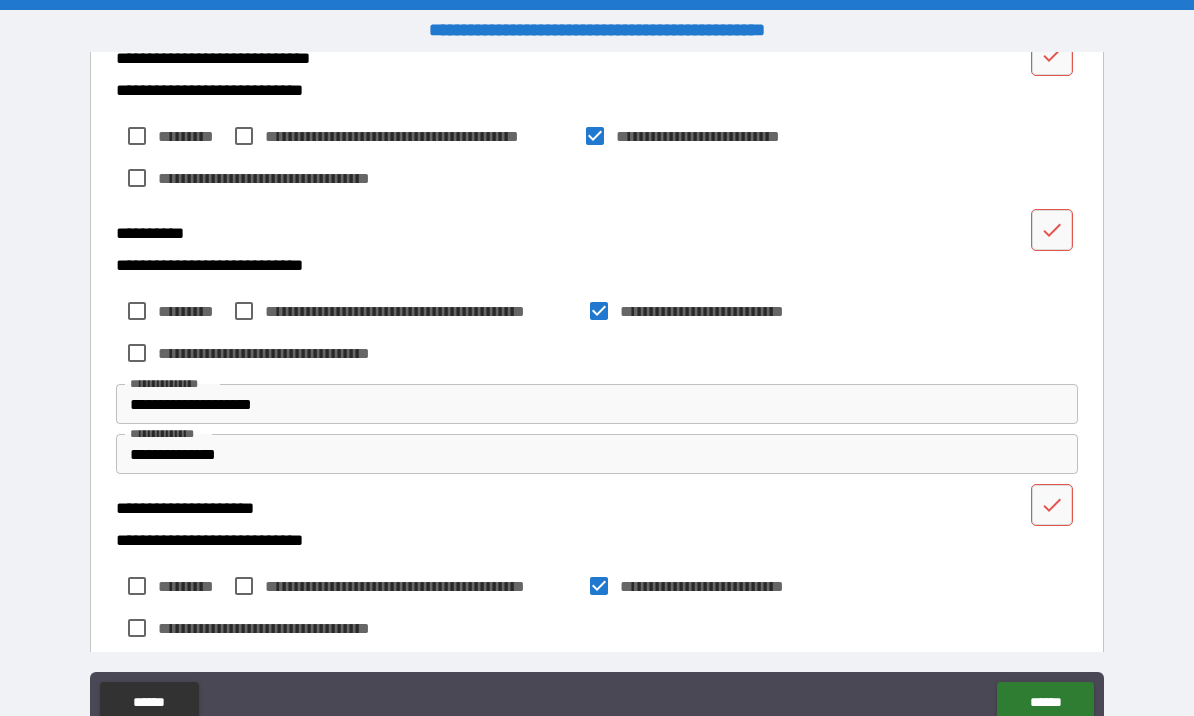 scroll, scrollTop: 477, scrollLeft: 0, axis: vertical 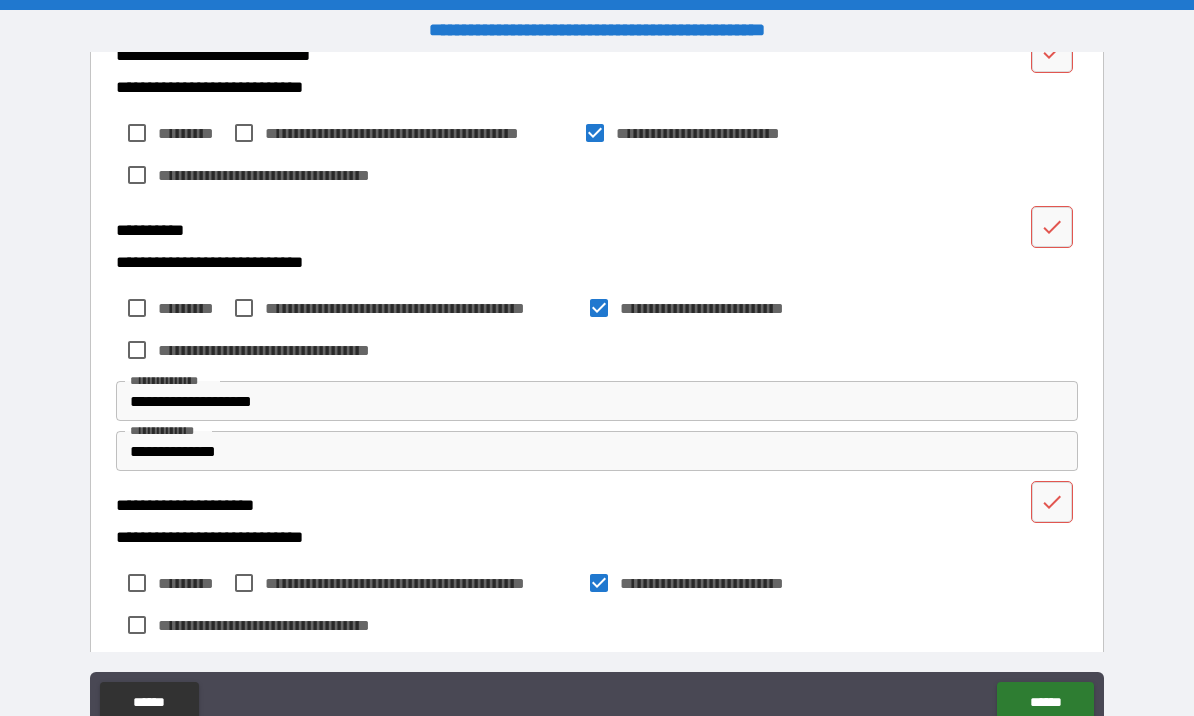 click on "**********" at bounding box center (597, 401) 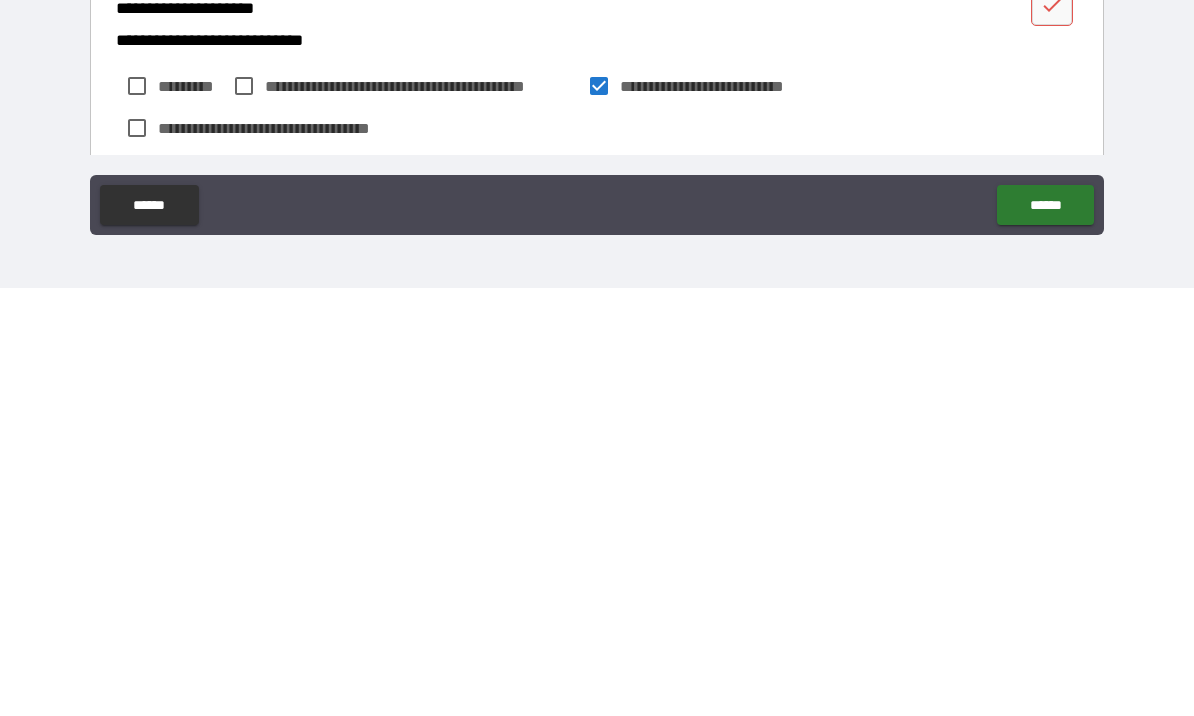 click on "******" at bounding box center (1045, 633) 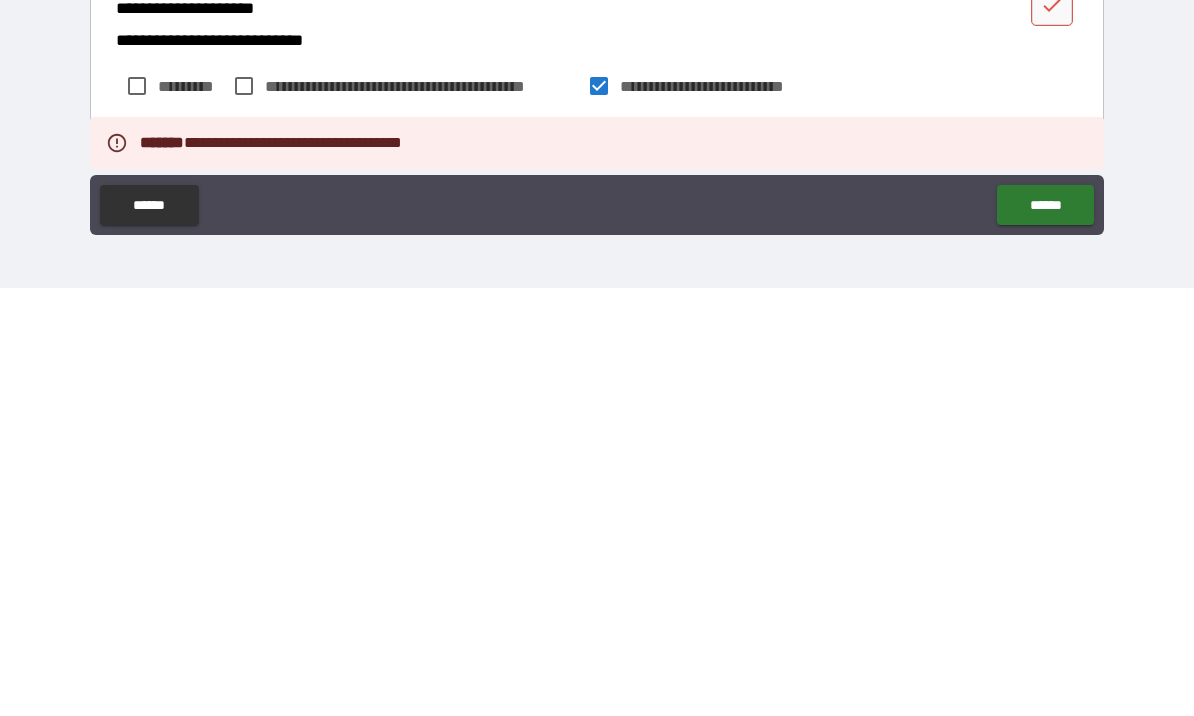 scroll, scrollTop: 69, scrollLeft: 0, axis: vertical 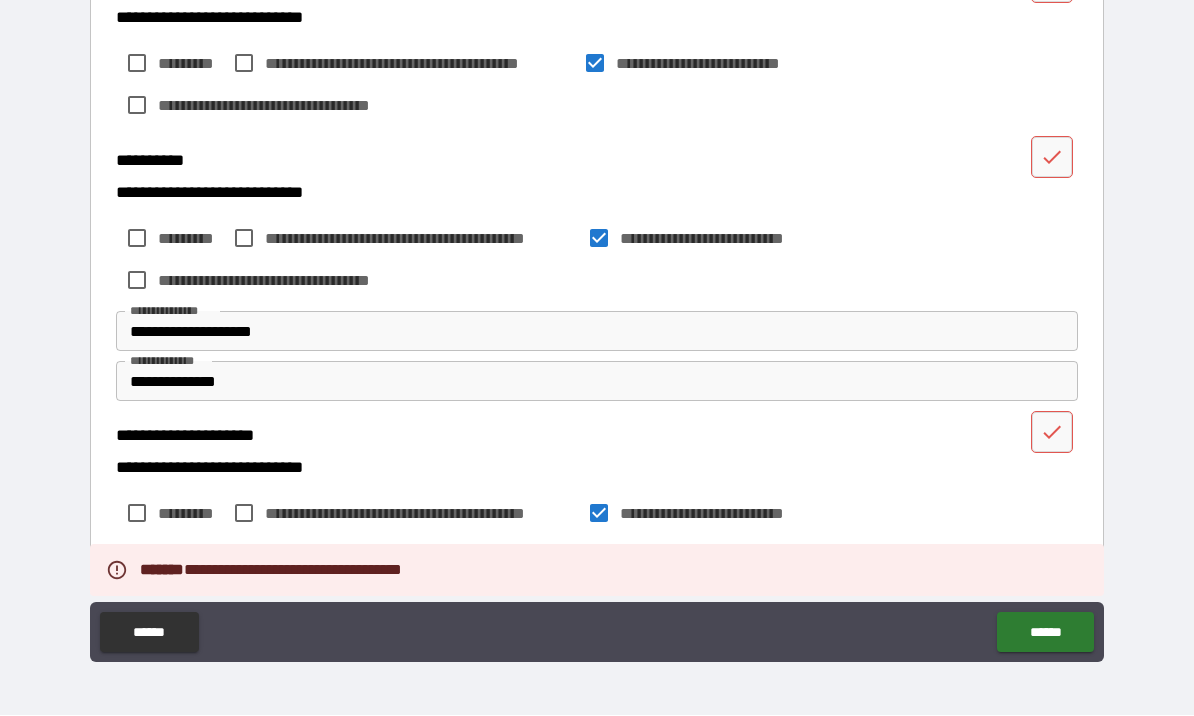 click 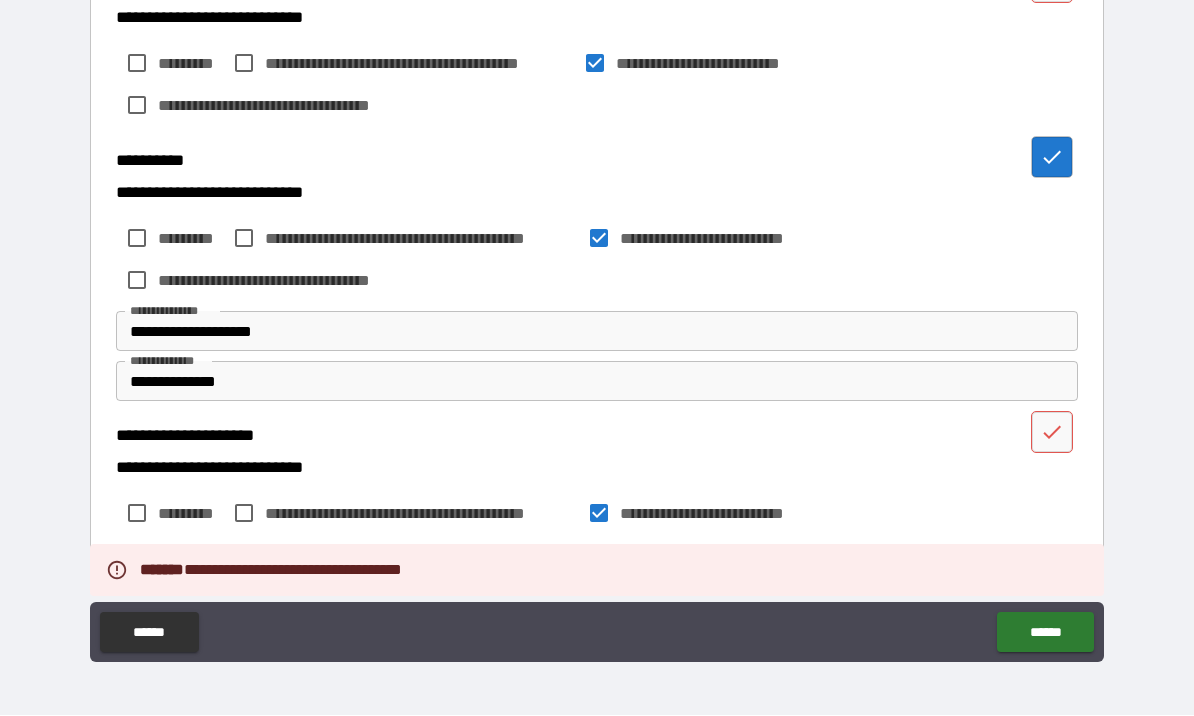 click at bounding box center (1052, 433) 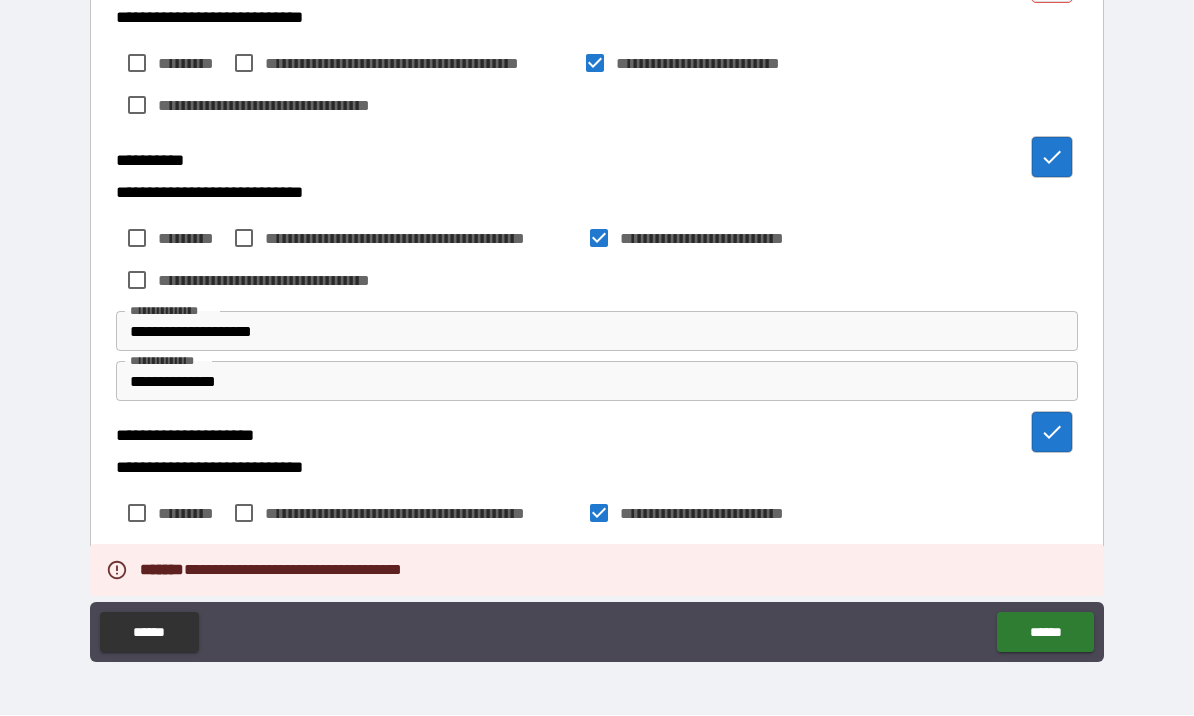 click on "******" at bounding box center [1045, 633] 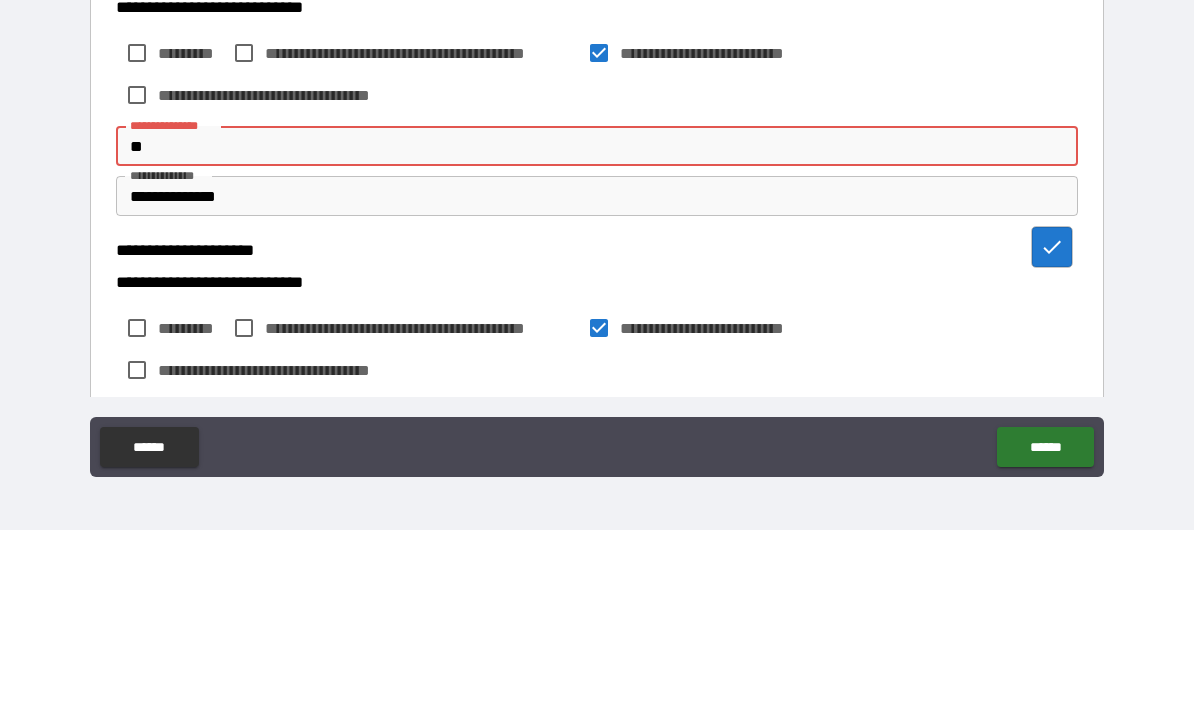 type on "*" 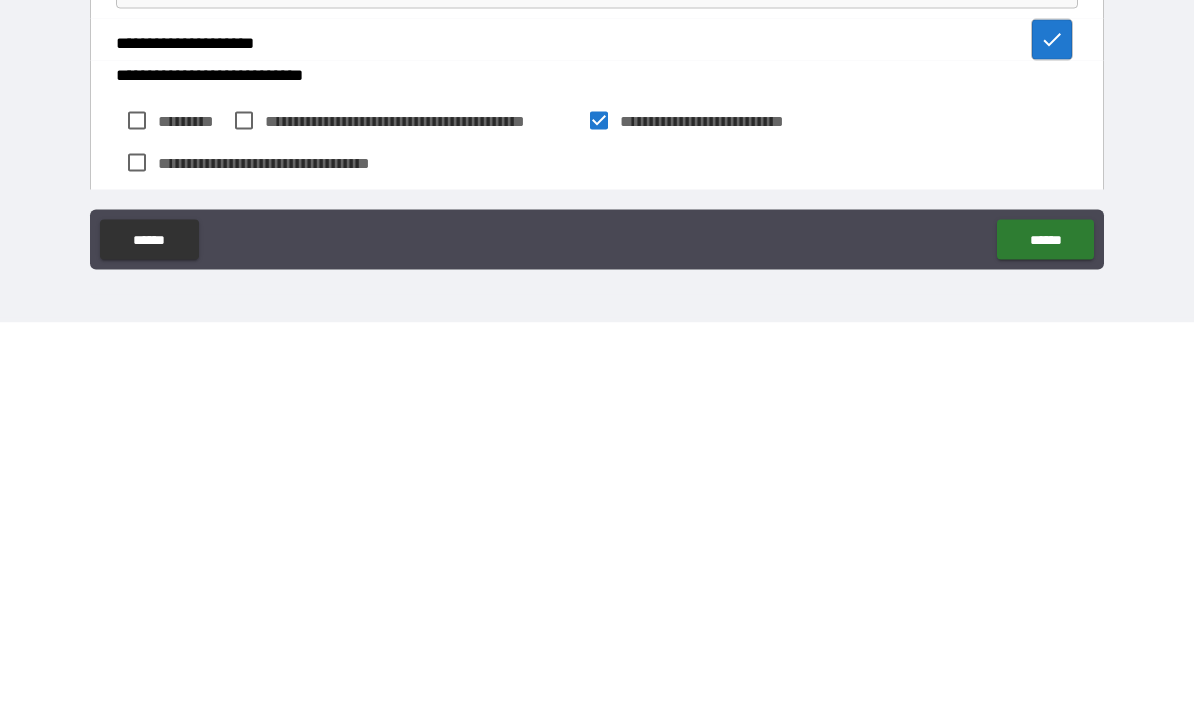 click on "******" at bounding box center (1045, 633) 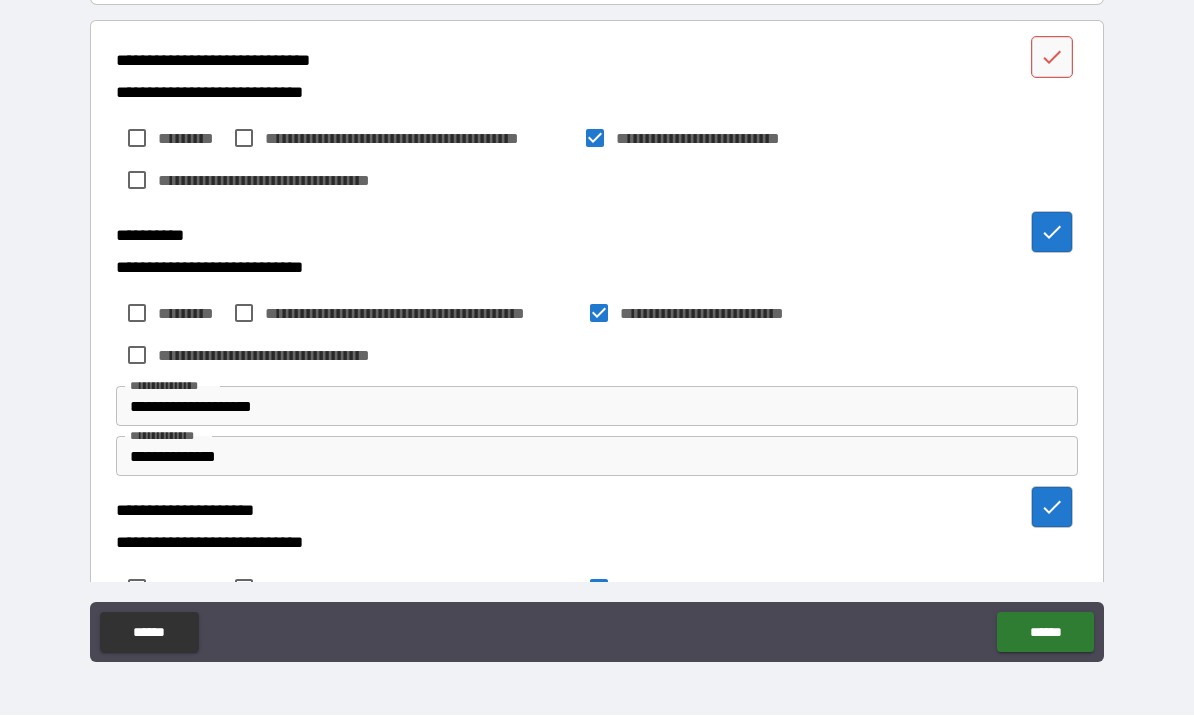 scroll, scrollTop: 403, scrollLeft: 0, axis: vertical 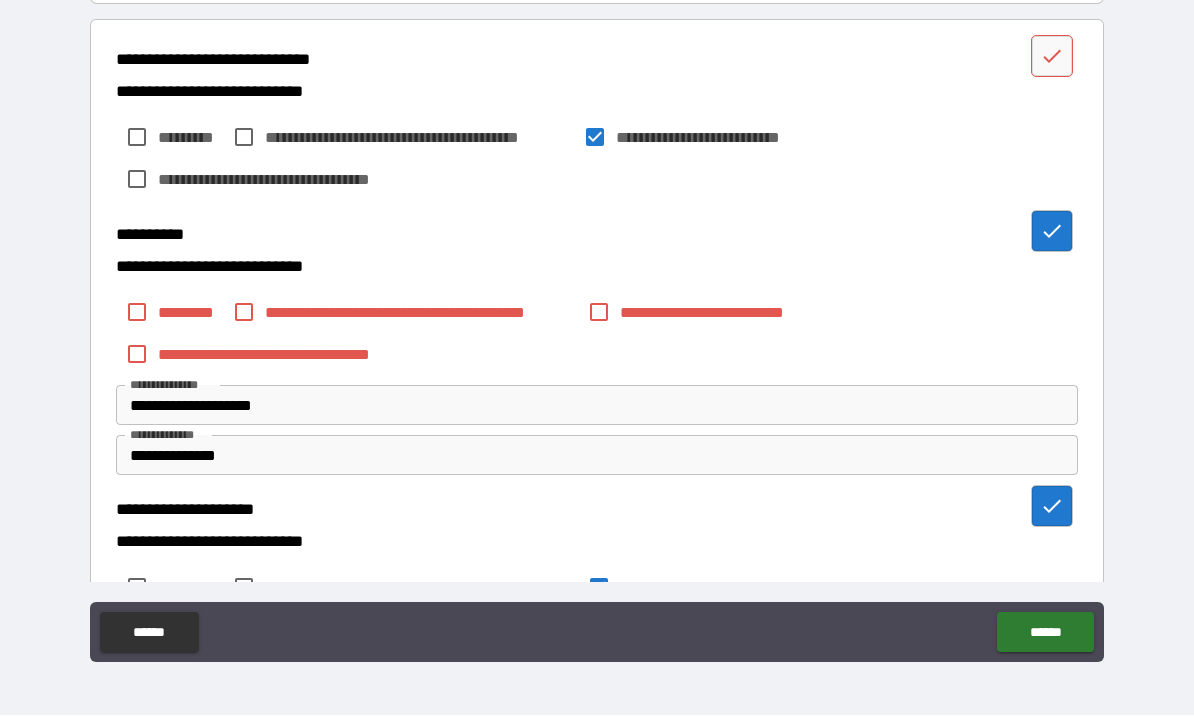 click 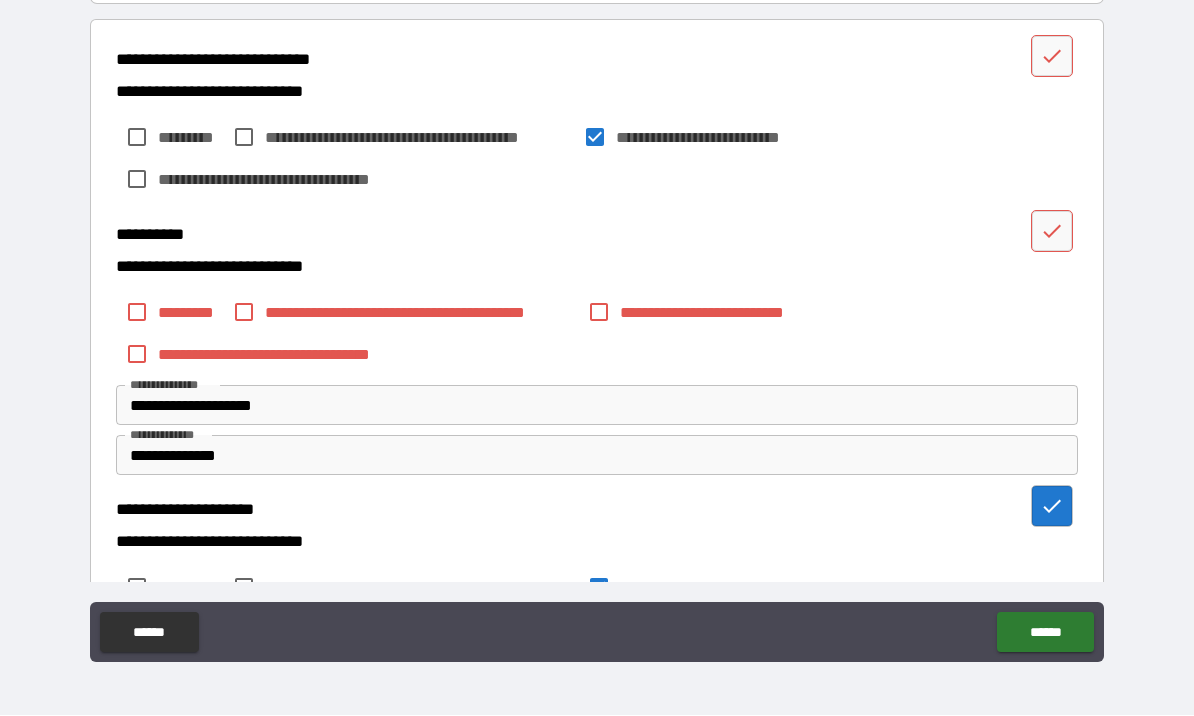 click on "**********" at bounding box center (597, 406) 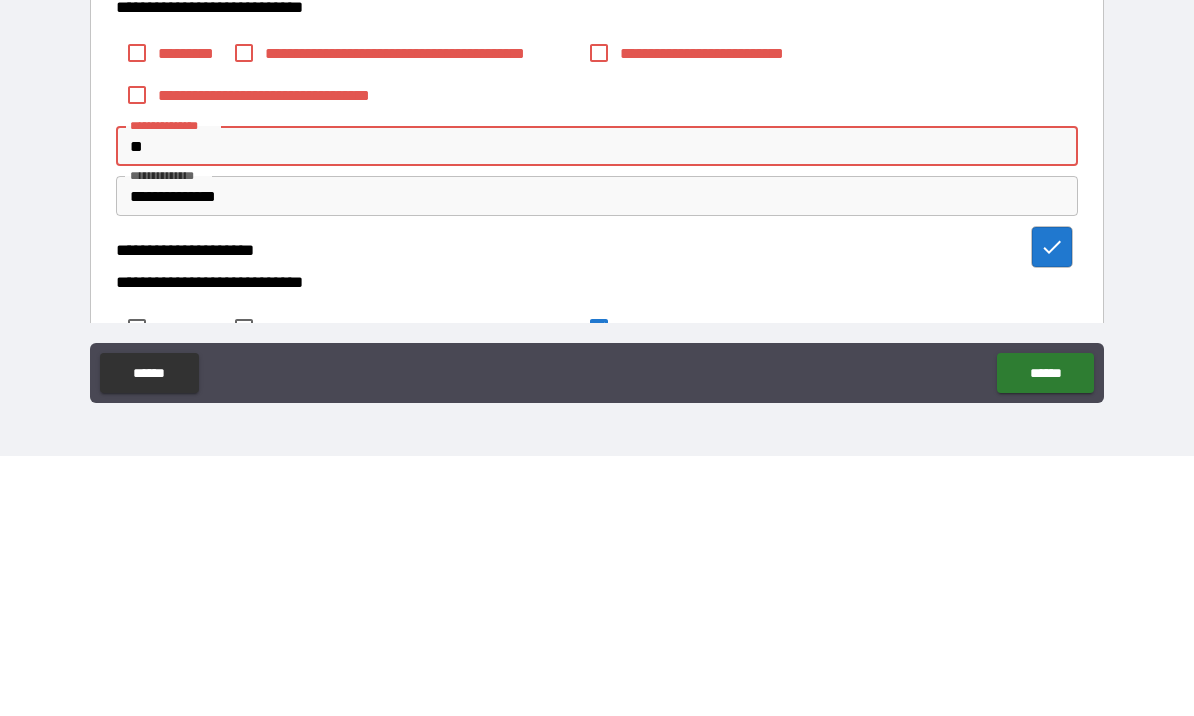 type on "*" 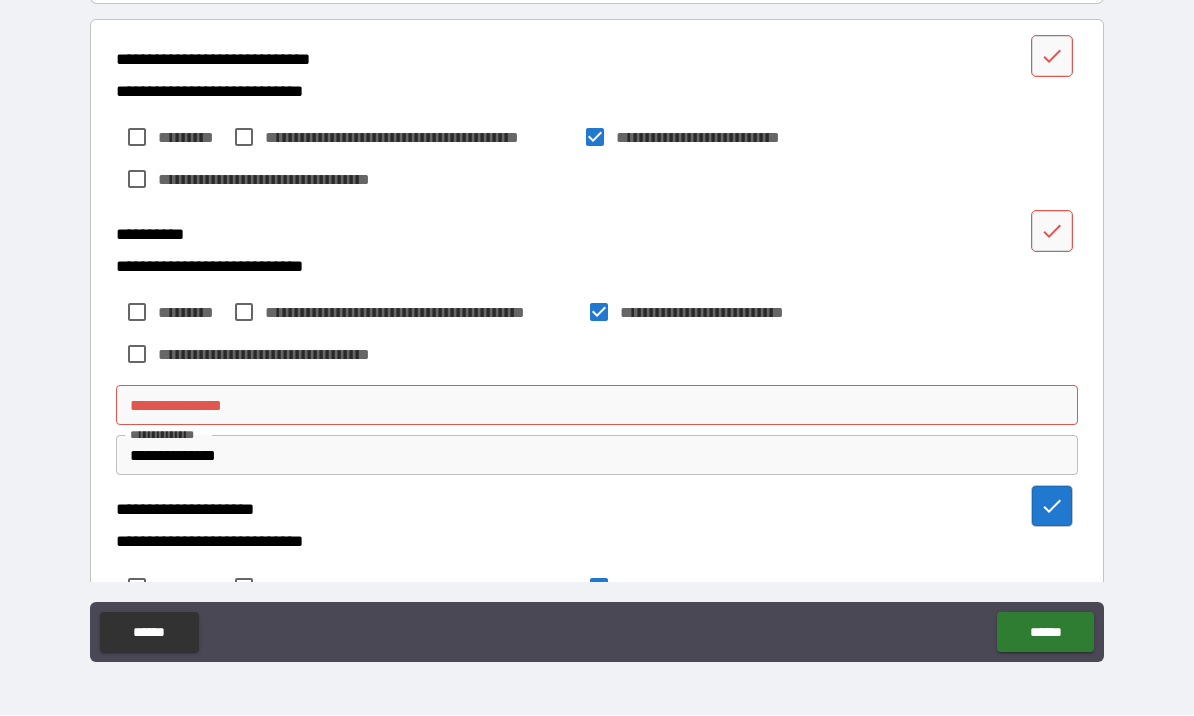 click on "******" at bounding box center [1045, 633] 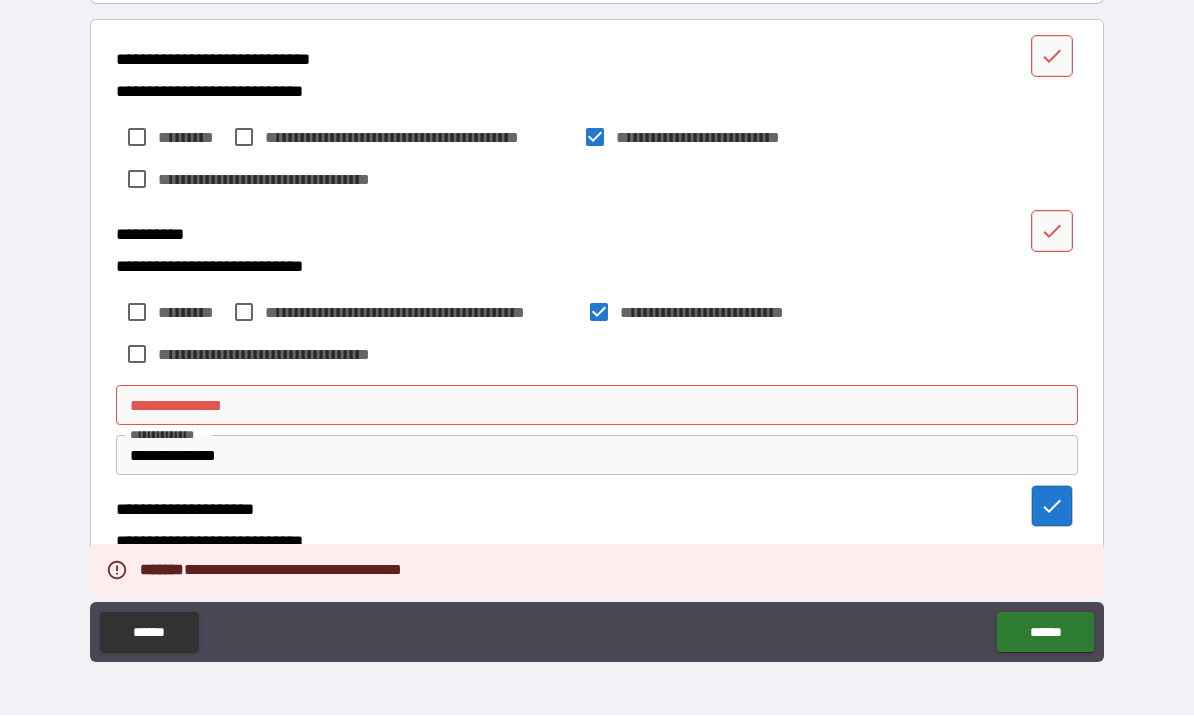 click on "**********" at bounding box center [597, 326] 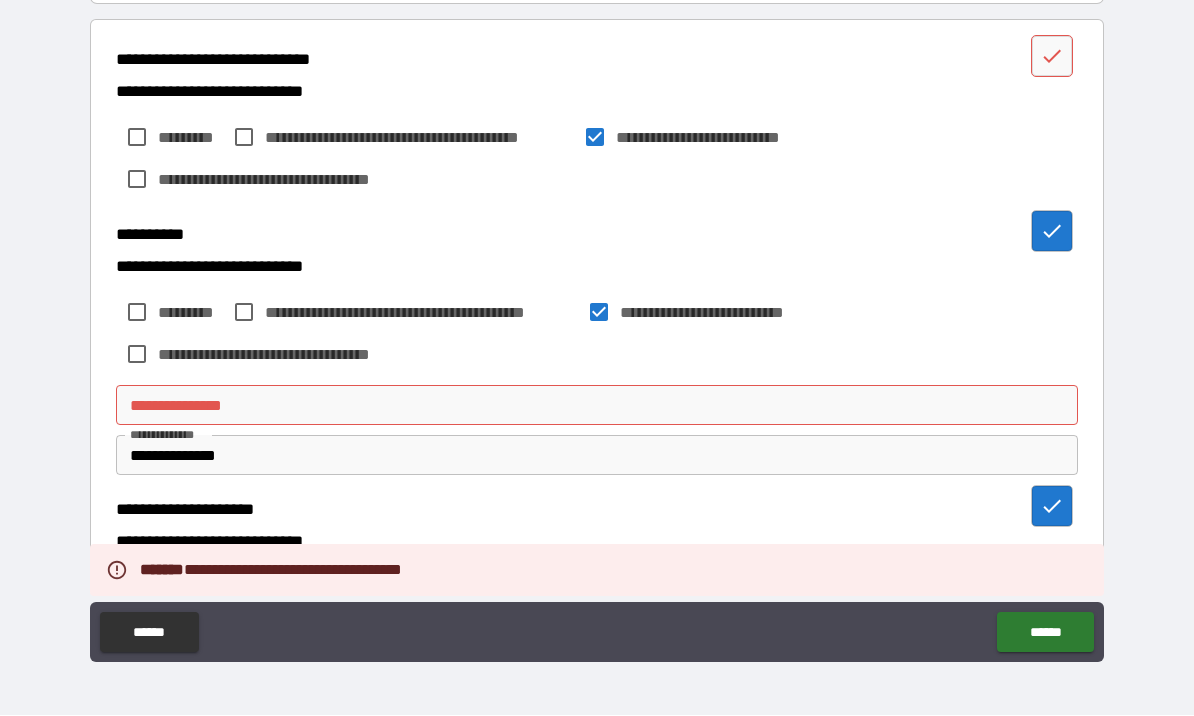 click at bounding box center (1052, 57) 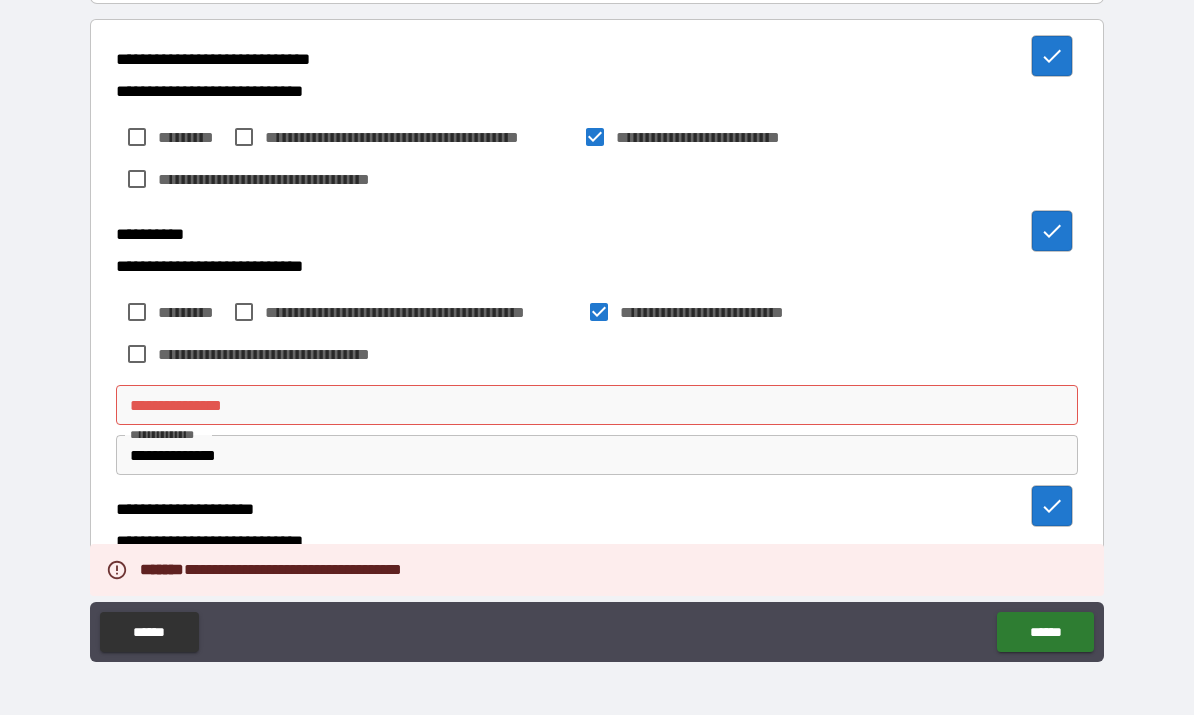 click on "******" at bounding box center [1045, 633] 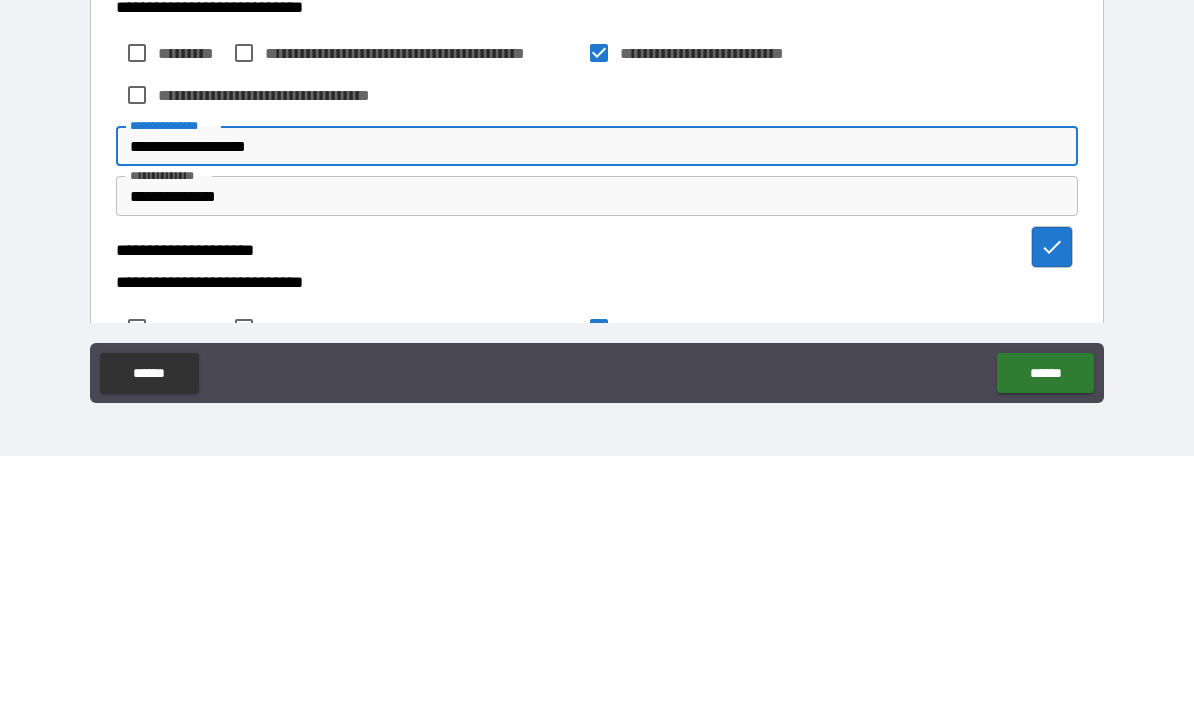 type on "**********" 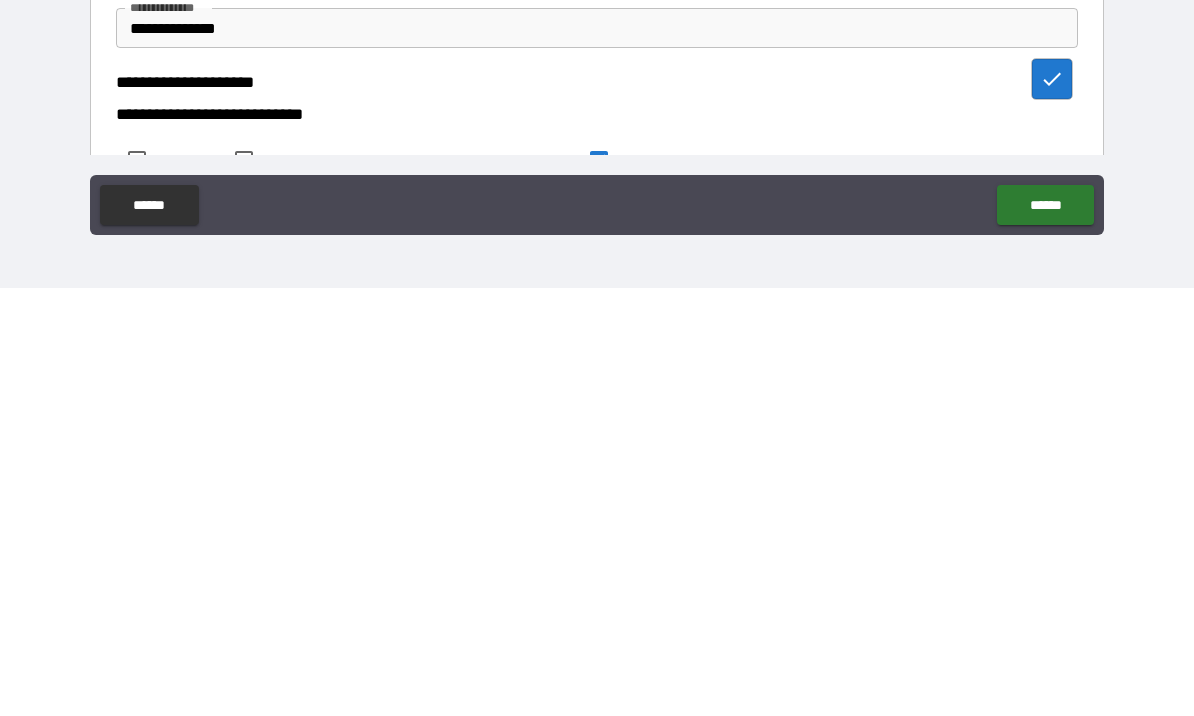 click on "******" at bounding box center [1045, 633] 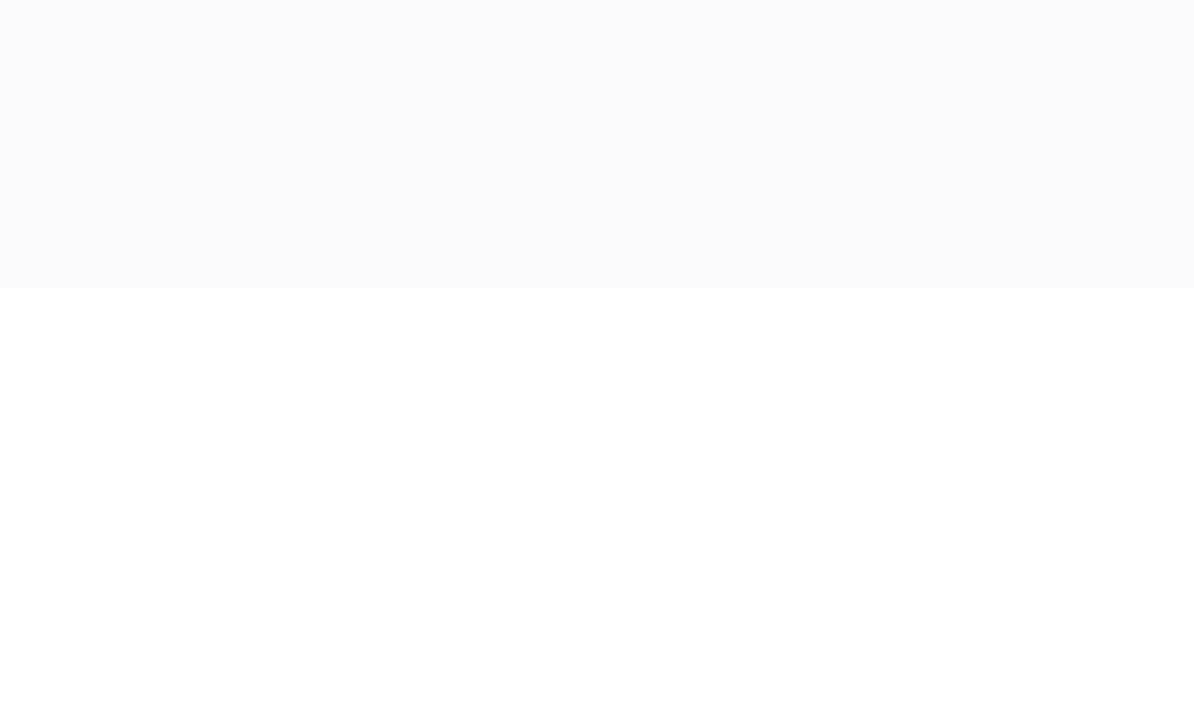 scroll, scrollTop: 69, scrollLeft: 0, axis: vertical 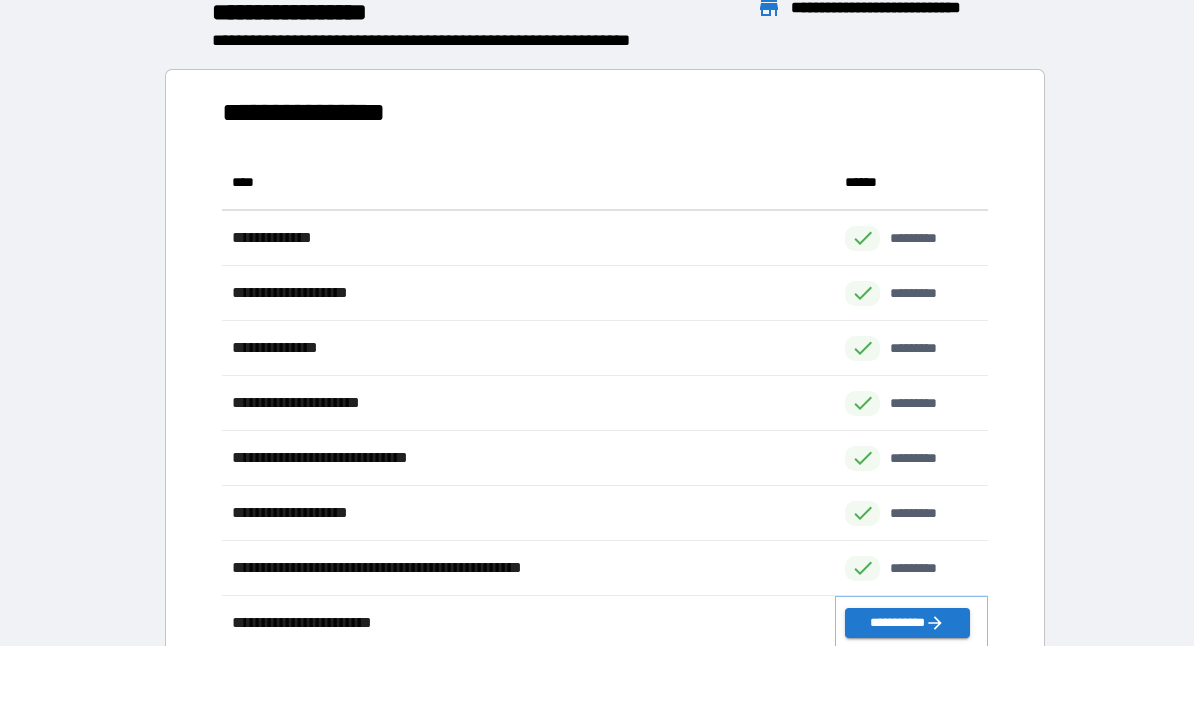 click on "**********" at bounding box center [907, 624] 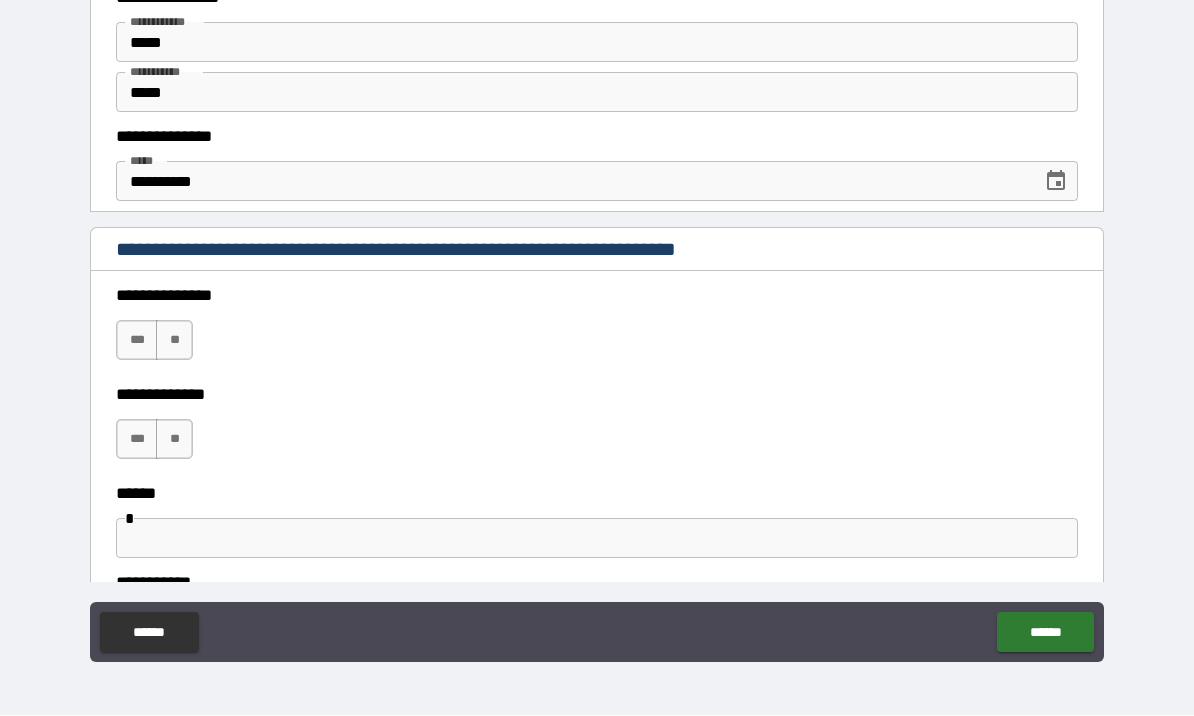 click on "***" at bounding box center [137, 341] 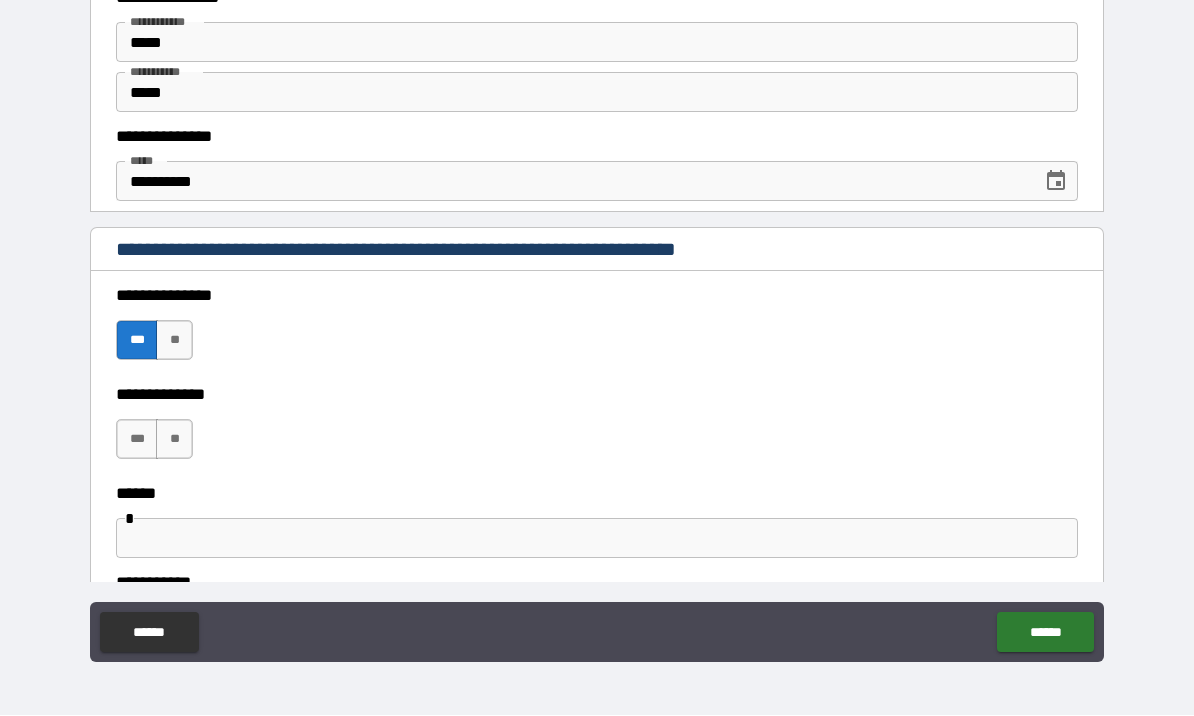 click on "***" at bounding box center (137, 440) 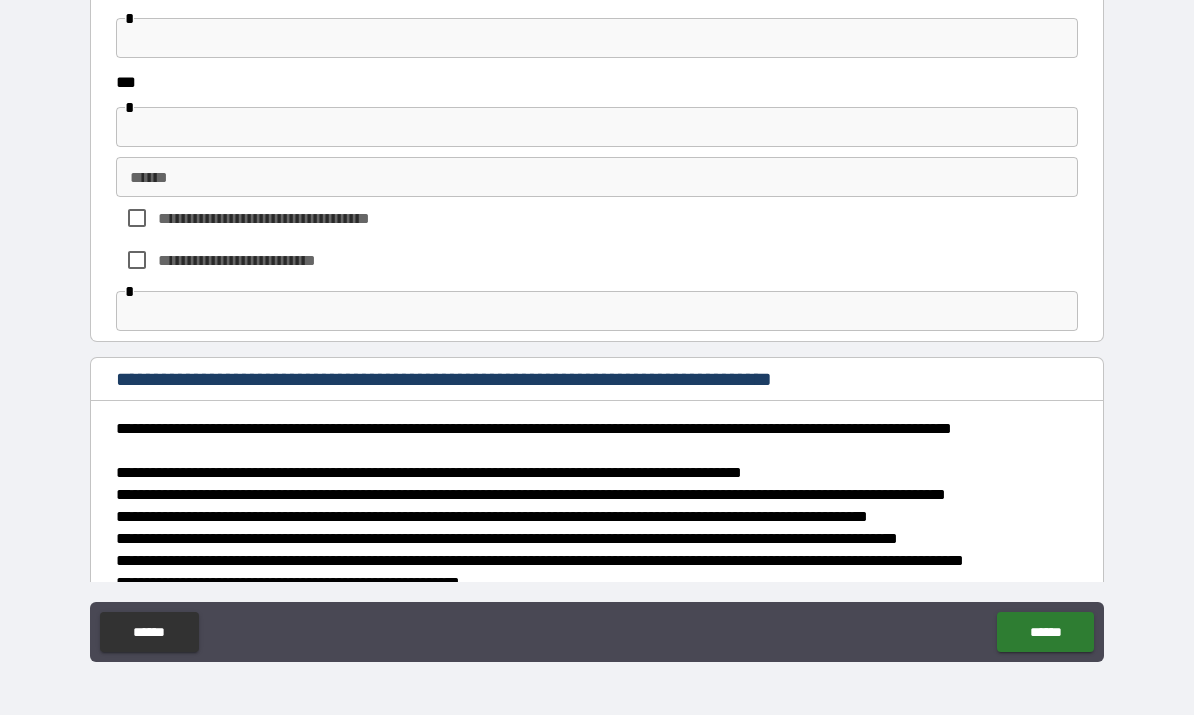scroll, scrollTop: 1172, scrollLeft: 0, axis: vertical 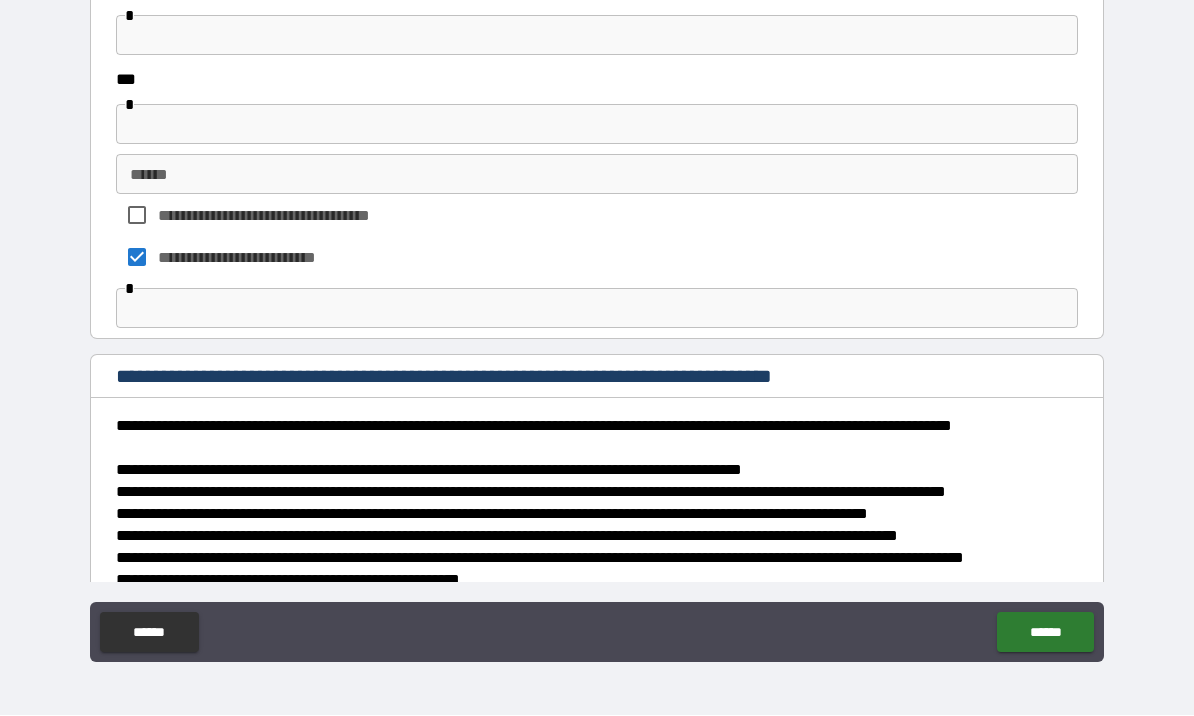 click at bounding box center [597, 309] 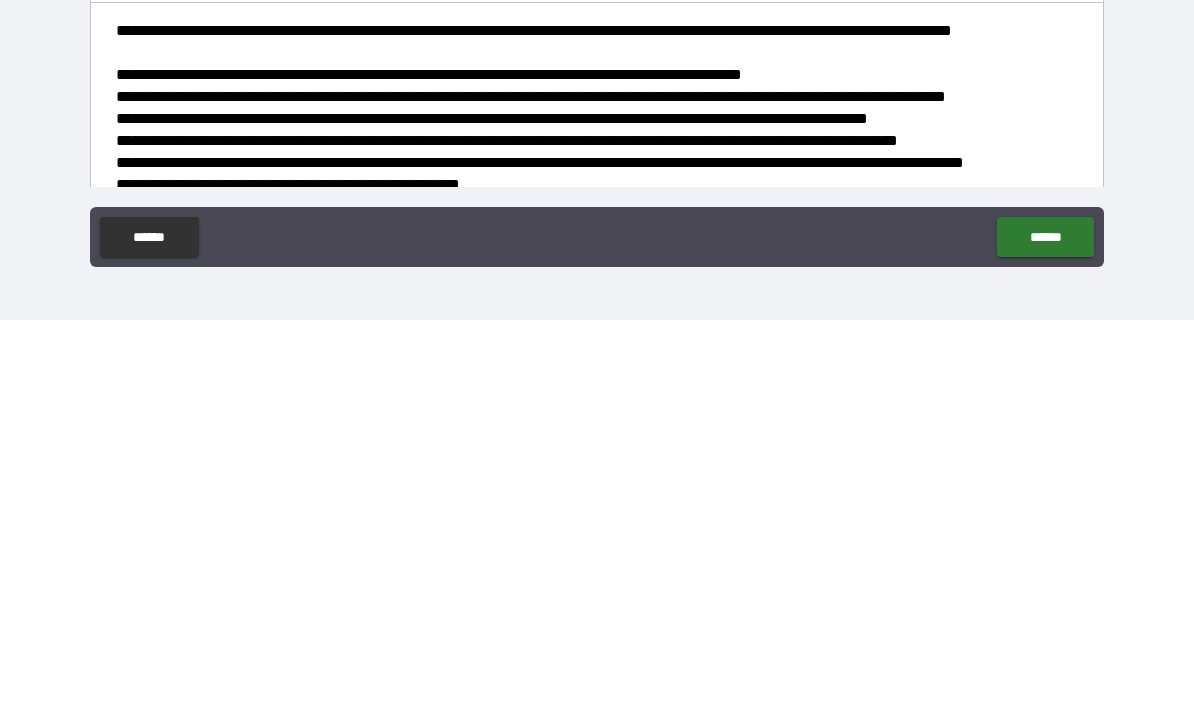 type on "**********" 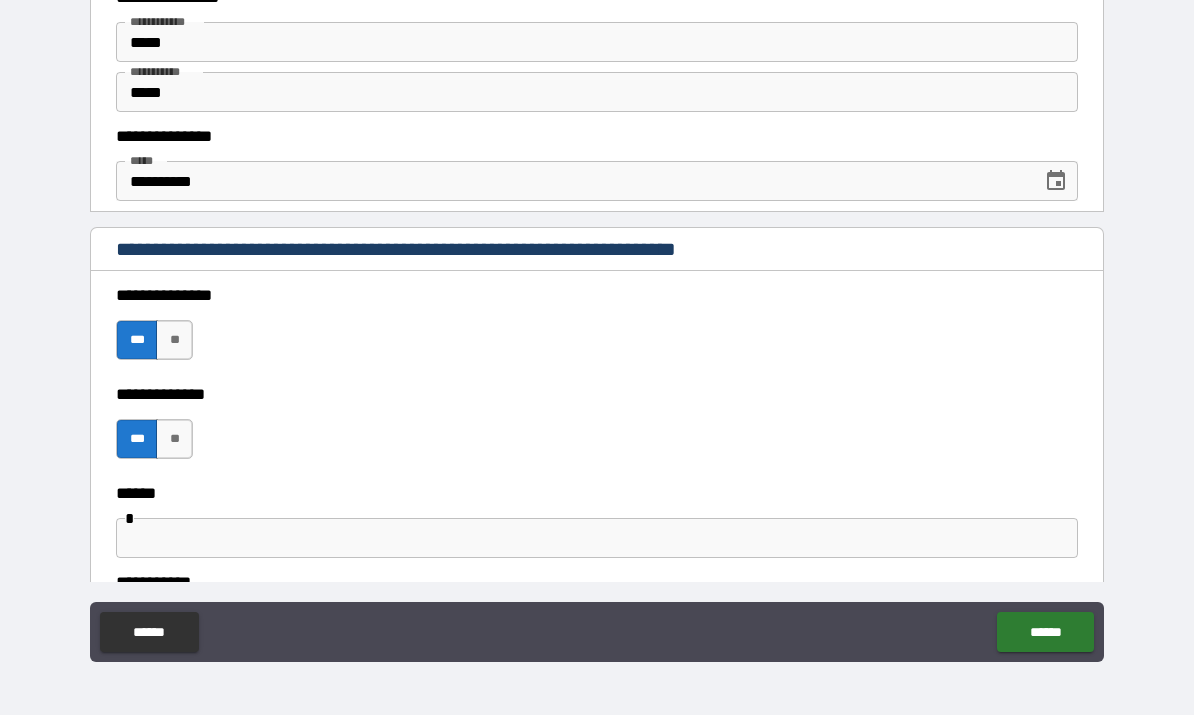 scroll, scrollTop: 0, scrollLeft: 0, axis: both 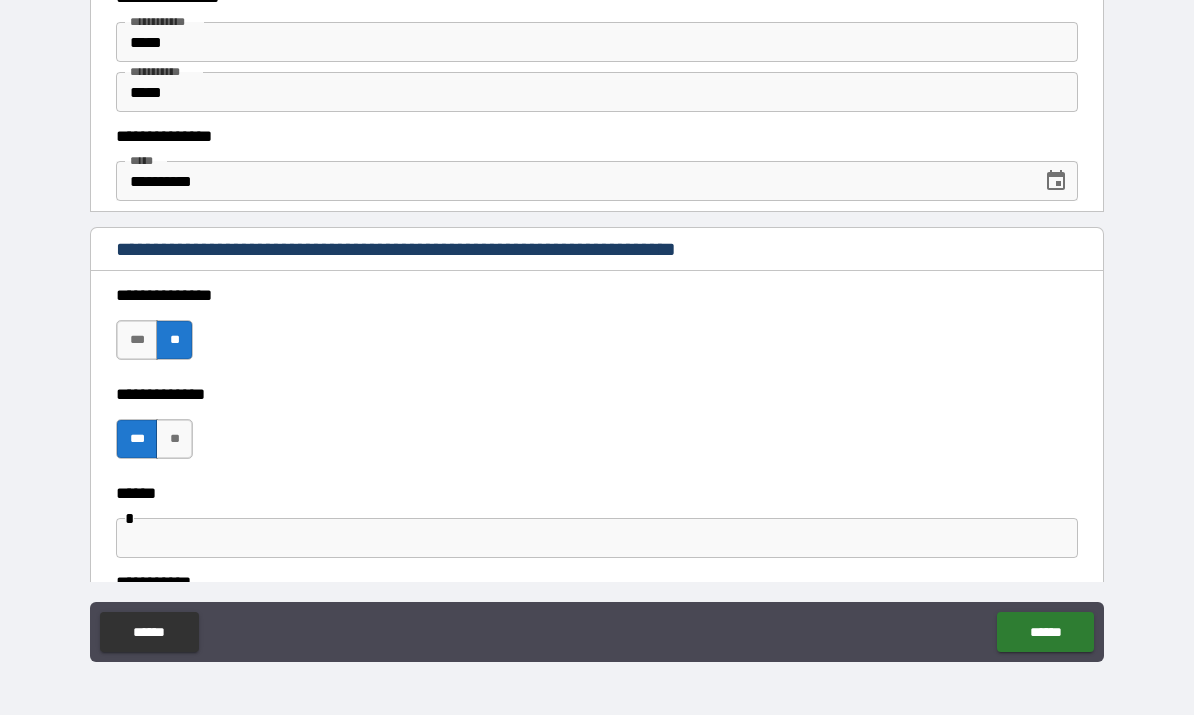 click on "**" at bounding box center (174, 440) 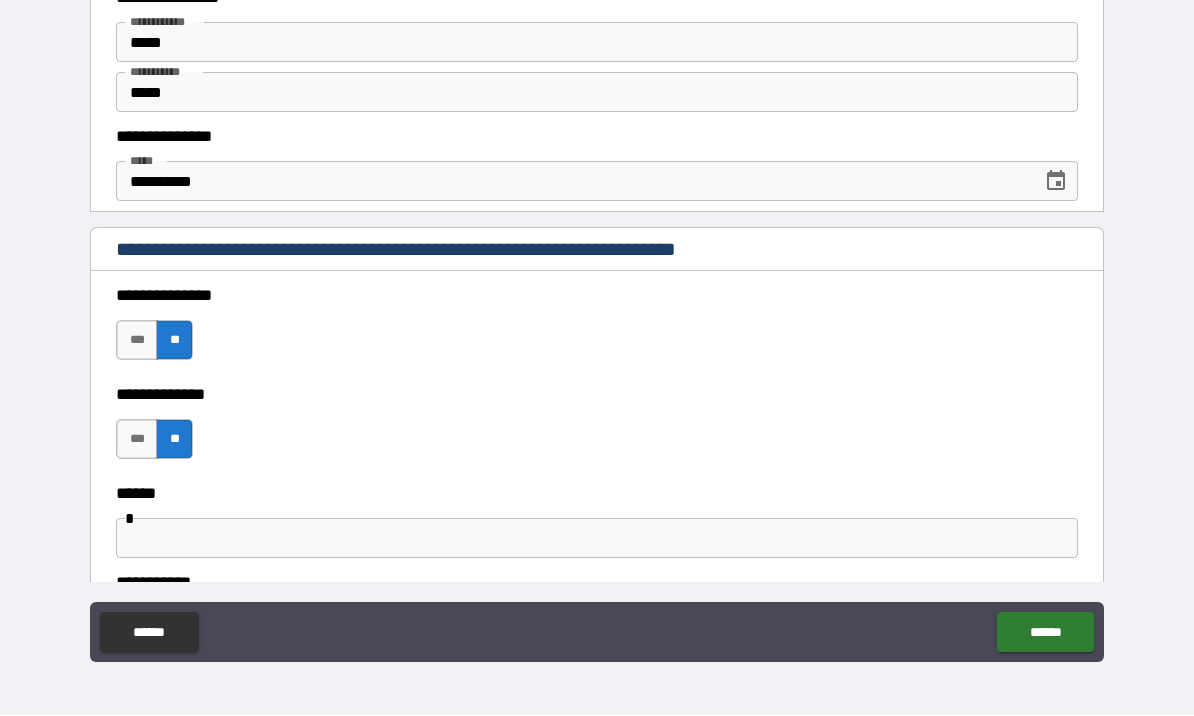 click on "******" at bounding box center (1045, 633) 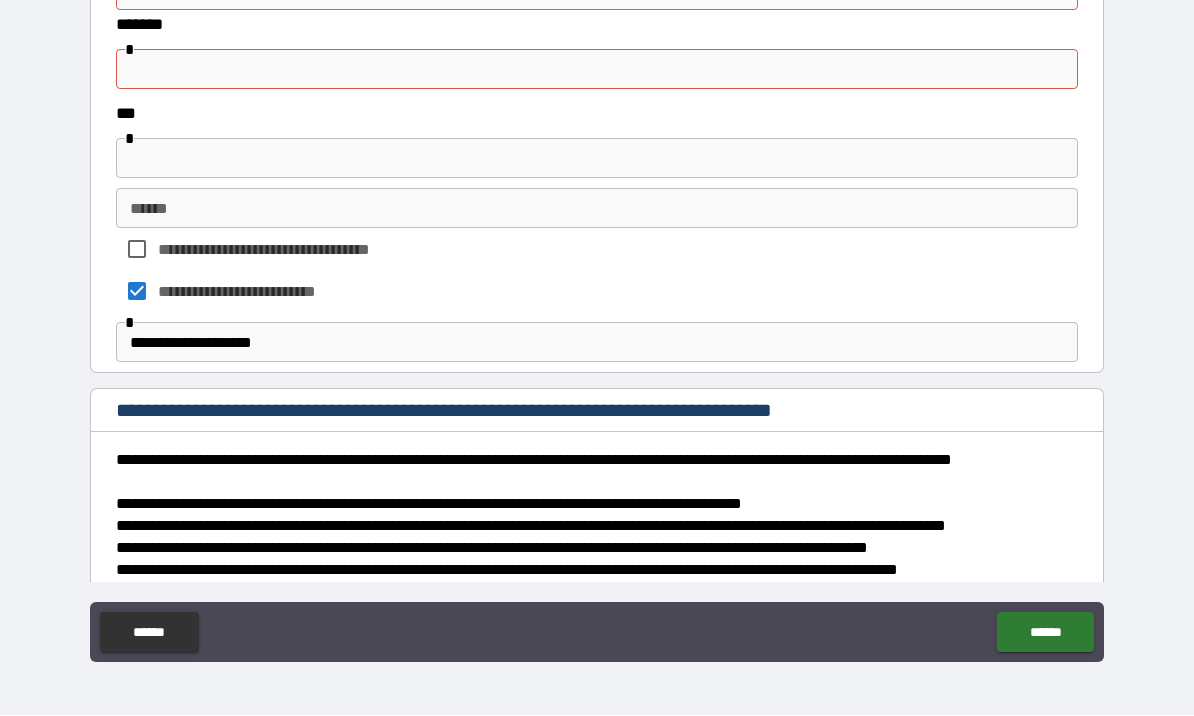 scroll, scrollTop: 1139, scrollLeft: 0, axis: vertical 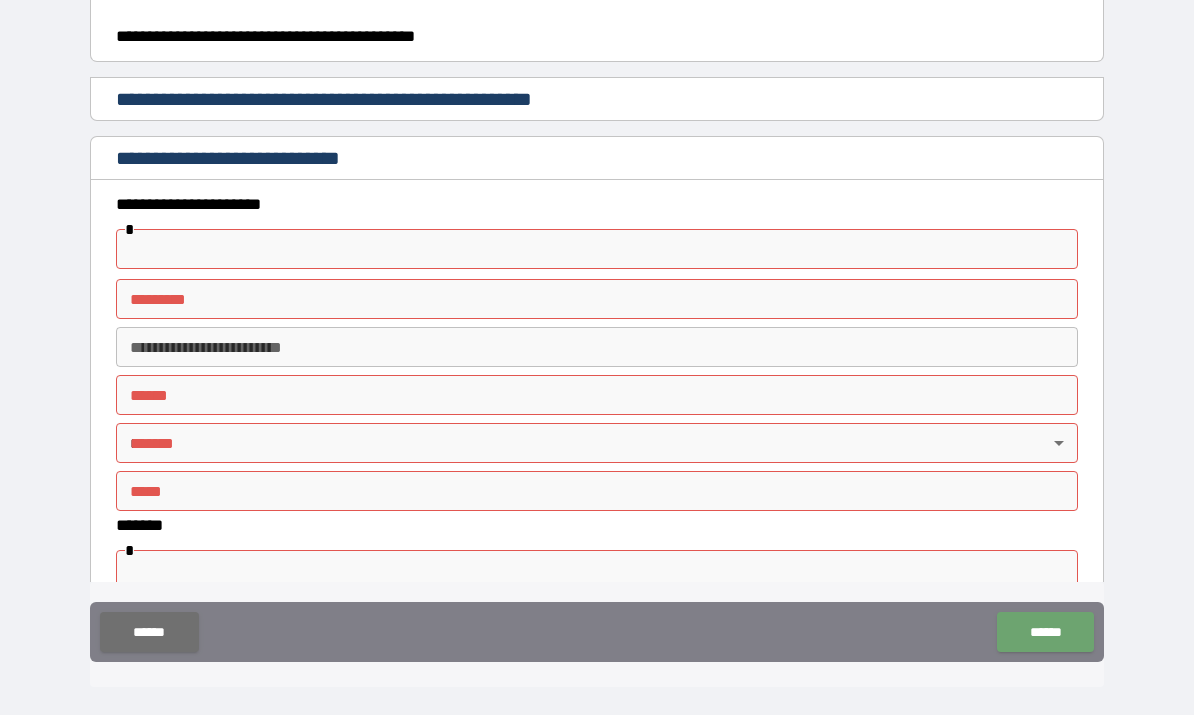 click on "******" at bounding box center [1045, 633] 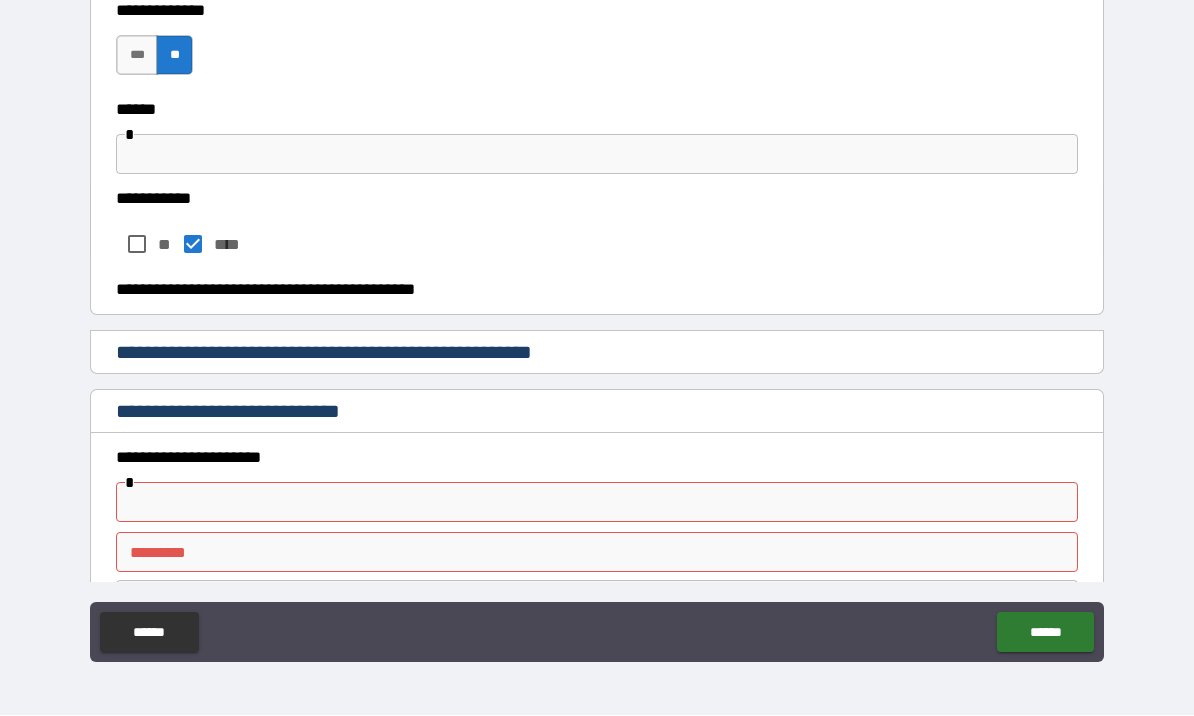 scroll, scrollTop: 380, scrollLeft: 0, axis: vertical 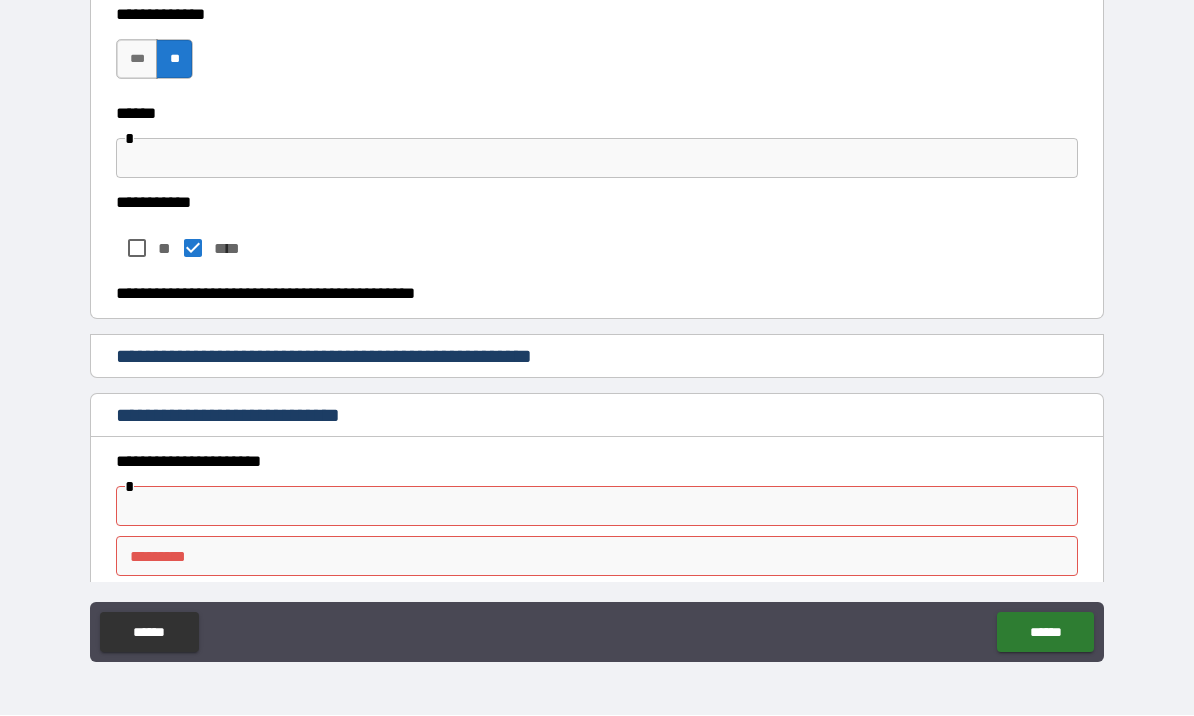 click at bounding box center [597, 507] 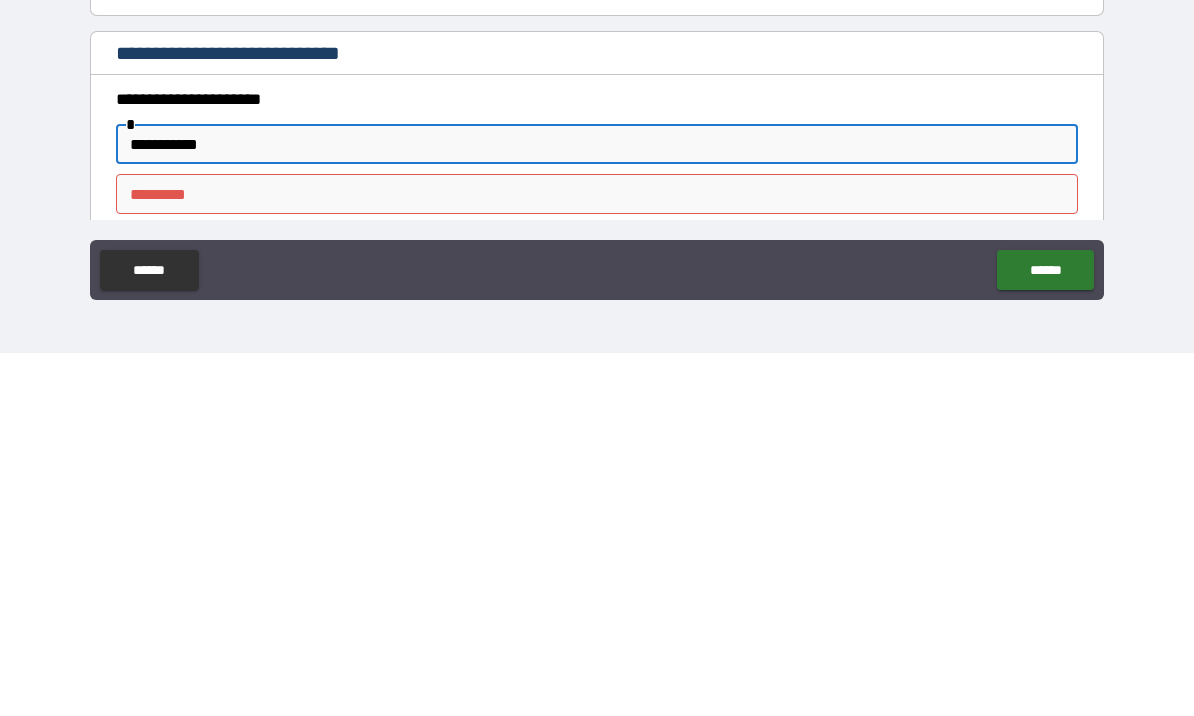 type on "**********" 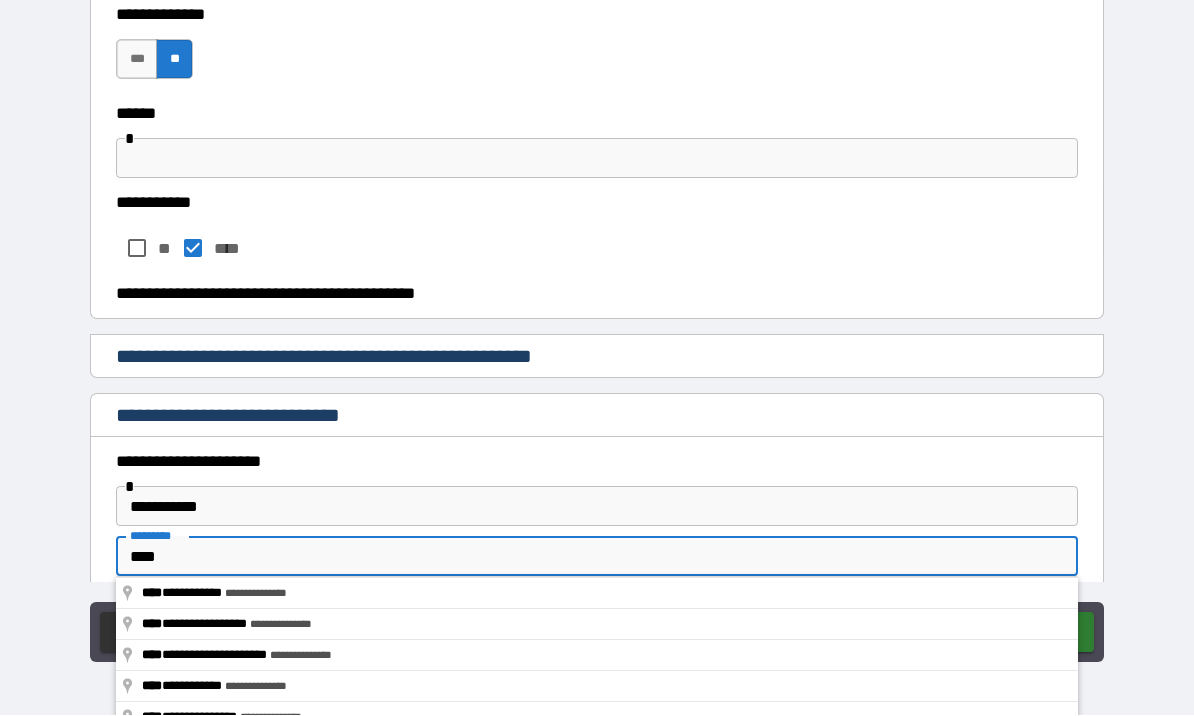 type on "**********" 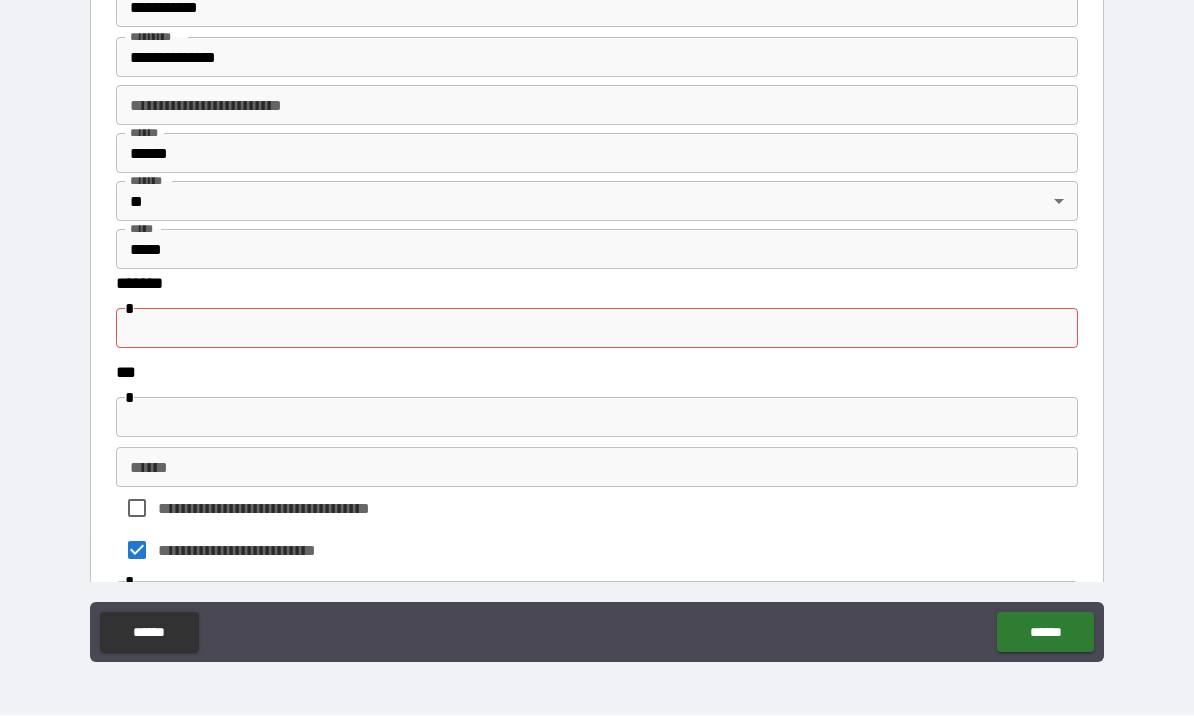 scroll, scrollTop: 881, scrollLeft: 0, axis: vertical 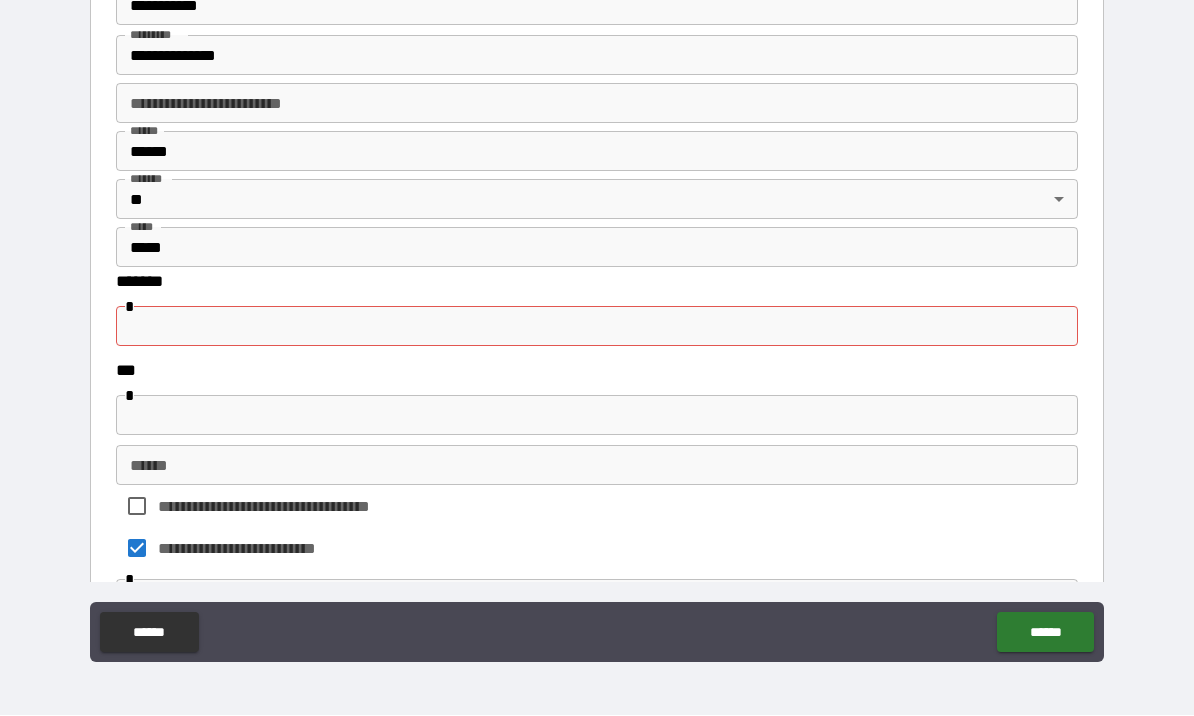 click at bounding box center (597, 327) 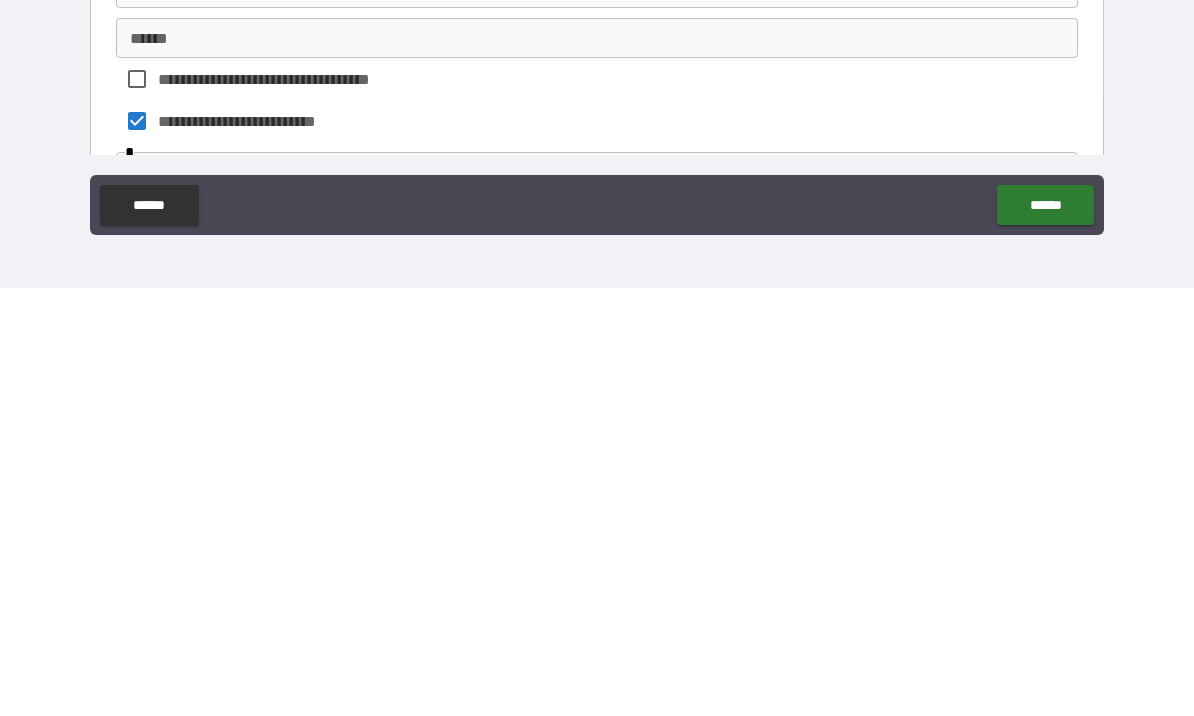 type on "**********" 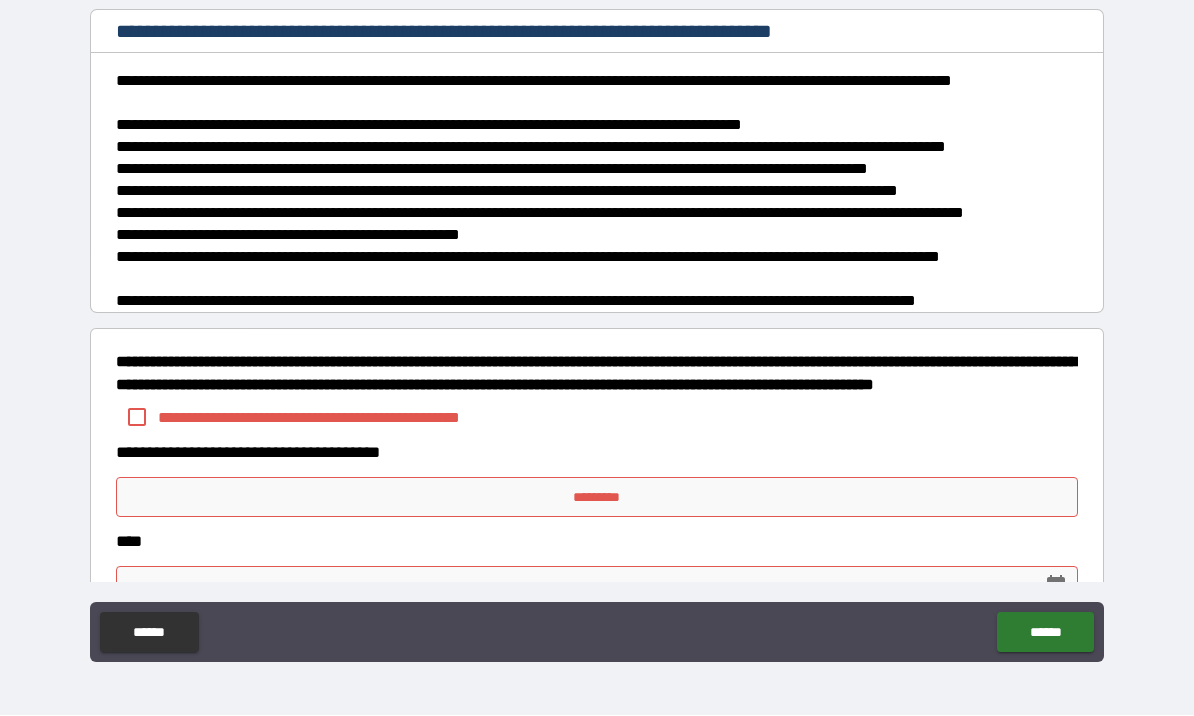 scroll, scrollTop: 1520, scrollLeft: 0, axis: vertical 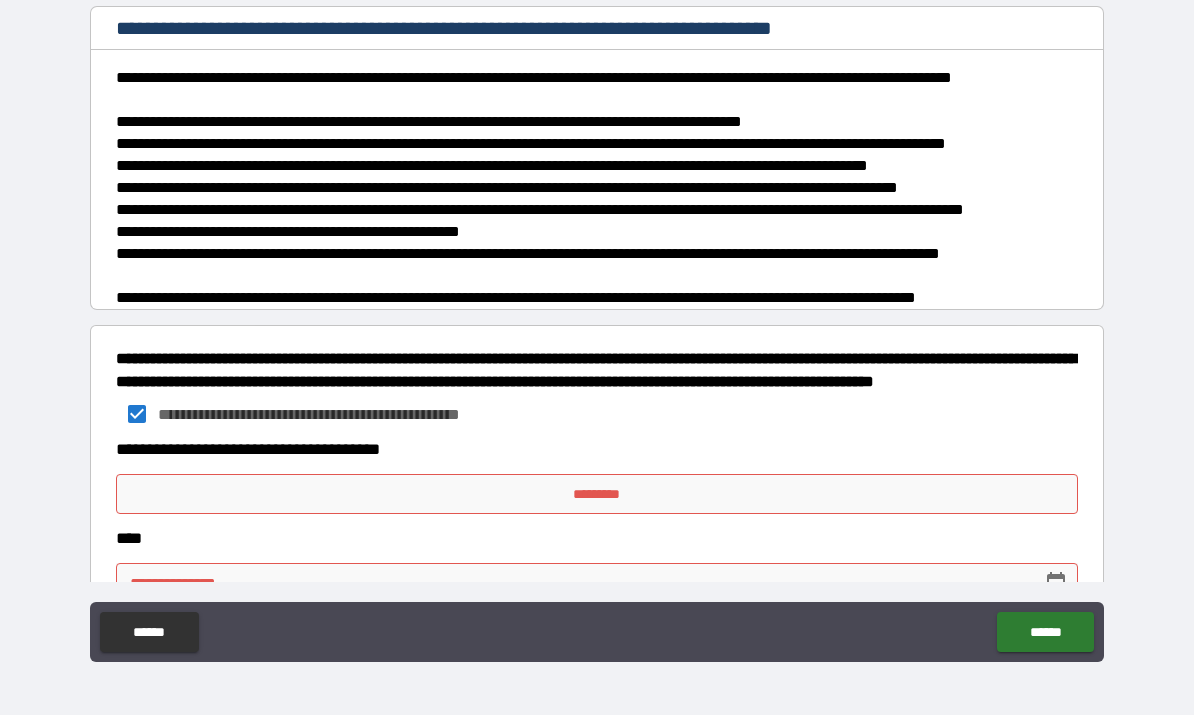 click on "*********" at bounding box center (597, 495) 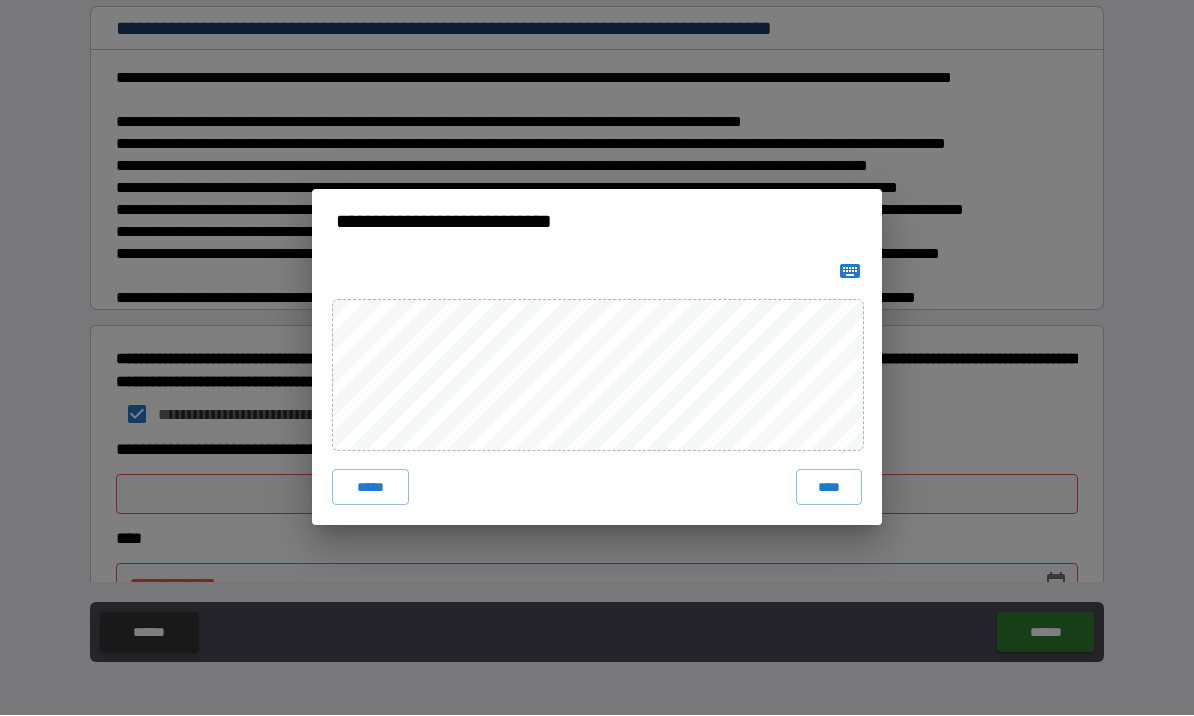 click on "****" at bounding box center (829, 488) 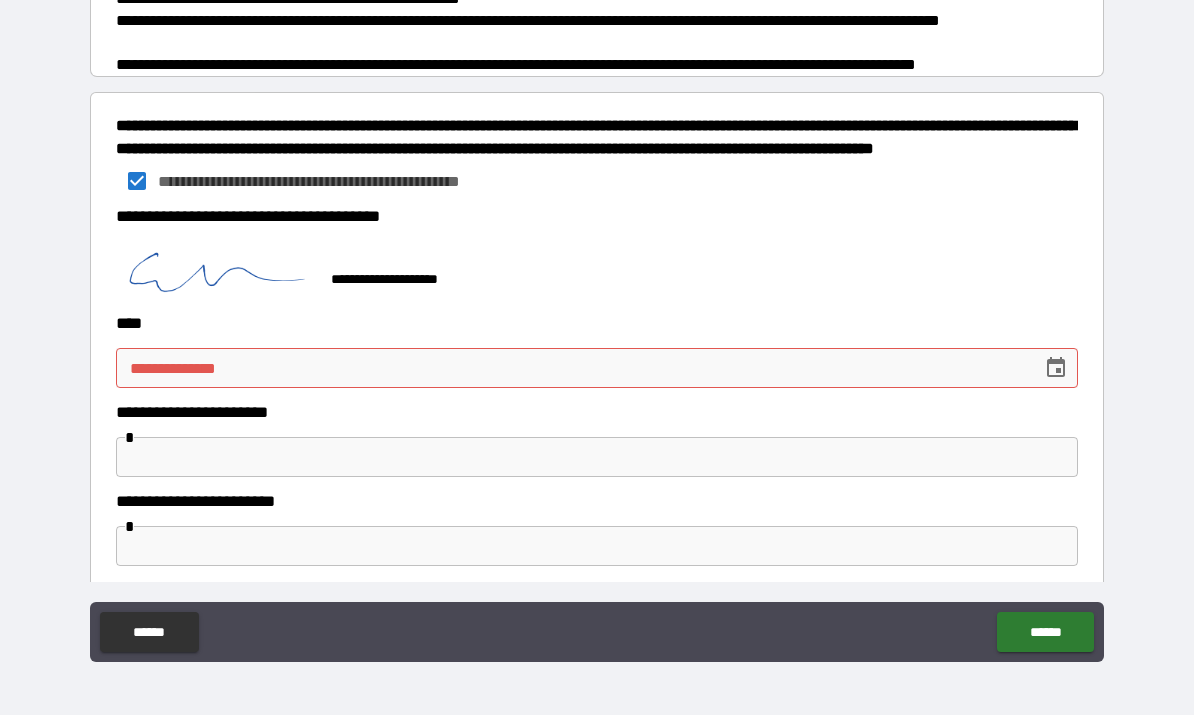 scroll, scrollTop: 1755, scrollLeft: 0, axis: vertical 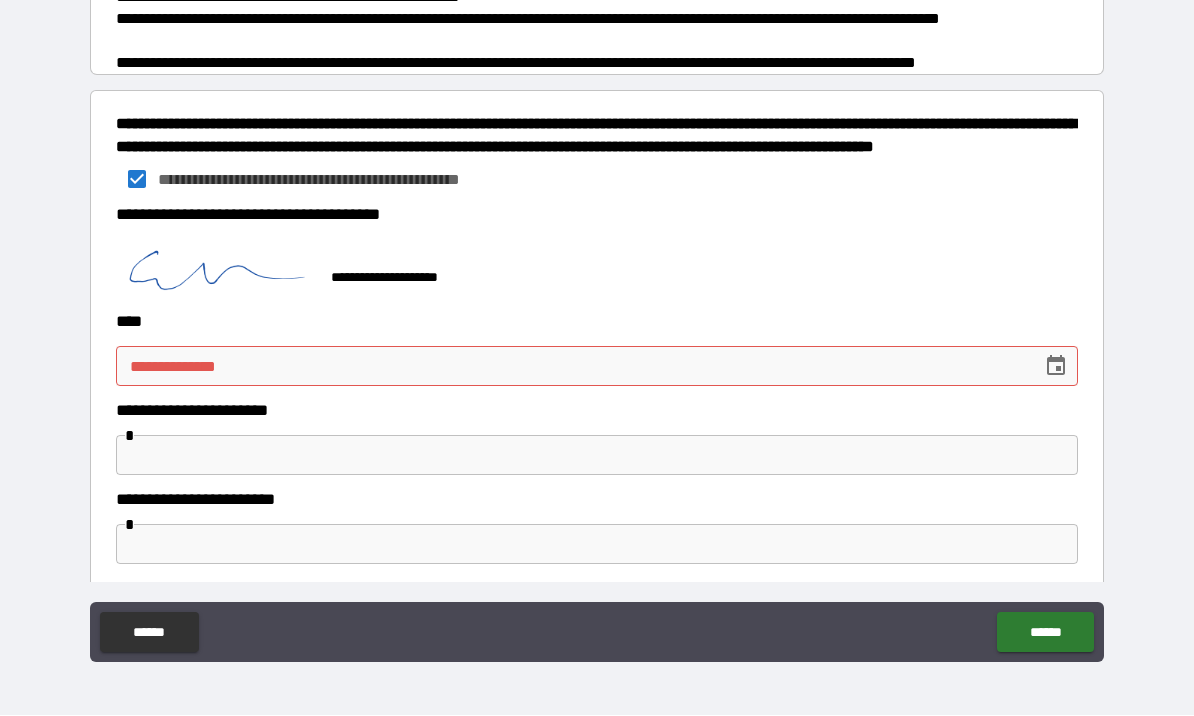 click 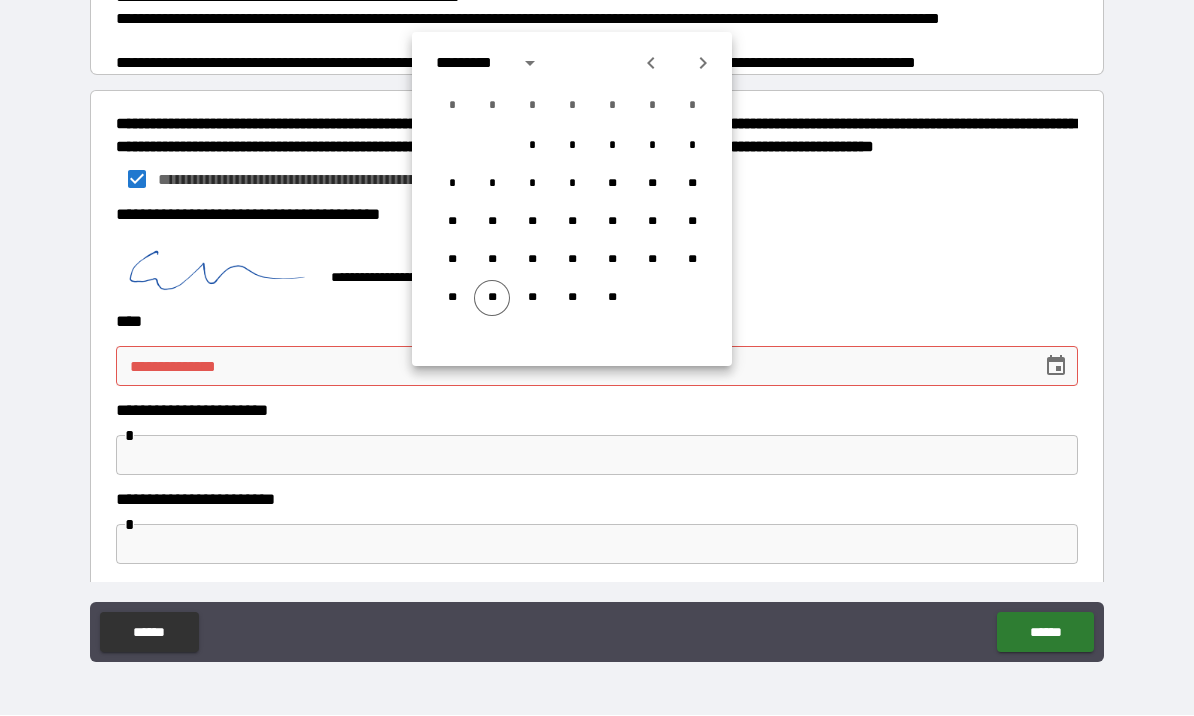 click on "**" at bounding box center [492, 299] 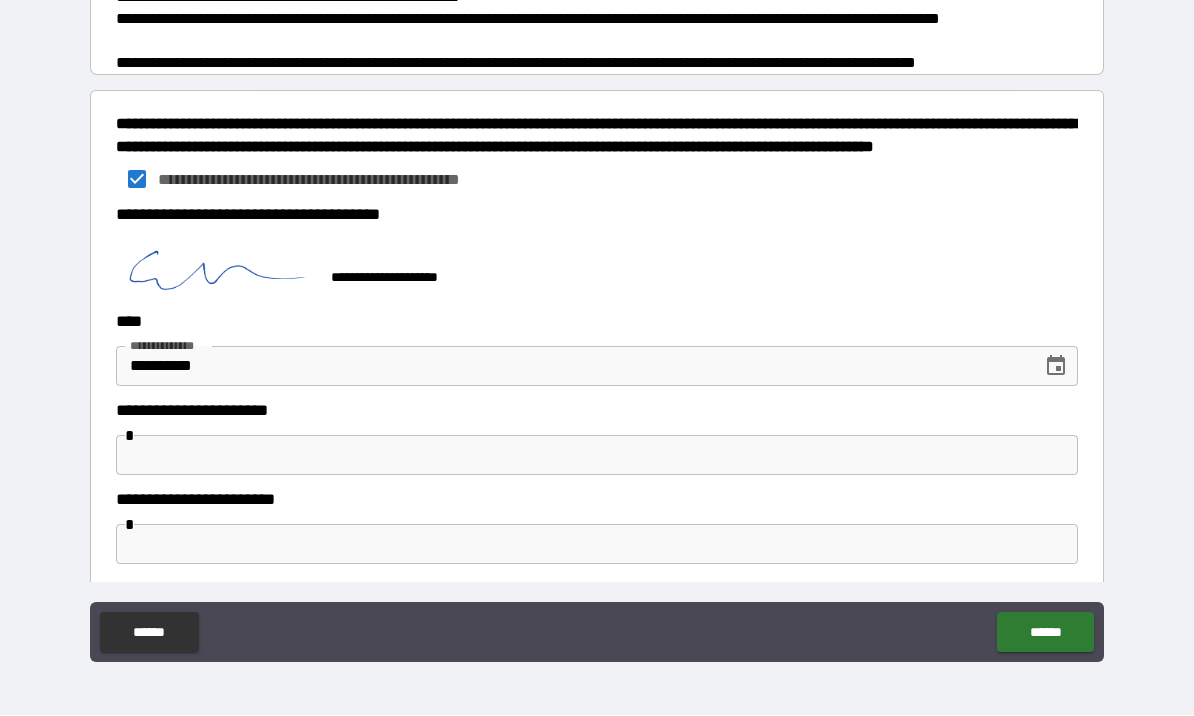 type on "**********" 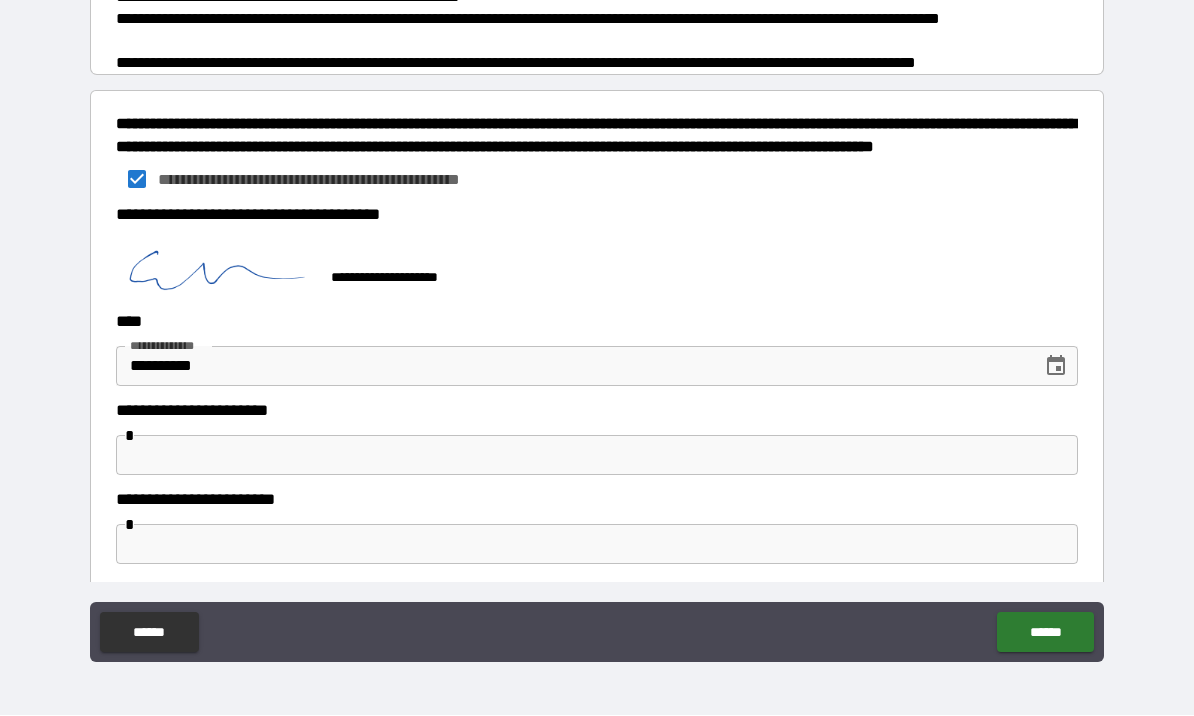click on "******" at bounding box center [1045, 633] 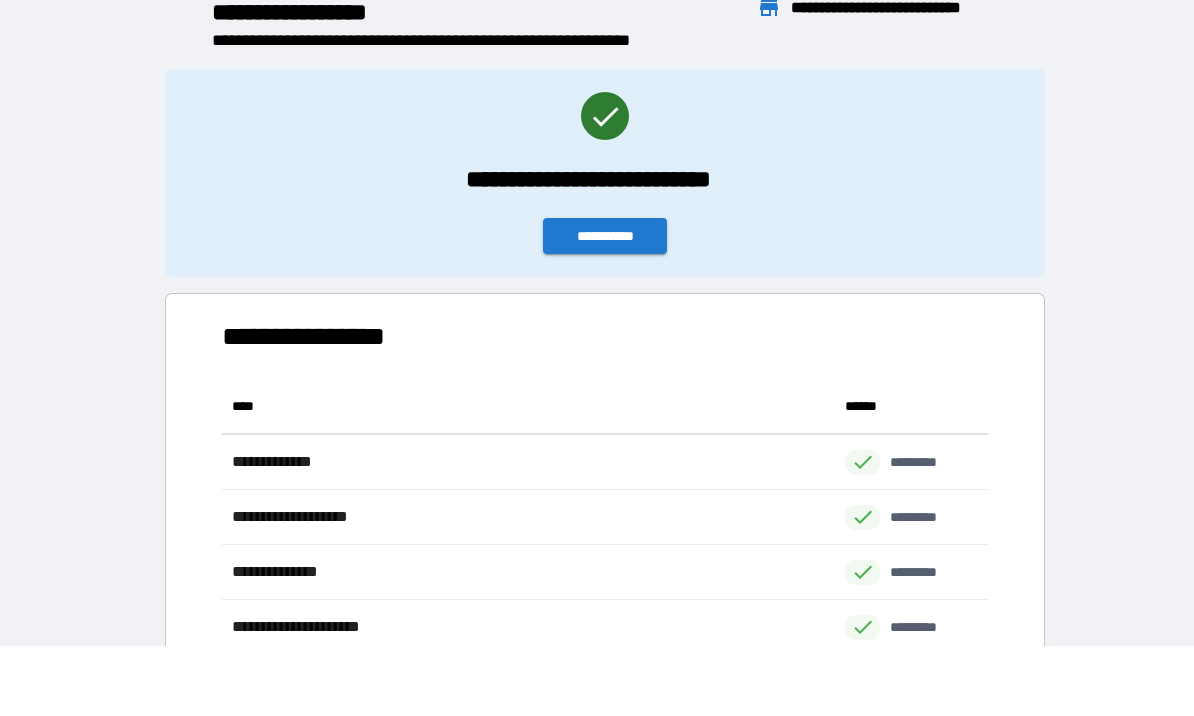 scroll, scrollTop: 496, scrollLeft: 765, axis: both 